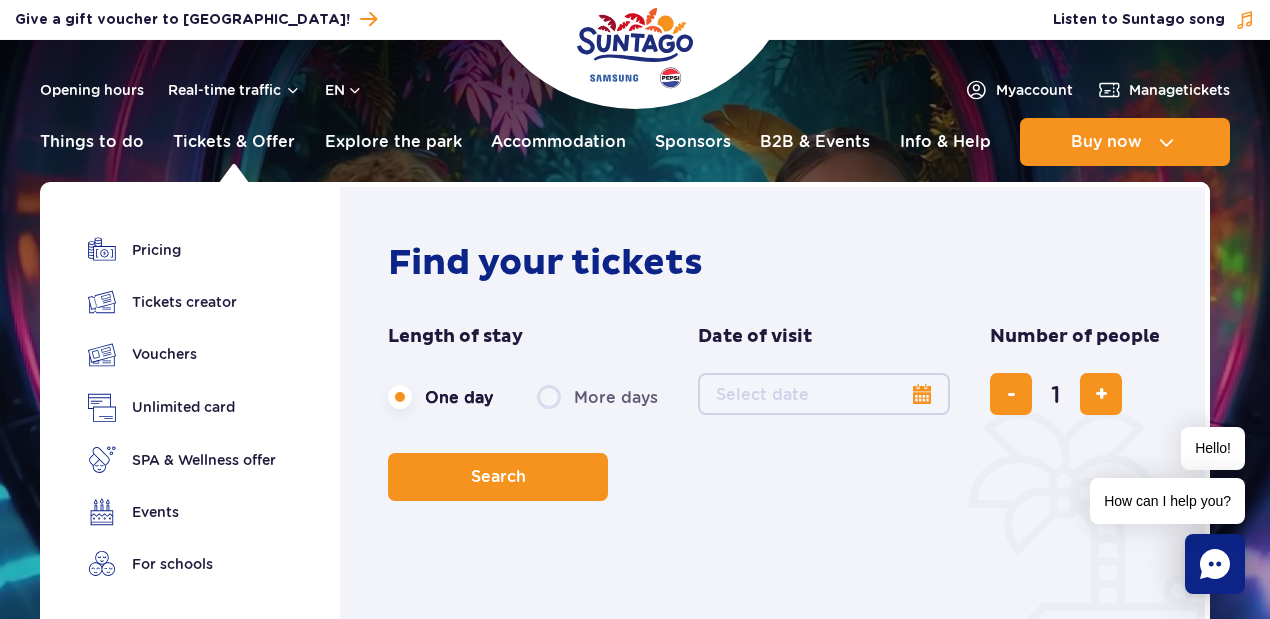 scroll, scrollTop: 0, scrollLeft: 0, axis: both 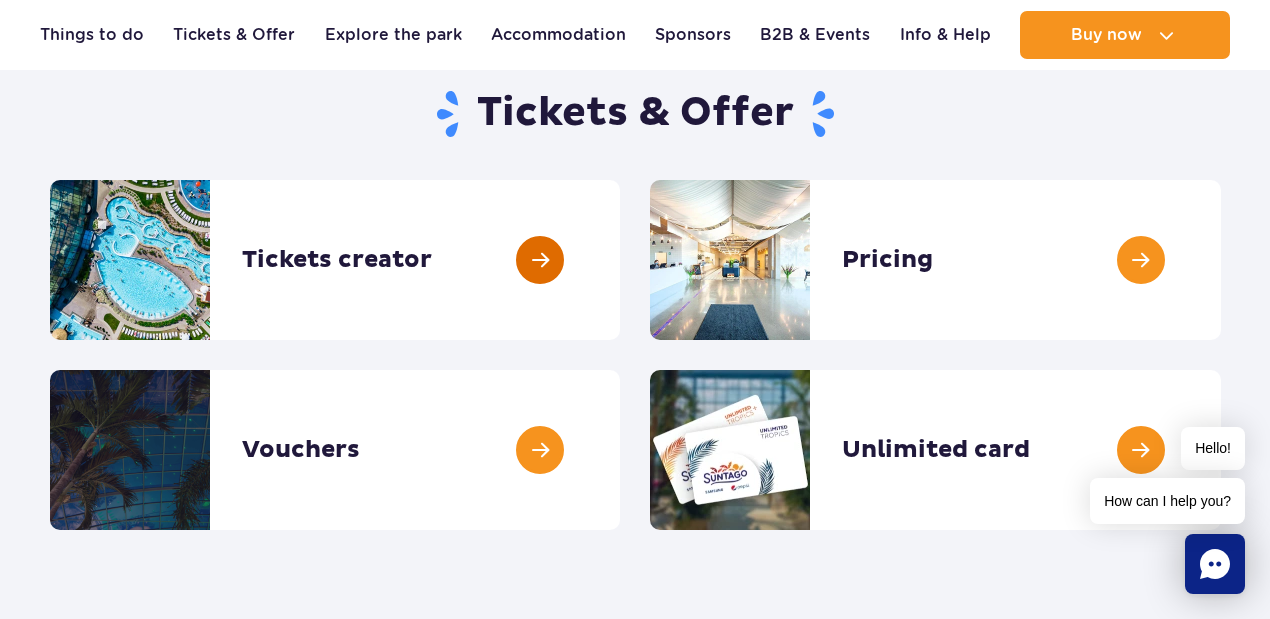 click at bounding box center [620, 260] 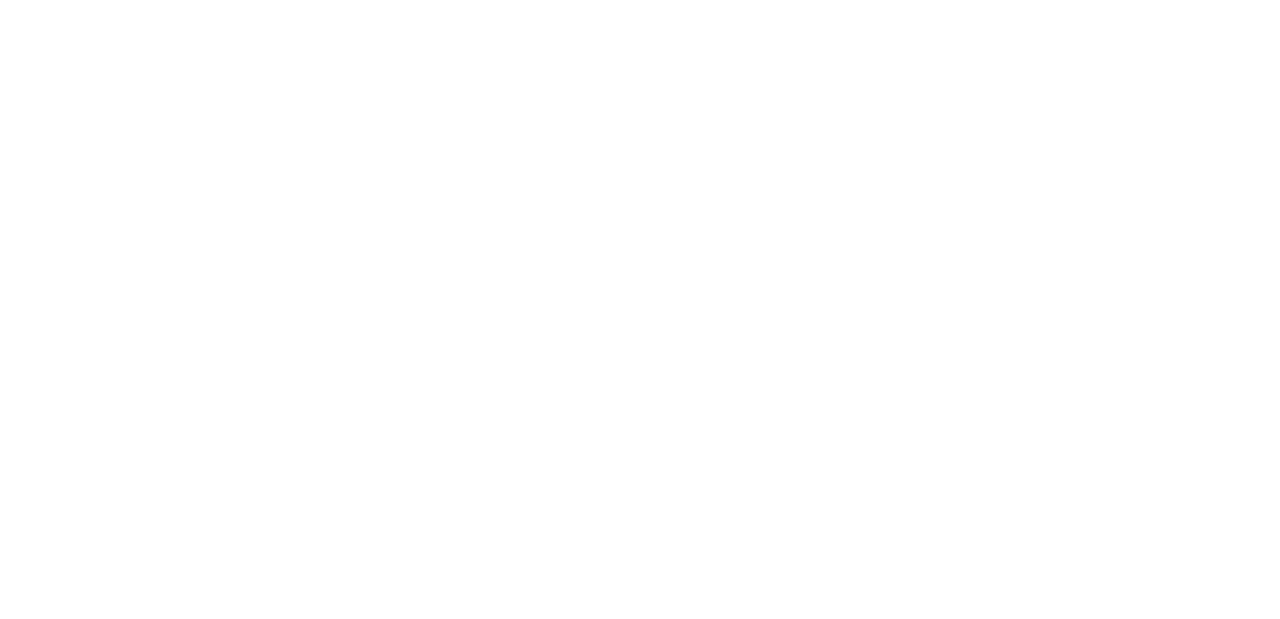 scroll, scrollTop: 0, scrollLeft: 0, axis: both 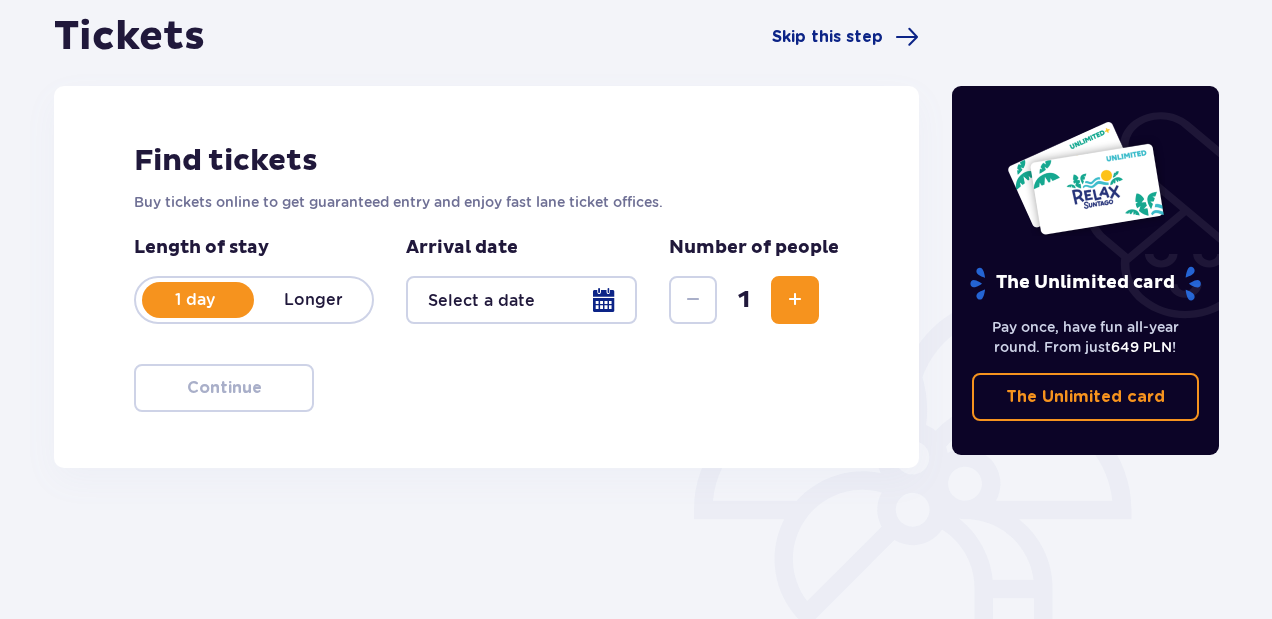 click on "Longer" at bounding box center (313, 300) 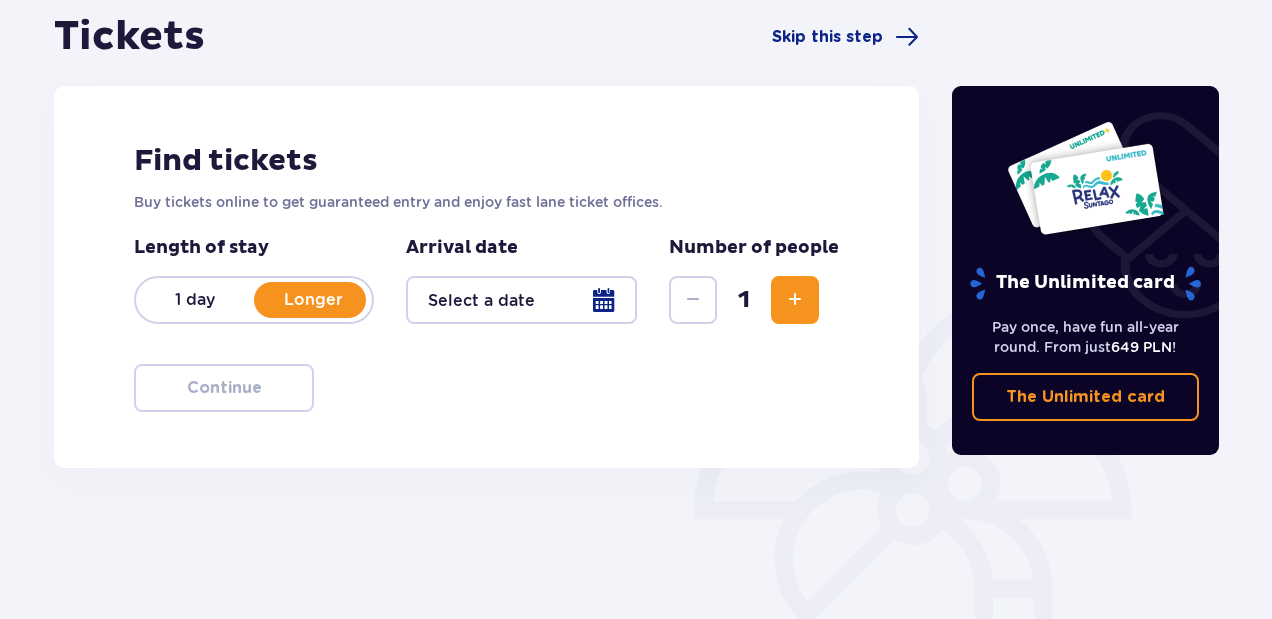 click at bounding box center (521, 300) 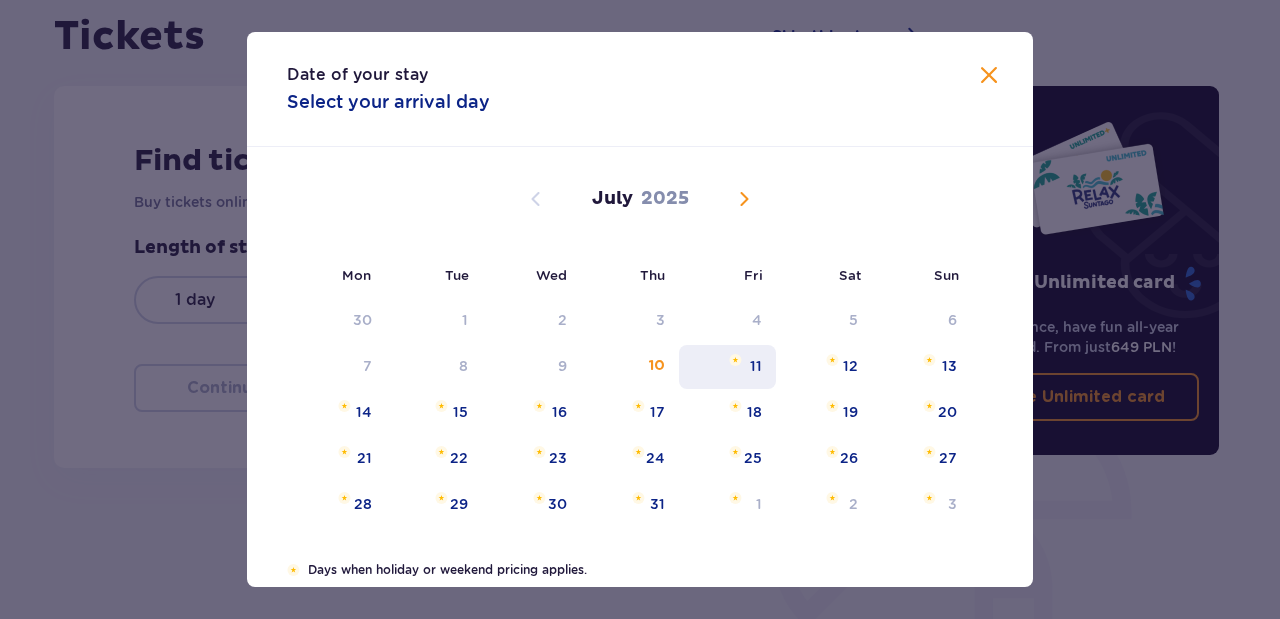 click on "11" at bounding box center (727, 367) 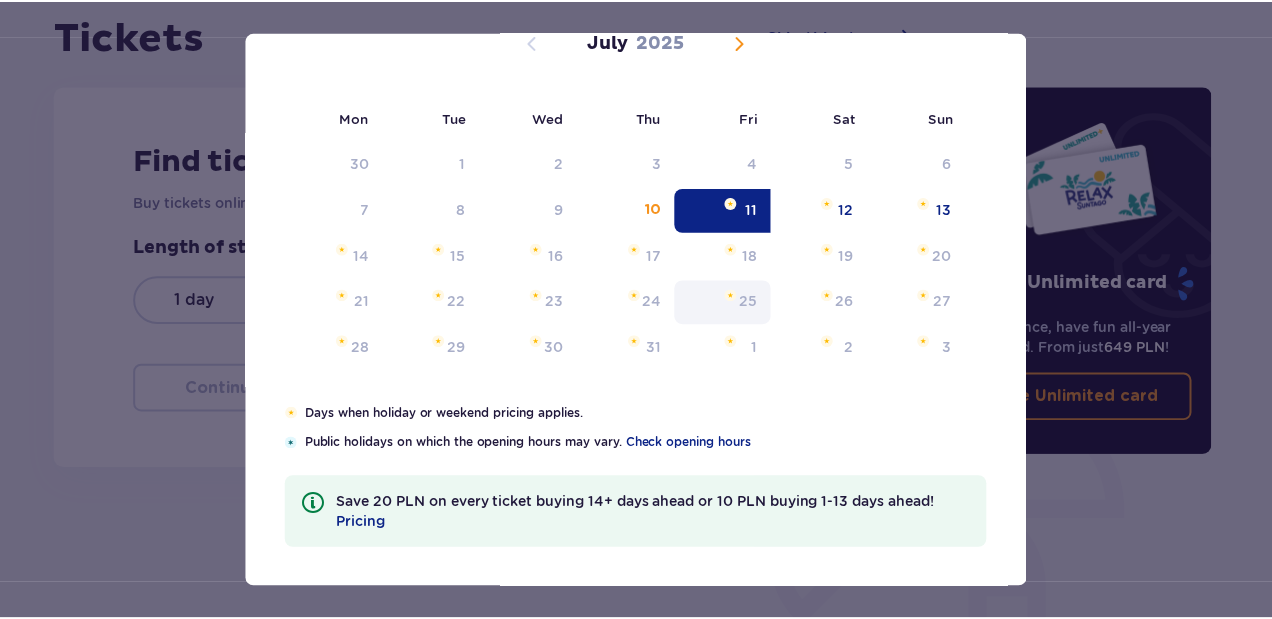 scroll, scrollTop: 90, scrollLeft: 0, axis: vertical 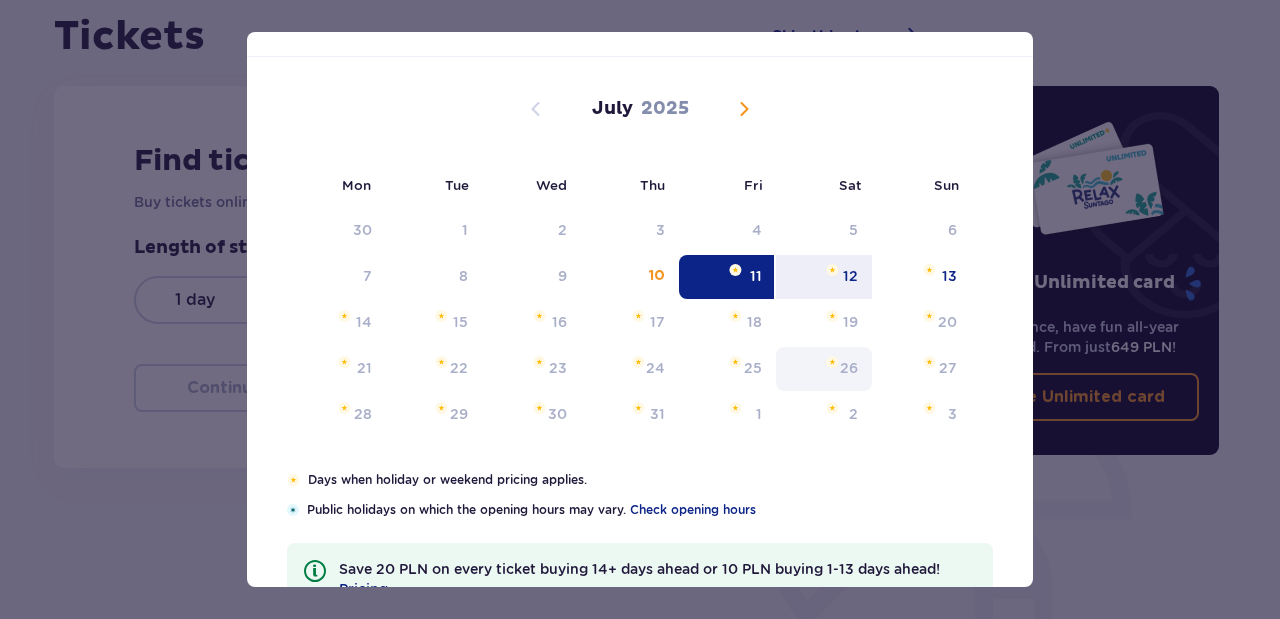 click on "12" at bounding box center (850, 276) 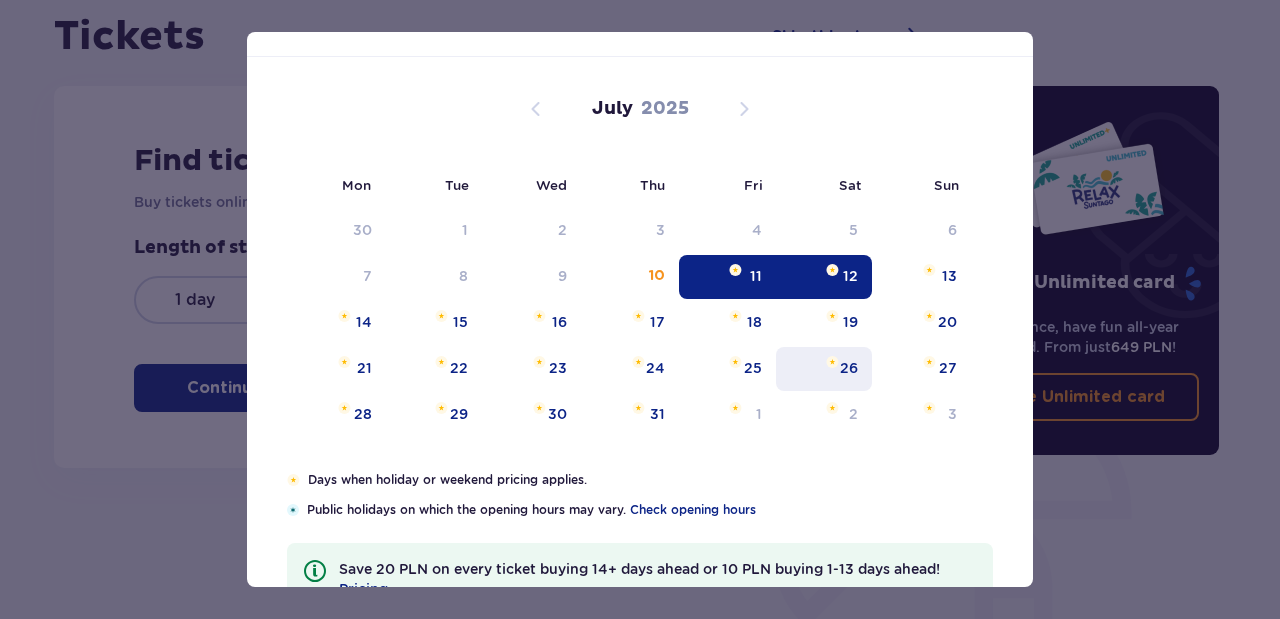 type on "11.07.25 - 12.07.25" 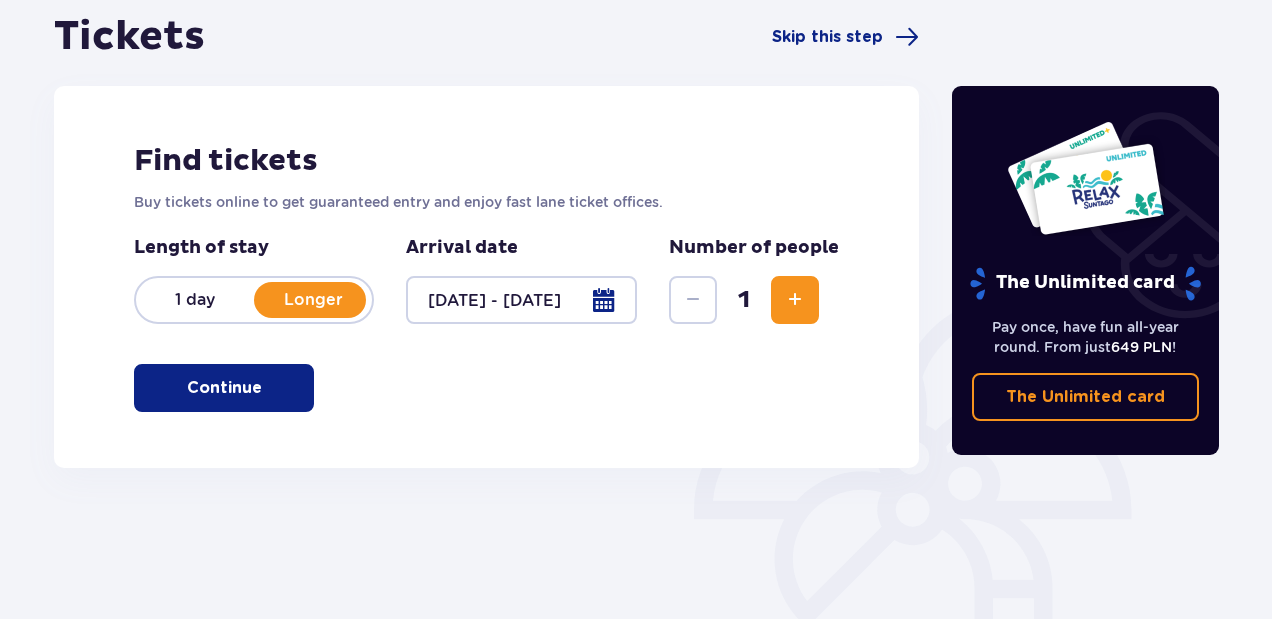 click at bounding box center [795, 300] 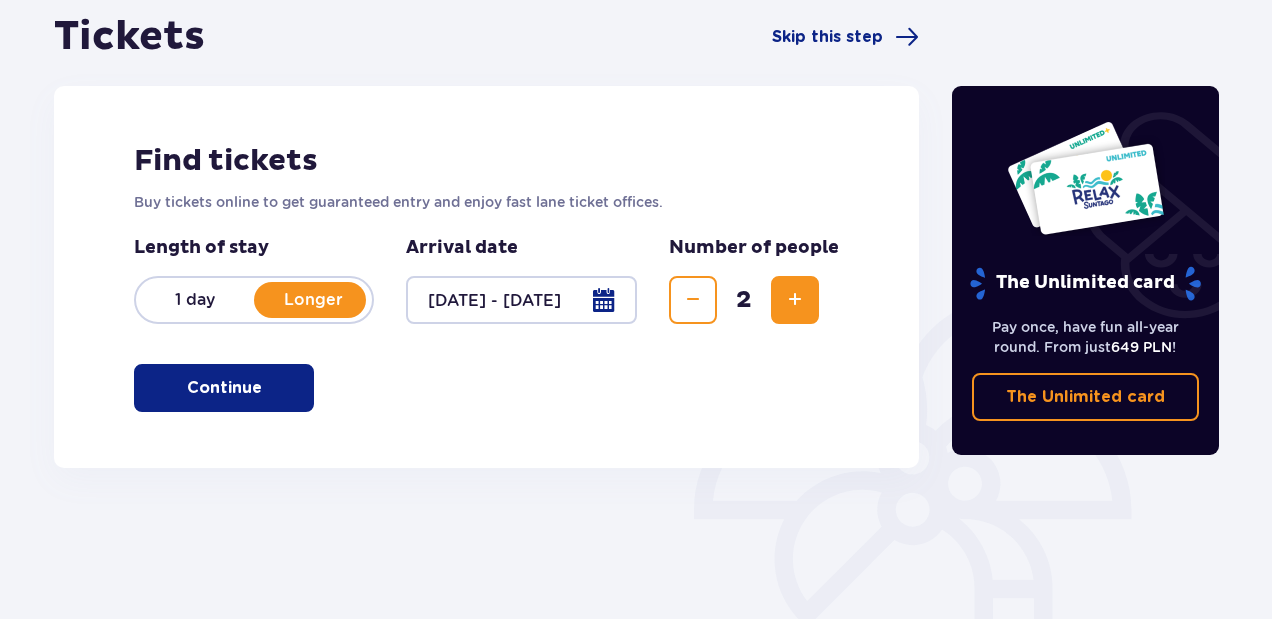 click at bounding box center (795, 300) 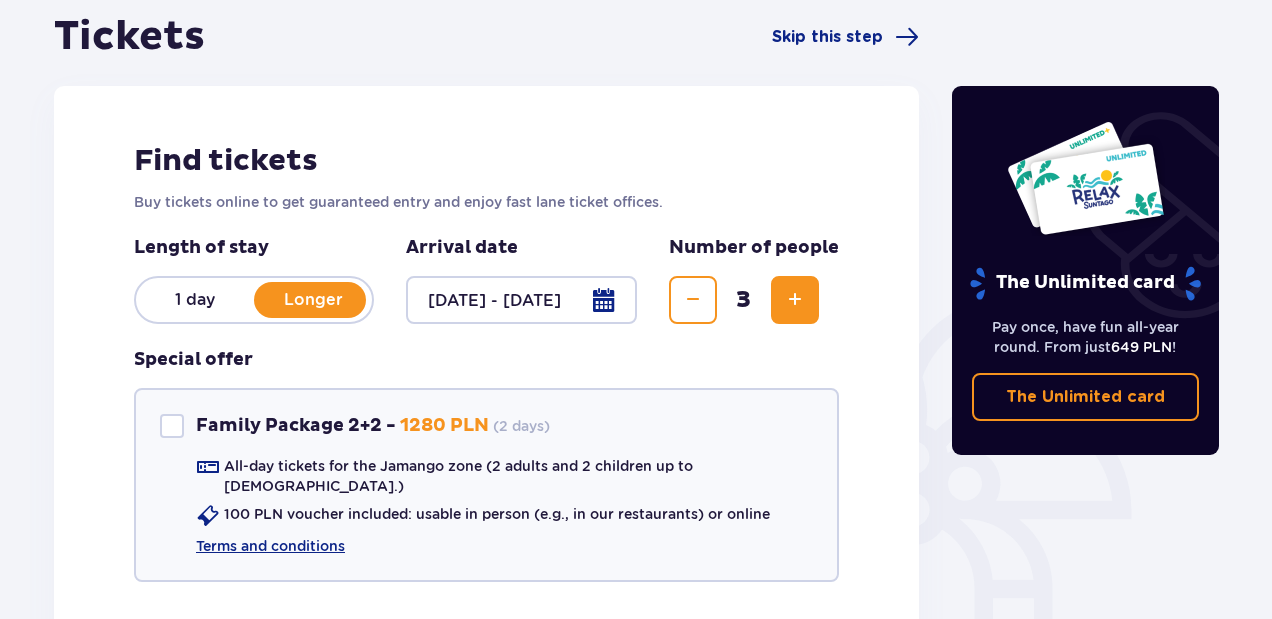 click at bounding box center [795, 300] 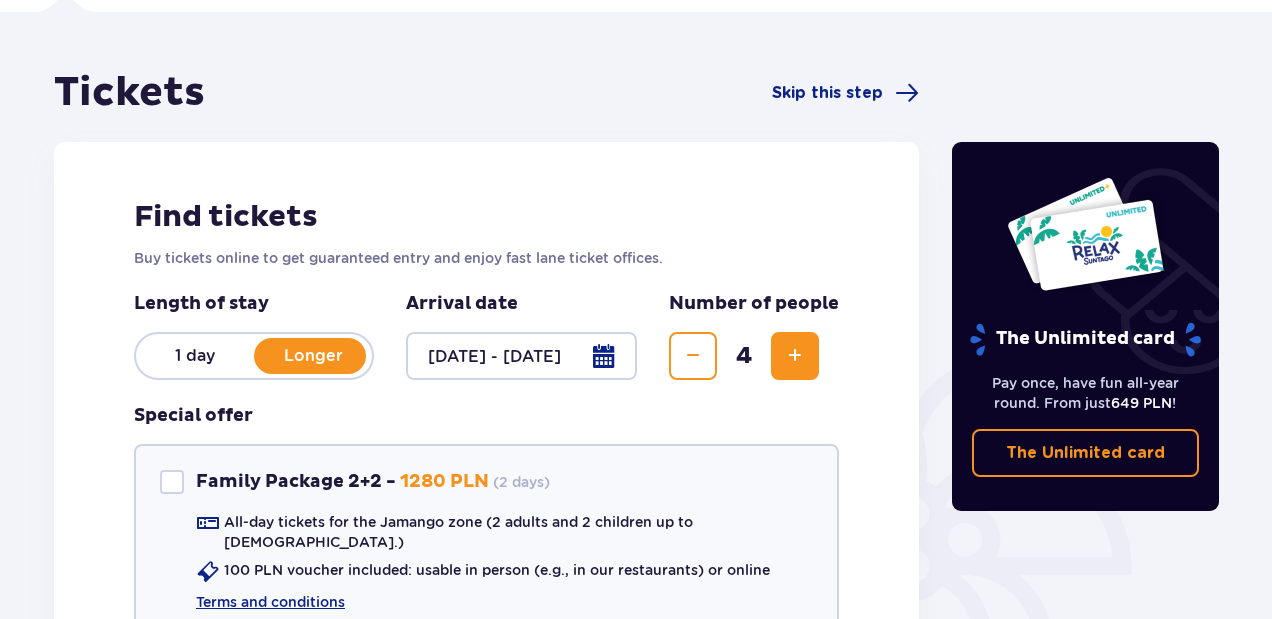 scroll, scrollTop: 0, scrollLeft: 0, axis: both 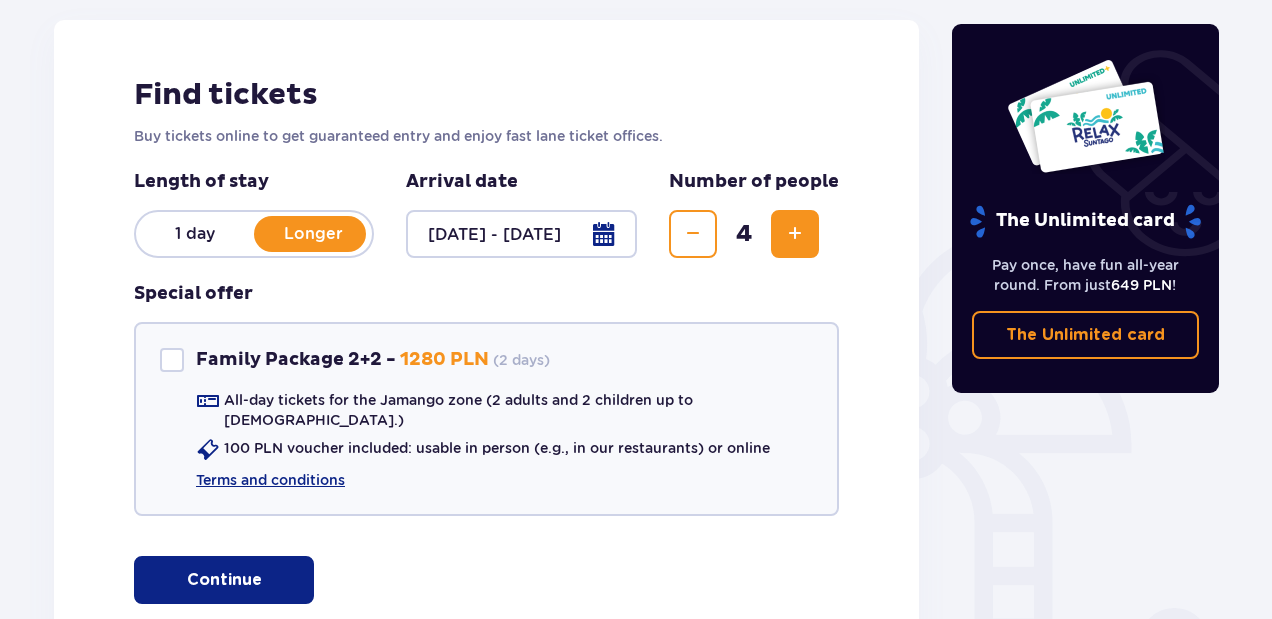click on "Continue" at bounding box center (224, 580) 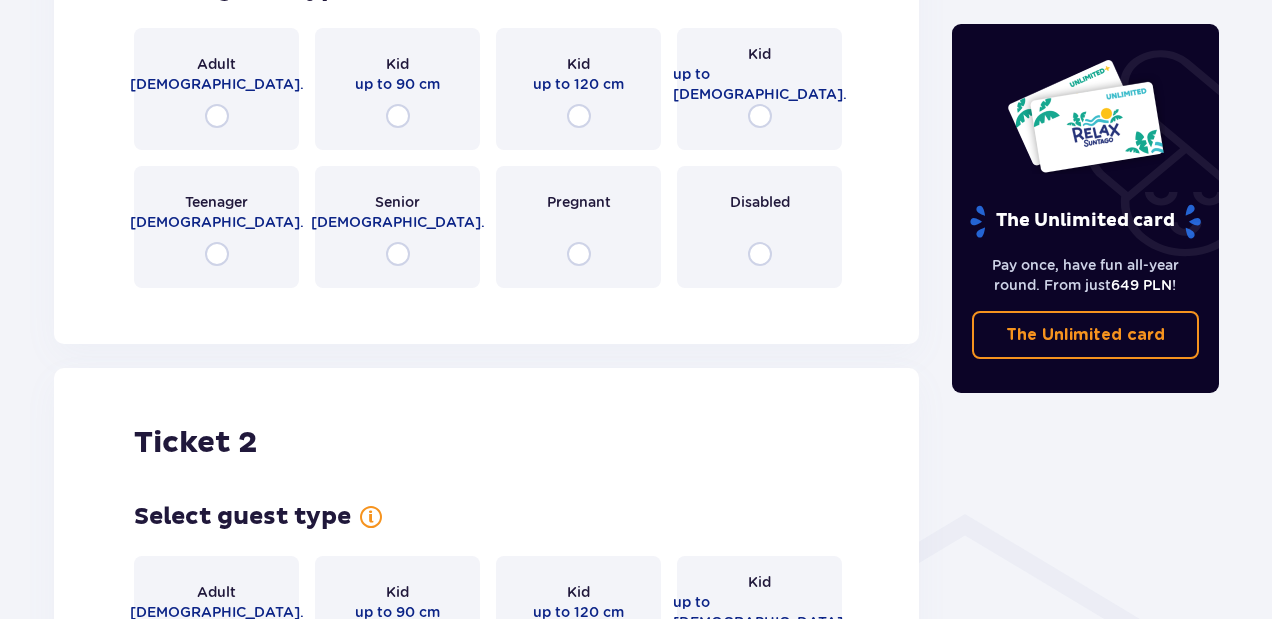scroll, scrollTop: 976, scrollLeft: 0, axis: vertical 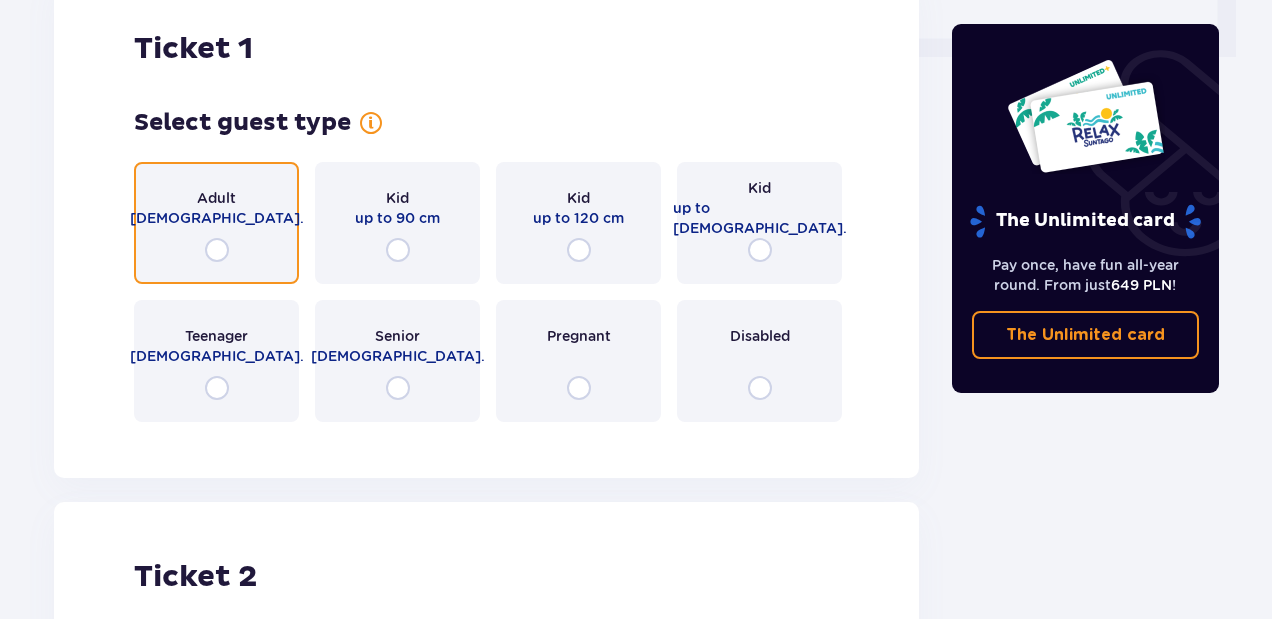 click at bounding box center [217, 250] 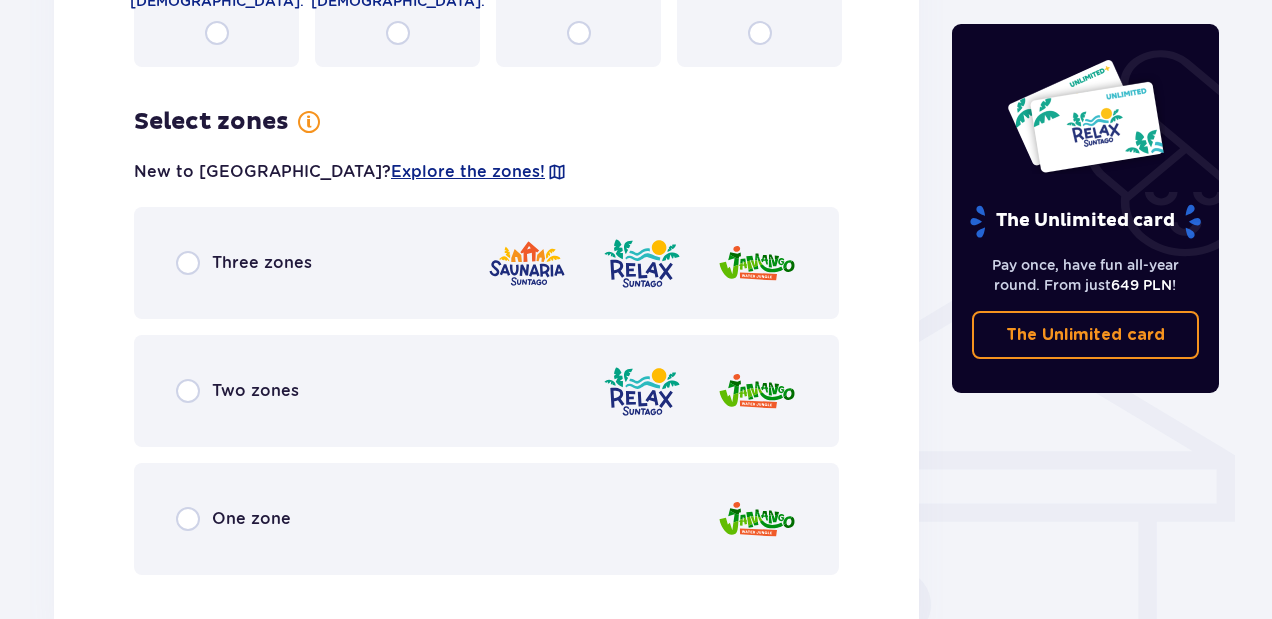scroll, scrollTop: 1464, scrollLeft: 0, axis: vertical 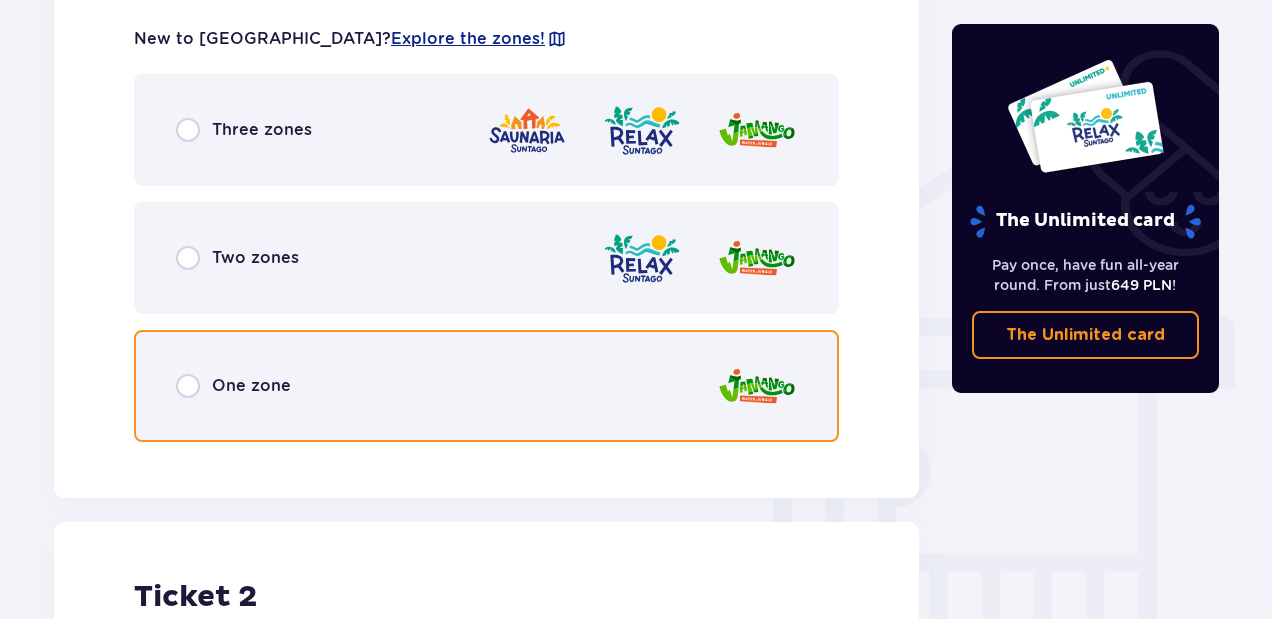 click at bounding box center [188, 386] 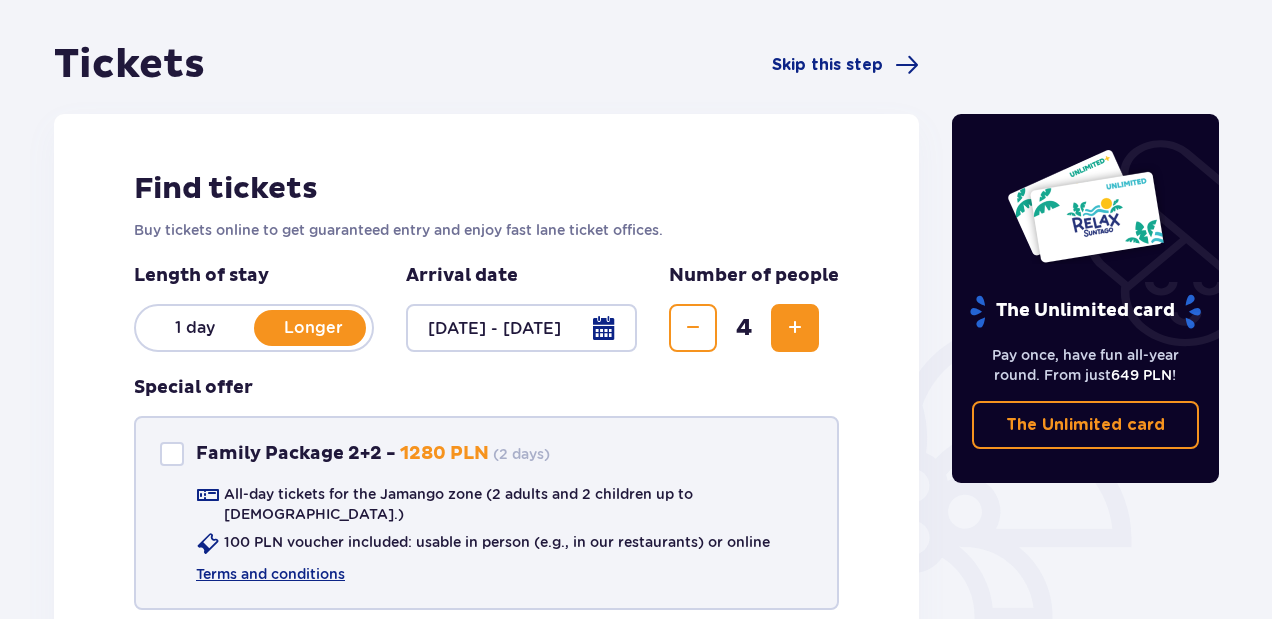 scroll, scrollTop: 239, scrollLeft: 0, axis: vertical 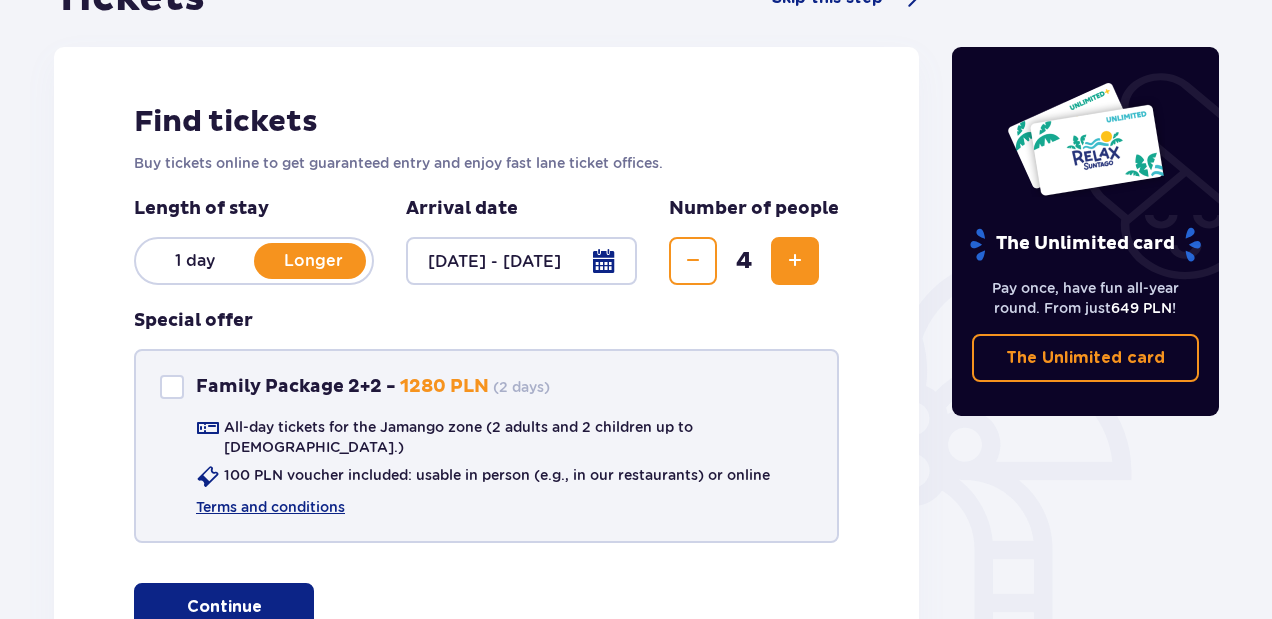 click on "All-day tickets for the Jamango zone (2 adults and 2 children up to 16 y.o.) 100 PLN voucher included: usable in person (e.g., in our restaurants) or online Terms and conditions" at bounding box center [486, 467] 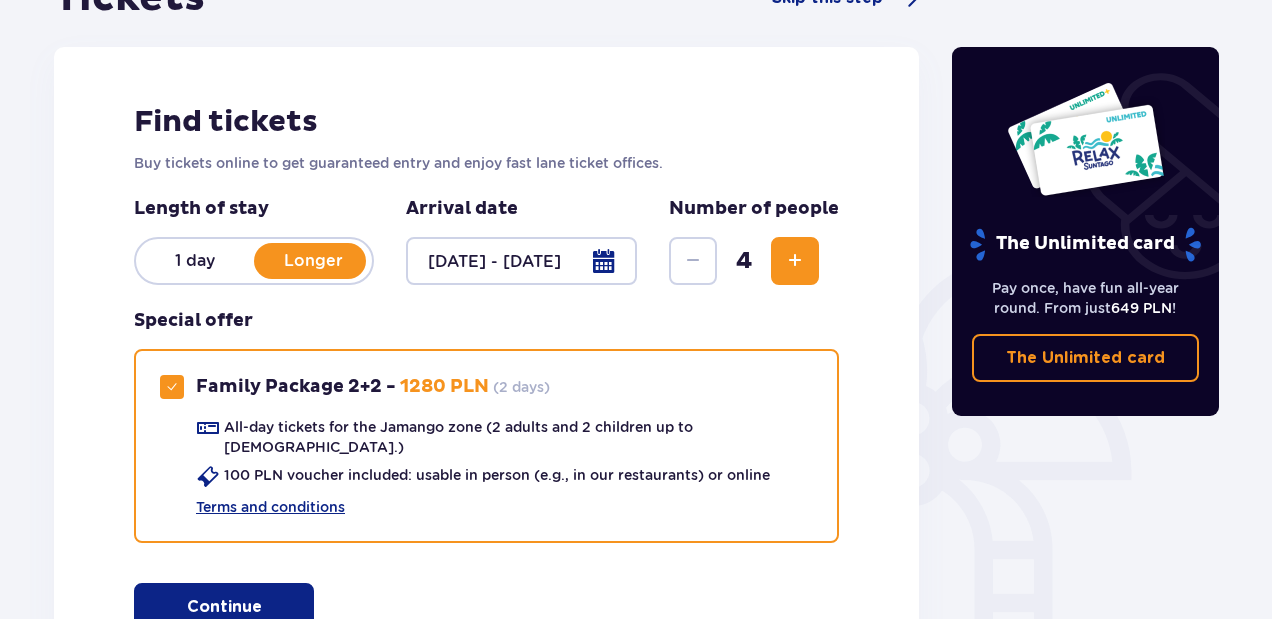 scroll, scrollTop: 306, scrollLeft: 0, axis: vertical 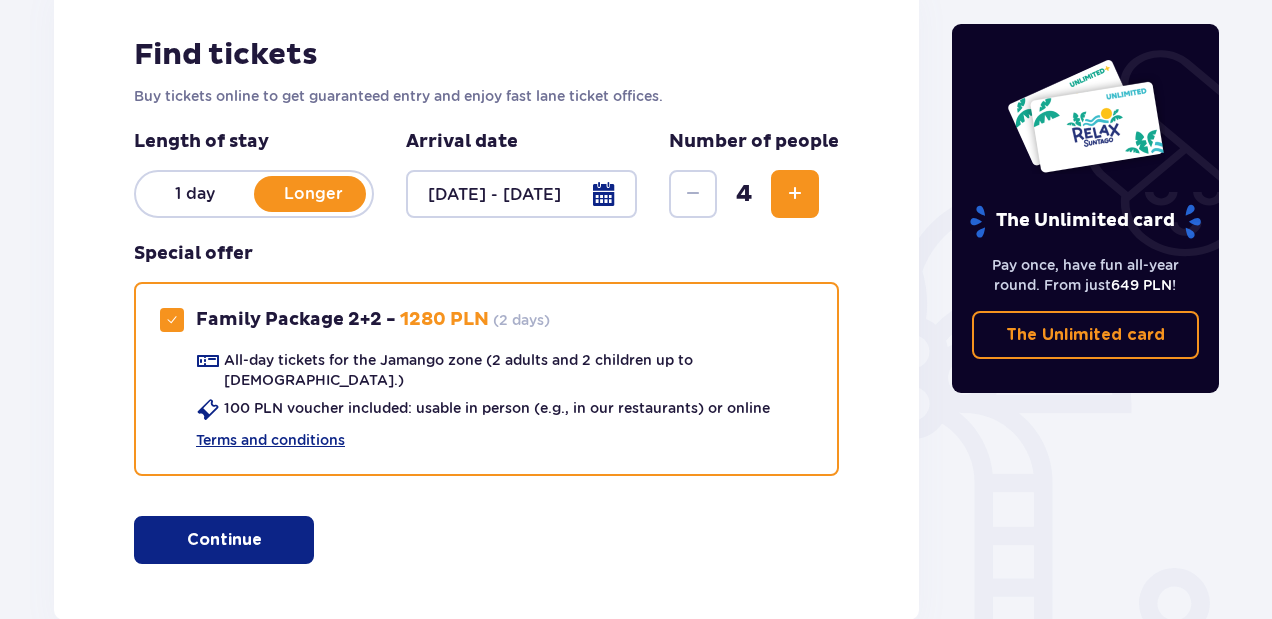 click at bounding box center [266, 540] 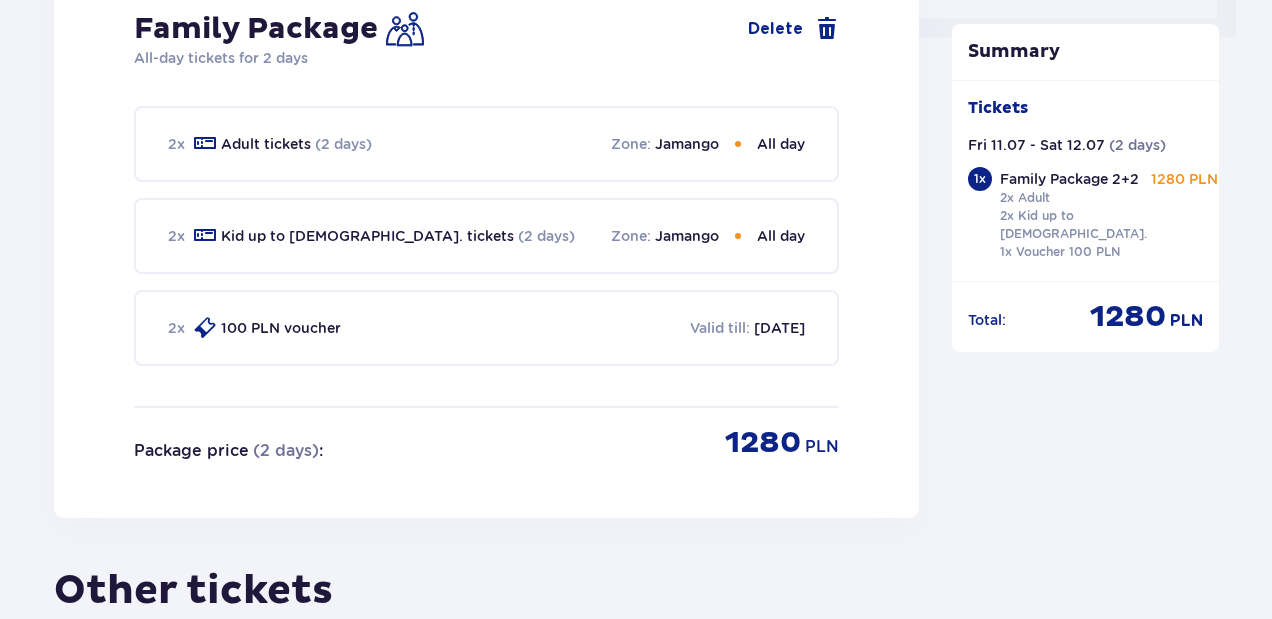 scroll, scrollTop: 796, scrollLeft: 0, axis: vertical 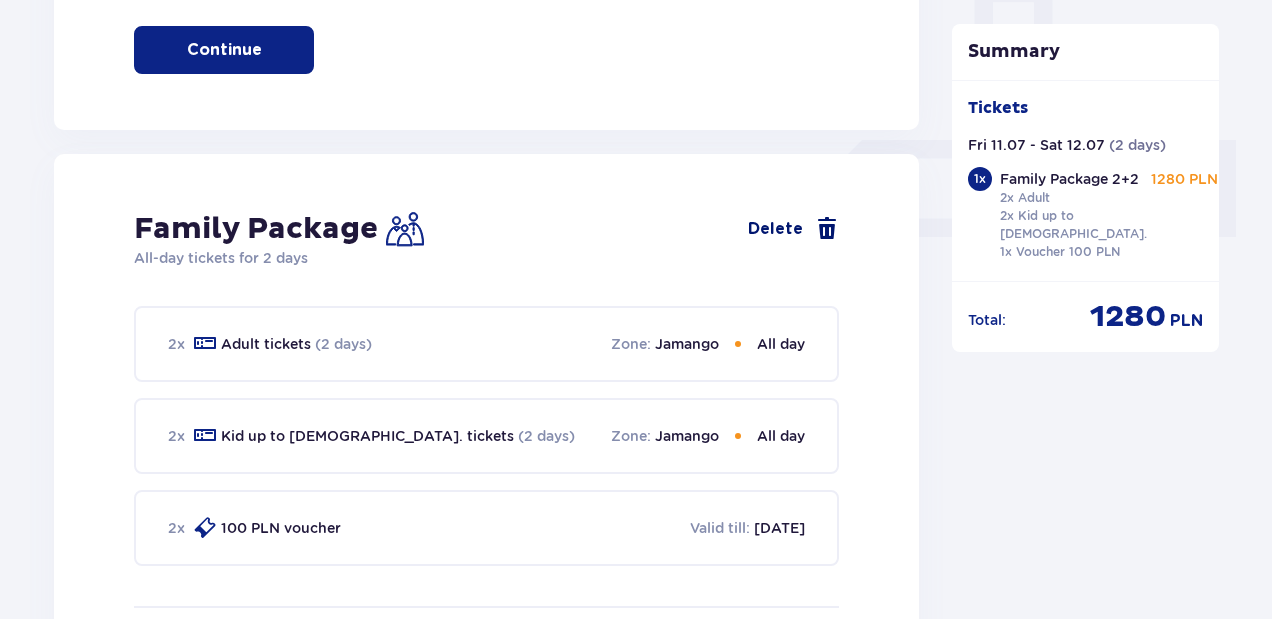 click on "Delete" at bounding box center (793, 229) 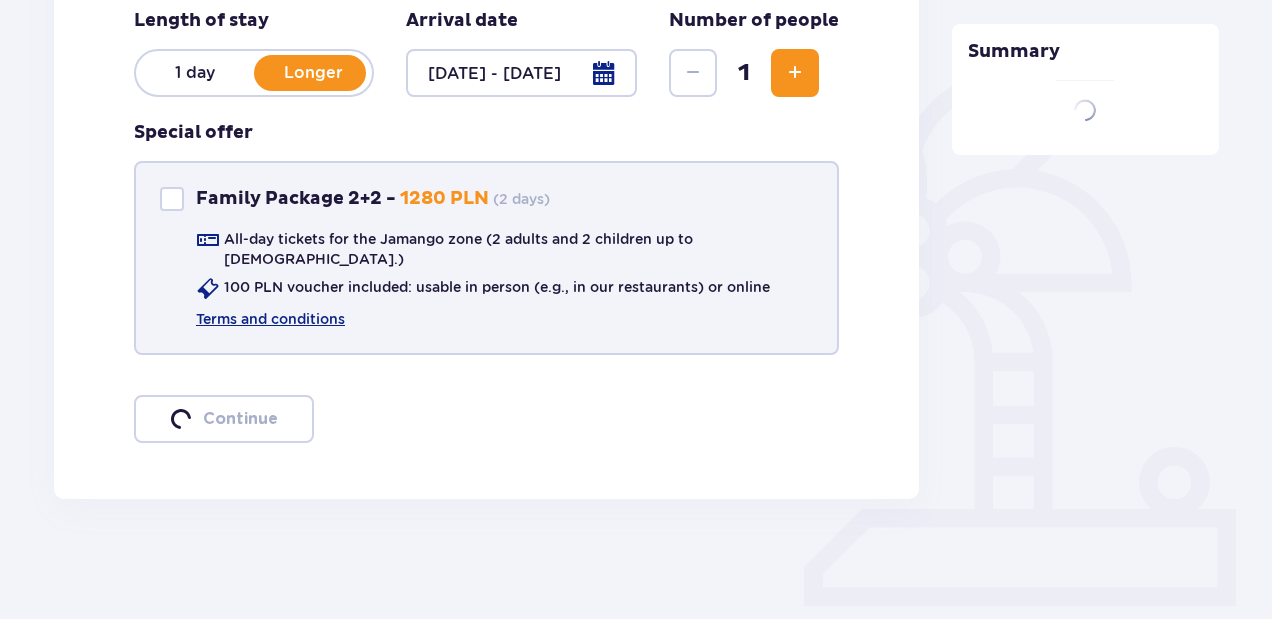 checkbox on "false" 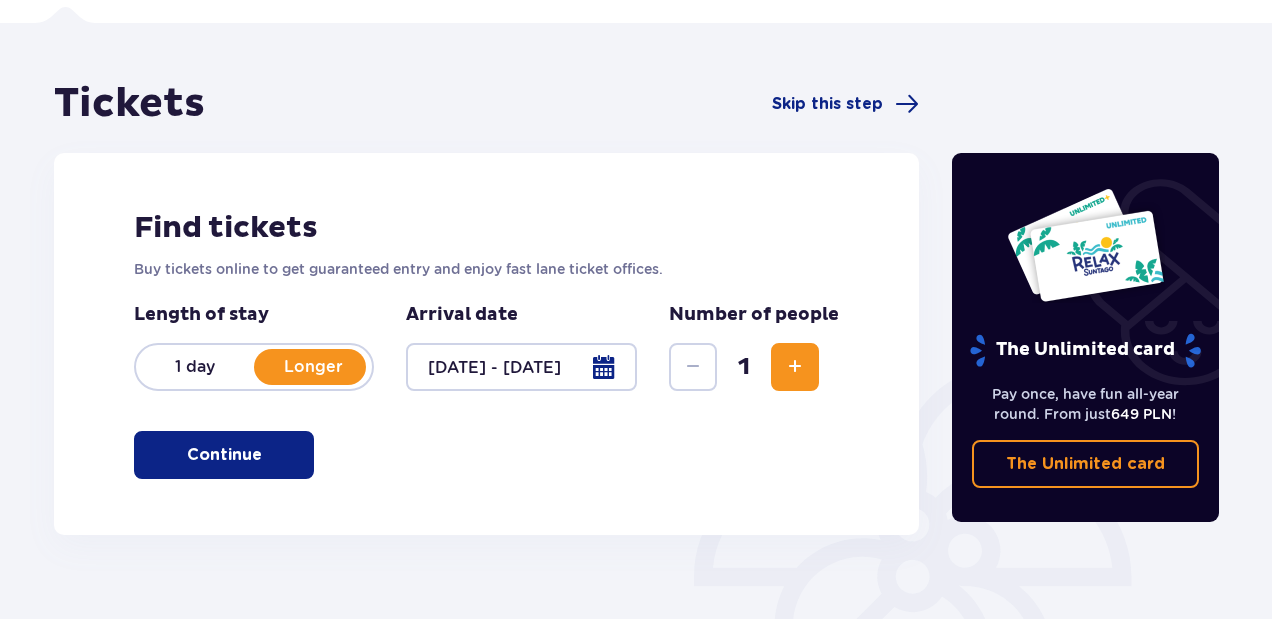 scroll, scrollTop: 200, scrollLeft: 0, axis: vertical 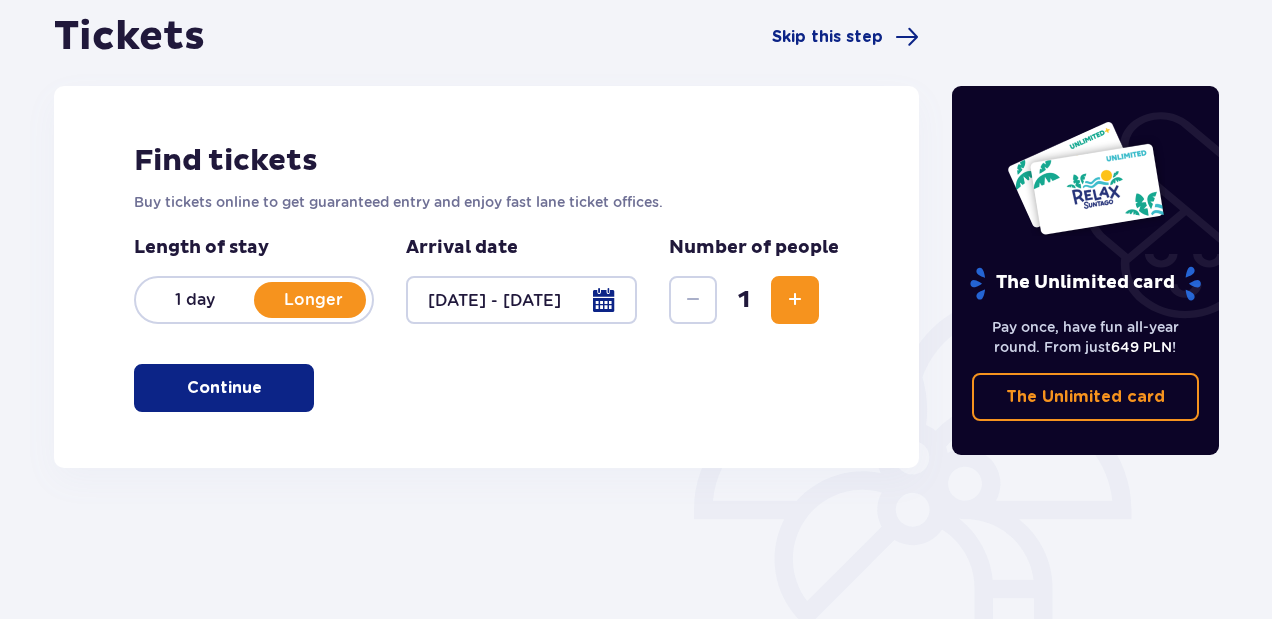 click on "Continue" at bounding box center [224, 388] 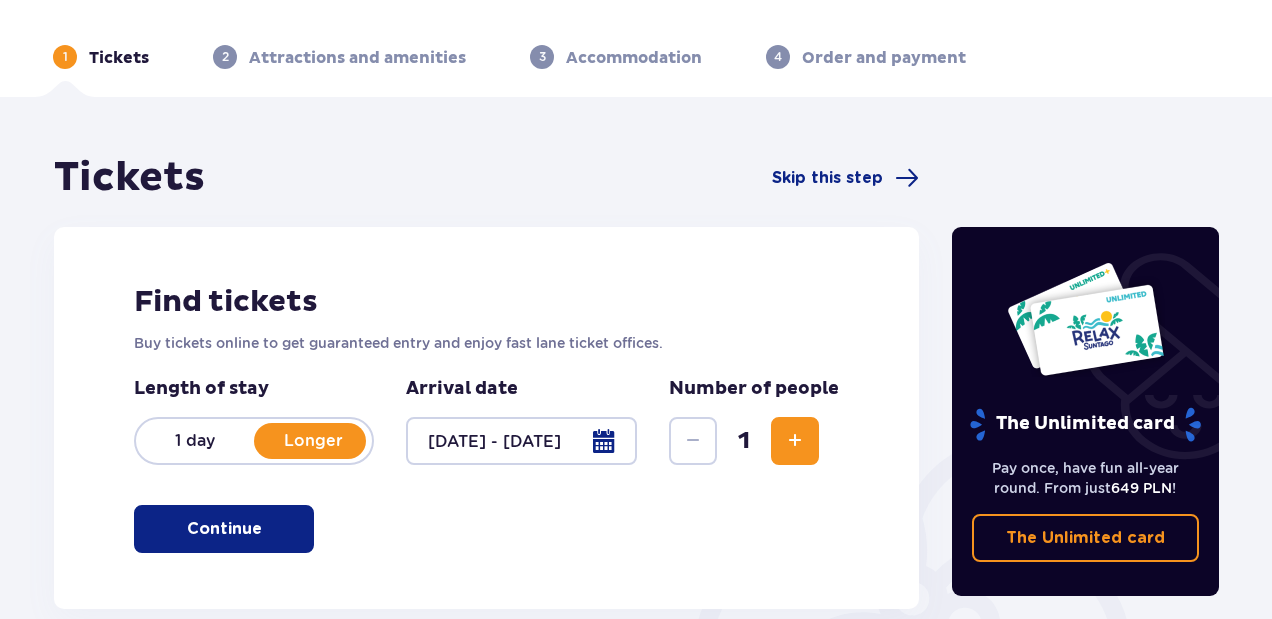 scroll, scrollTop: 0, scrollLeft: 0, axis: both 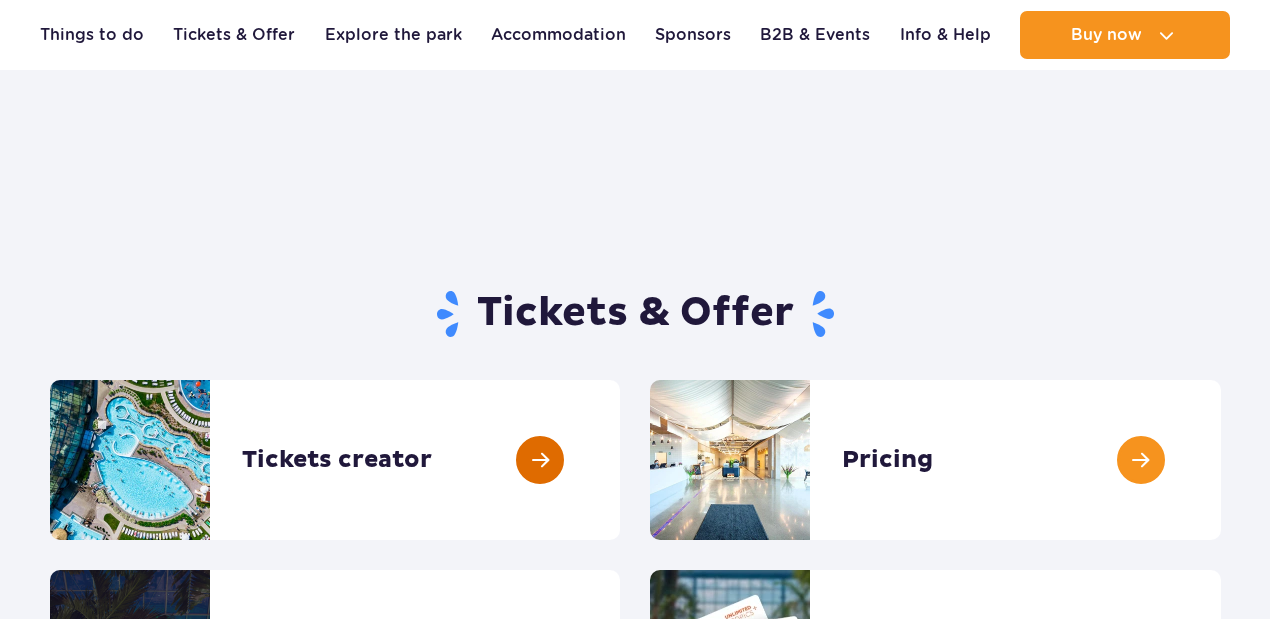 click at bounding box center (620, 460) 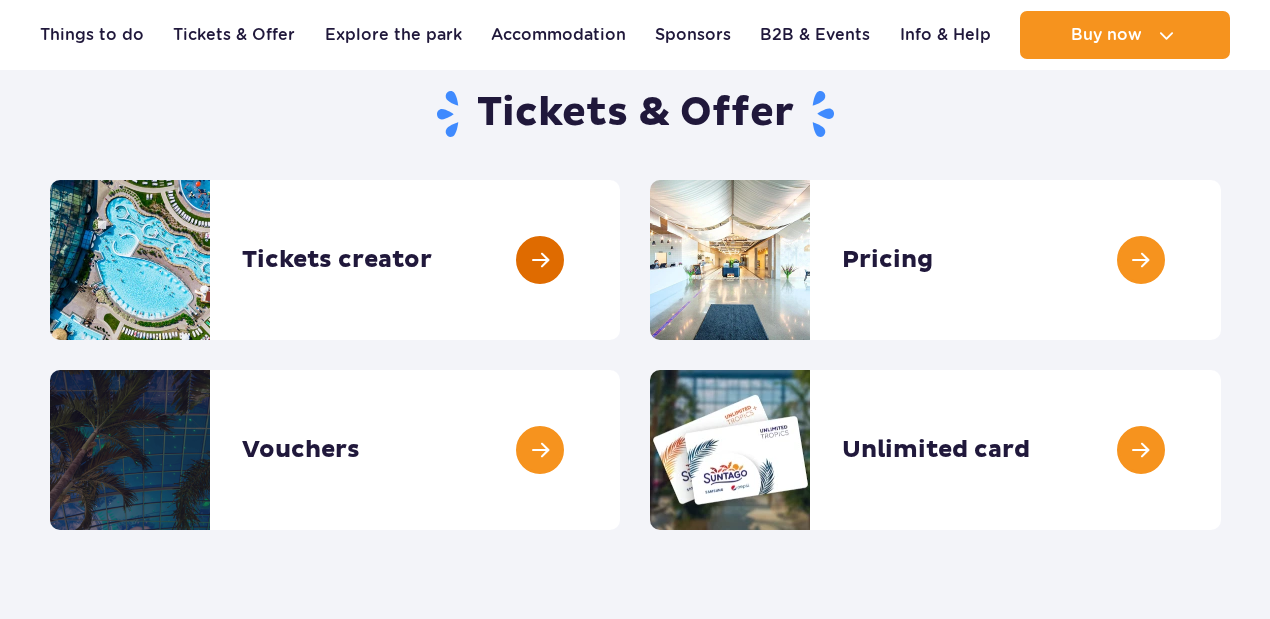 scroll, scrollTop: 0, scrollLeft: 0, axis: both 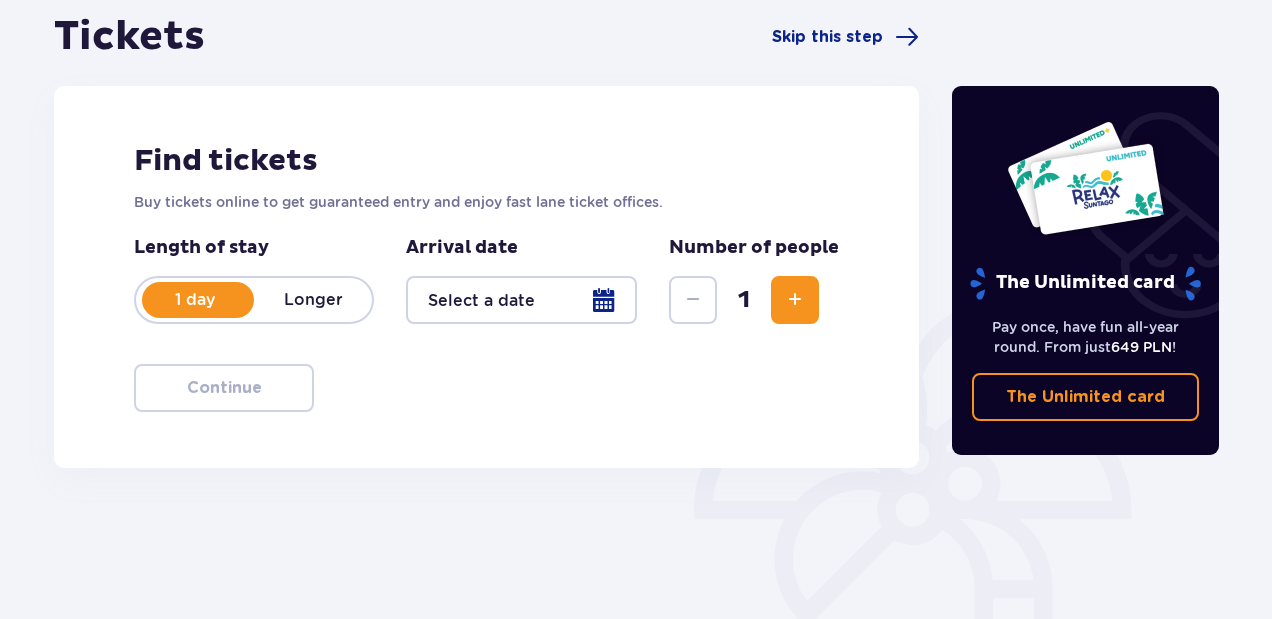 click on "Longer" at bounding box center (313, 300) 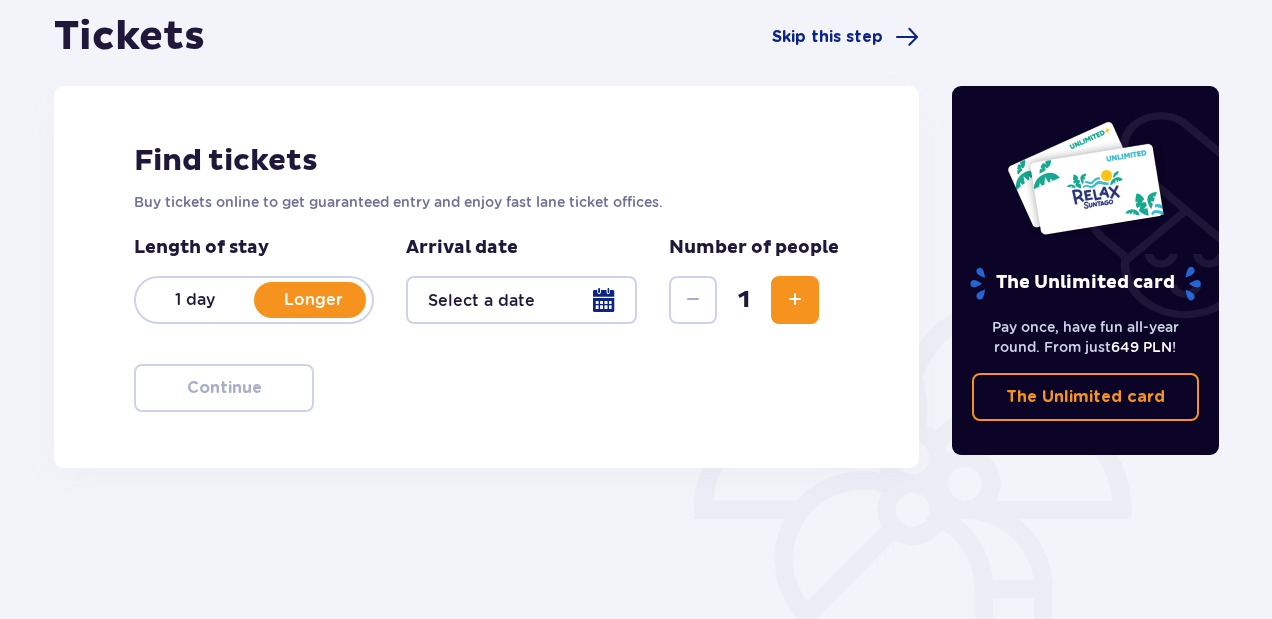 click at bounding box center (521, 300) 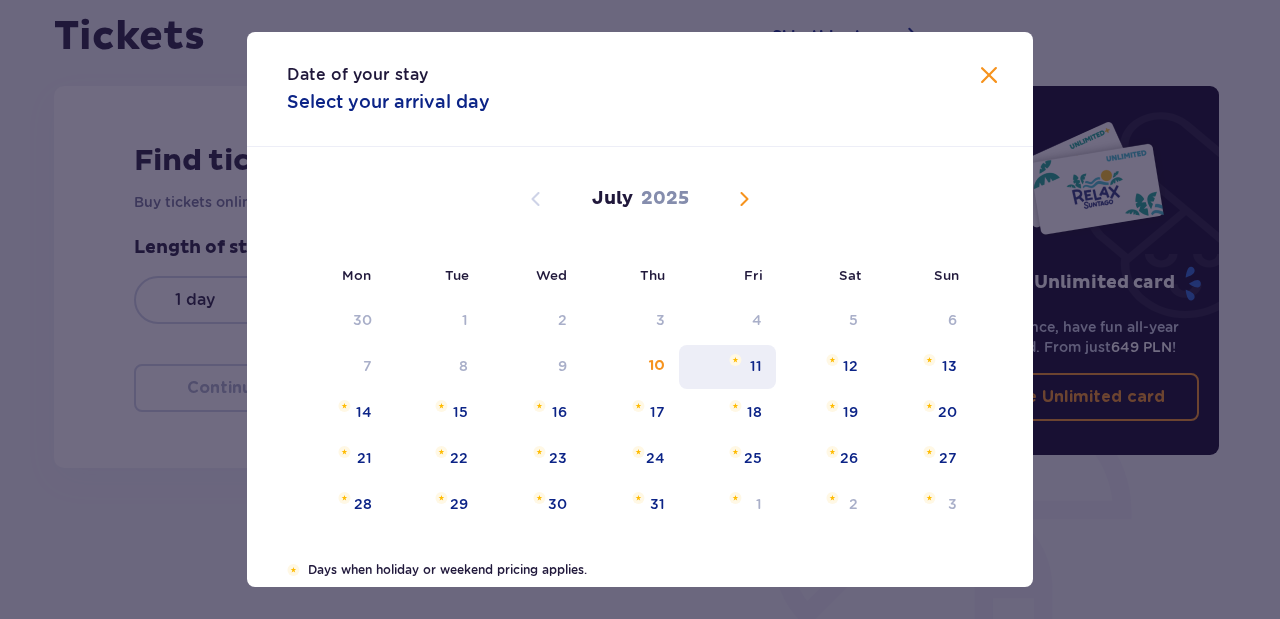 drag, startPoint x: 755, startPoint y: 374, endPoint x: 826, endPoint y: 360, distance: 72.36712 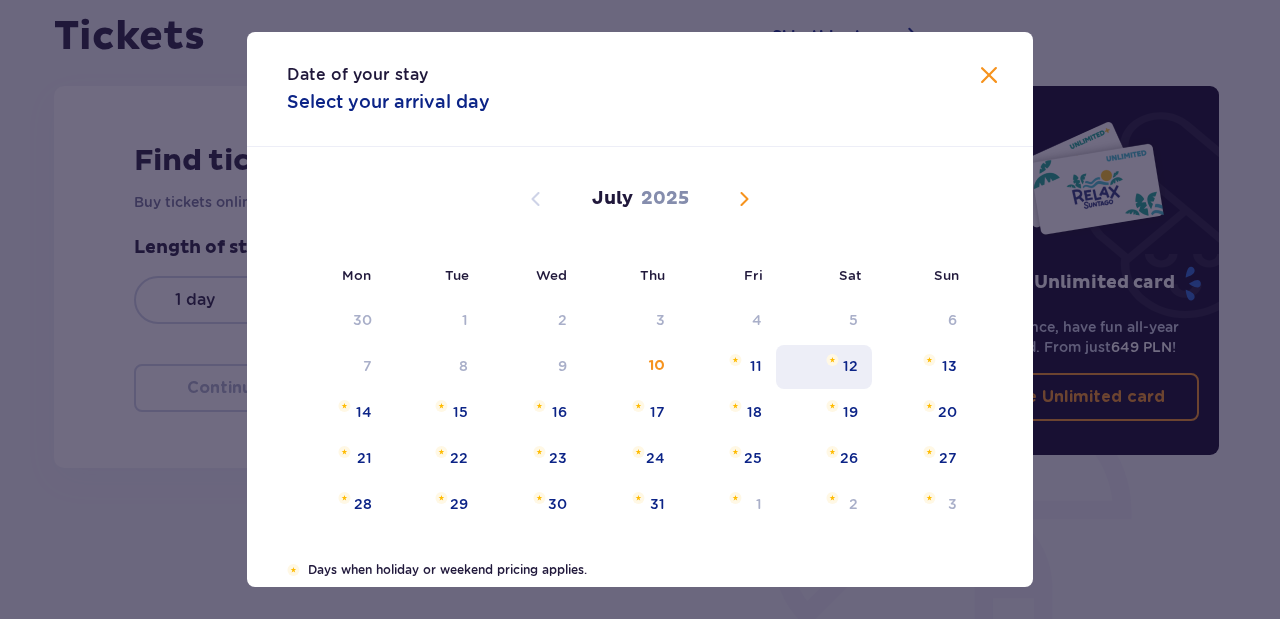 click on "11" at bounding box center [756, 366] 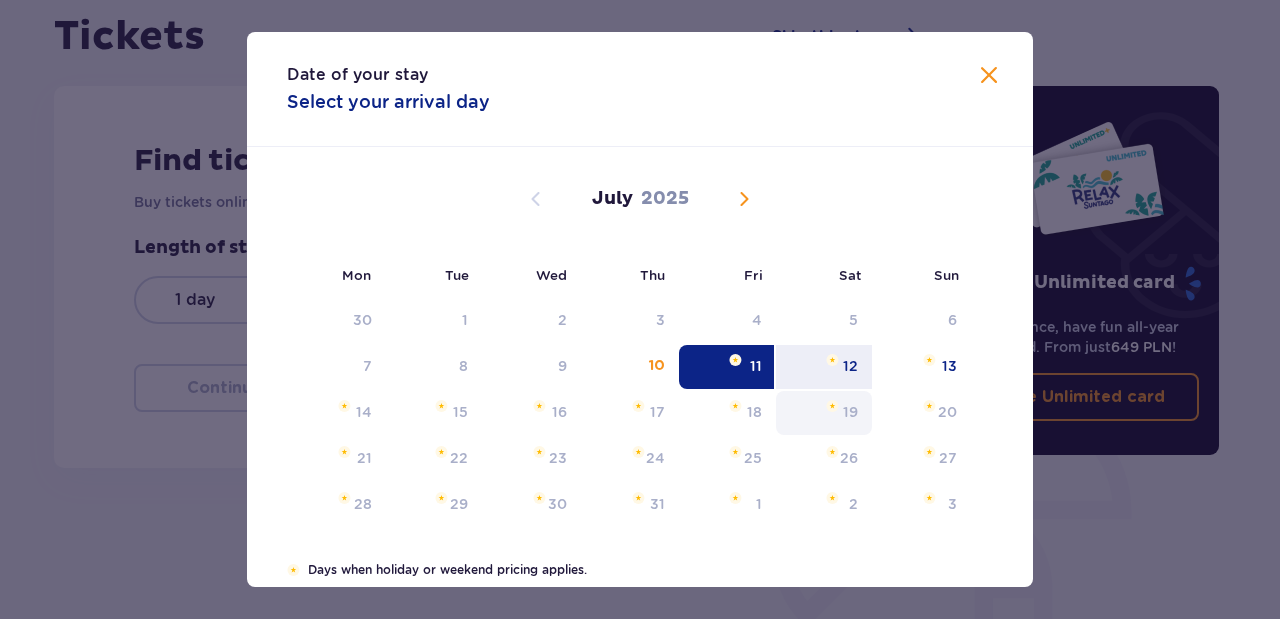 drag, startPoint x: 844, startPoint y: 365, endPoint x: 838, endPoint y: 392, distance: 27.658634 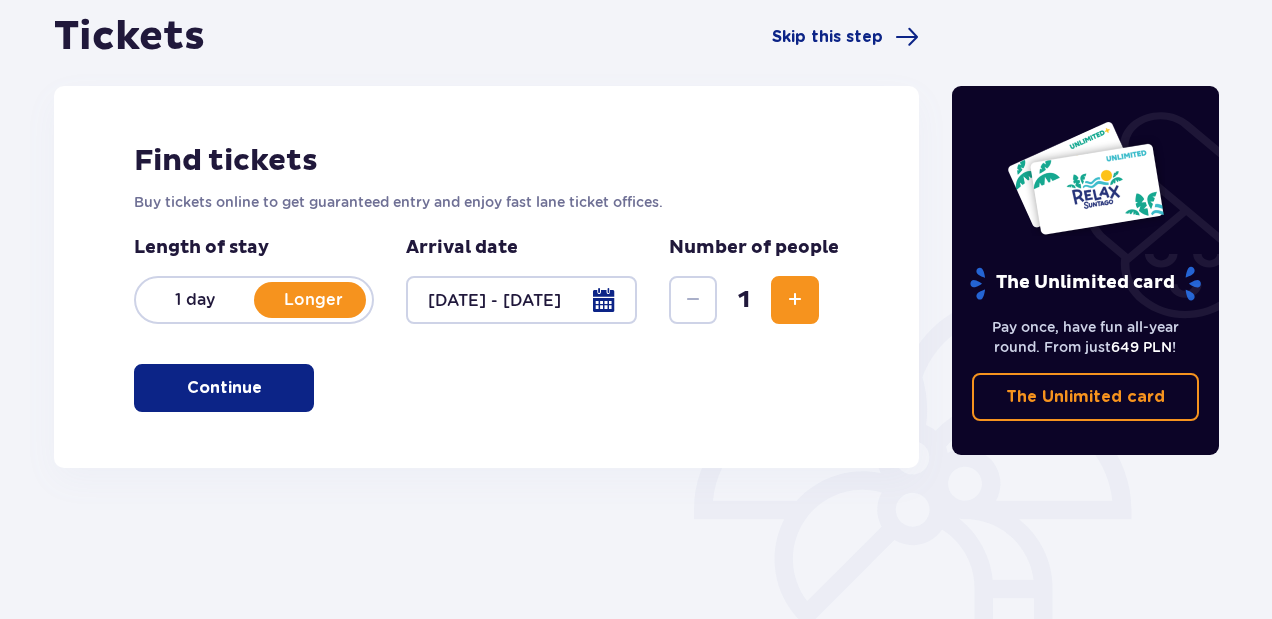 click on "Continue" at bounding box center (224, 388) 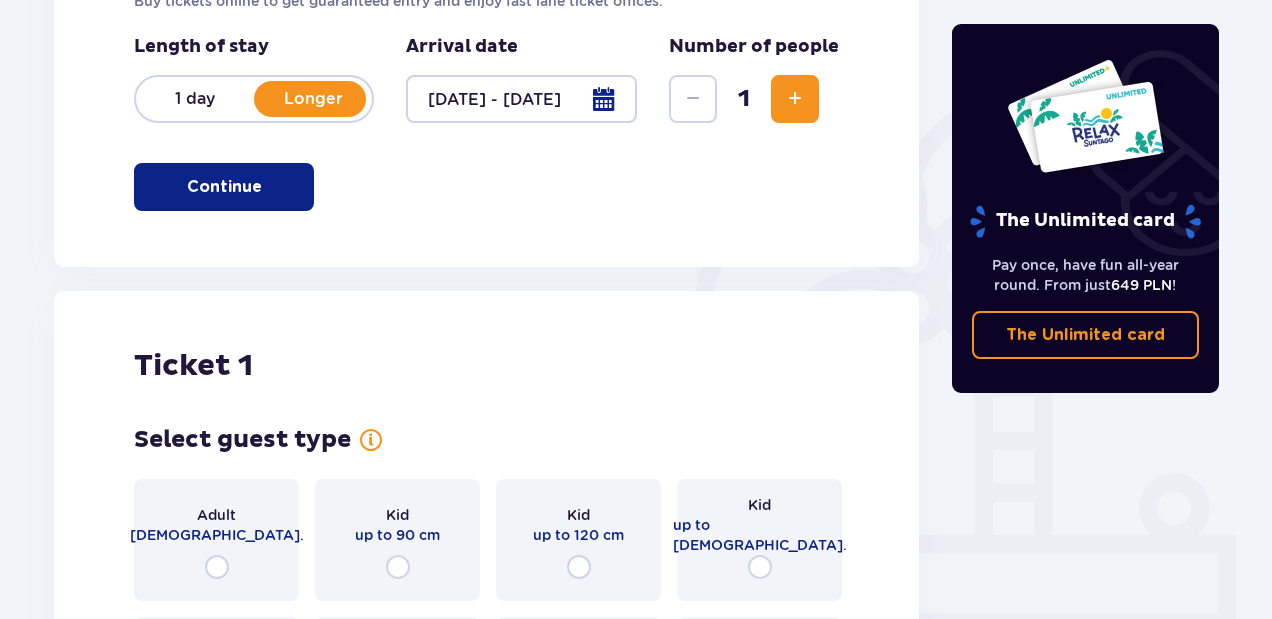 scroll, scrollTop: 268, scrollLeft: 0, axis: vertical 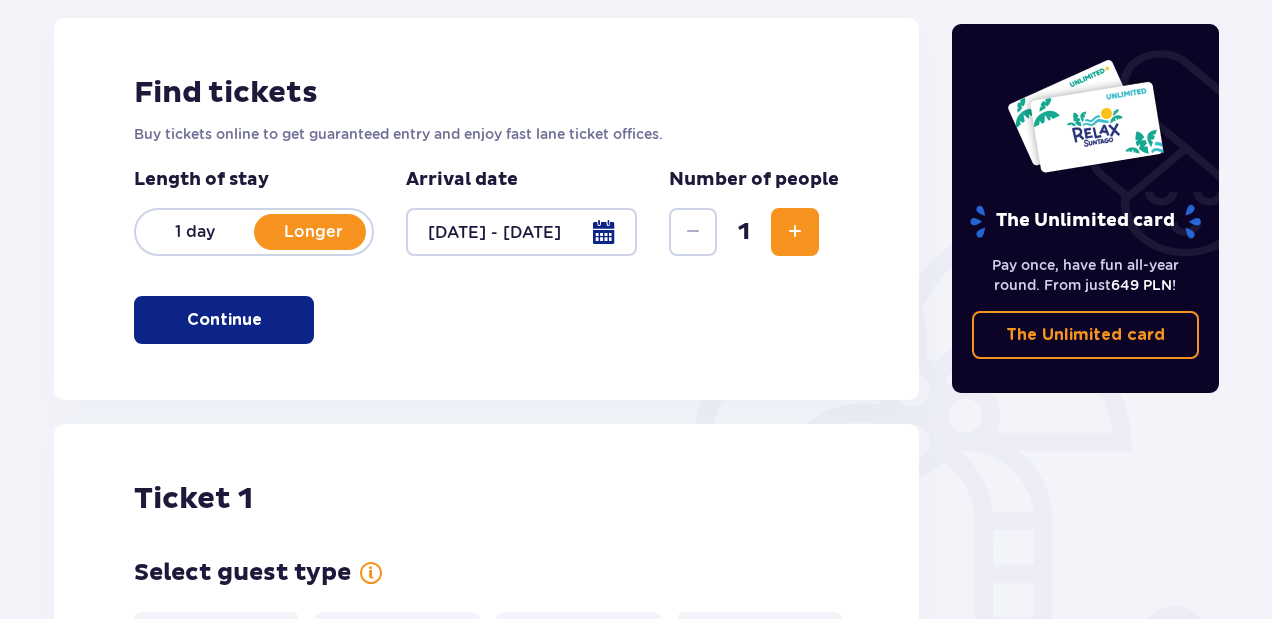 click at bounding box center [795, 232] 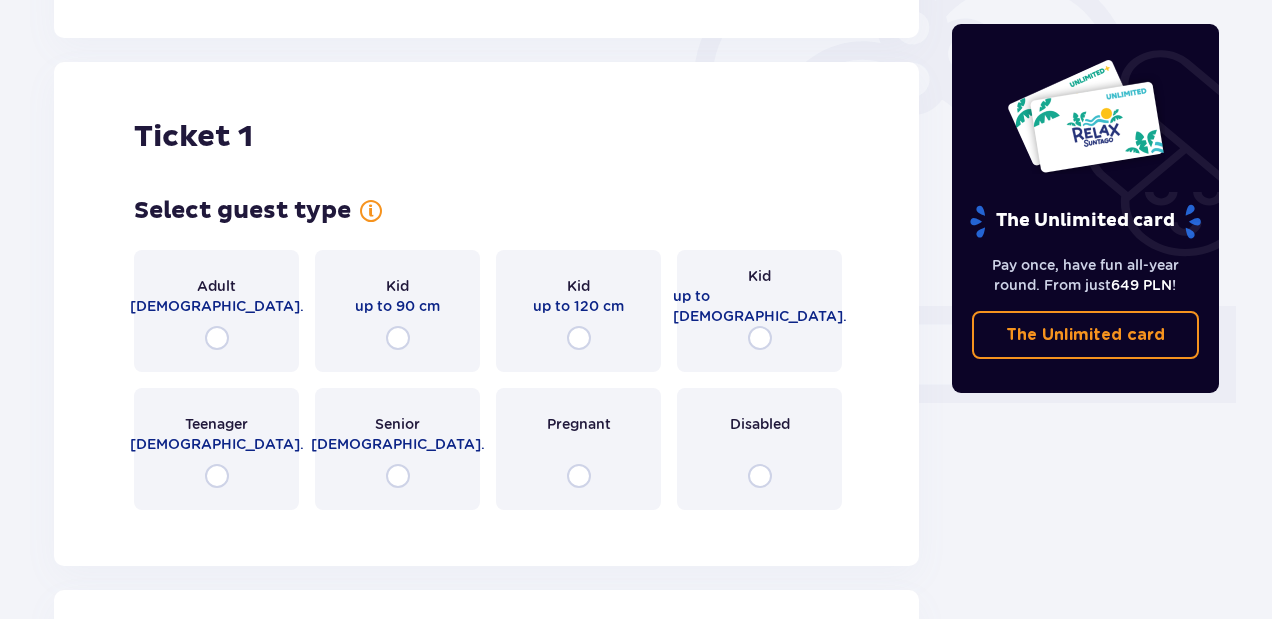 click on "Kid up to 16 y.o." at bounding box center (759, 311) 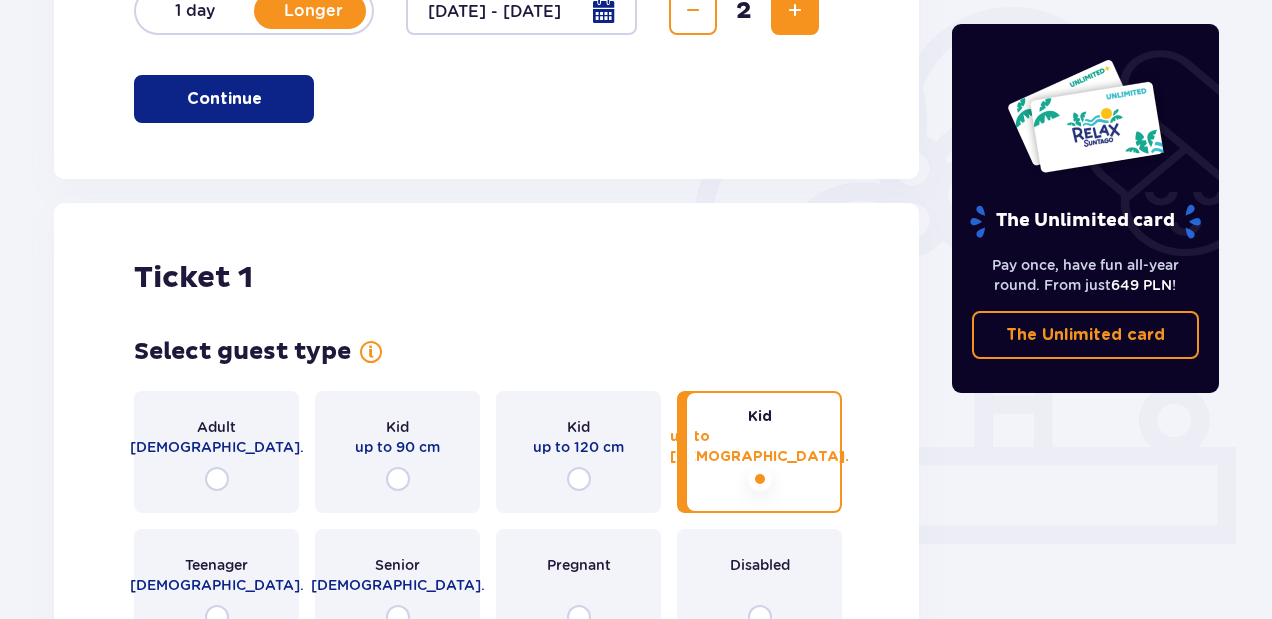 scroll, scrollTop: 289, scrollLeft: 0, axis: vertical 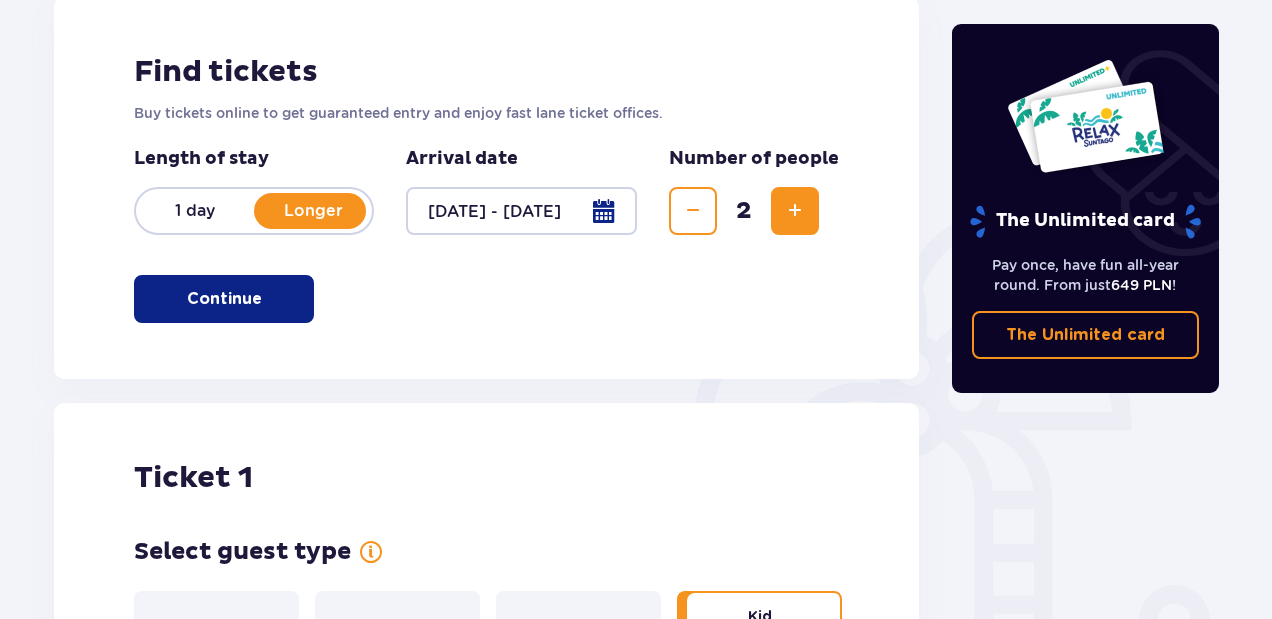 click at bounding box center (795, 211) 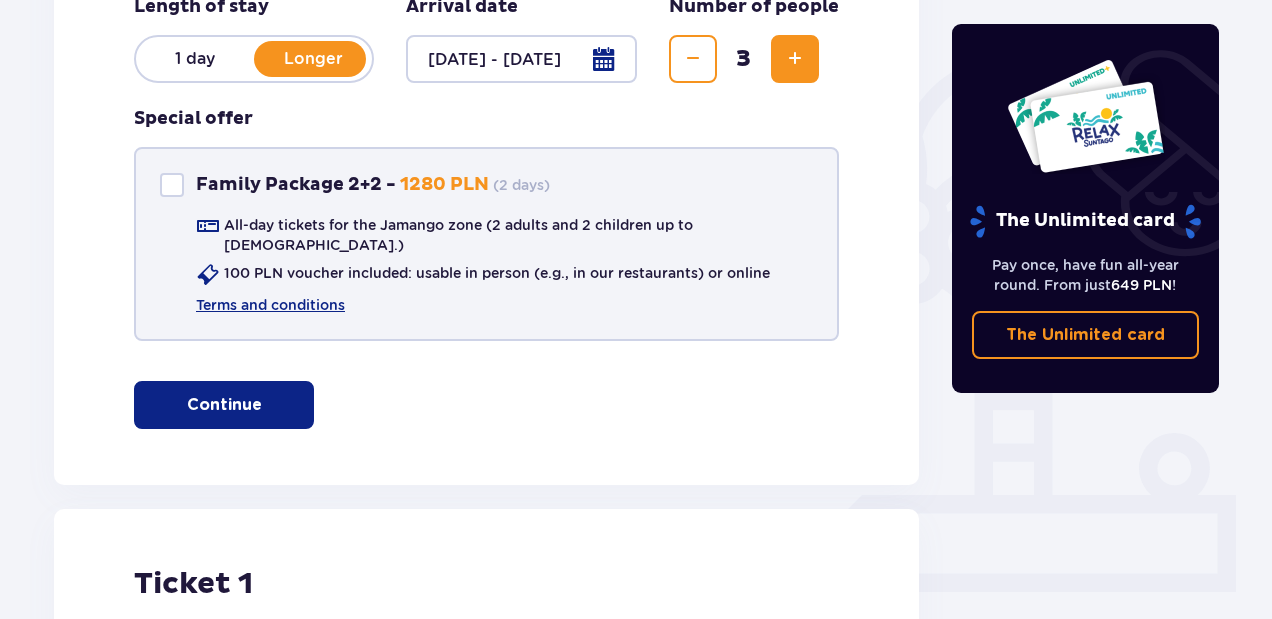 scroll, scrollTop: 308, scrollLeft: 0, axis: vertical 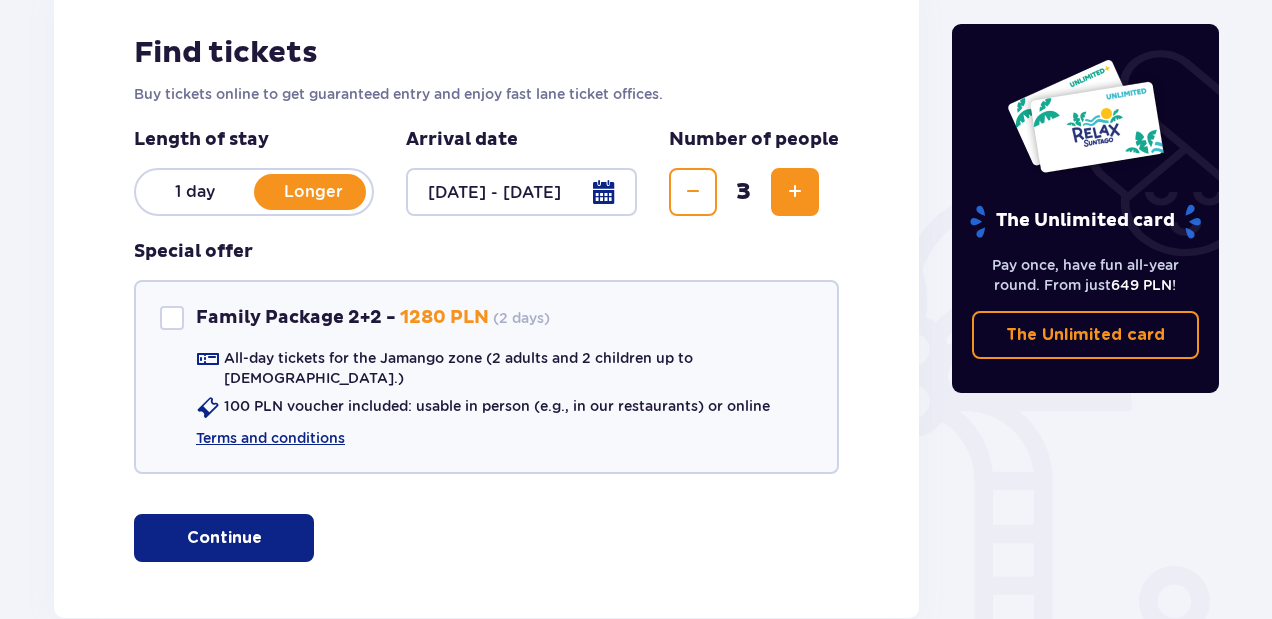 click at bounding box center (795, 192) 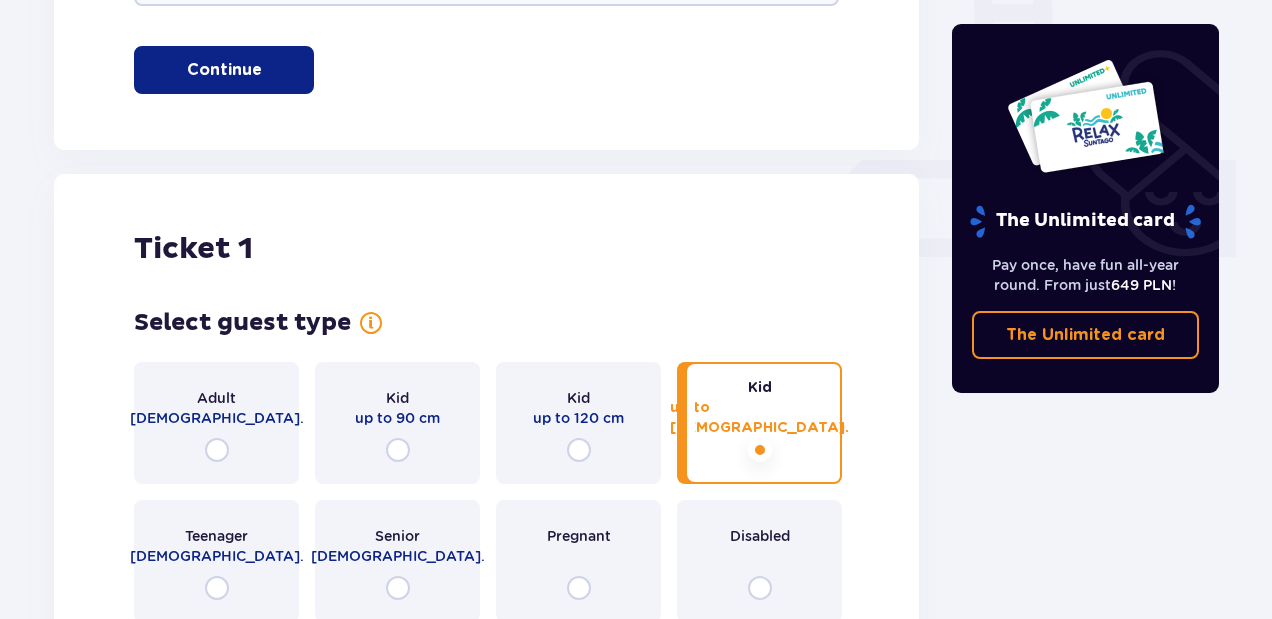 scroll, scrollTop: 843, scrollLeft: 0, axis: vertical 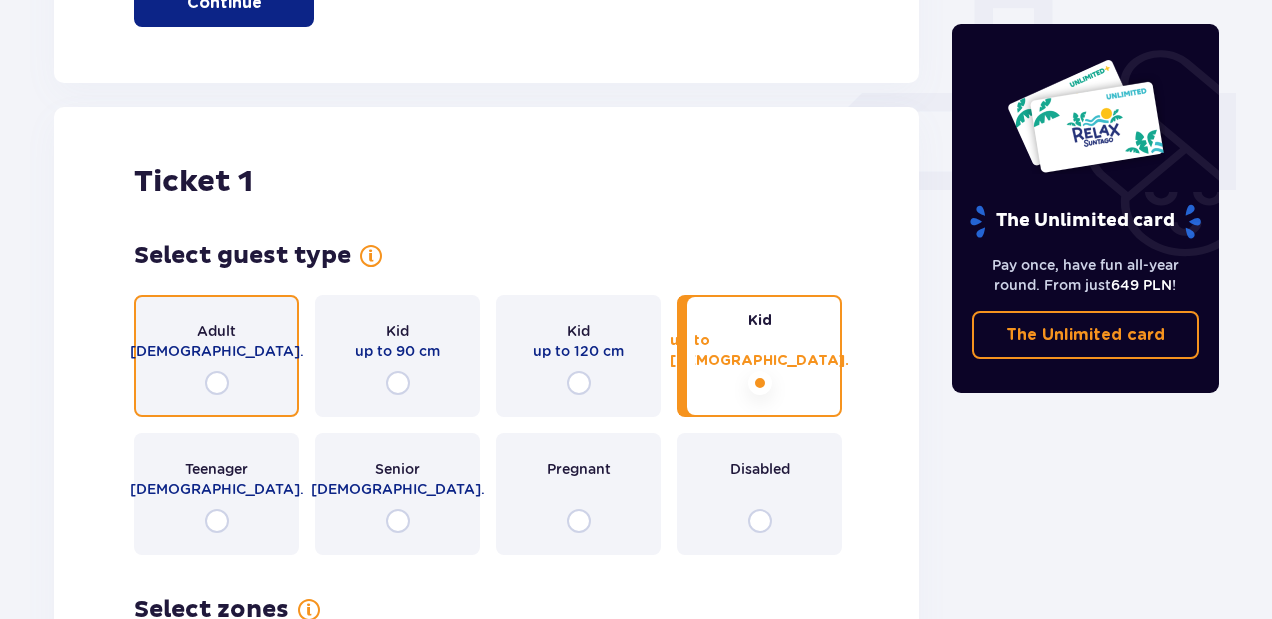drag, startPoint x: 218, startPoint y: 368, endPoint x: 214, endPoint y: 382, distance: 14.56022 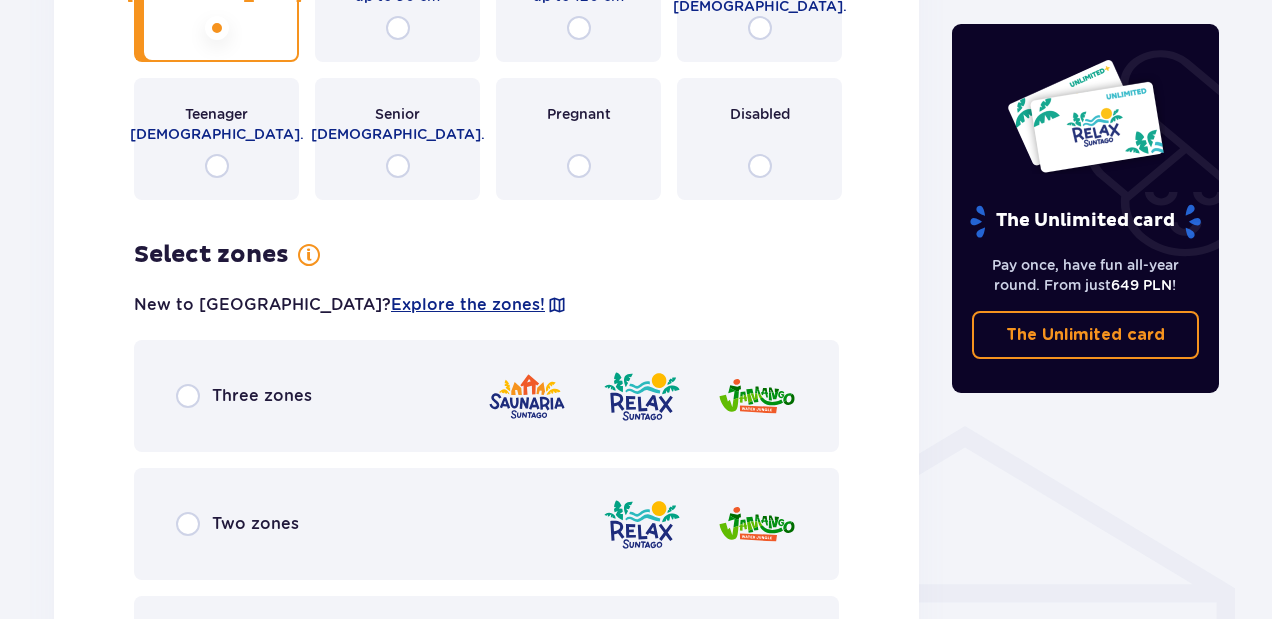 scroll, scrollTop: 1331, scrollLeft: 0, axis: vertical 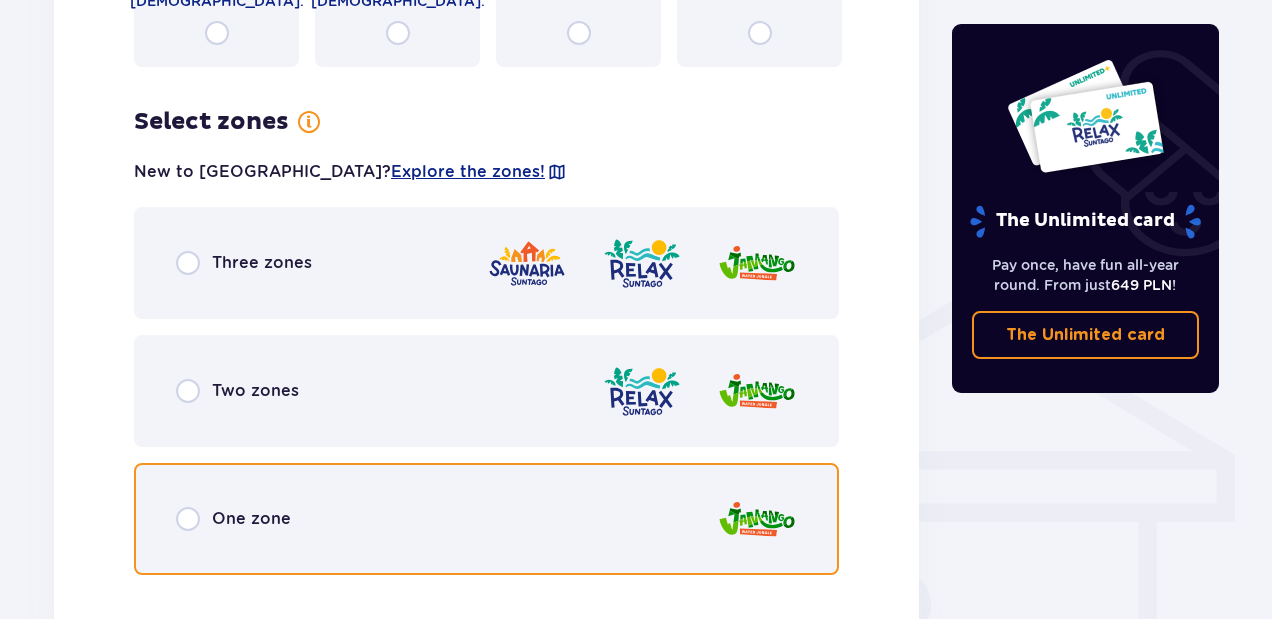 click at bounding box center [188, 519] 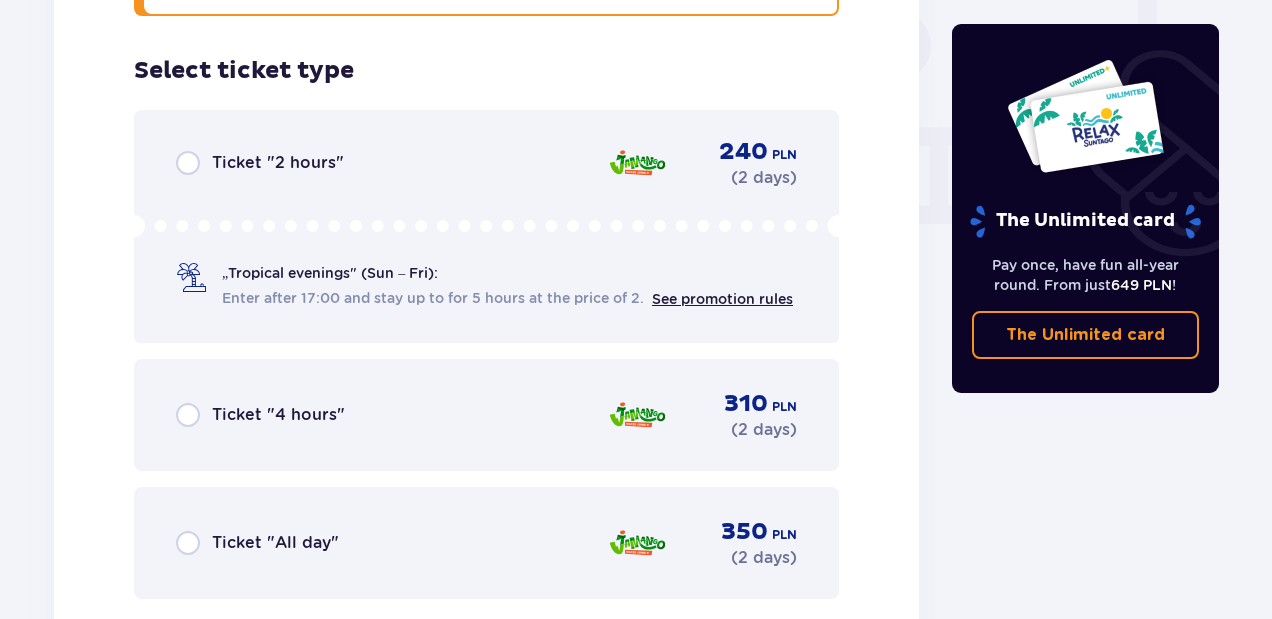 scroll, scrollTop: 1906, scrollLeft: 0, axis: vertical 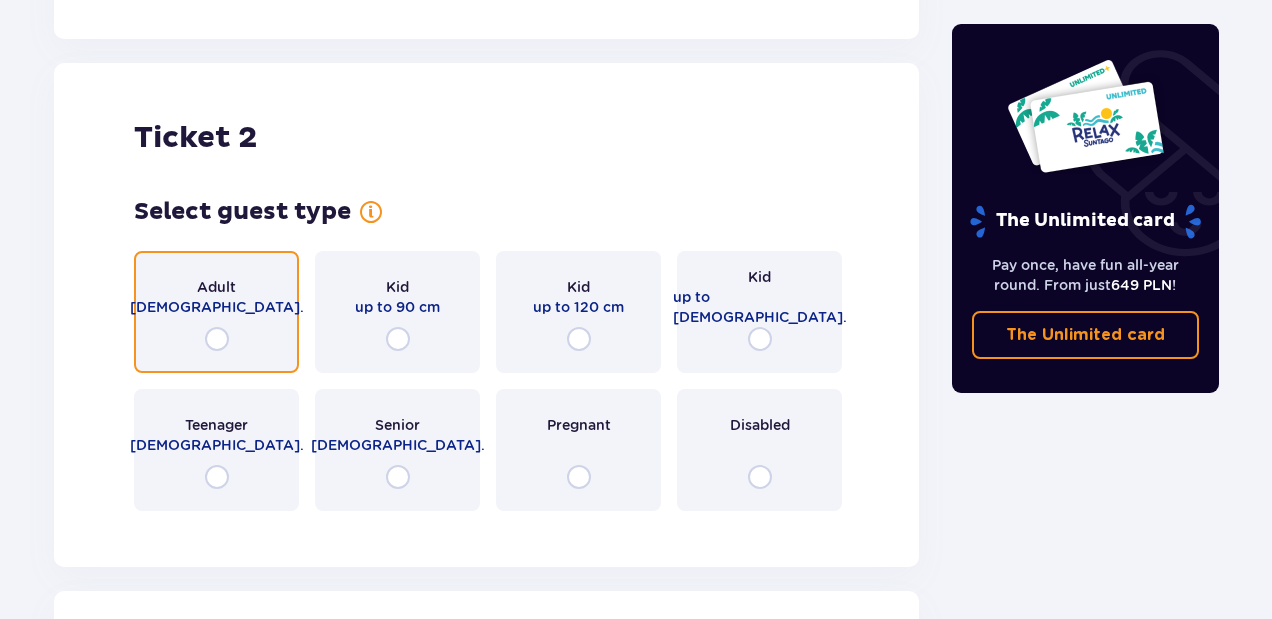 click at bounding box center [217, 339] 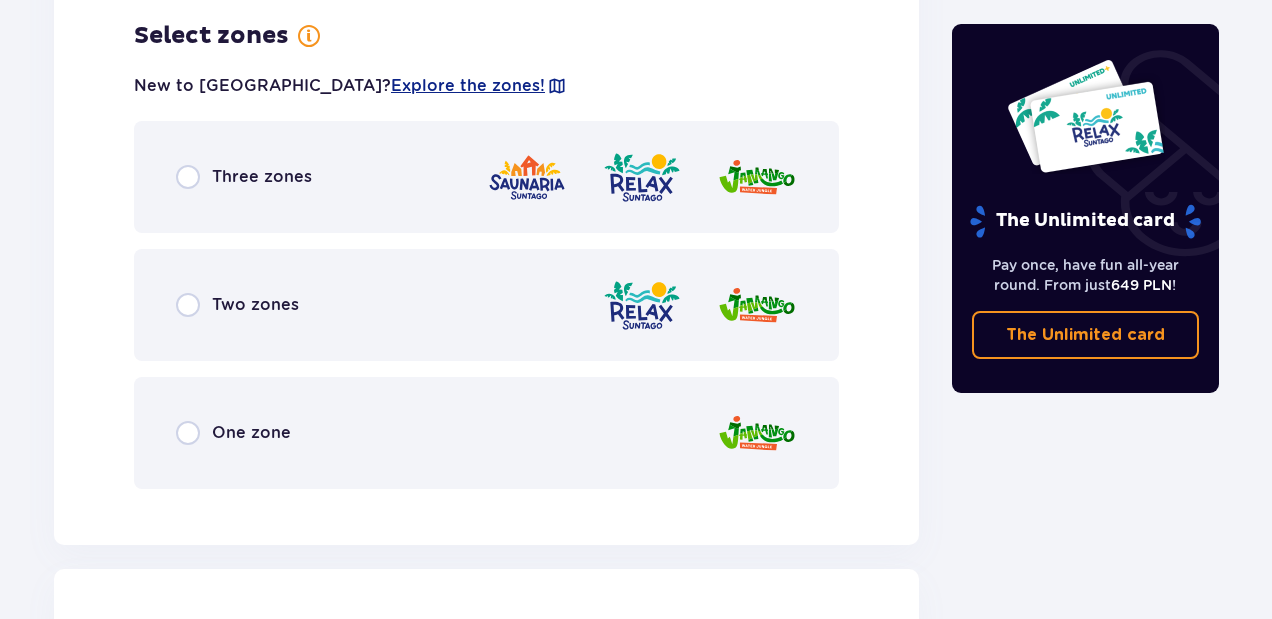 scroll, scrollTop: 3037, scrollLeft: 0, axis: vertical 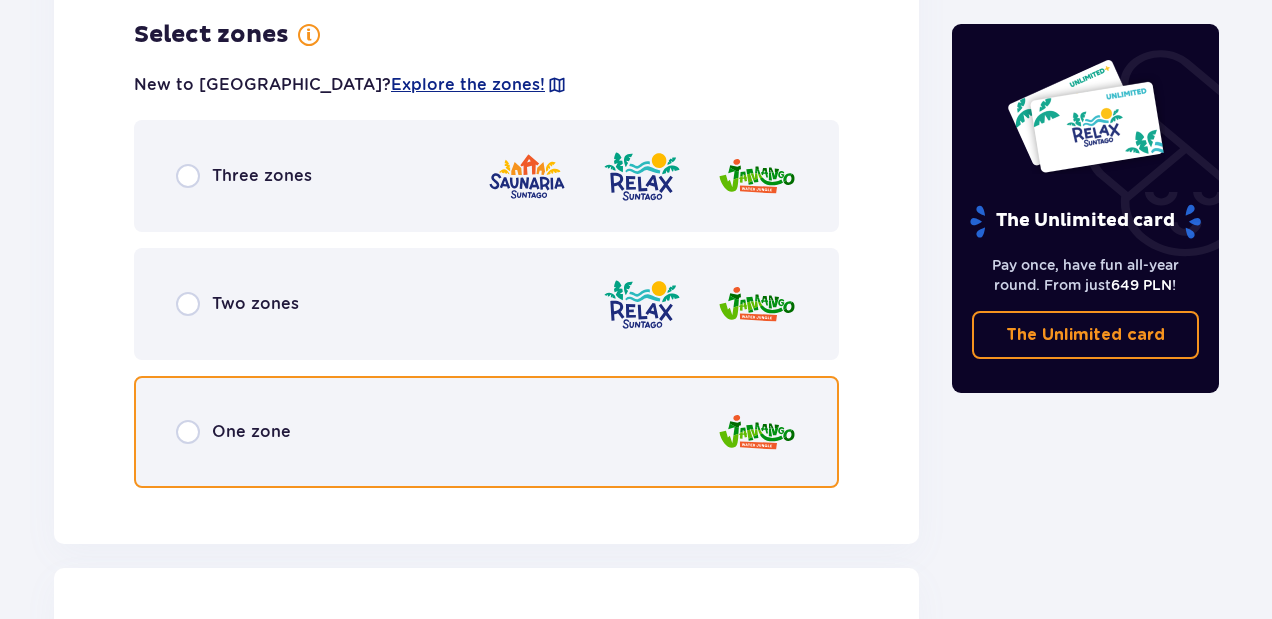 click at bounding box center (188, 432) 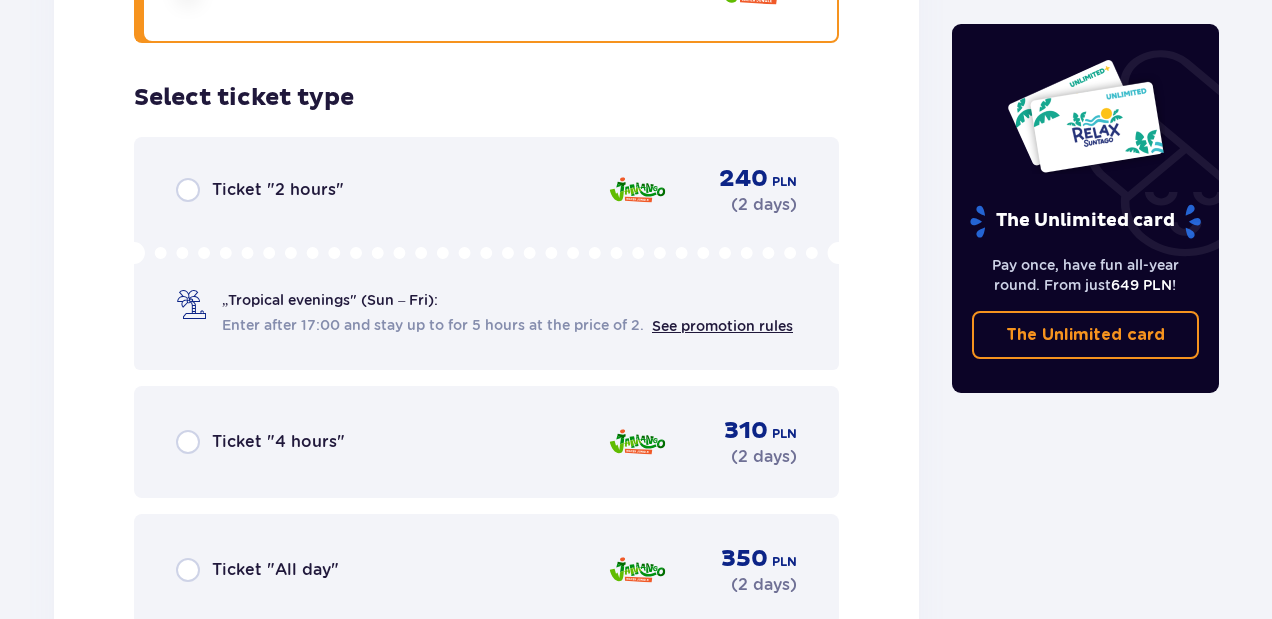 scroll, scrollTop: 3545, scrollLeft: 0, axis: vertical 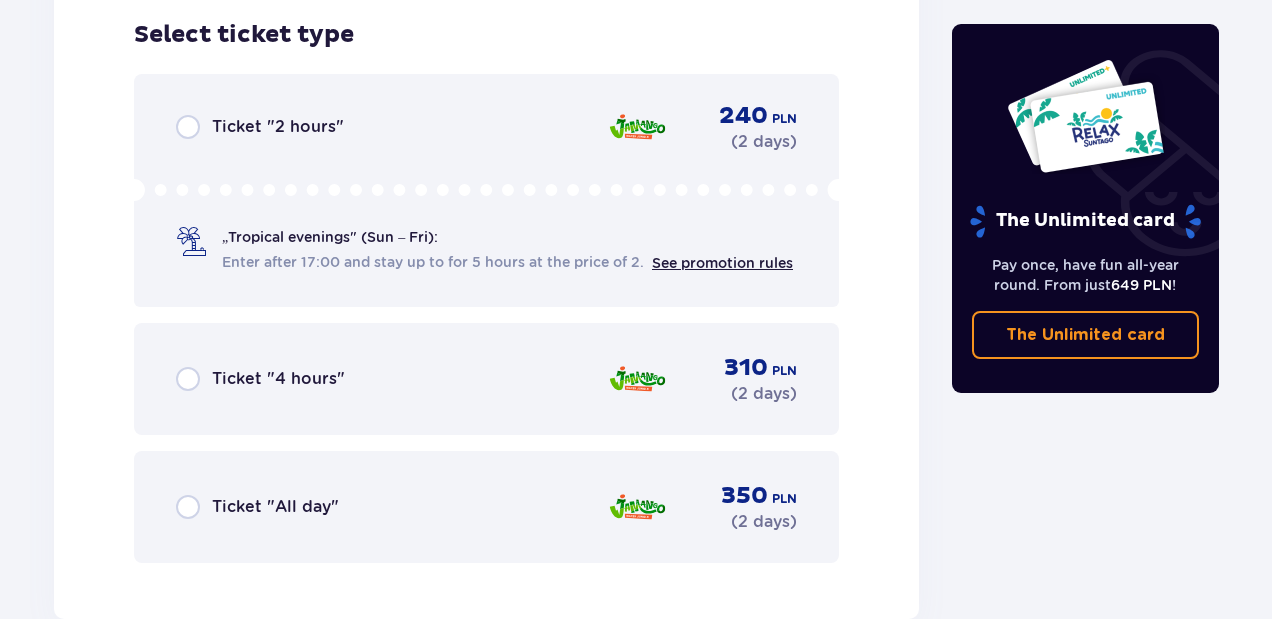click on "Enter after 17:00 and stay up to for 5 hours at the price of 2." at bounding box center (433, 262) 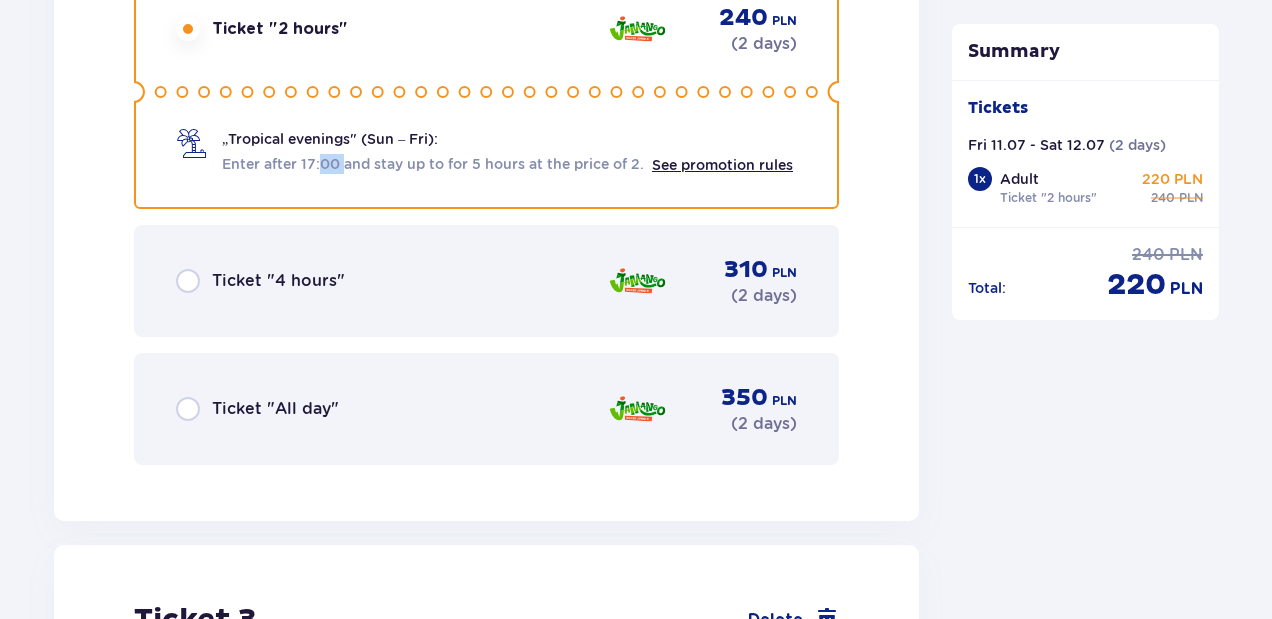scroll, scrollTop: 3576, scrollLeft: 0, axis: vertical 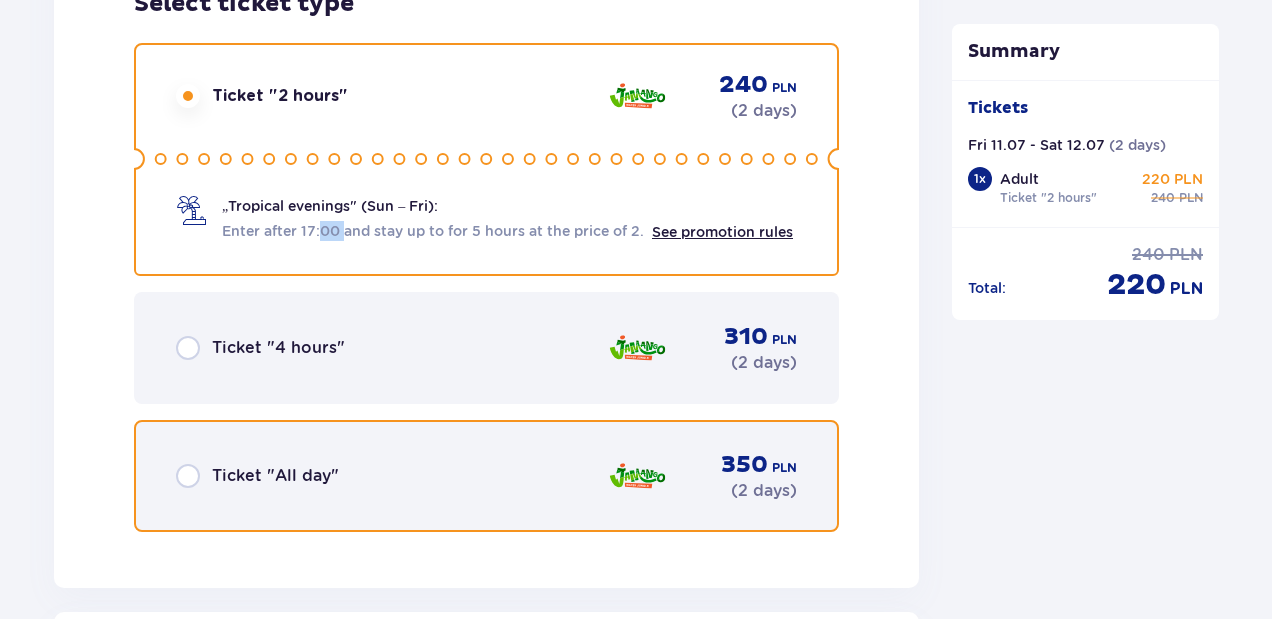 click at bounding box center (188, 476) 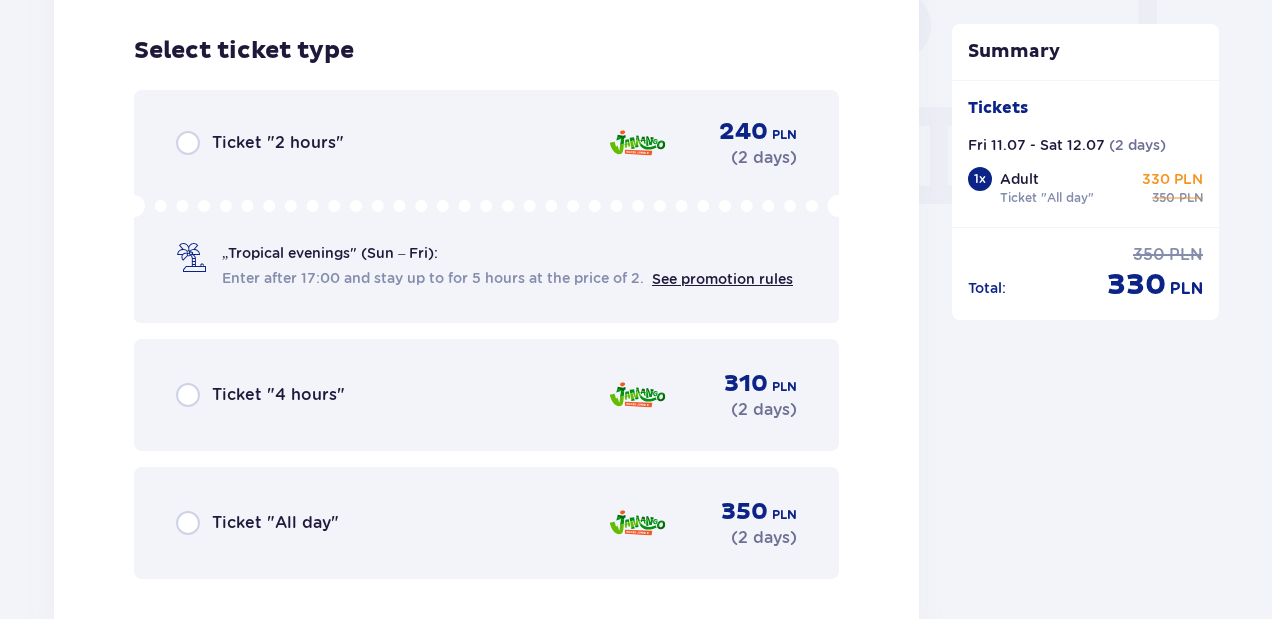 scroll, scrollTop: 2043, scrollLeft: 0, axis: vertical 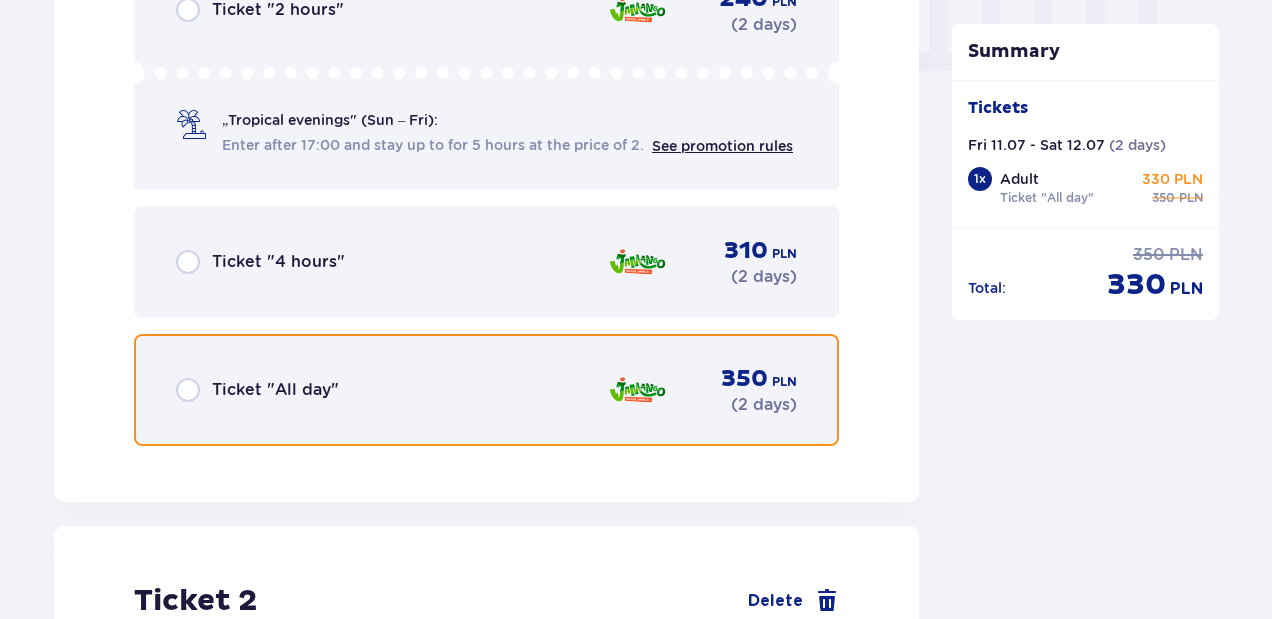 click at bounding box center [188, 390] 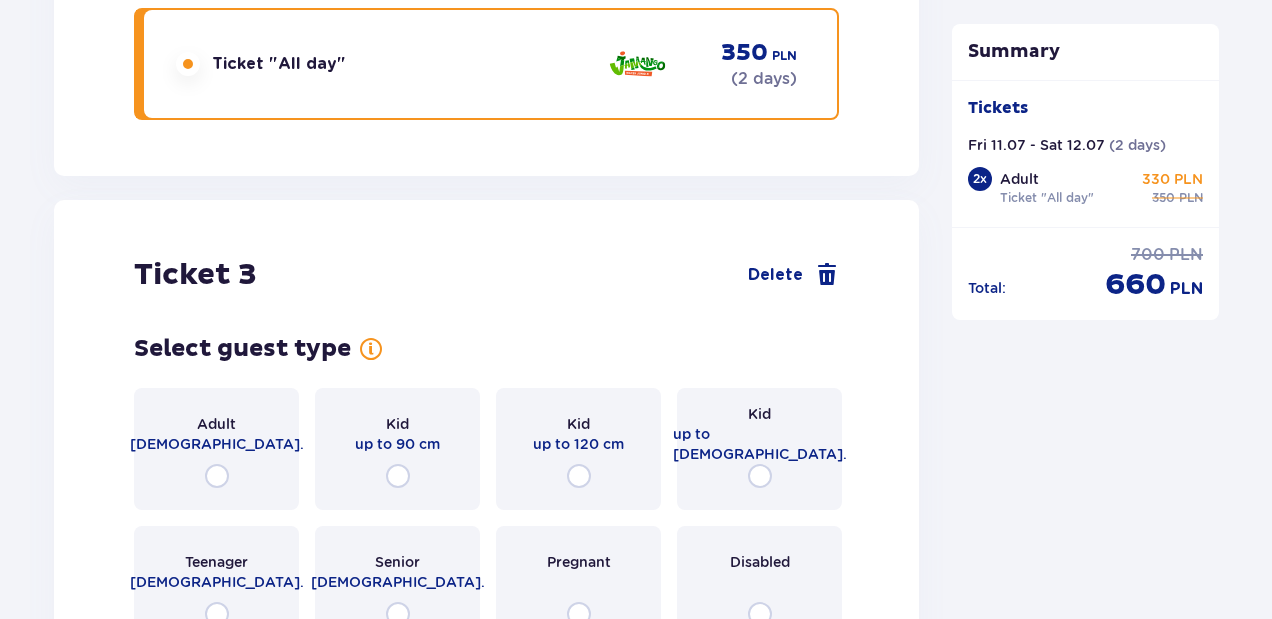 scroll, scrollTop: 4054, scrollLeft: 0, axis: vertical 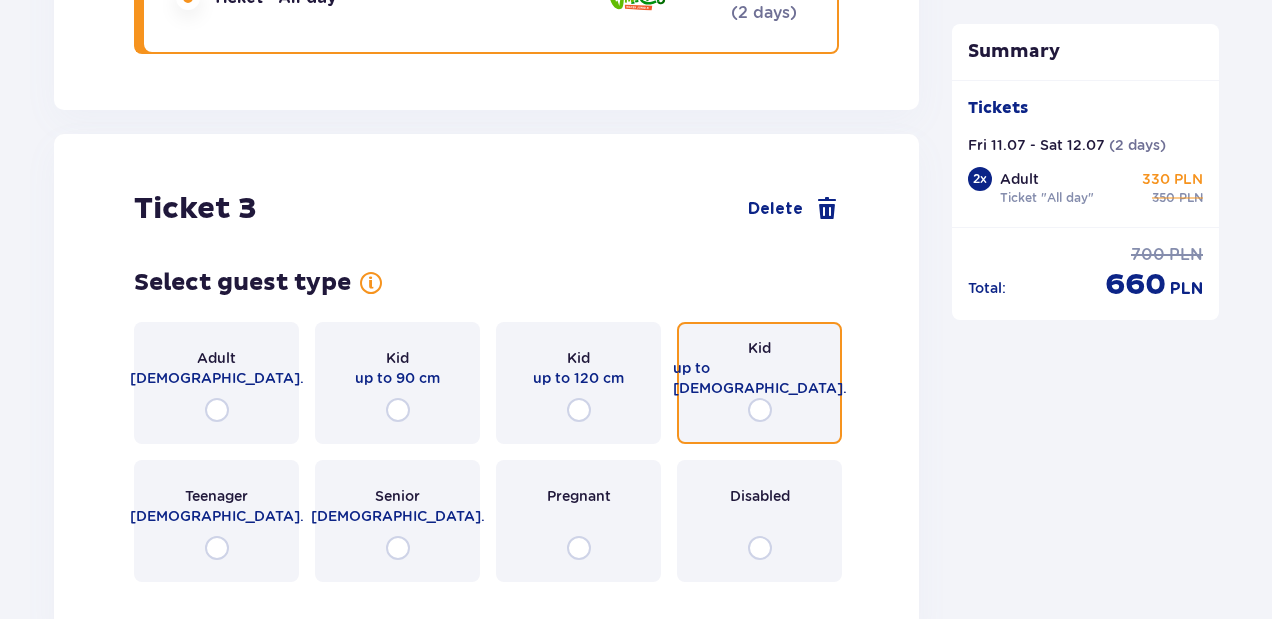 click at bounding box center (760, 410) 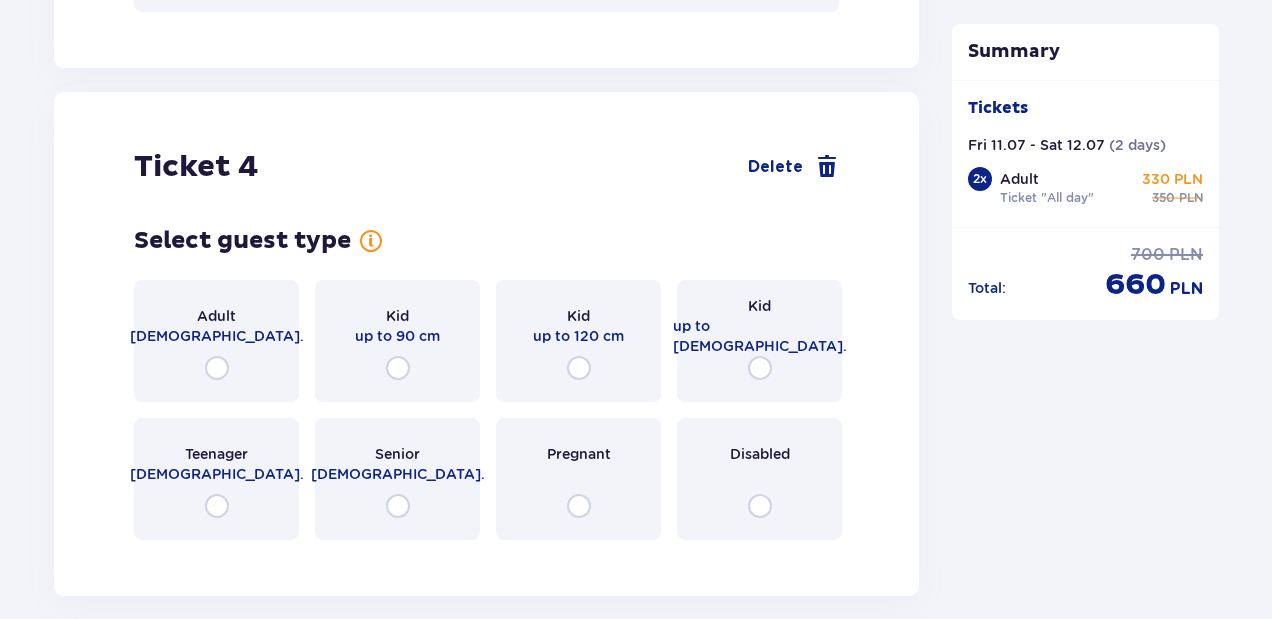 scroll, scrollTop: 4942, scrollLeft: 0, axis: vertical 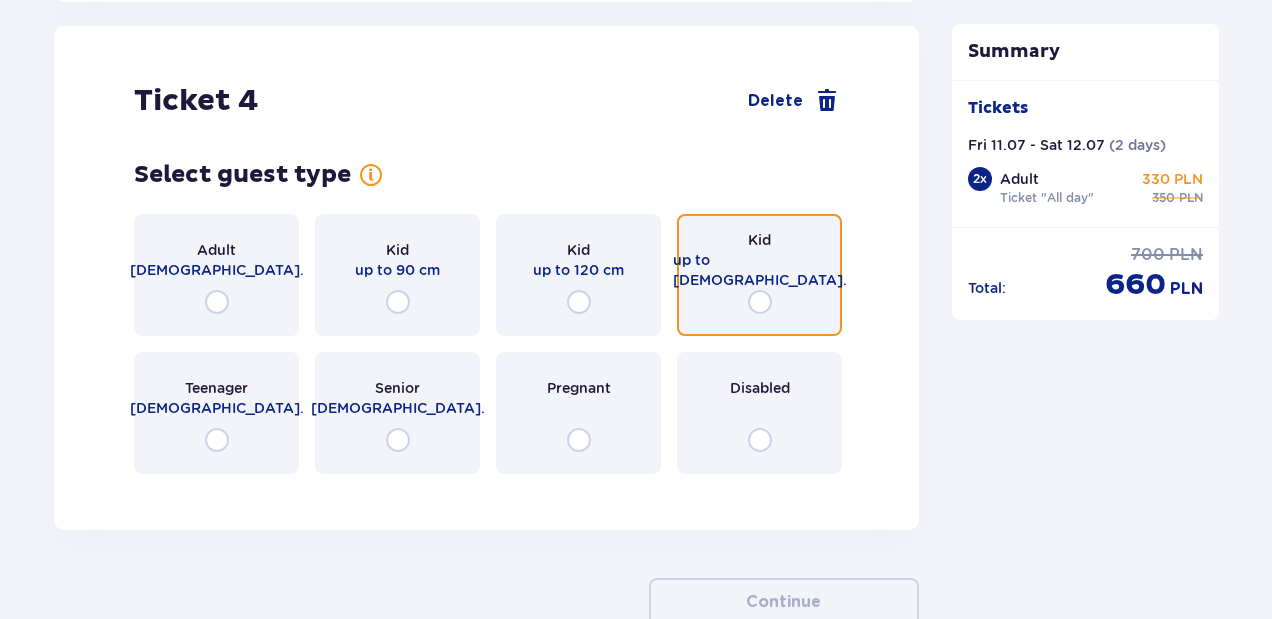 click at bounding box center (760, 302) 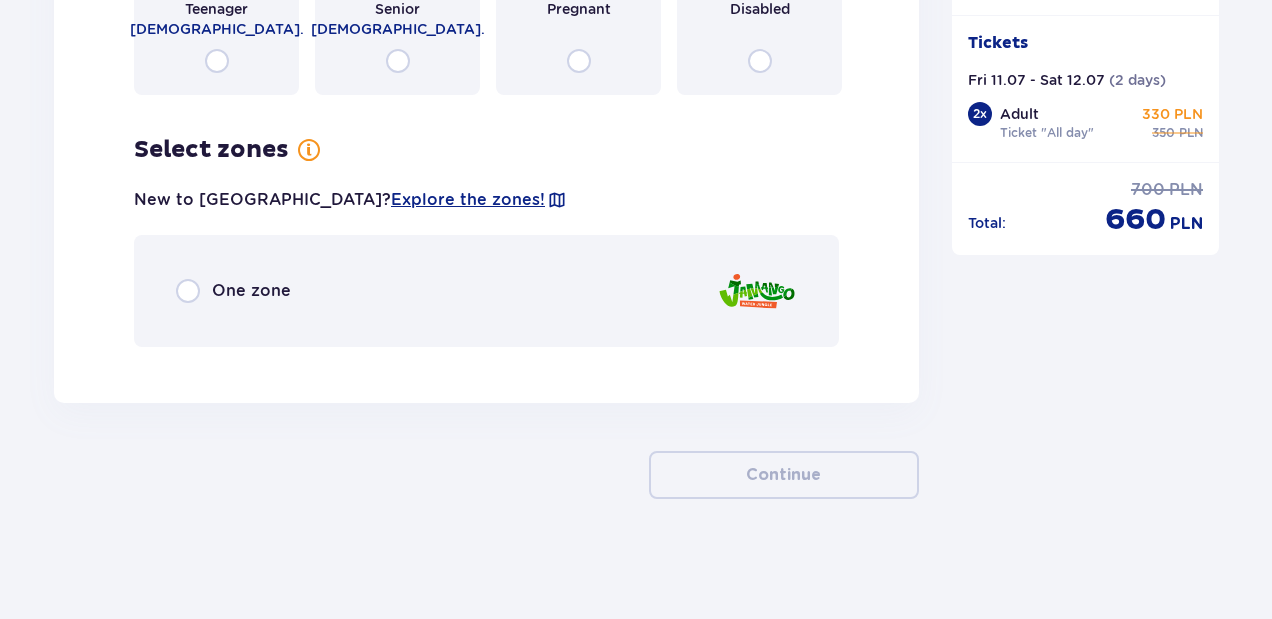 scroll, scrollTop: 5344, scrollLeft: 0, axis: vertical 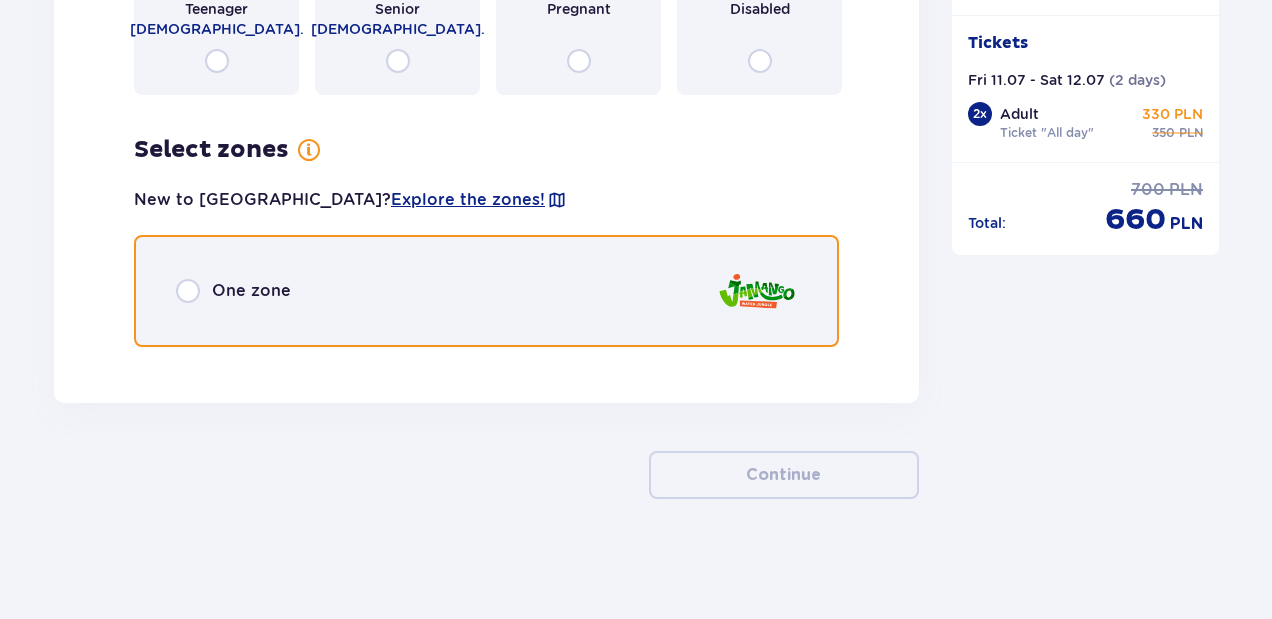 click at bounding box center [188, 291] 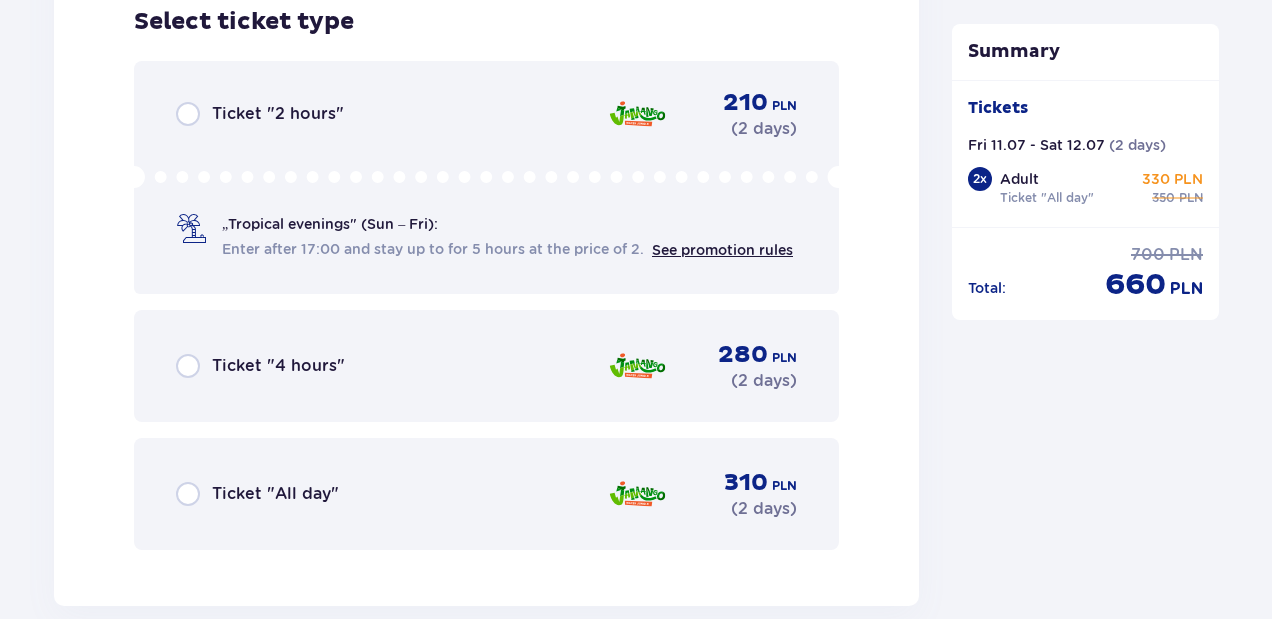scroll, scrollTop: 5708, scrollLeft: 0, axis: vertical 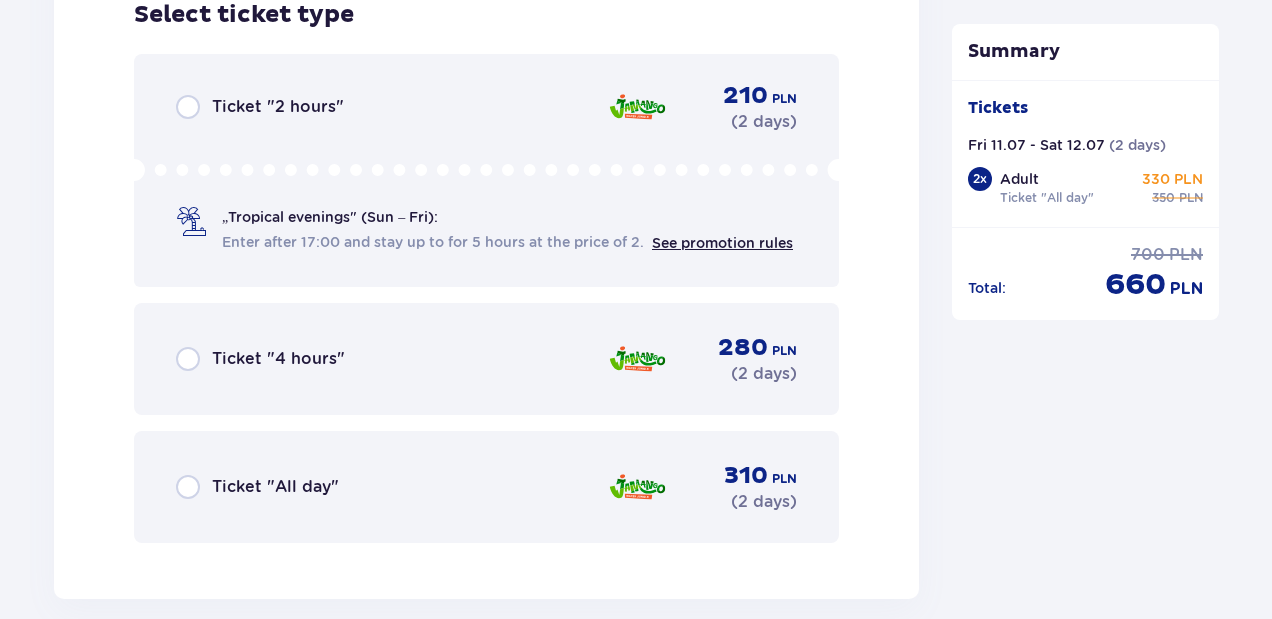 click on "Ticket "All day"" at bounding box center [275, 487] 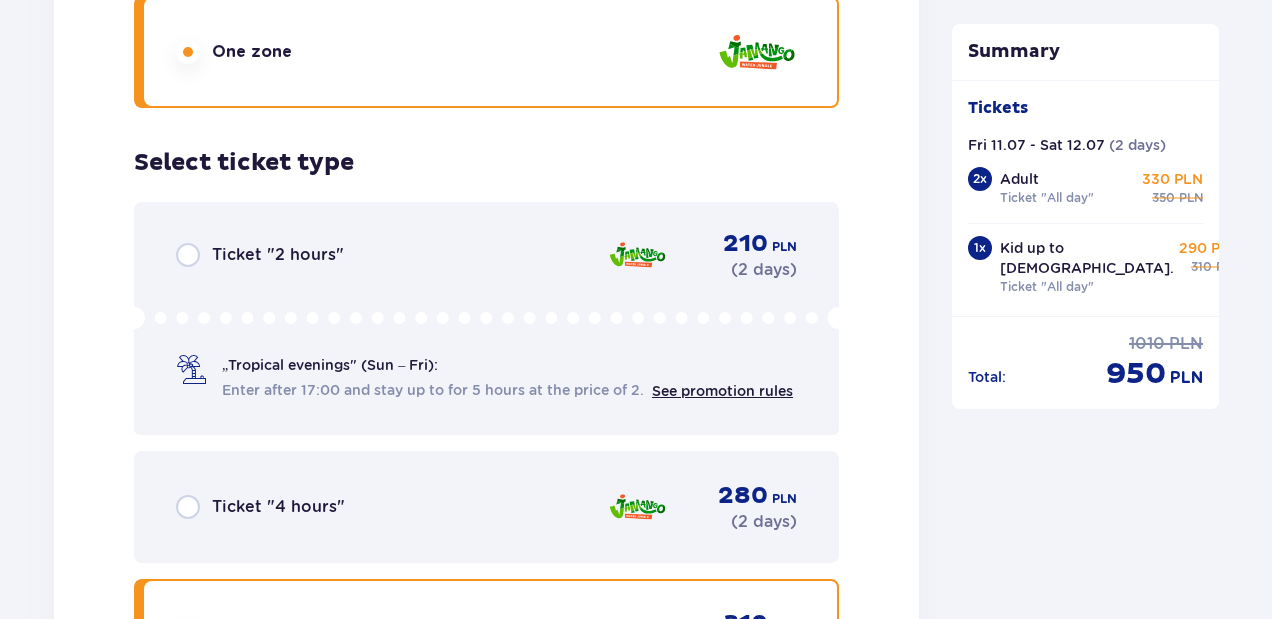 scroll, scrollTop: 4188, scrollLeft: 0, axis: vertical 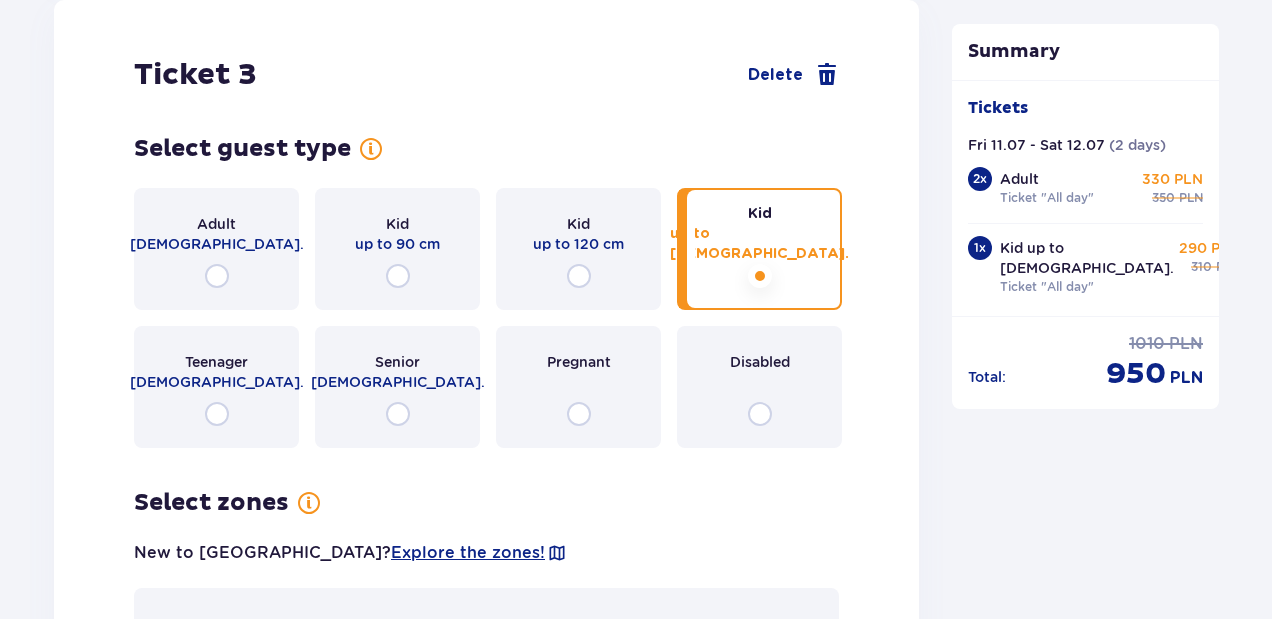 click on "Teenager 16 - 18 y.o." at bounding box center (216, 387) 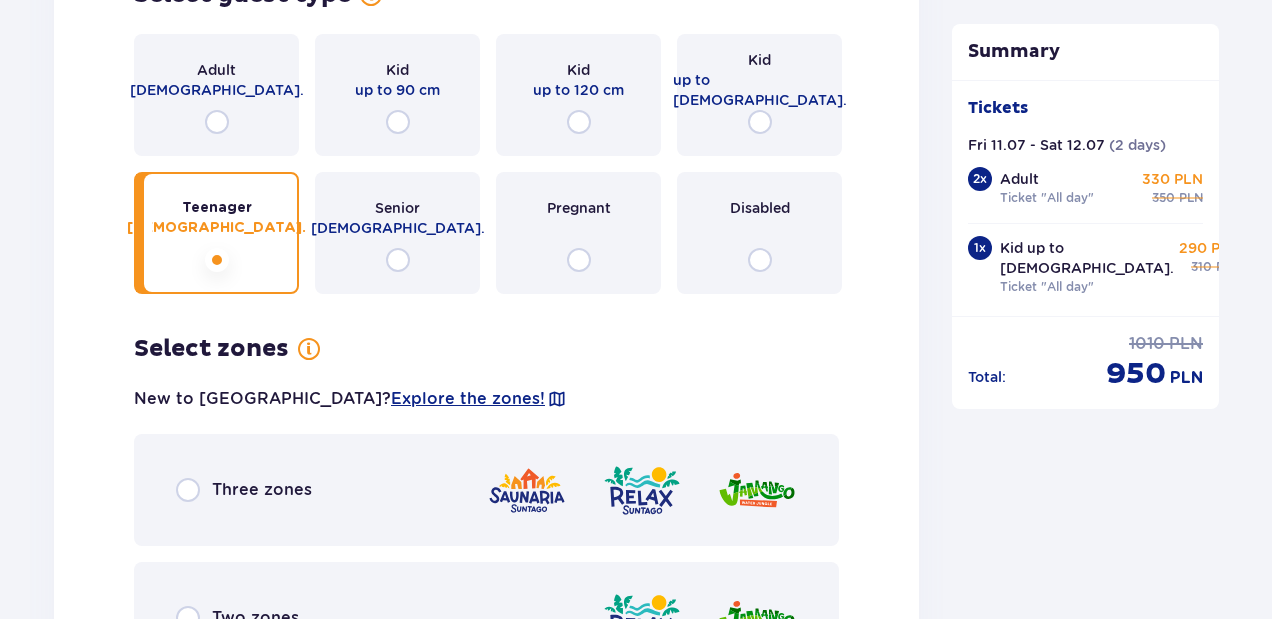 scroll, scrollTop: 4276, scrollLeft: 0, axis: vertical 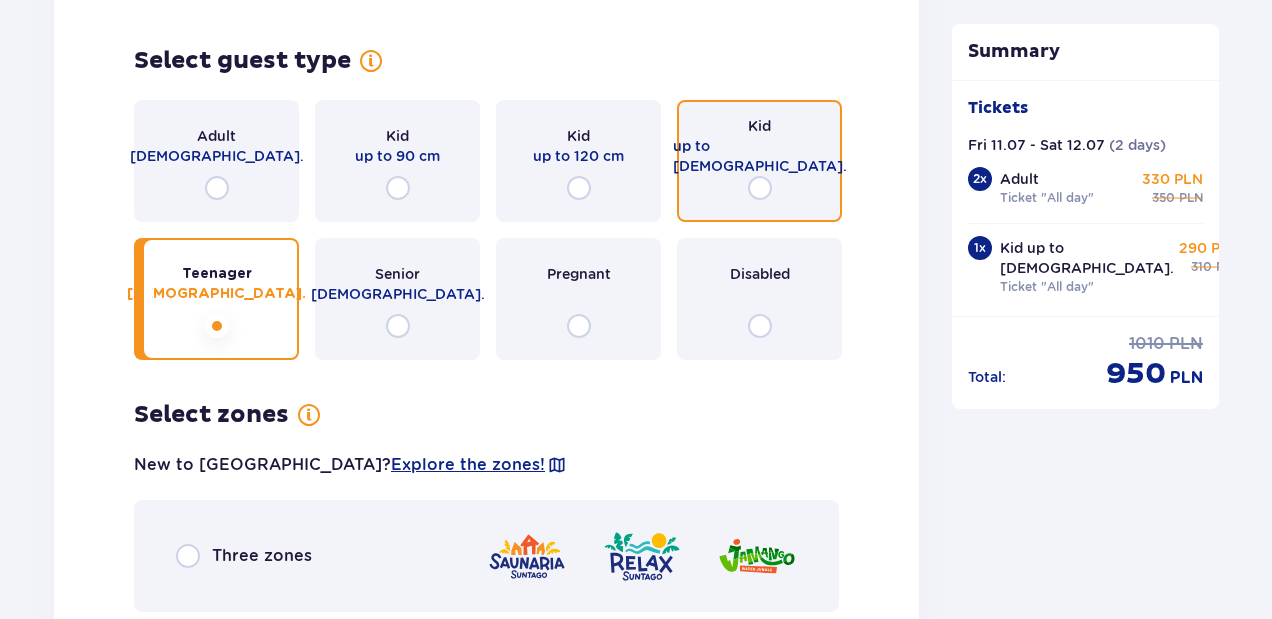 click at bounding box center [760, 188] 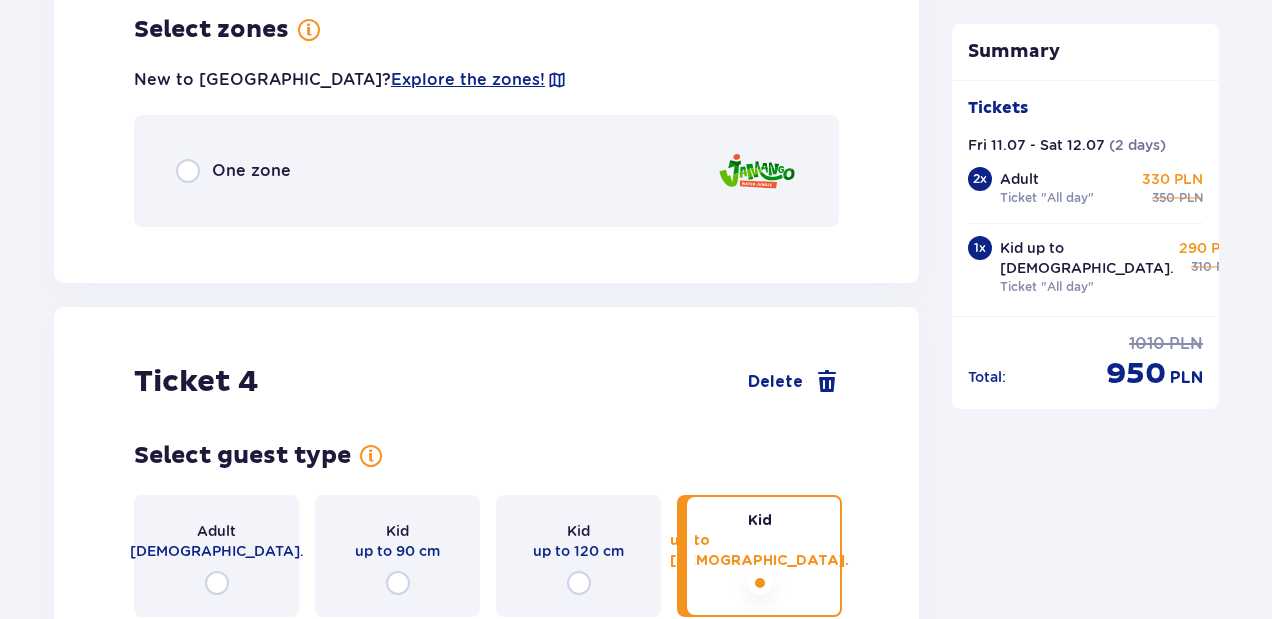 scroll, scrollTop: 4676, scrollLeft: 0, axis: vertical 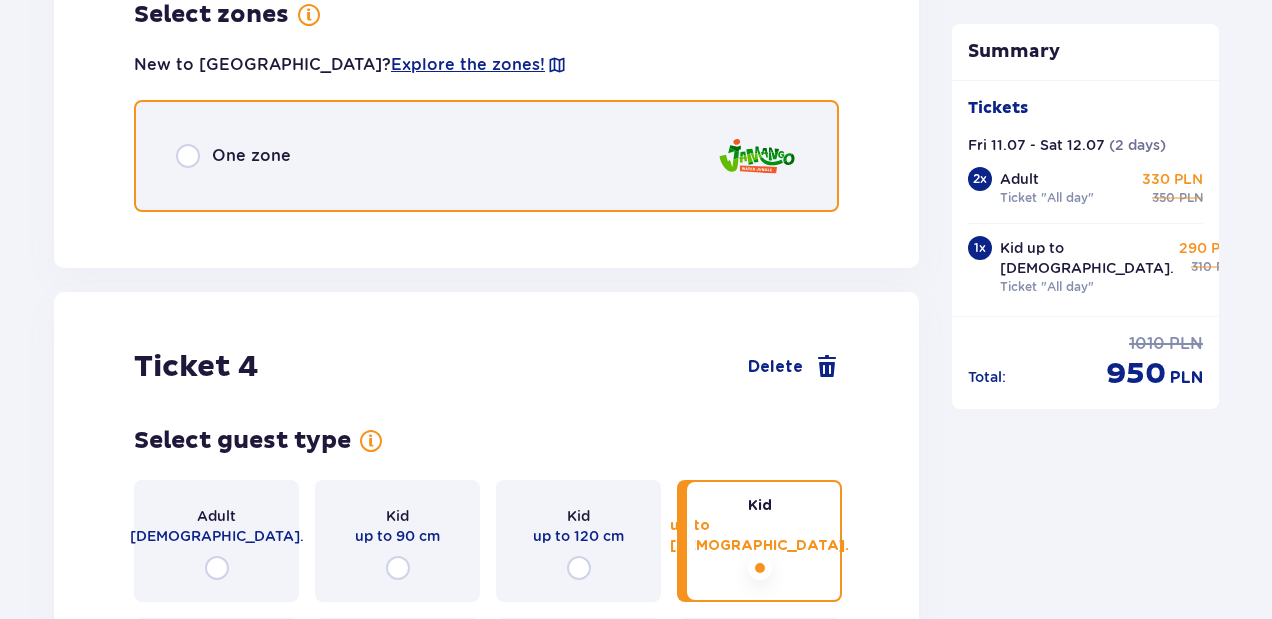 drag, startPoint x: 184, startPoint y: 173, endPoint x: 190, endPoint y: 187, distance: 15.231546 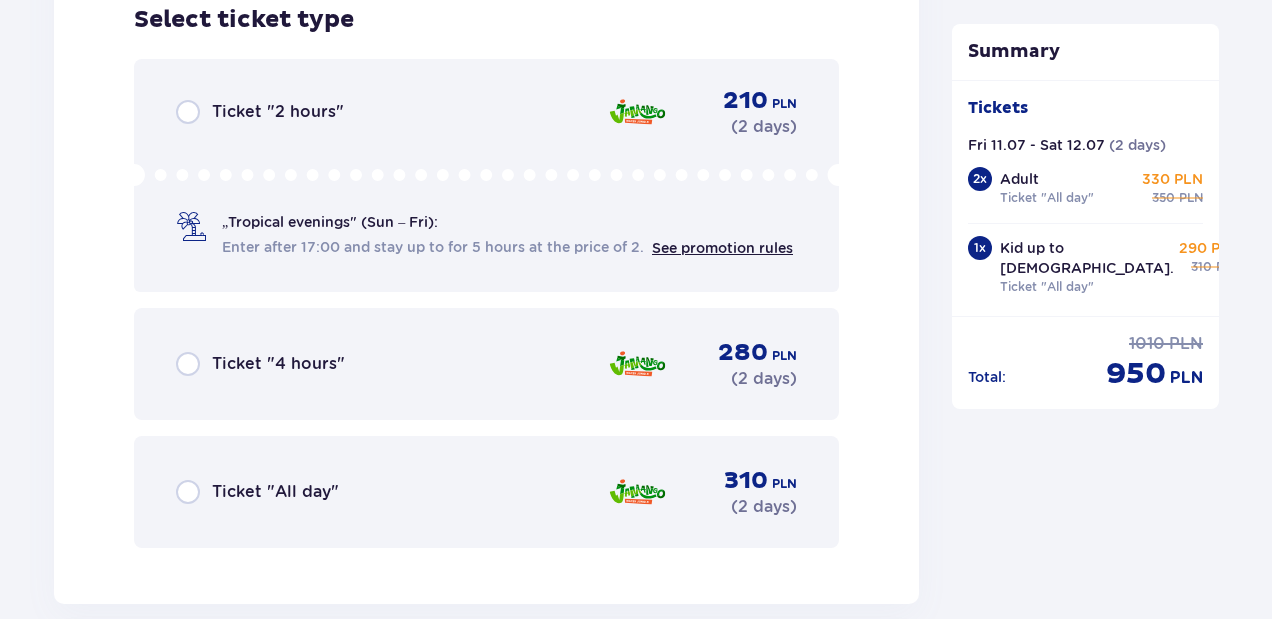 scroll, scrollTop: 4928, scrollLeft: 0, axis: vertical 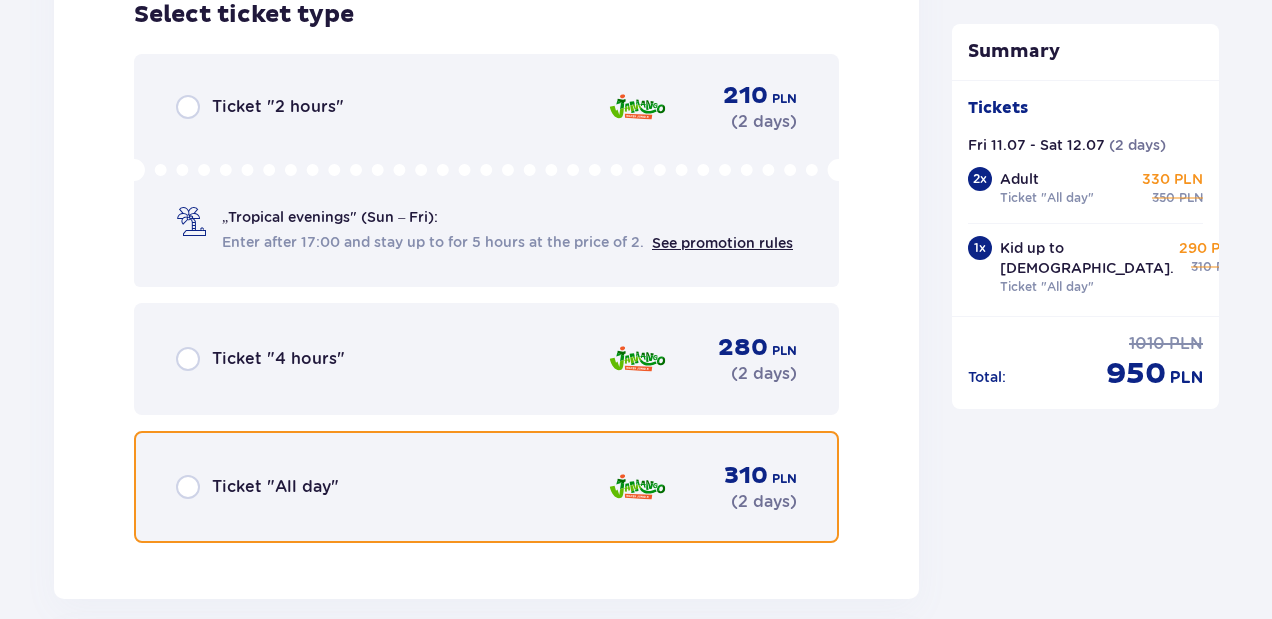 click at bounding box center (188, 487) 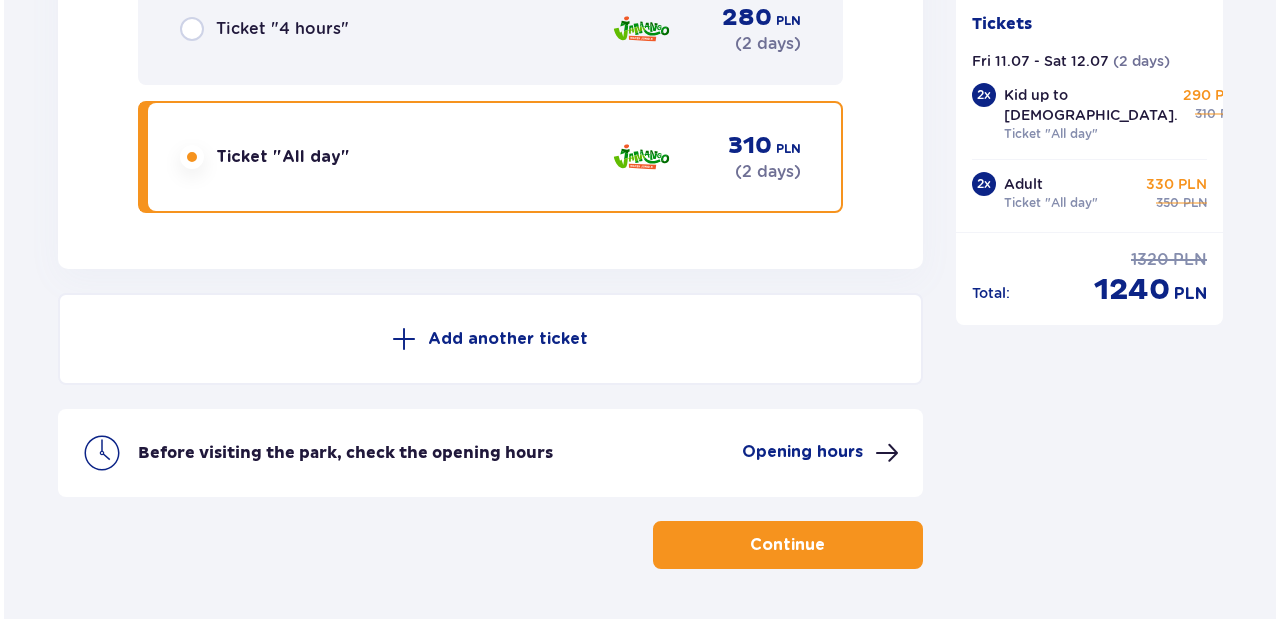 scroll, scrollTop: 6754, scrollLeft: 0, axis: vertical 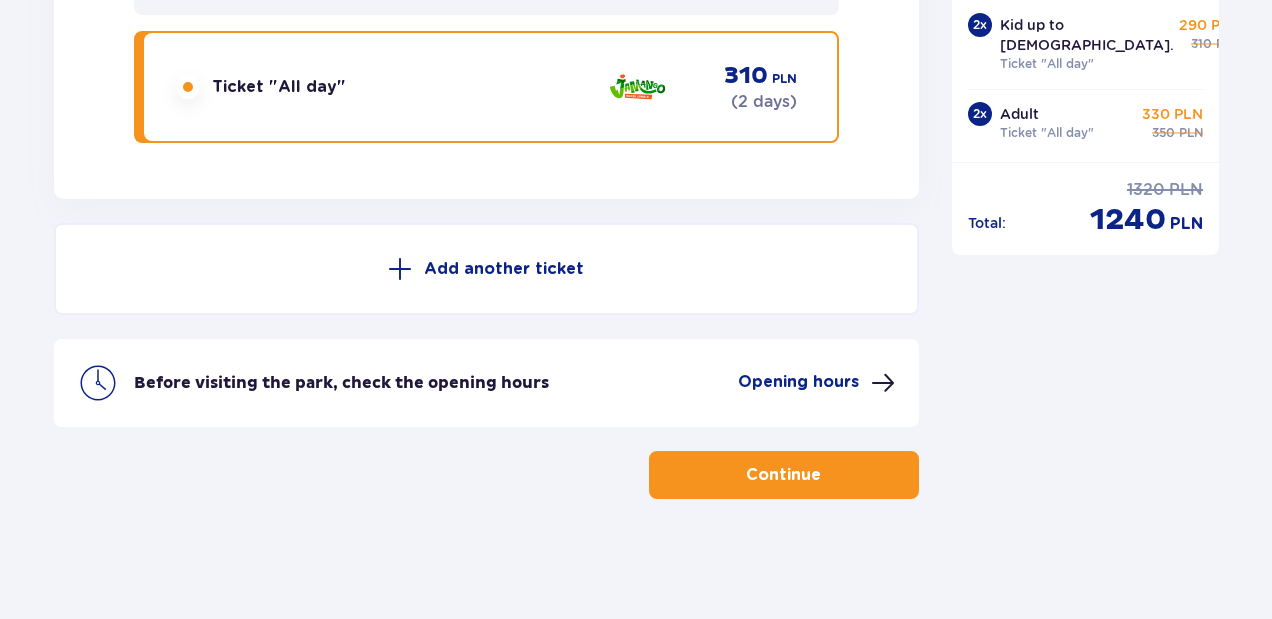 click on "Opening hours" at bounding box center [798, 382] 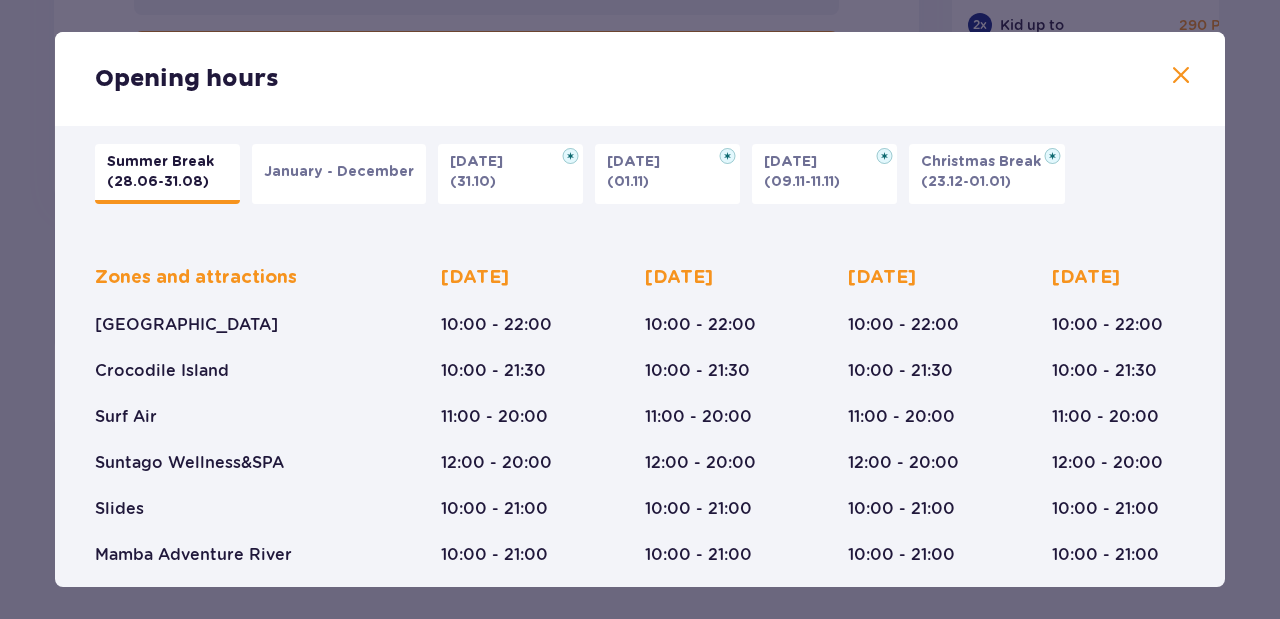 scroll, scrollTop: 0, scrollLeft: 0, axis: both 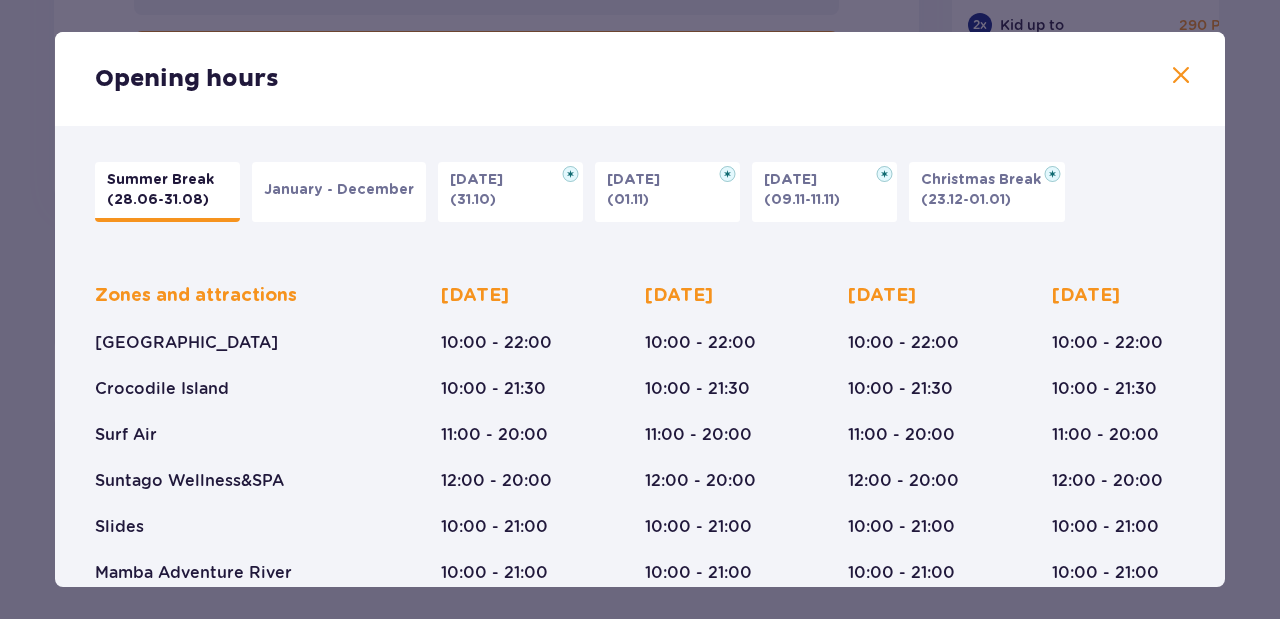 click on "January - December" at bounding box center [339, 192] 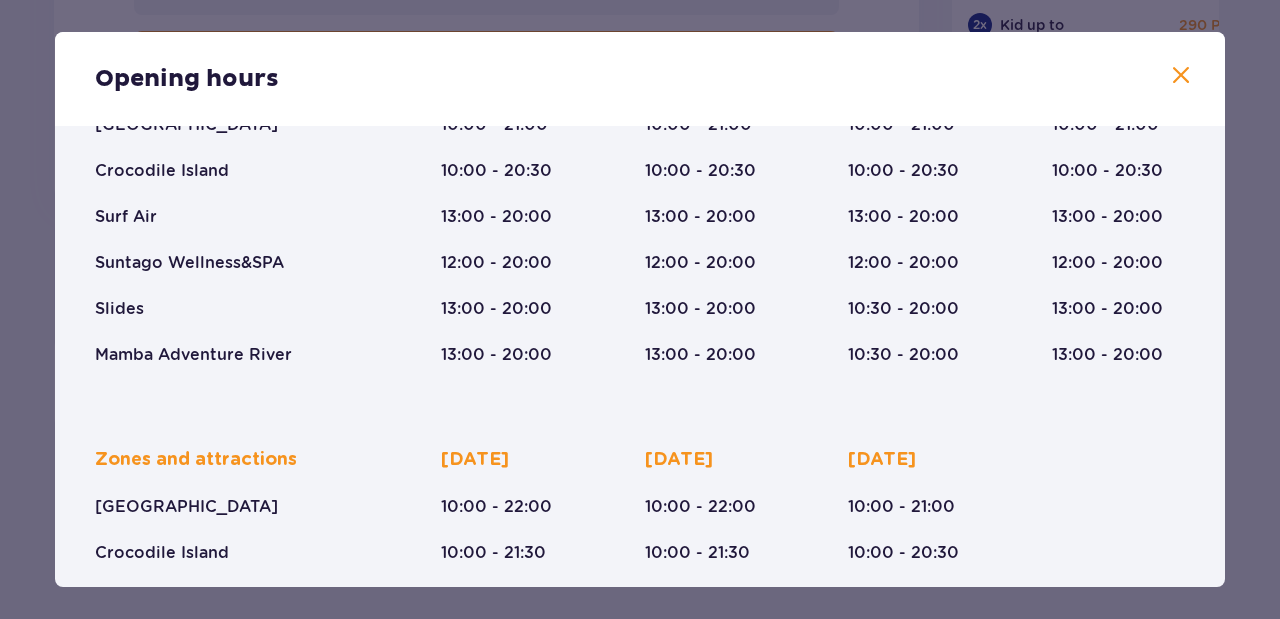 scroll, scrollTop: 0, scrollLeft: 0, axis: both 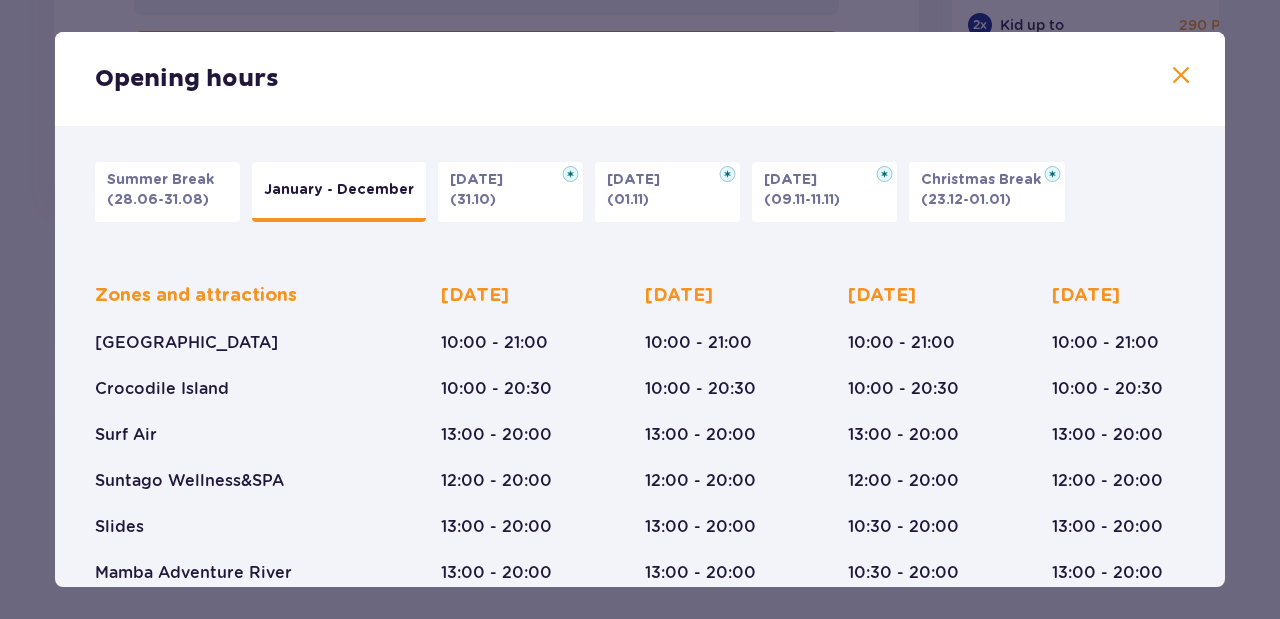 click on "Summer Break" at bounding box center (160, 180) 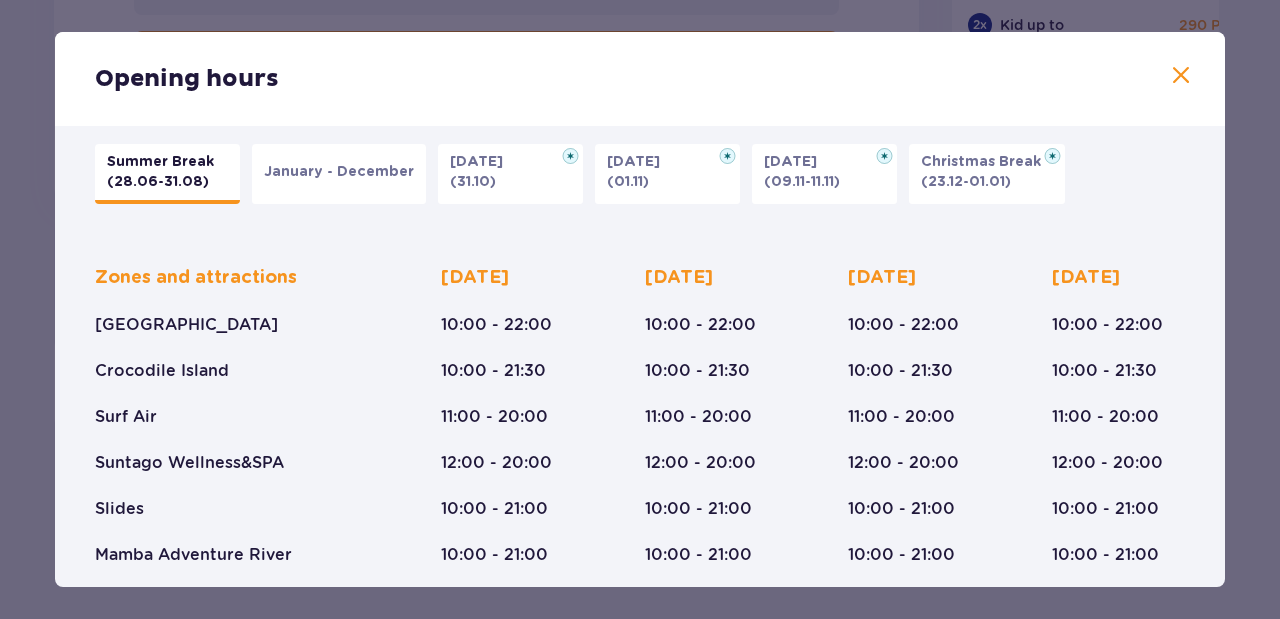 scroll, scrollTop: 0, scrollLeft: 0, axis: both 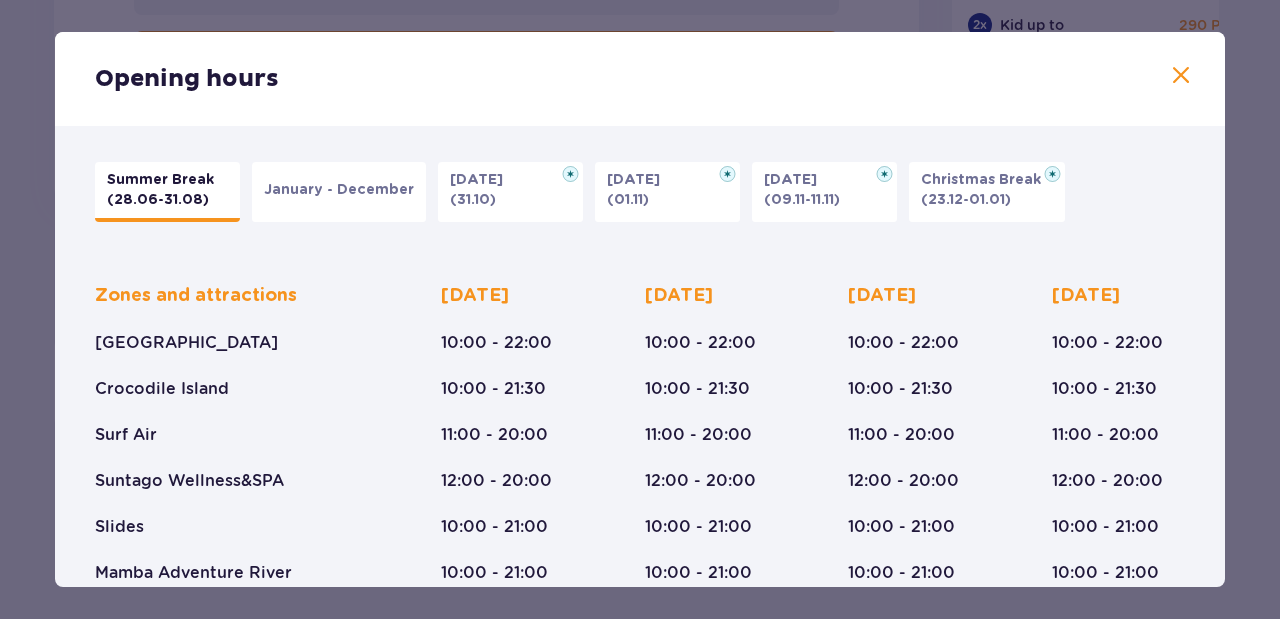 click on "January - December" at bounding box center (339, 190) 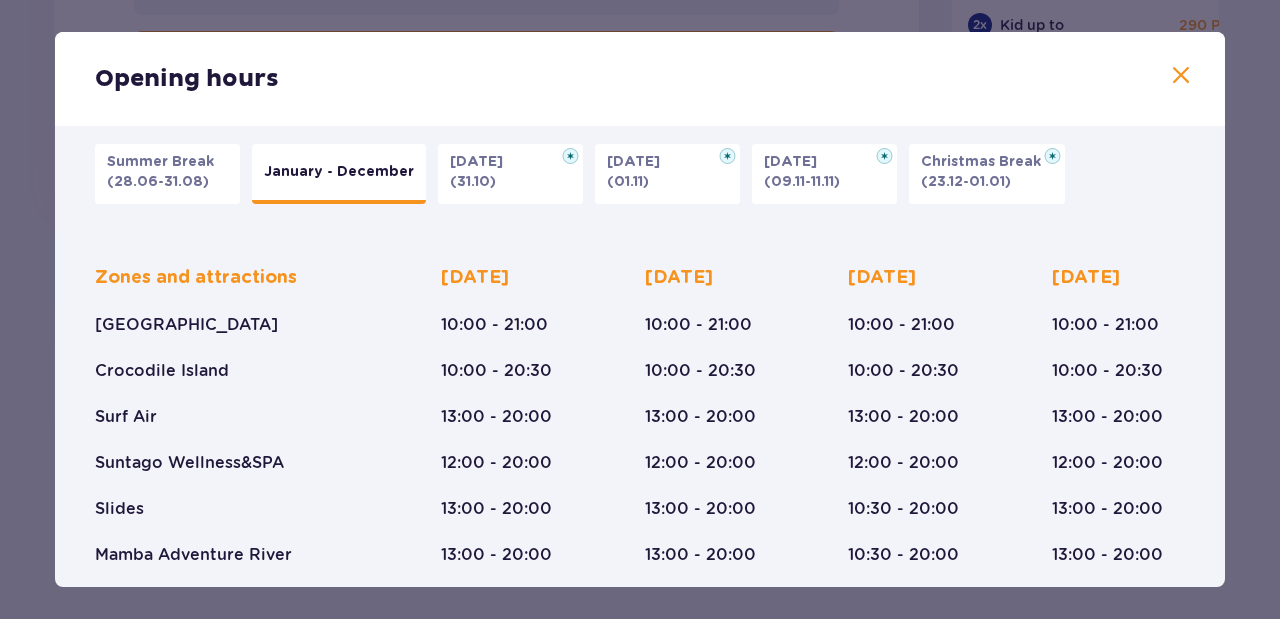 scroll, scrollTop: 0, scrollLeft: 0, axis: both 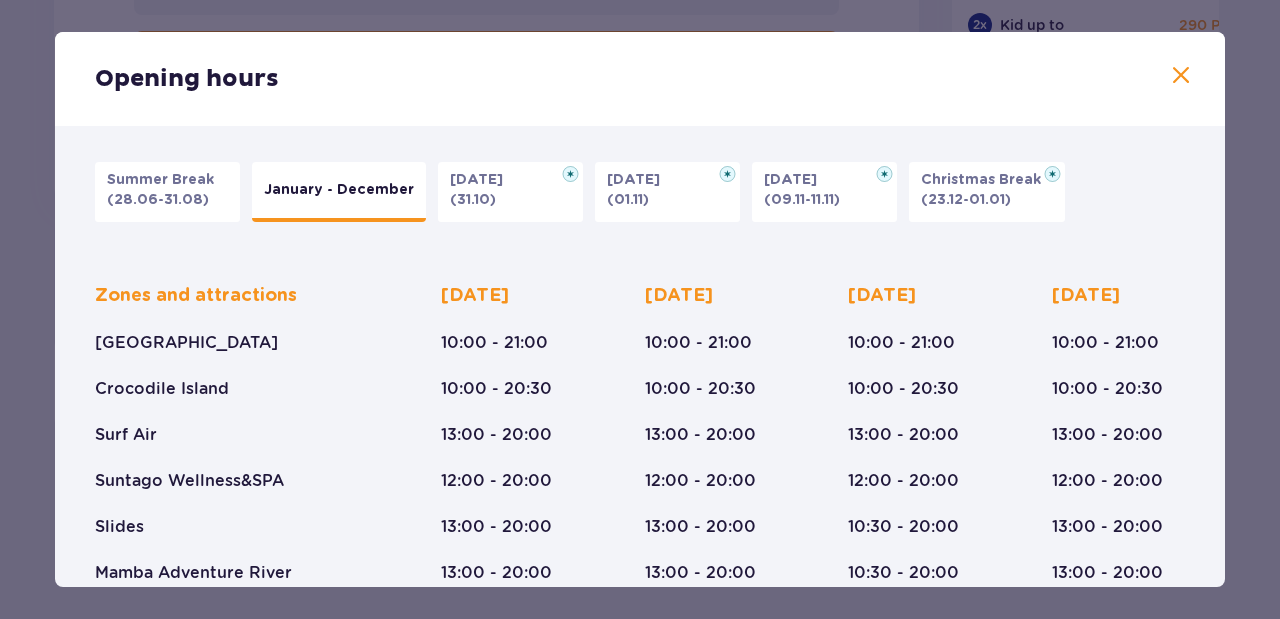 click on "(28.06-31.08)" at bounding box center (158, 200) 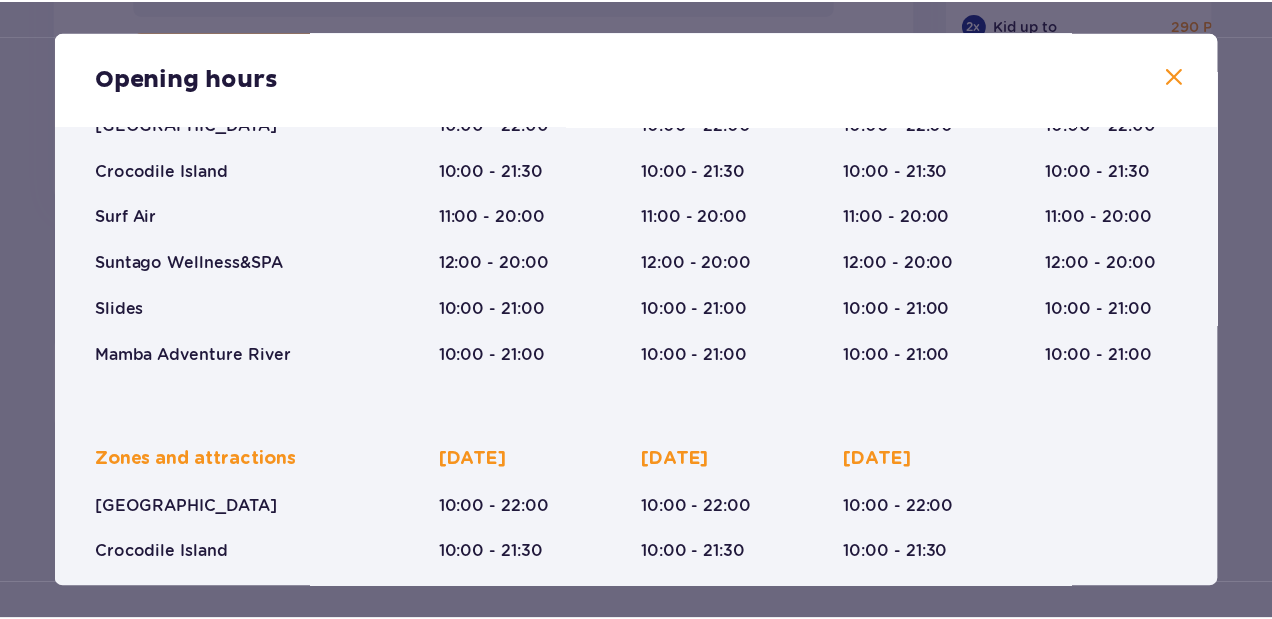 scroll, scrollTop: 0, scrollLeft: 0, axis: both 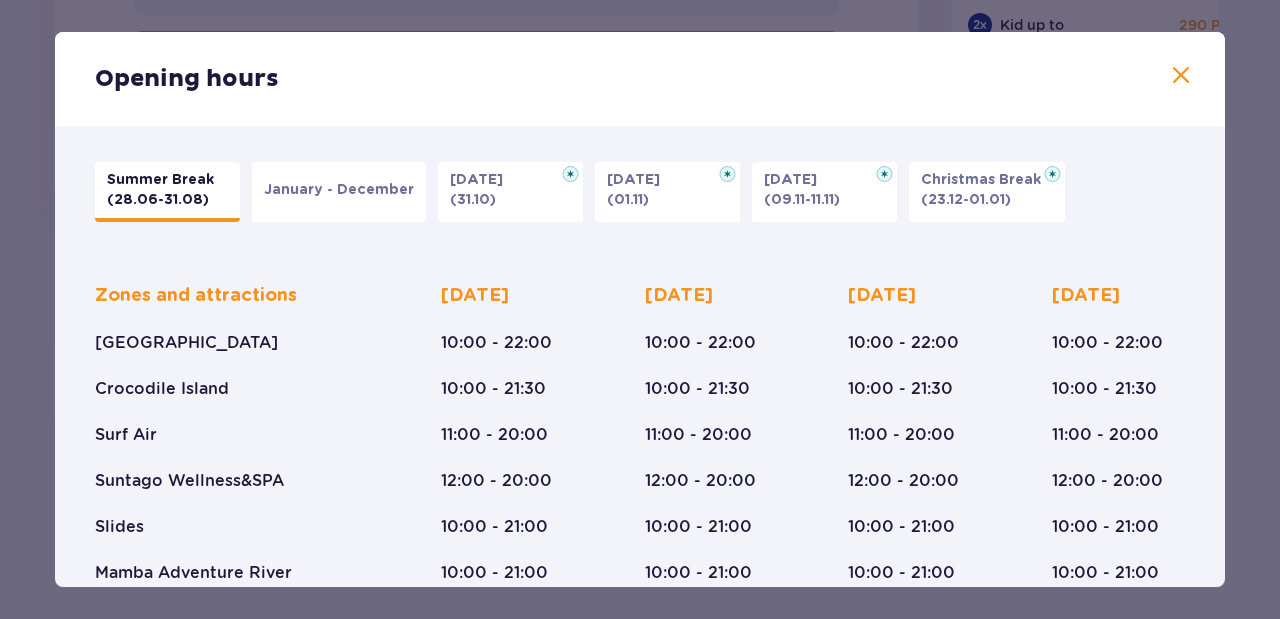 click at bounding box center [1181, 76] 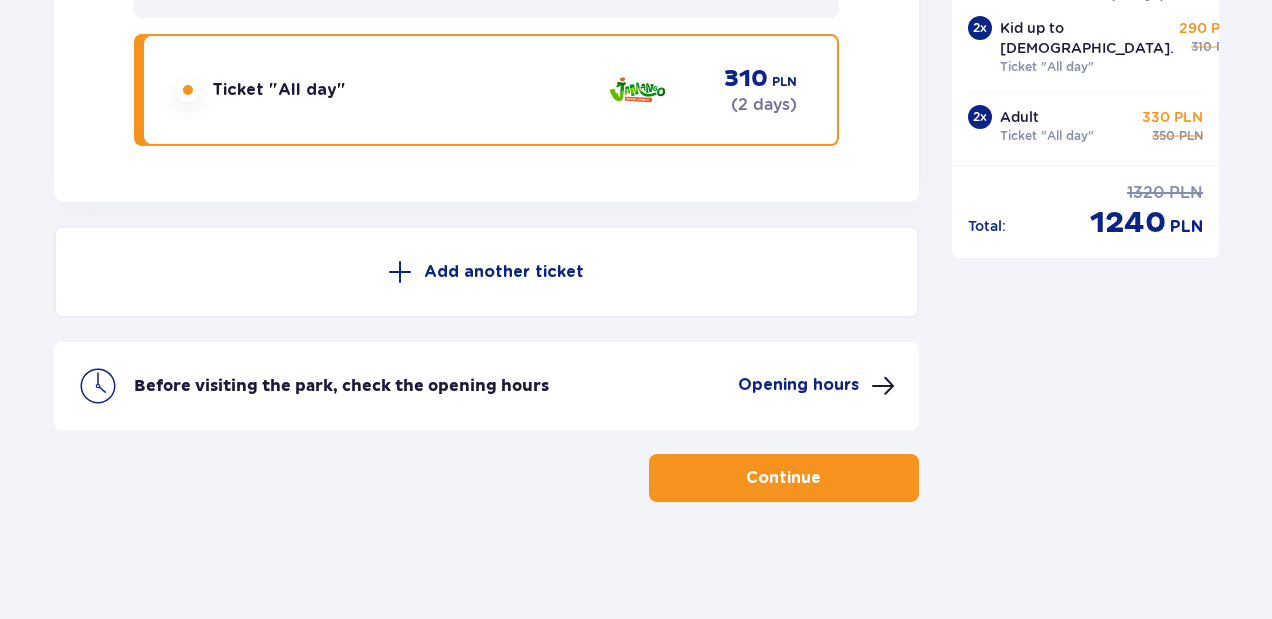 scroll, scrollTop: 6754, scrollLeft: 0, axis: vertical 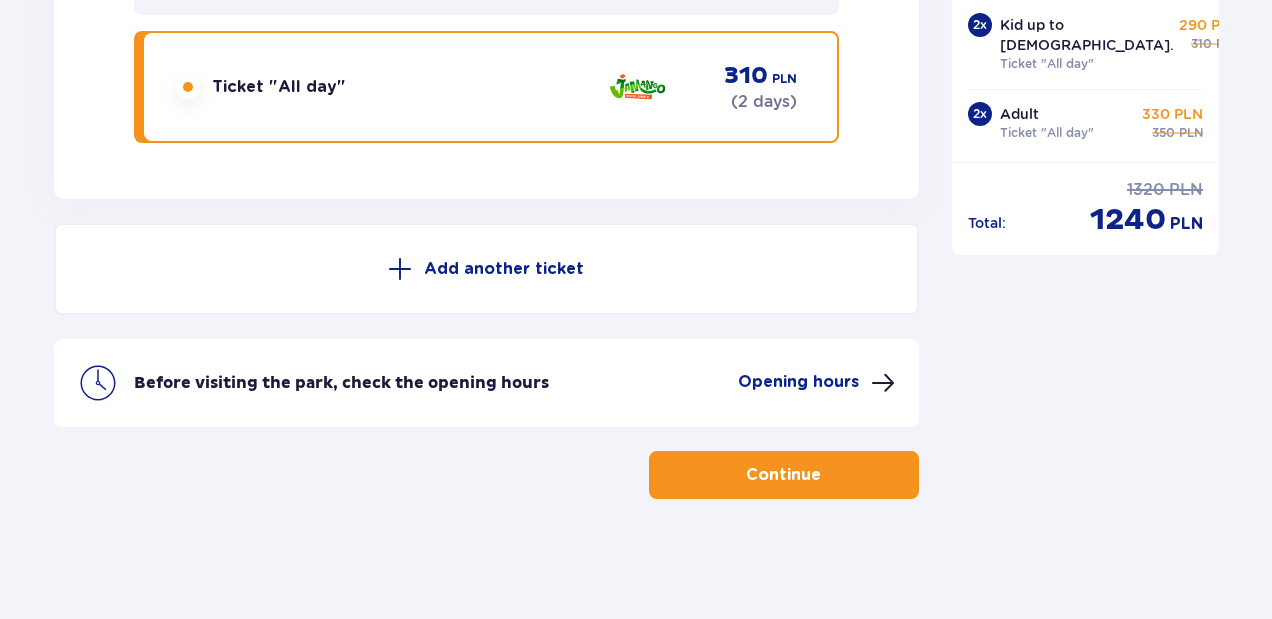 click on "Continue" at bounding box center [784, 475] 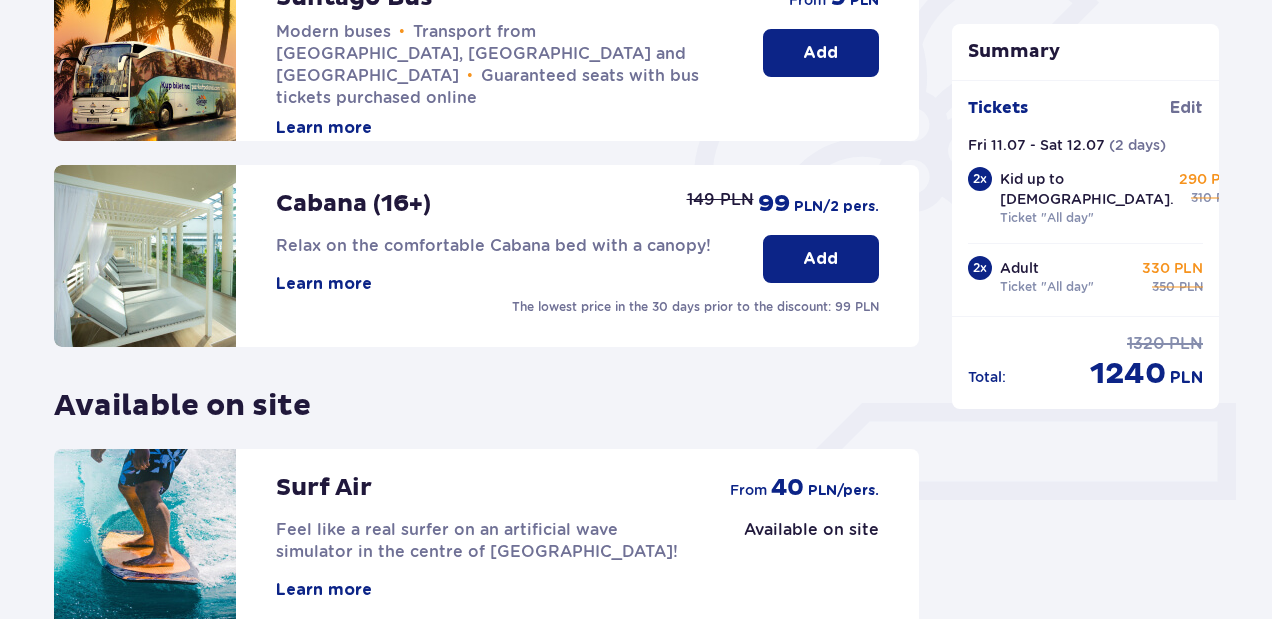 scroll, scrollTop: 733, scrollLeft: 0, axis: vertical 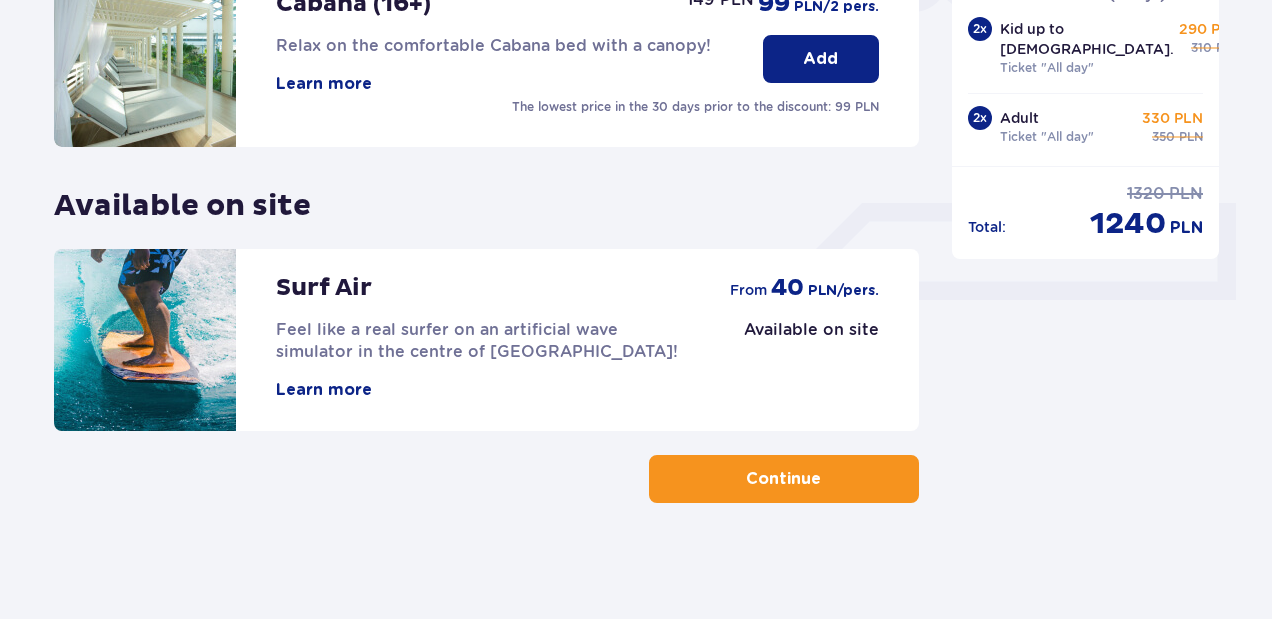 click at bounding box center [825, 479] 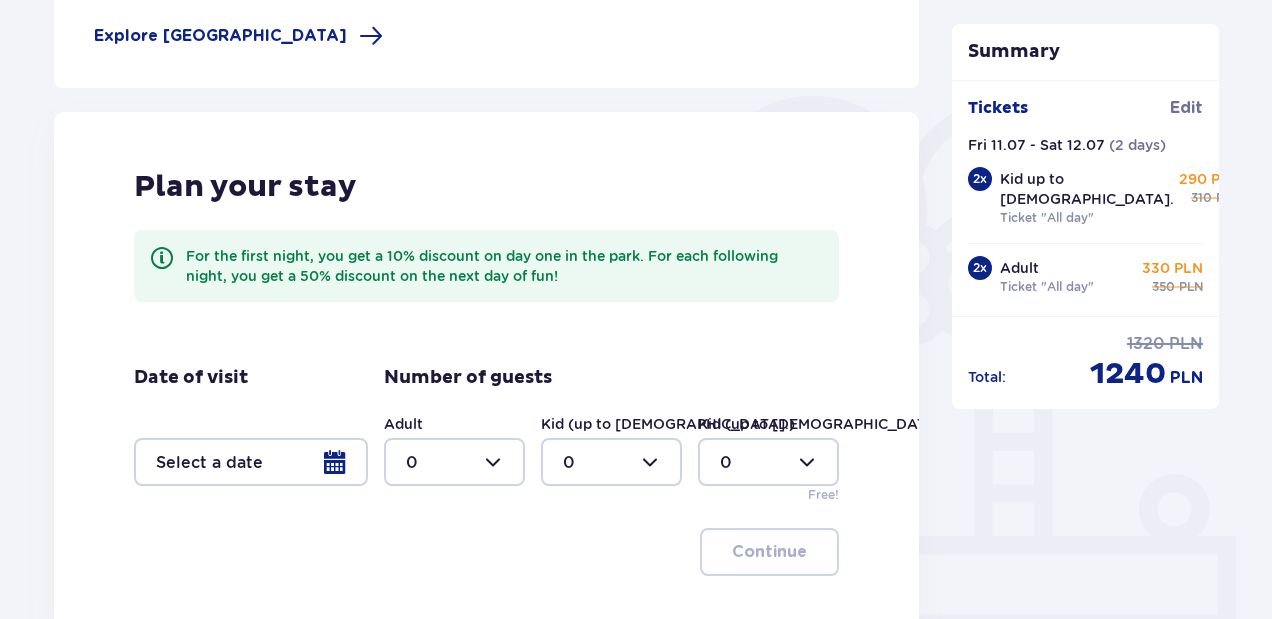 scroll, scrollTop: 466, scrollLeft: 0, axis: vertical 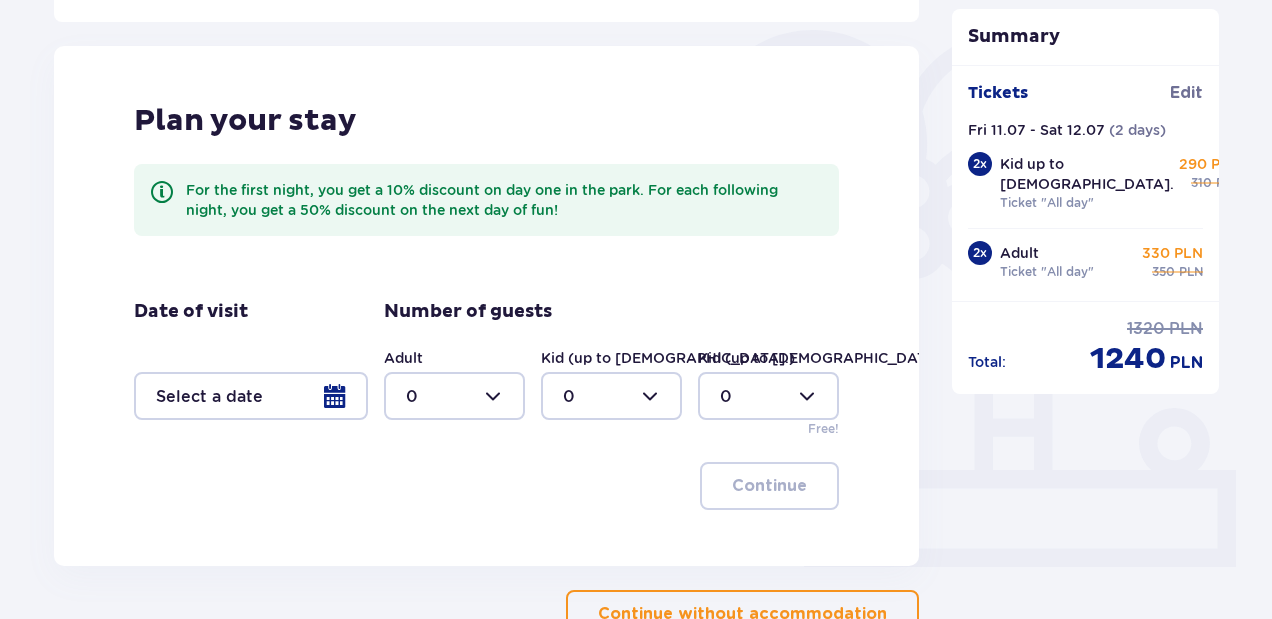 click at bounding box center (454, 396) 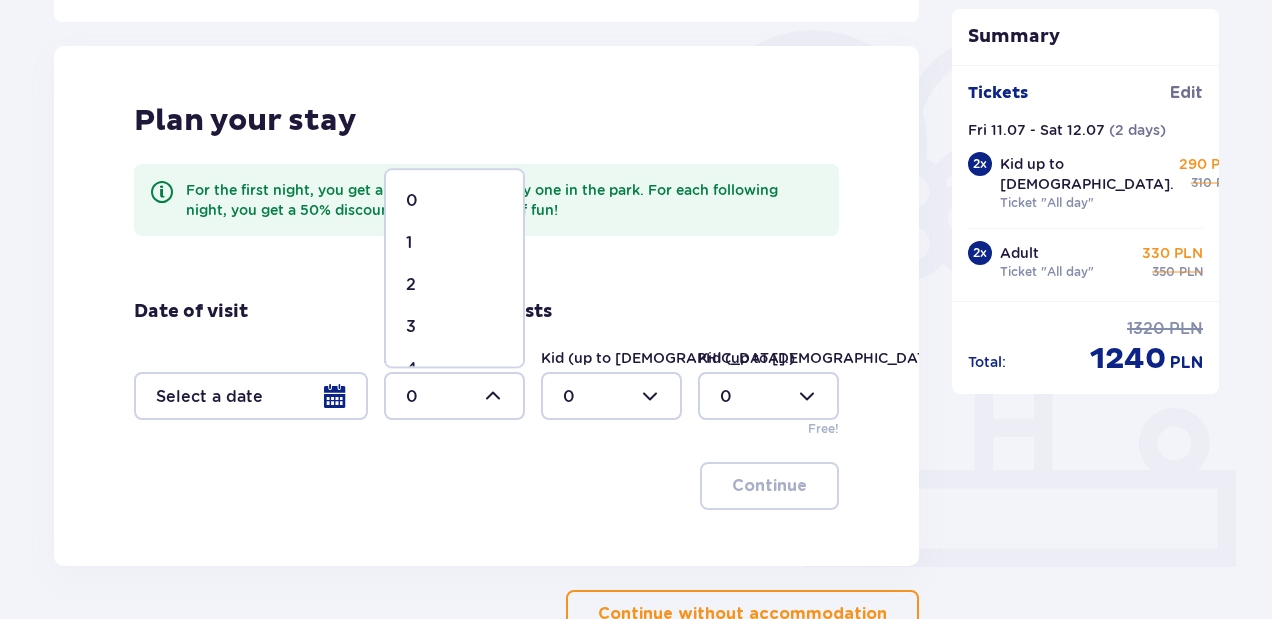 scroll, scrollTop: 133, scrollLeft: 0, axis: vertical 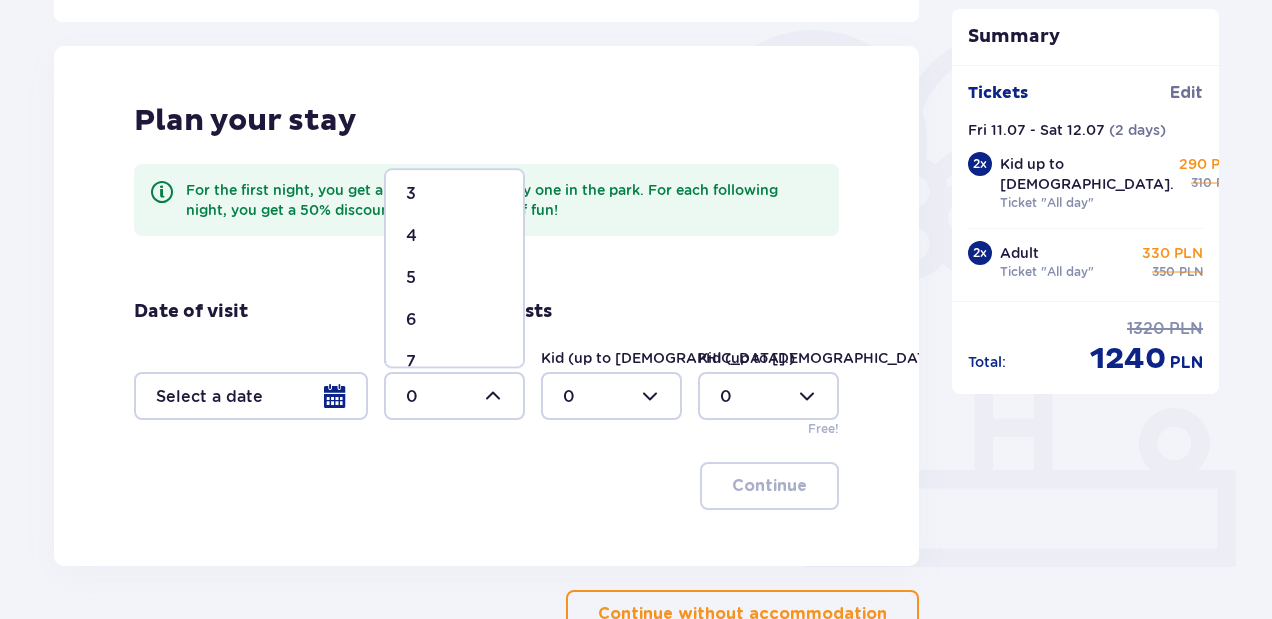 click on "4" at bounding box center (411, 236) 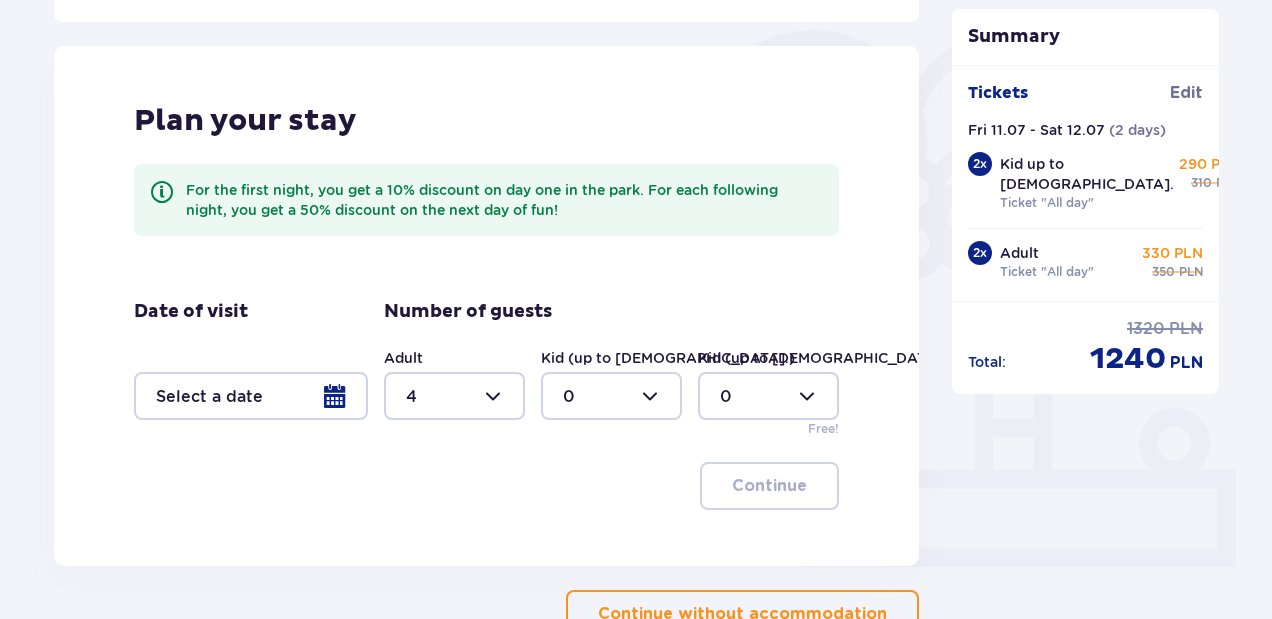 click at bounding box center (454, 396) 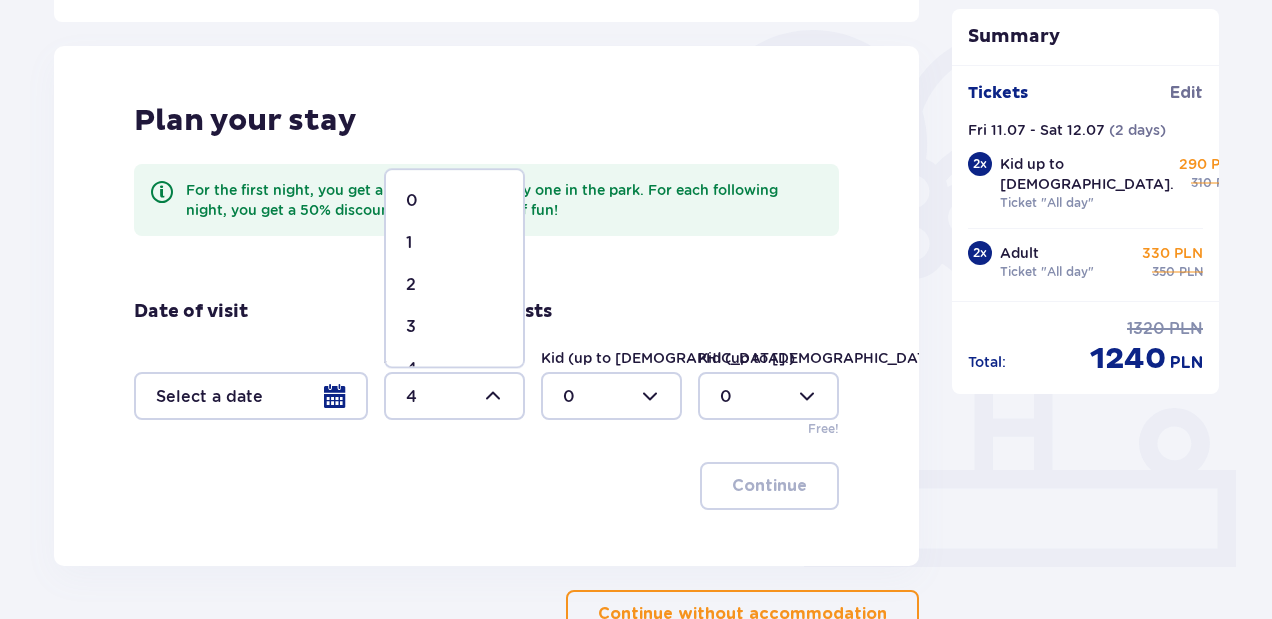 click on "2" at bounding box center [454, 285] 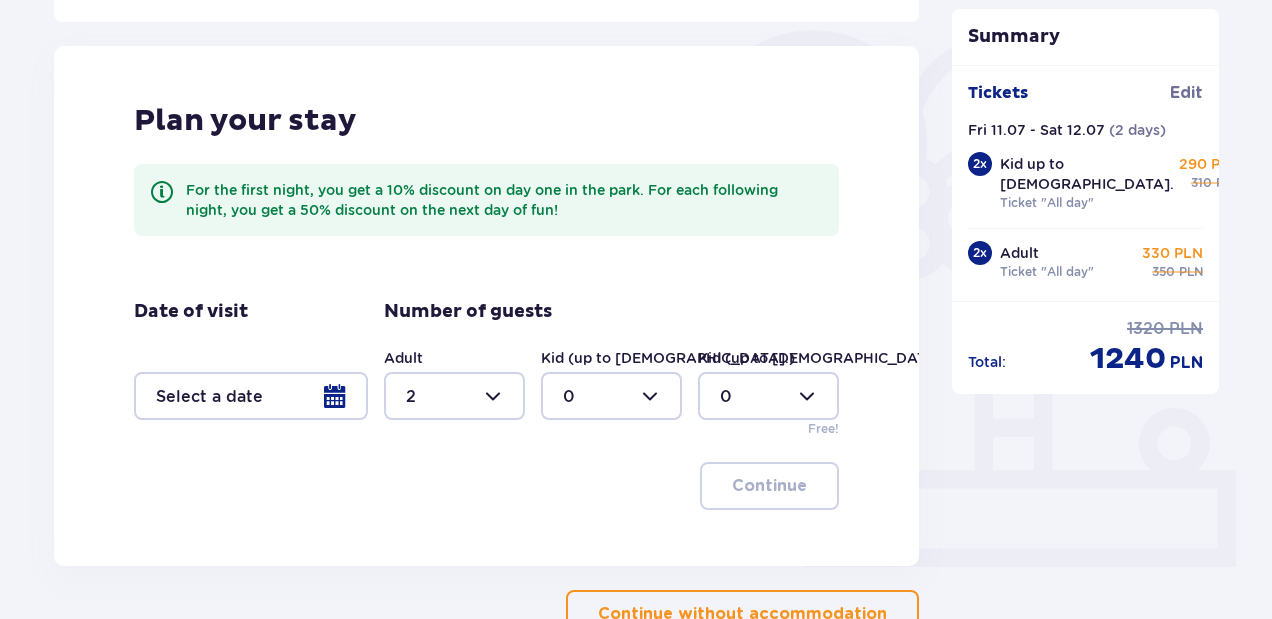 click at bounding box center [611, 396] 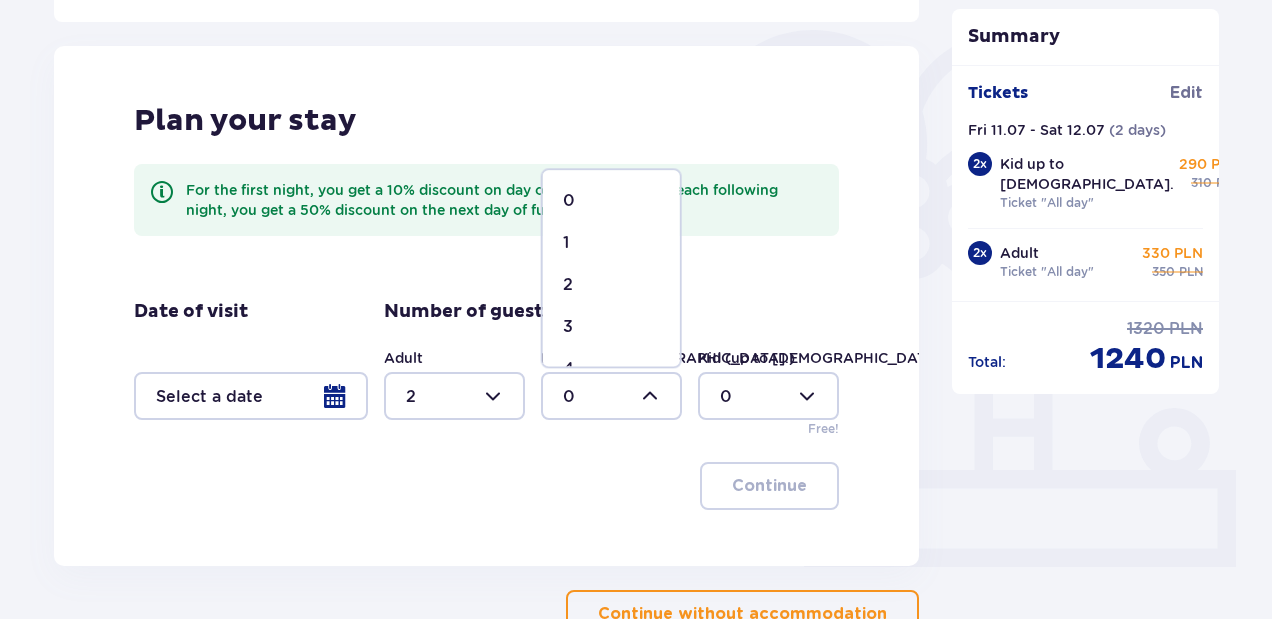 click on "Plan your stay For the first night, you get a 10% discount on day one in the park. For each following night, you get a 50% discount on the next day of fun! Date of visit Number of guests Adult   2 Kid (up to 12 y.o.)   0 Kid (up to 3 y.o.)   0 Free! Continue" at bounding box center (486, 306) 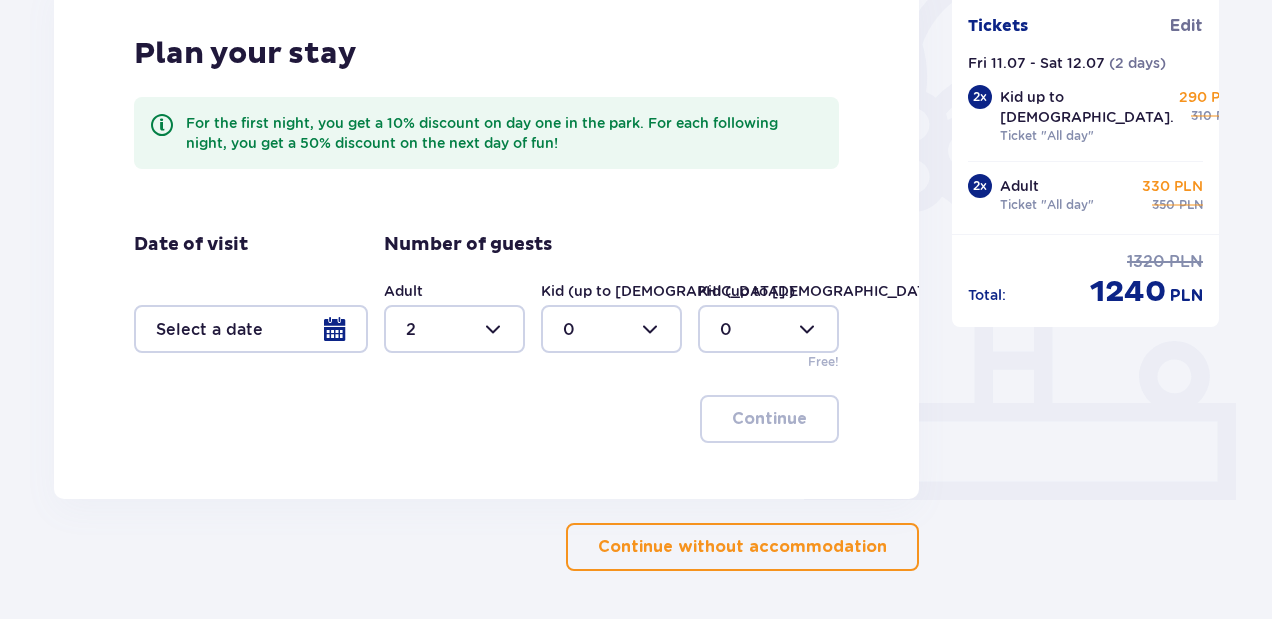 scroll, scrollTop: 600, scrollLeft: 0, axis: vertical 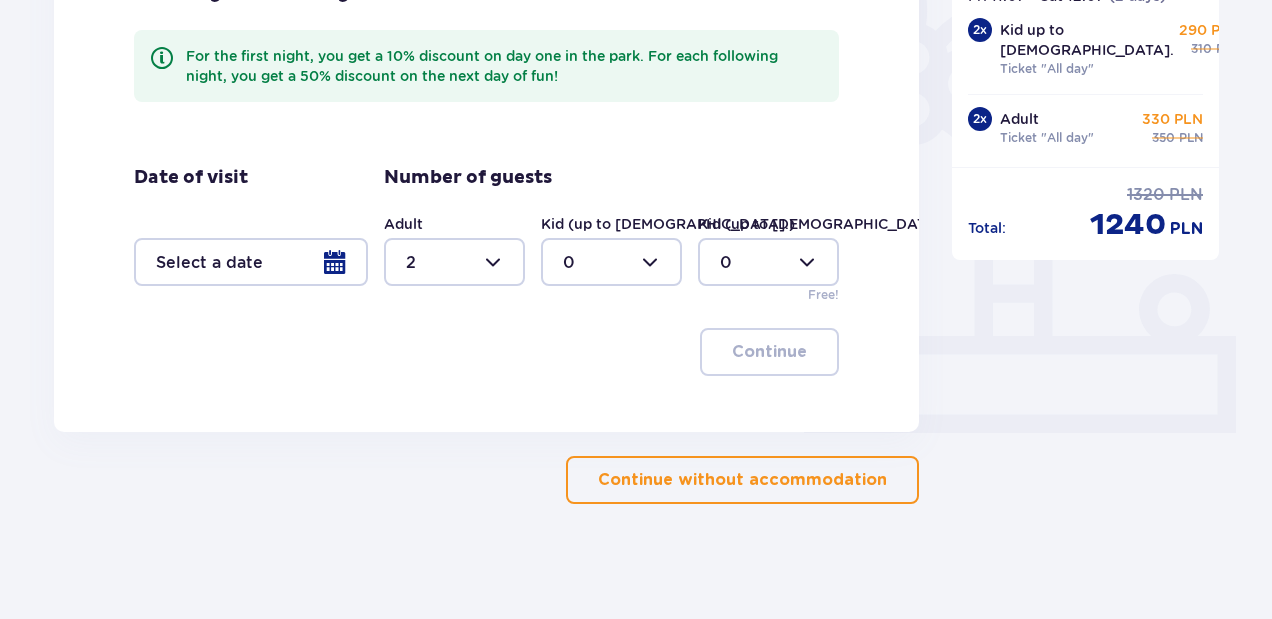 click at bounding box center (611, 262) 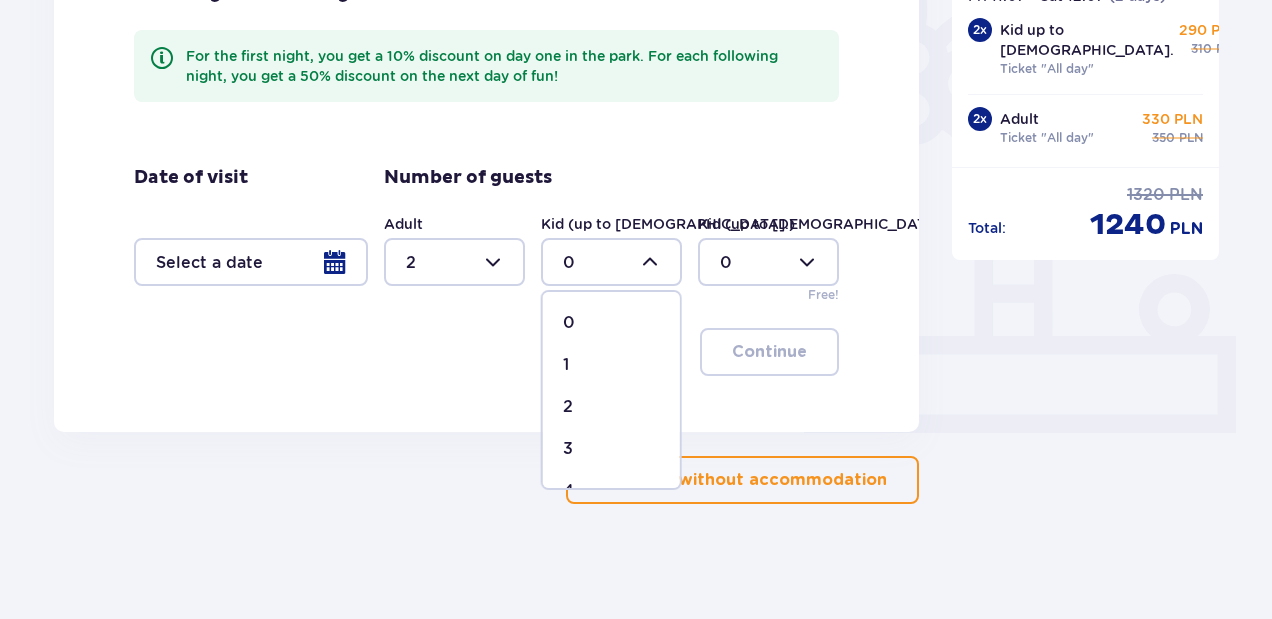 click on "2" at bounding box center [568, 407] 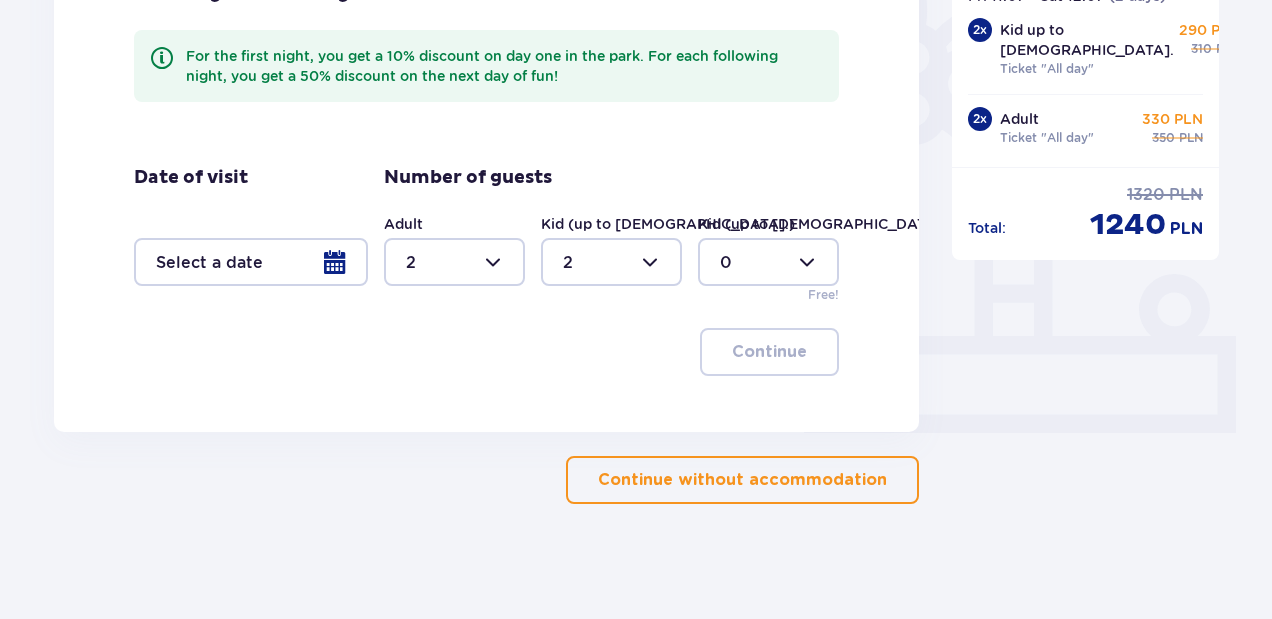 scroll, scrollTop: 604, scrollLeft: 0, axis: vertical 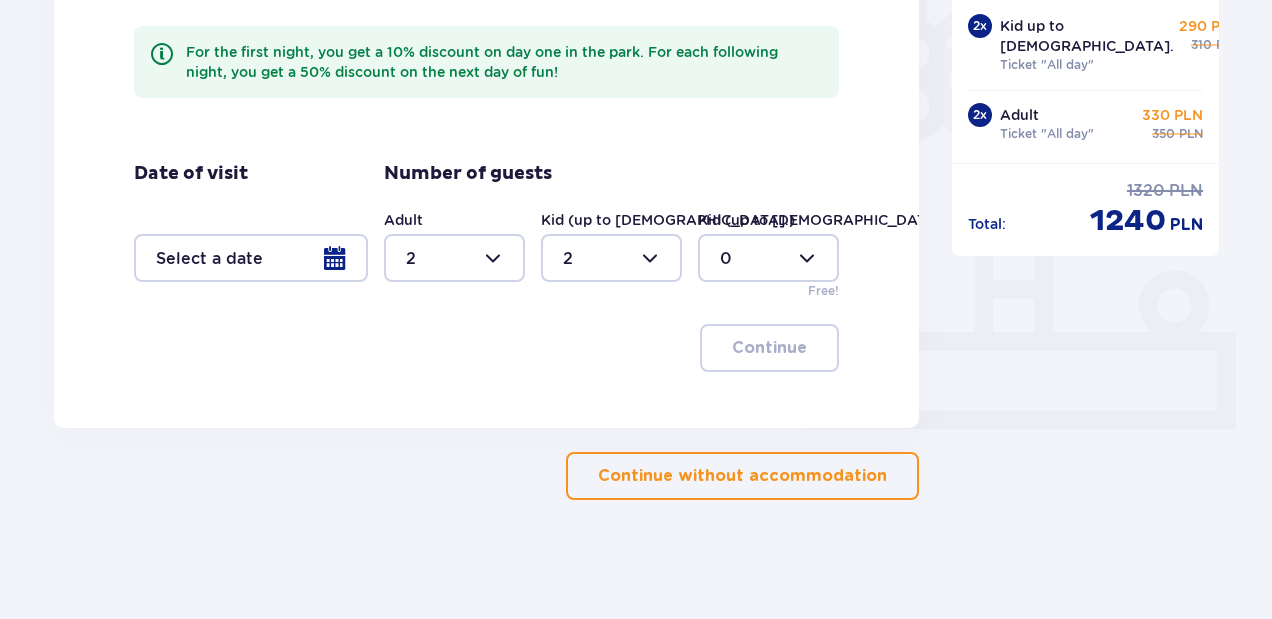 click at bounding box center (251, 258) 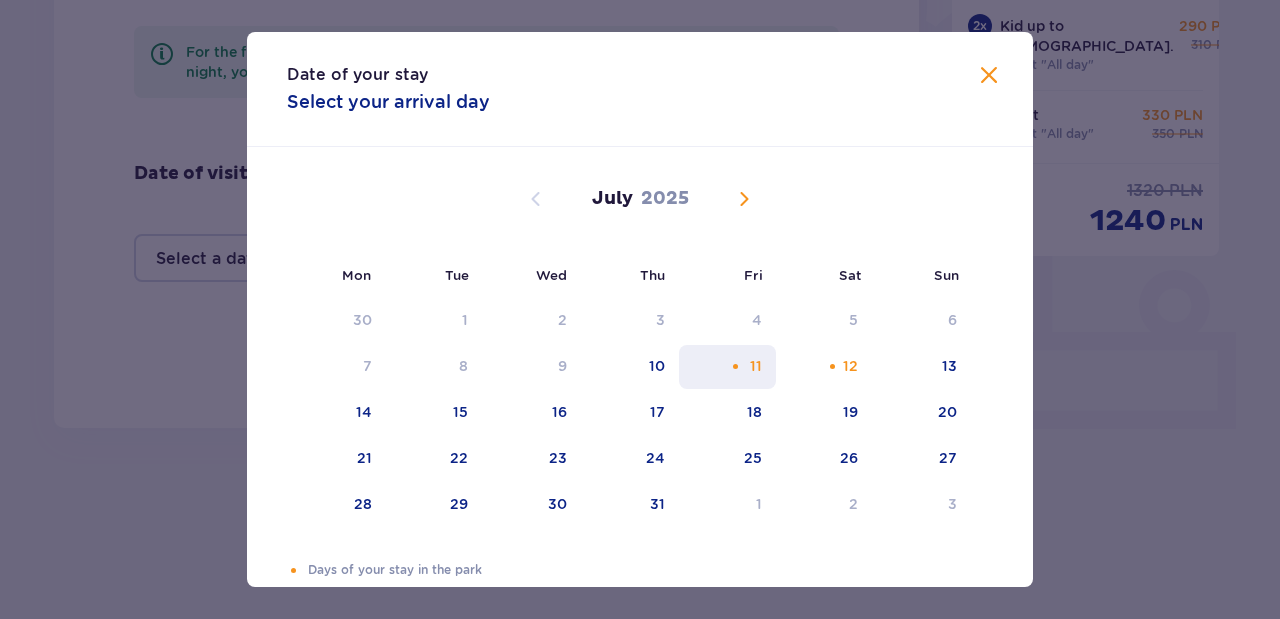 click on "11" at bounding box center [727, 367] 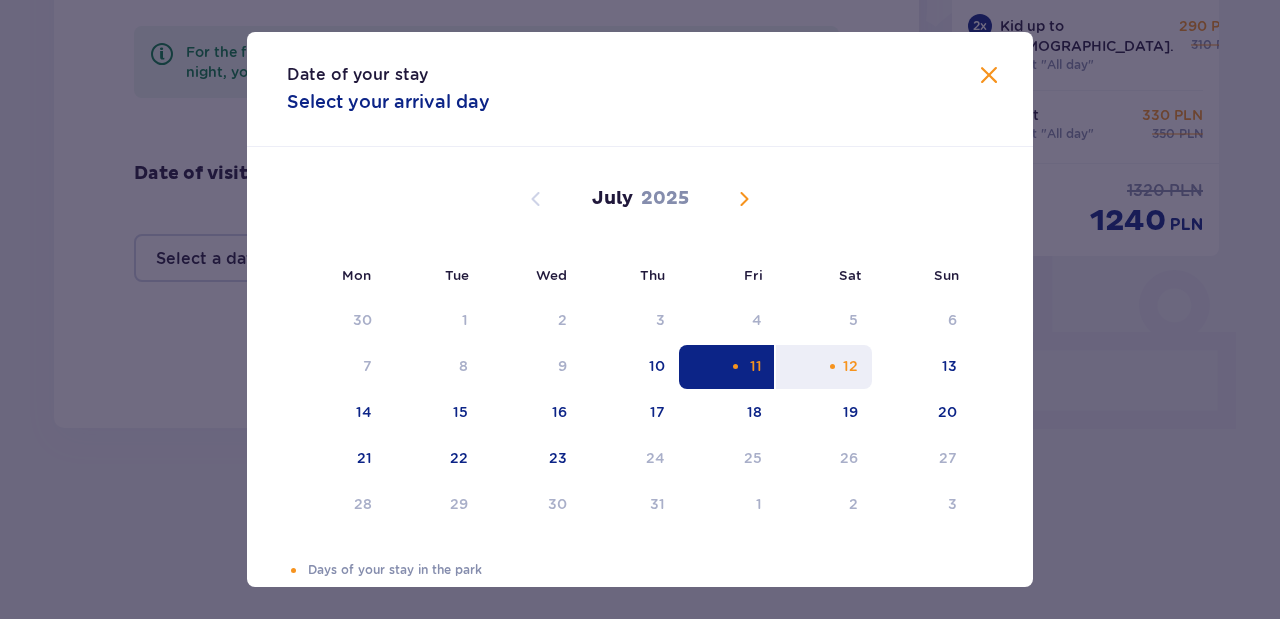 click on "12" at bounding box center [824, 367] 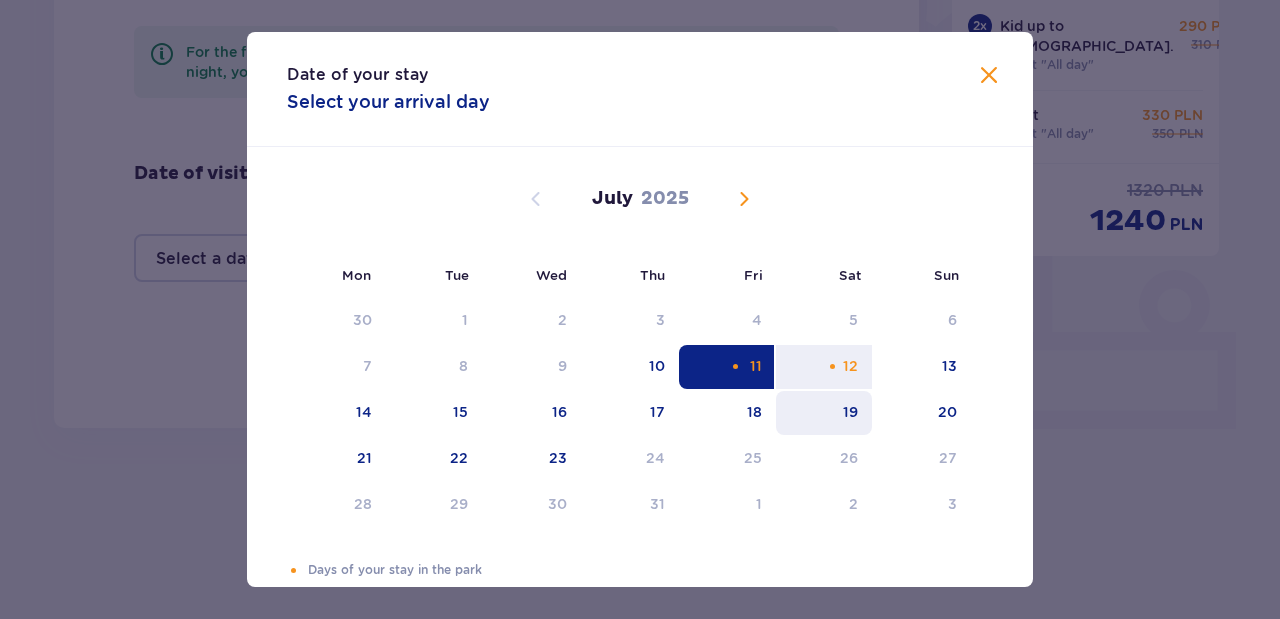 type on "11.07.25 - 12.07.25" 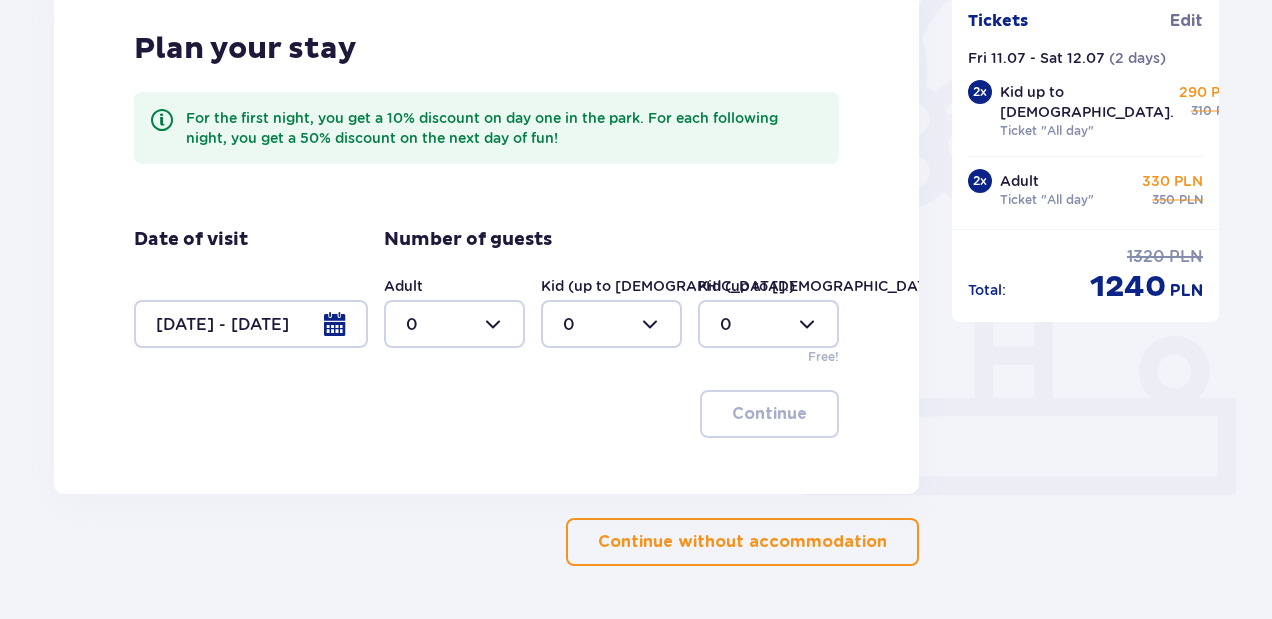 scroll, scrollTop: 471, scrollLeft: 0, axis: vertical 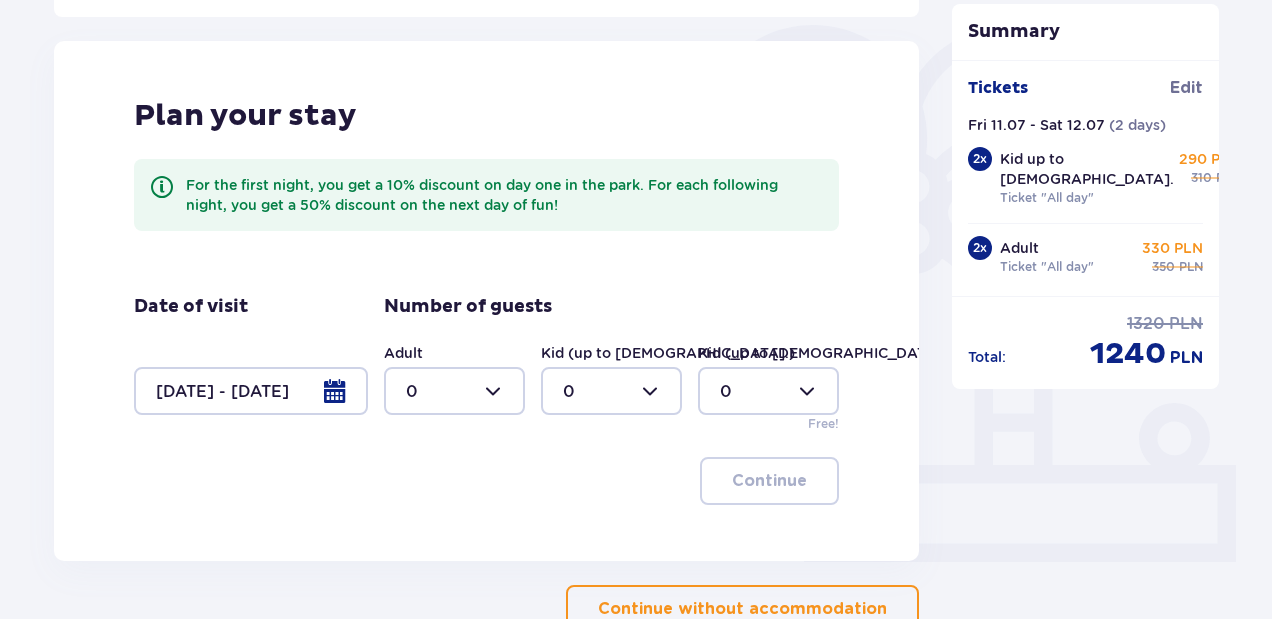 click at bounding box center [251, 391] 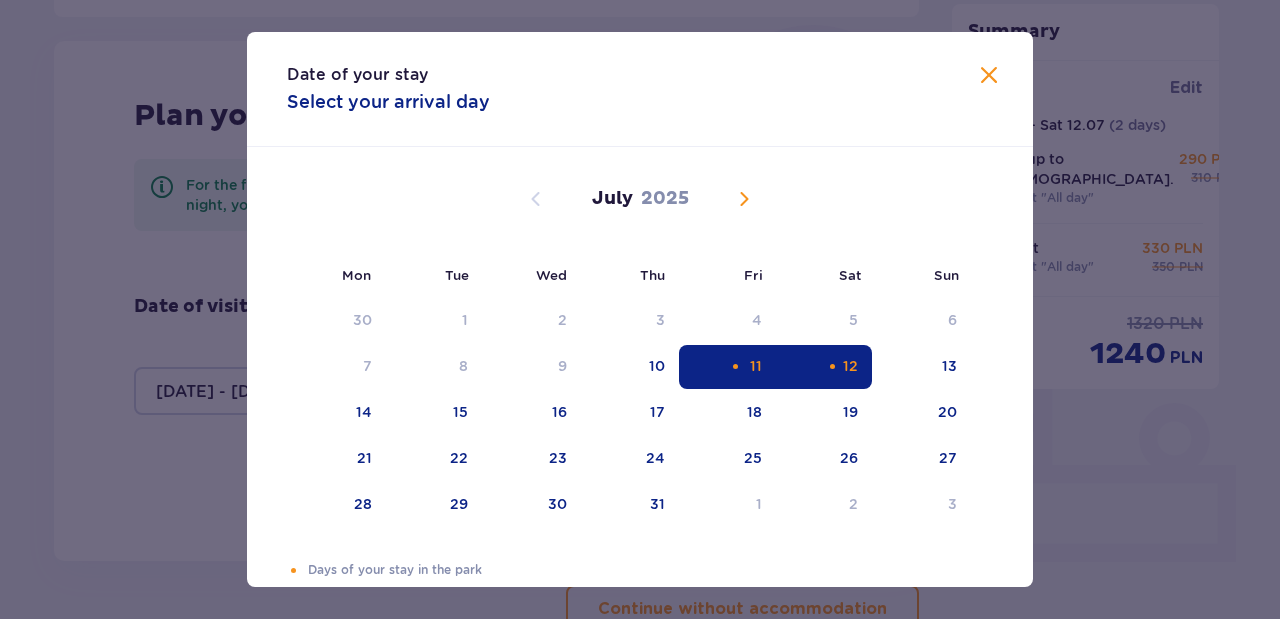 click on "11" at bounding box center [727, 367] 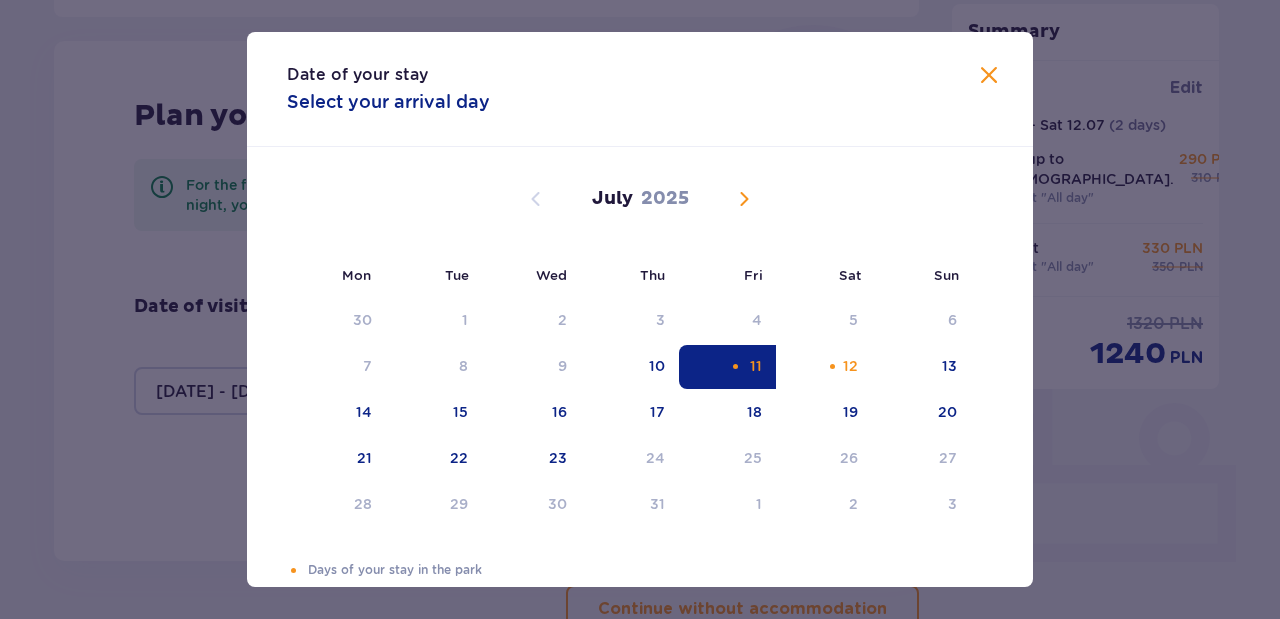 click at bounding box center [989, 76] 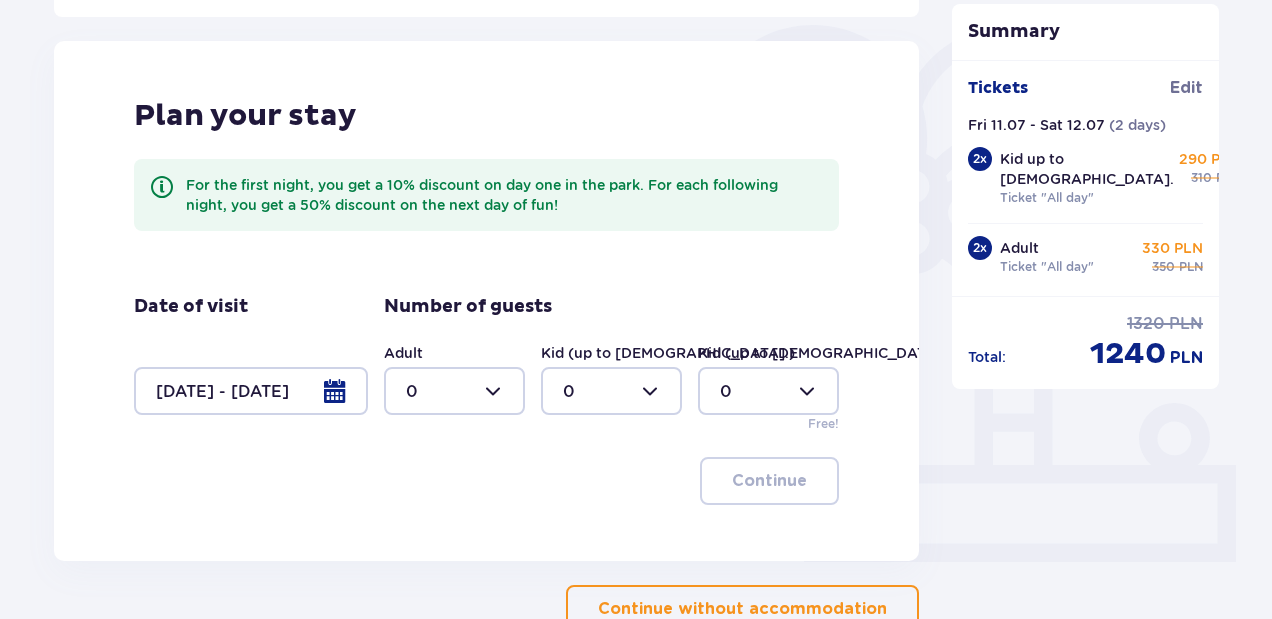 click at bounding box center [251, 391] 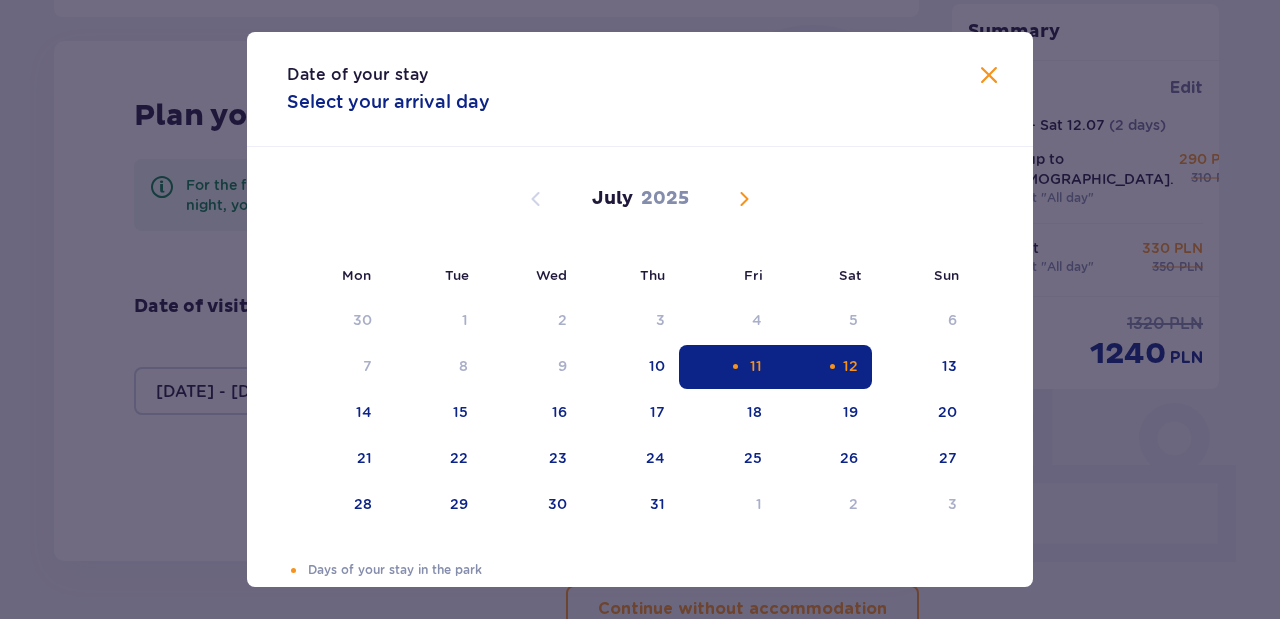 click at bounding box center (735, 366) 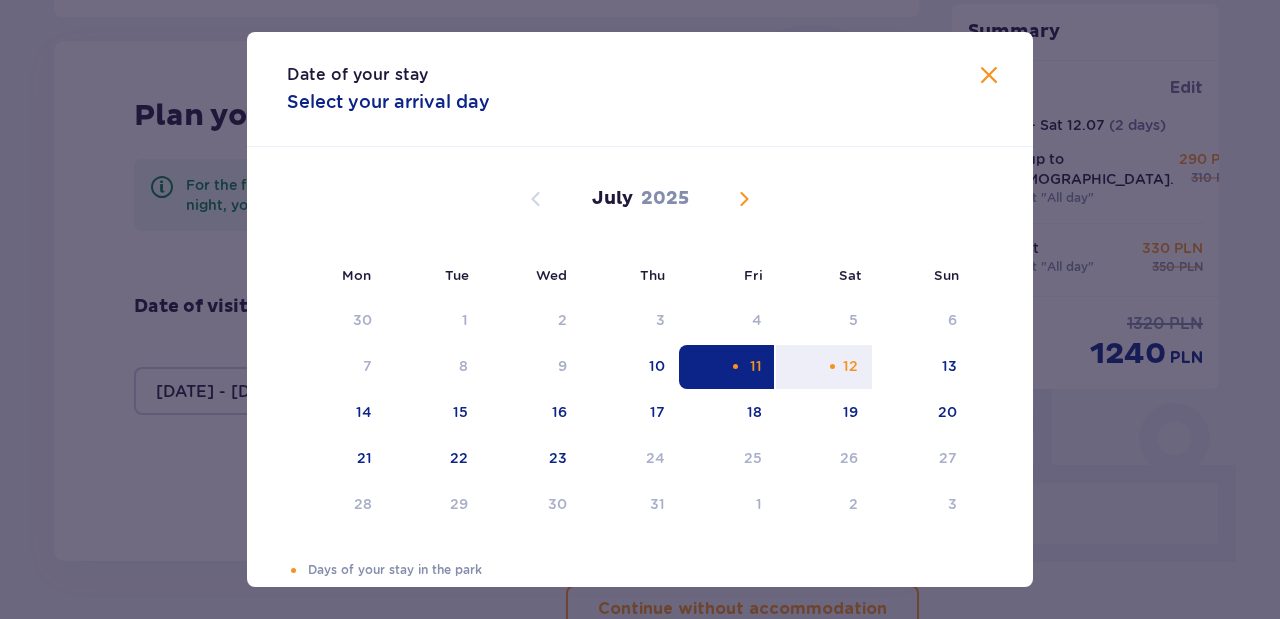 click at bounding box center (735, 366) 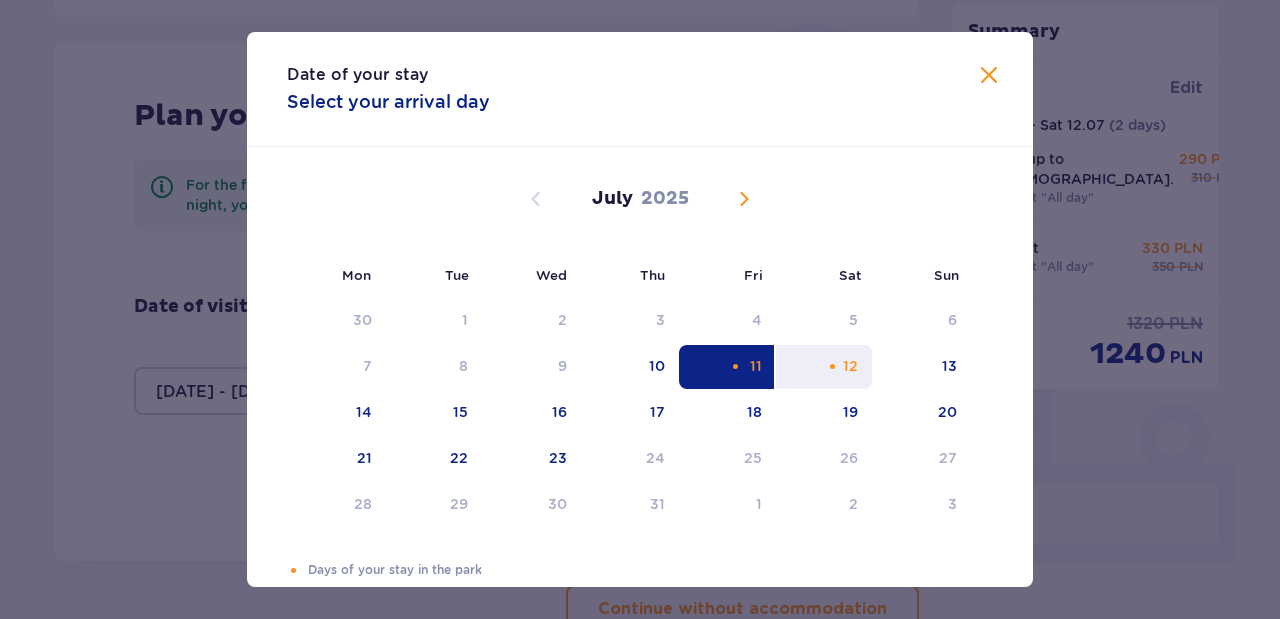 click on "12" at bounding box center (824, 367) 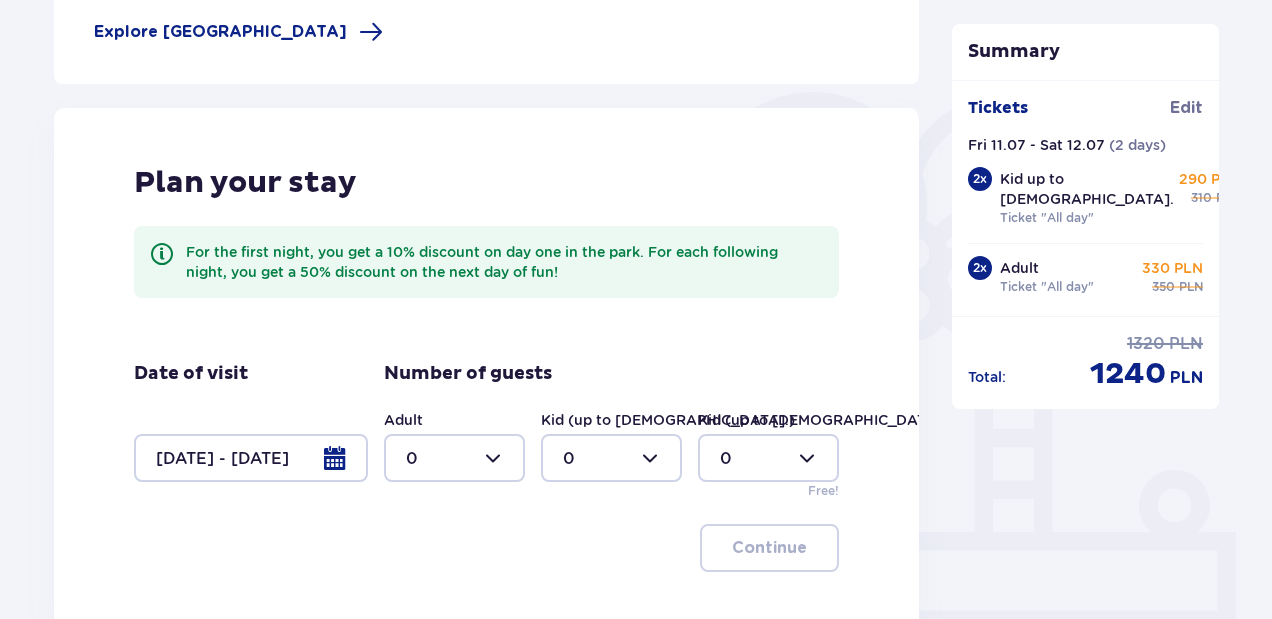 scroll, scrollTop: 338, scrollLeft: 0, axis: vertical 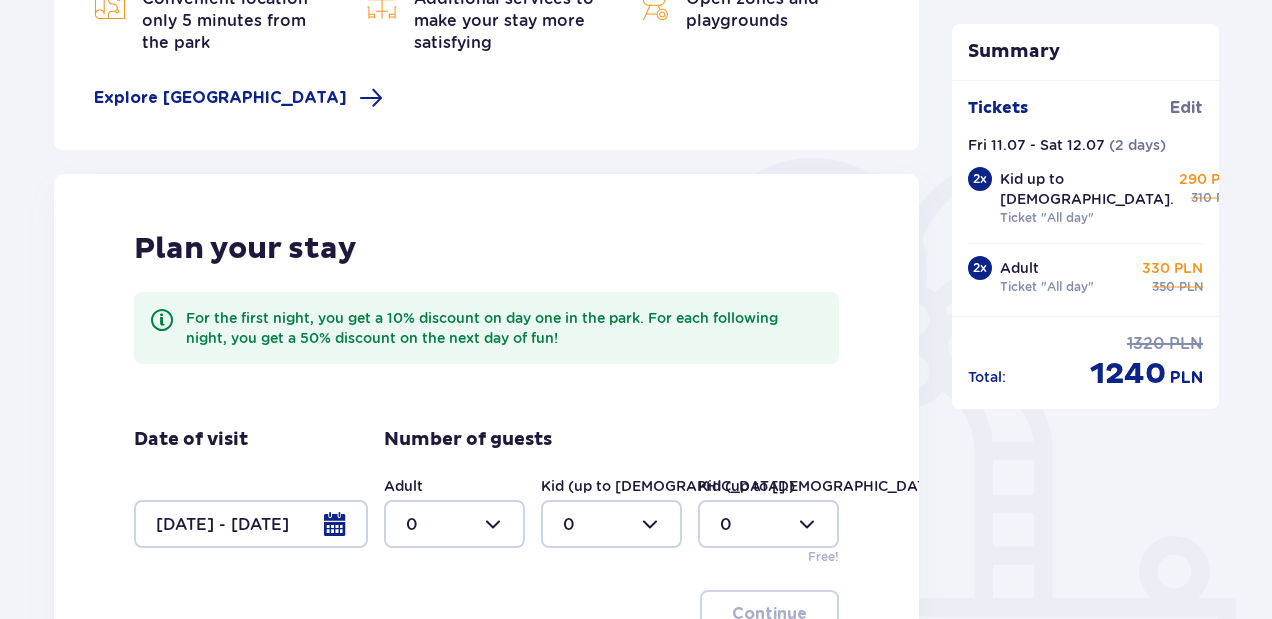 click at bounding box center (454, 524) 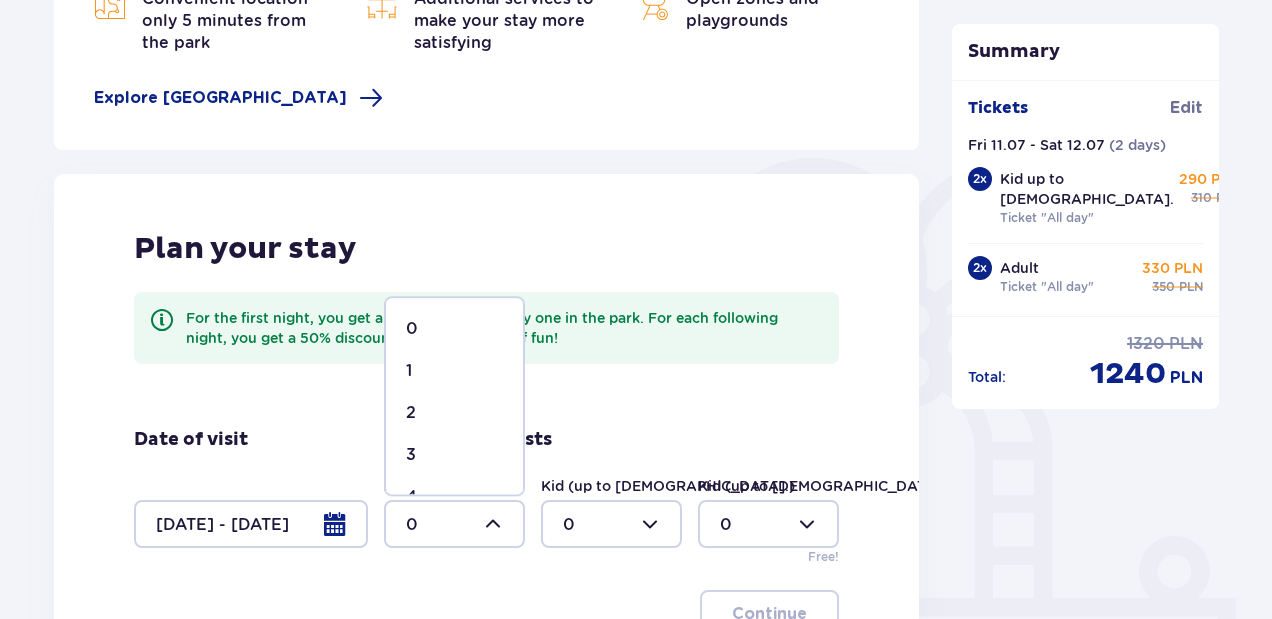 click on "2" at bounding box center (411, 413) 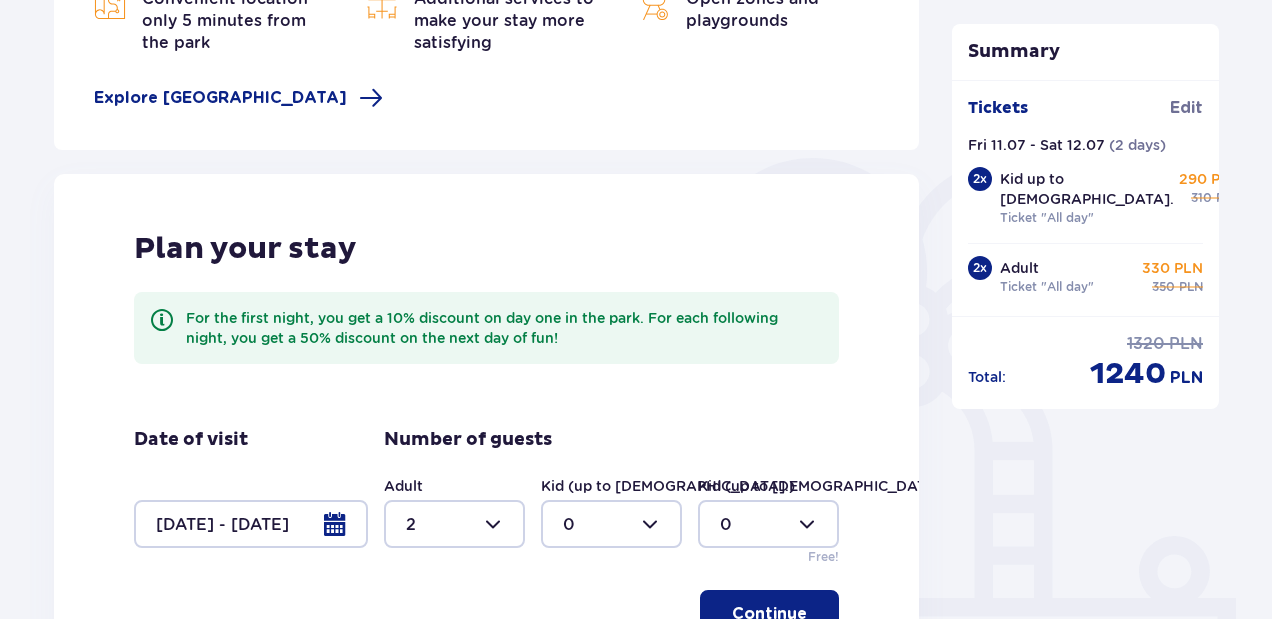 click at bounding box center [611, 524] 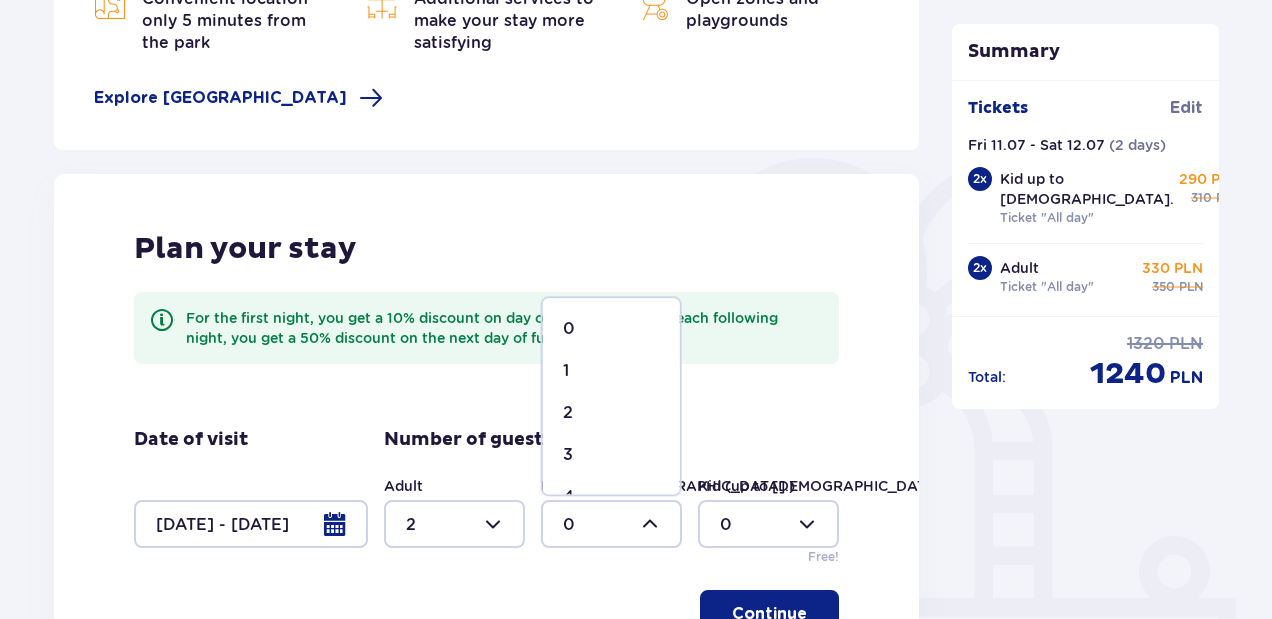 click on "2" at bounding box center (568, 413) 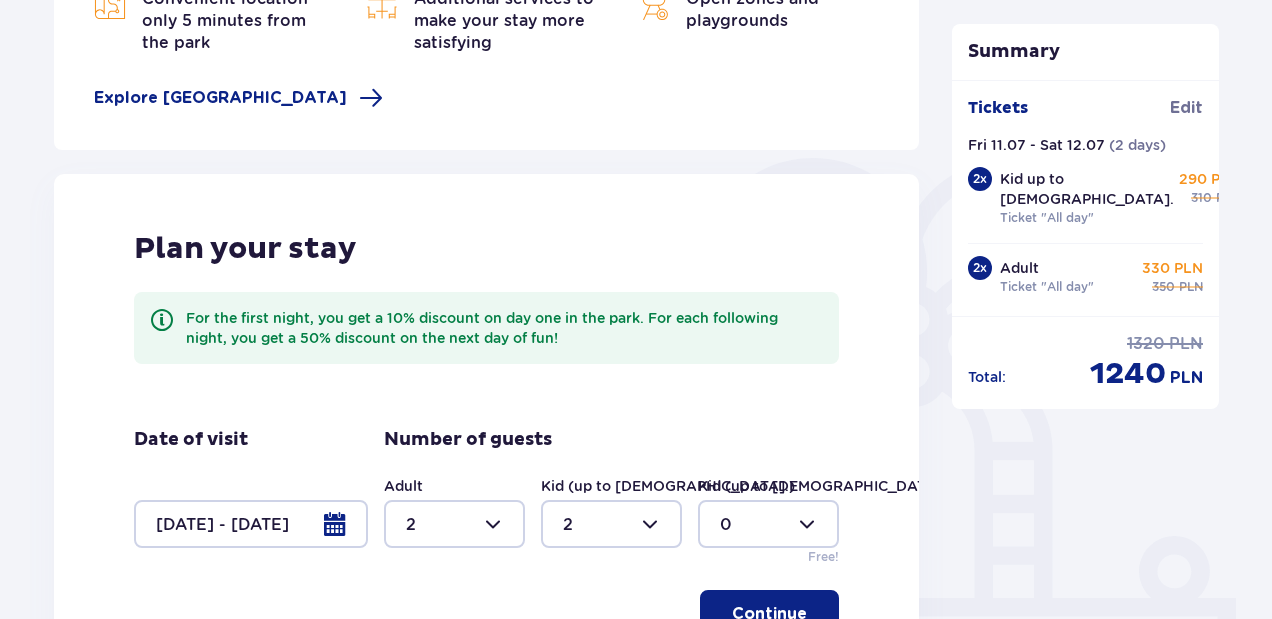 scroll, scrollTop: 471, scrollLeft: 0, axis: vertical 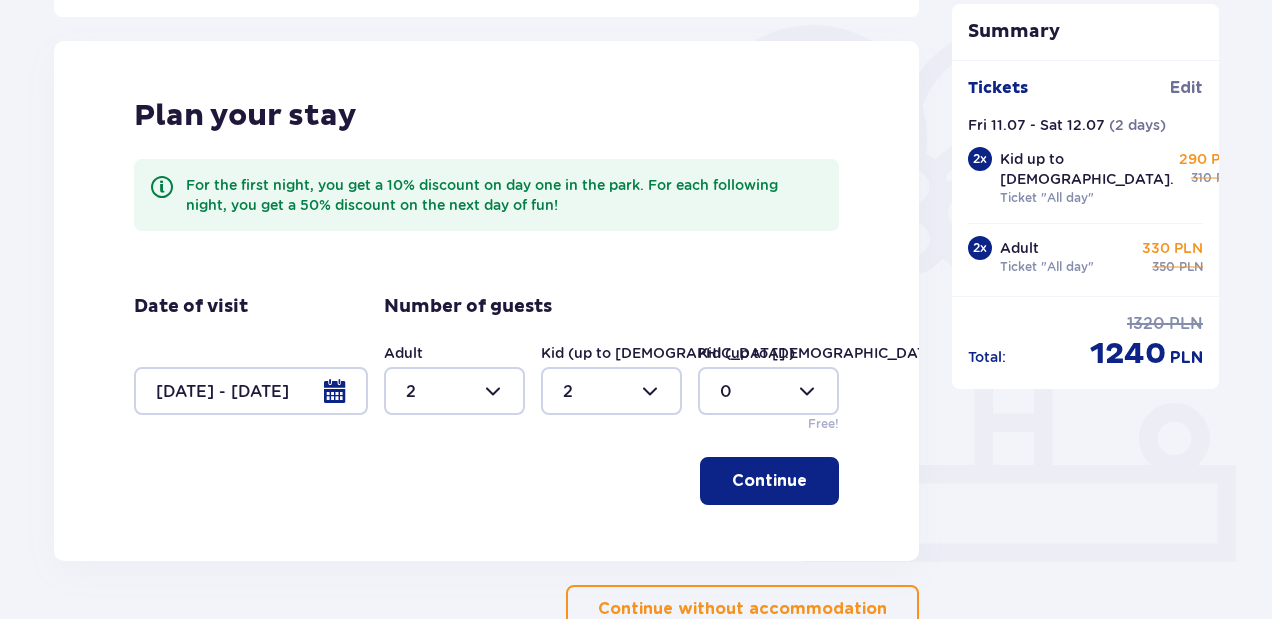 click on "Continue" at bounding box center [769, 481] 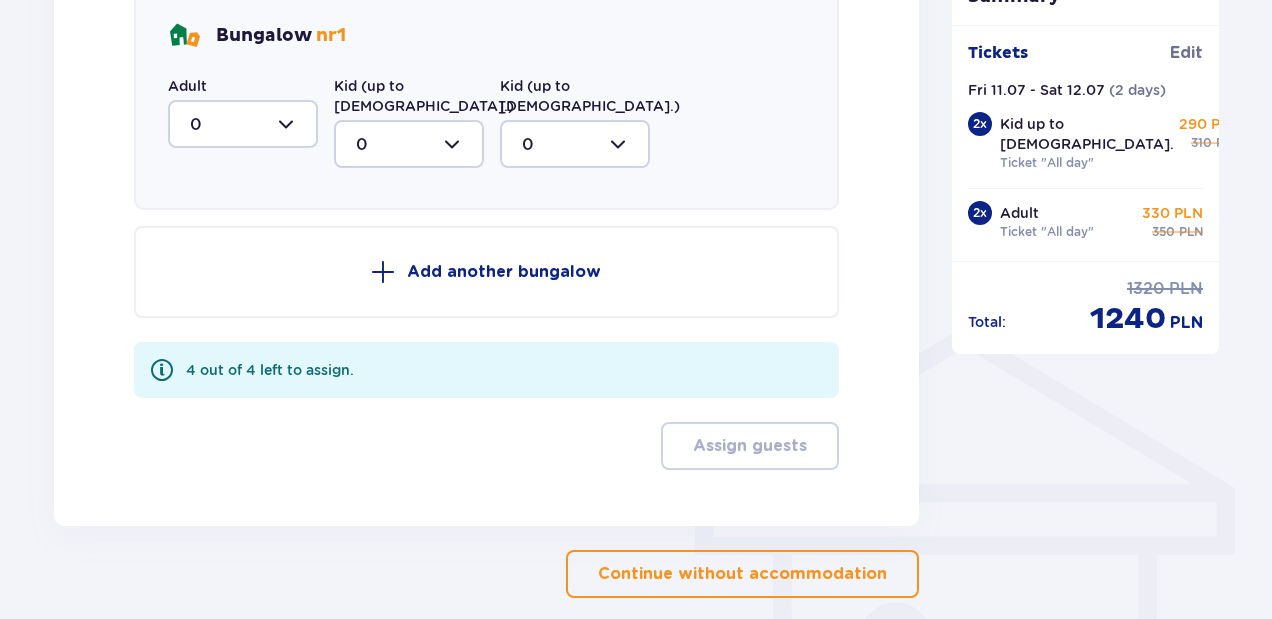scroll, scrollTop: 1098, scrollLeft: 0, axis: vertical 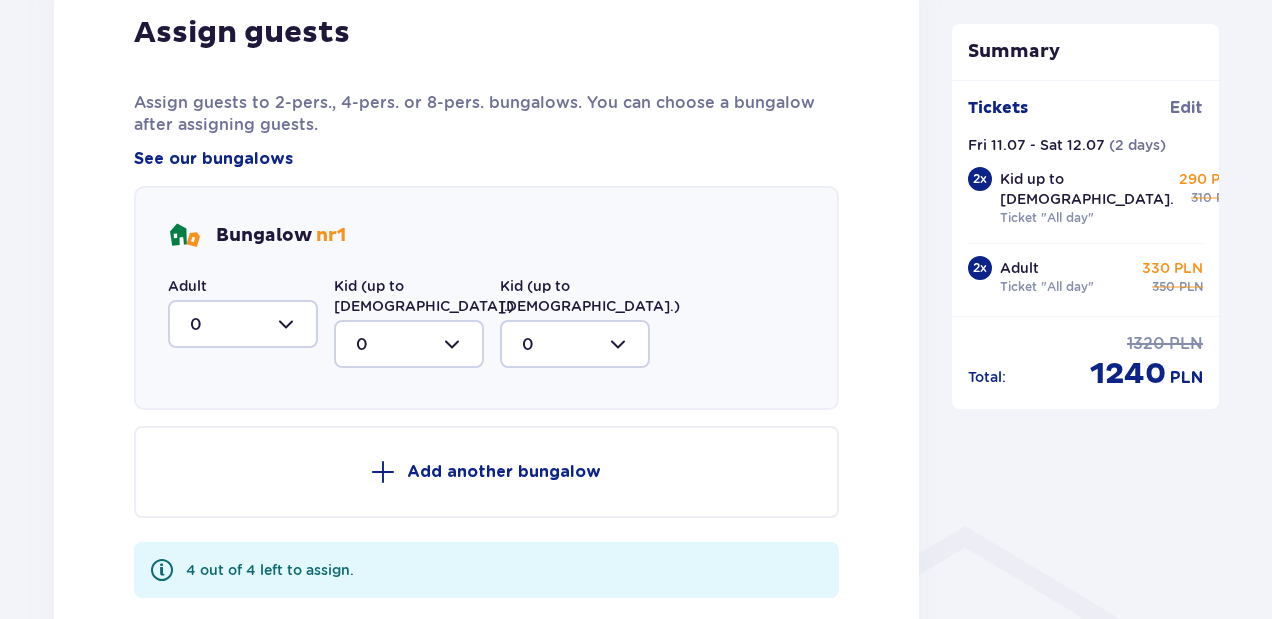 click at bounding box center [243, 324] 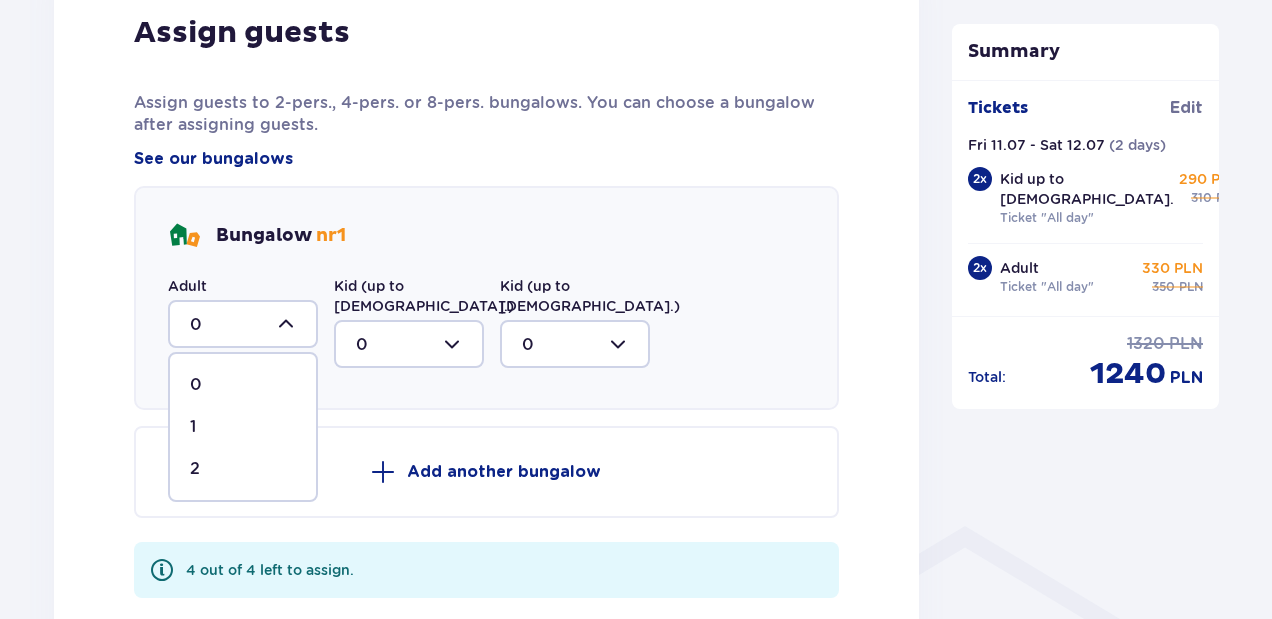 click on "2" at bounding box center (243, 469) 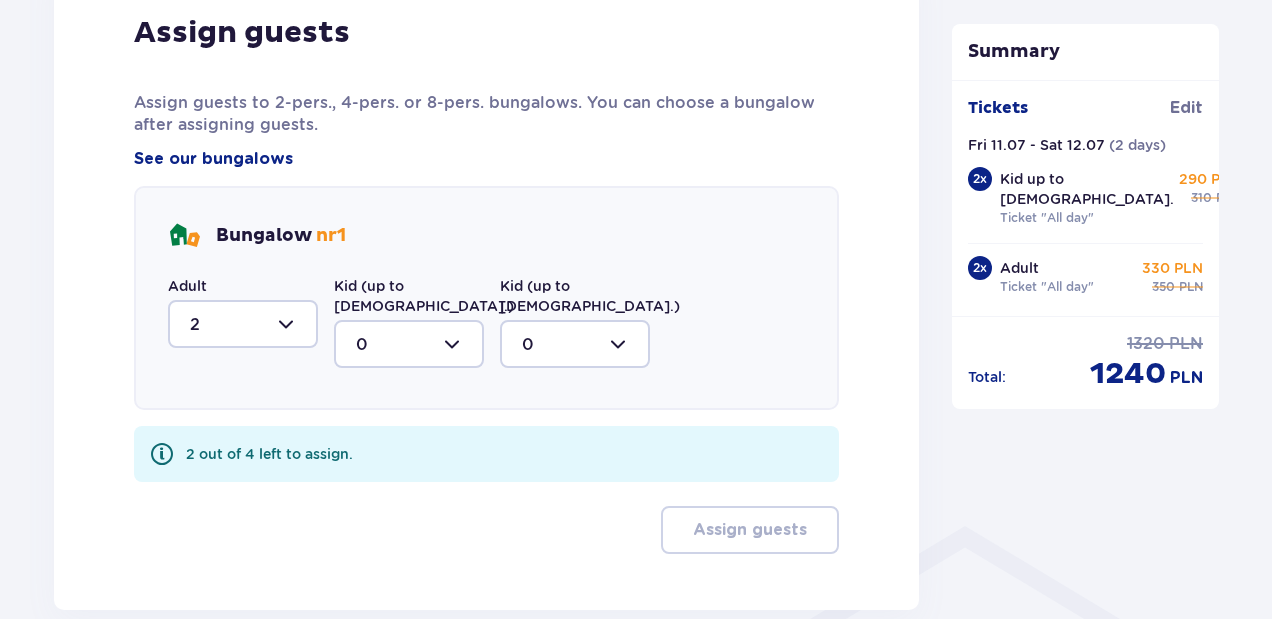 click at bounding box center [409, 344] 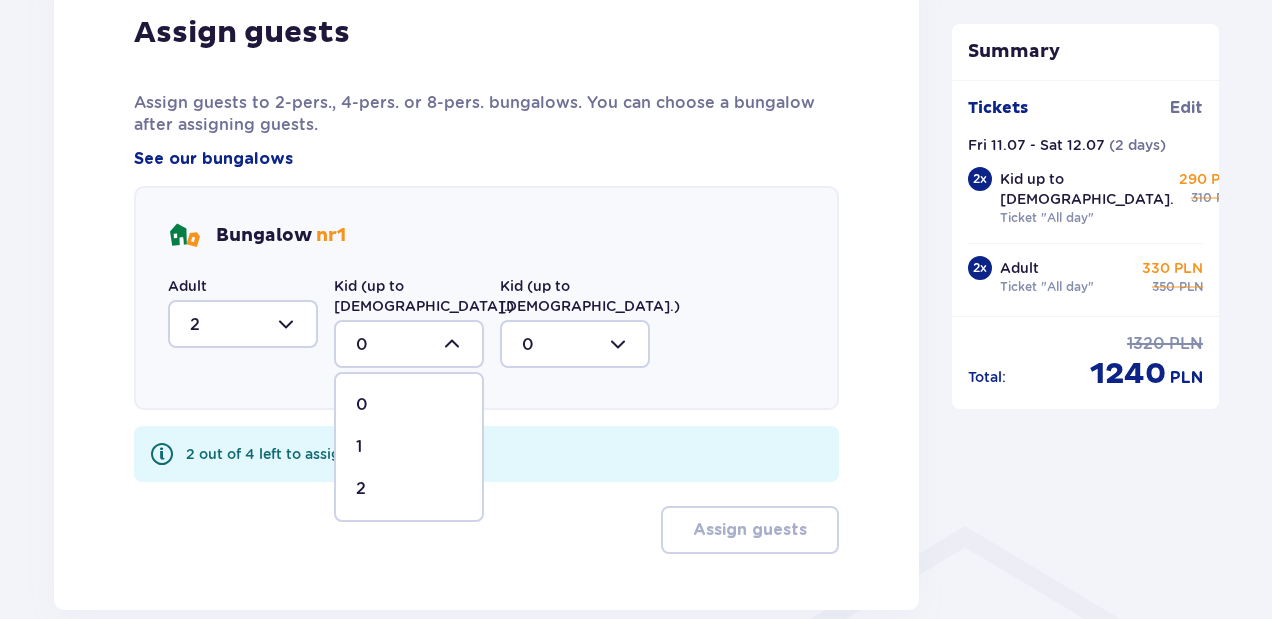 click on "2" at bounding box center (361, 489) 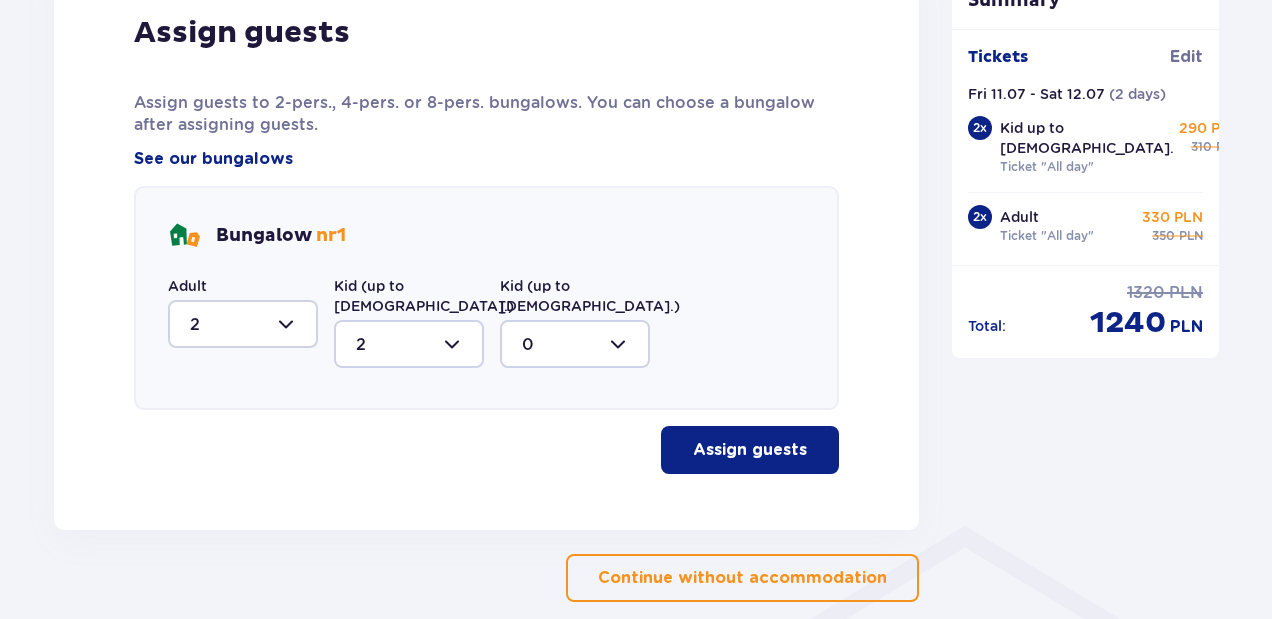 click on "Assign guests" at bounding box center [750, 450] 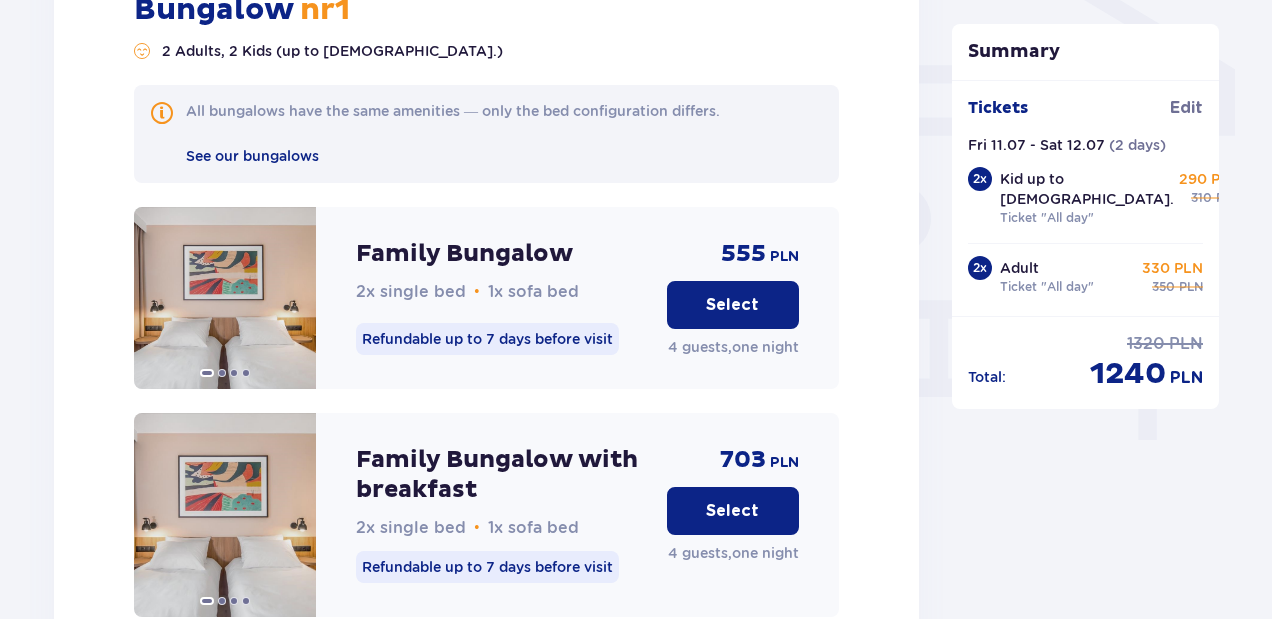 scroll, scrollTop: 1784, scrollLeft: 0, axis: vertical 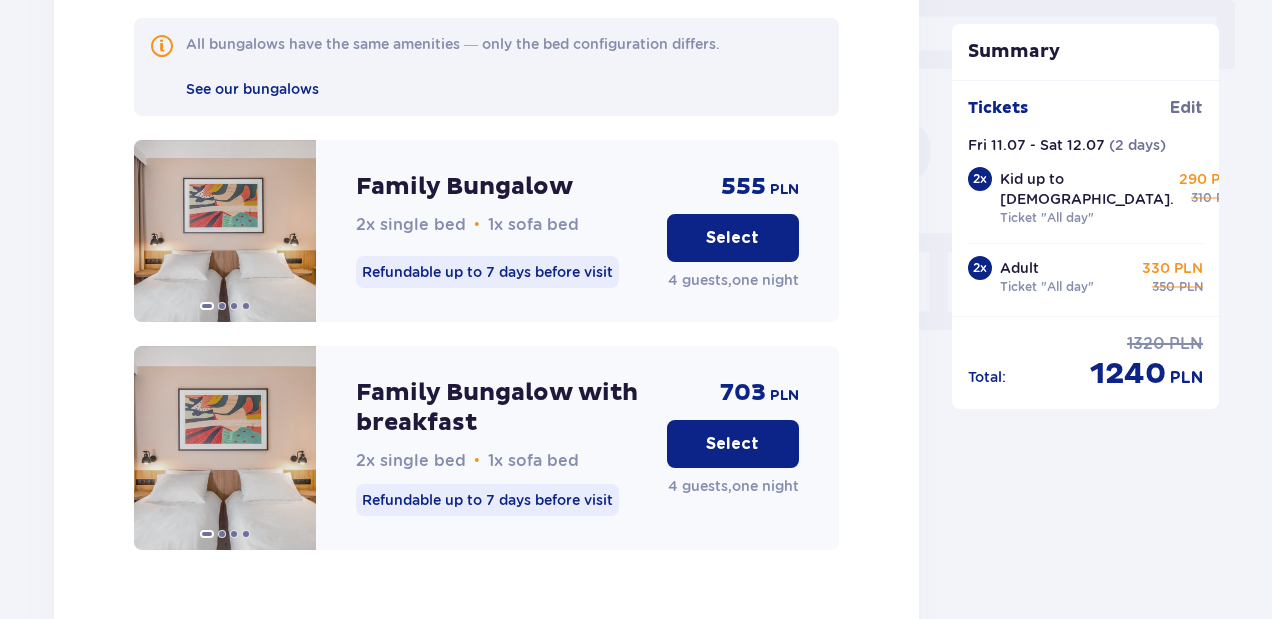 click on "Select" at bounding box center (732, 238) 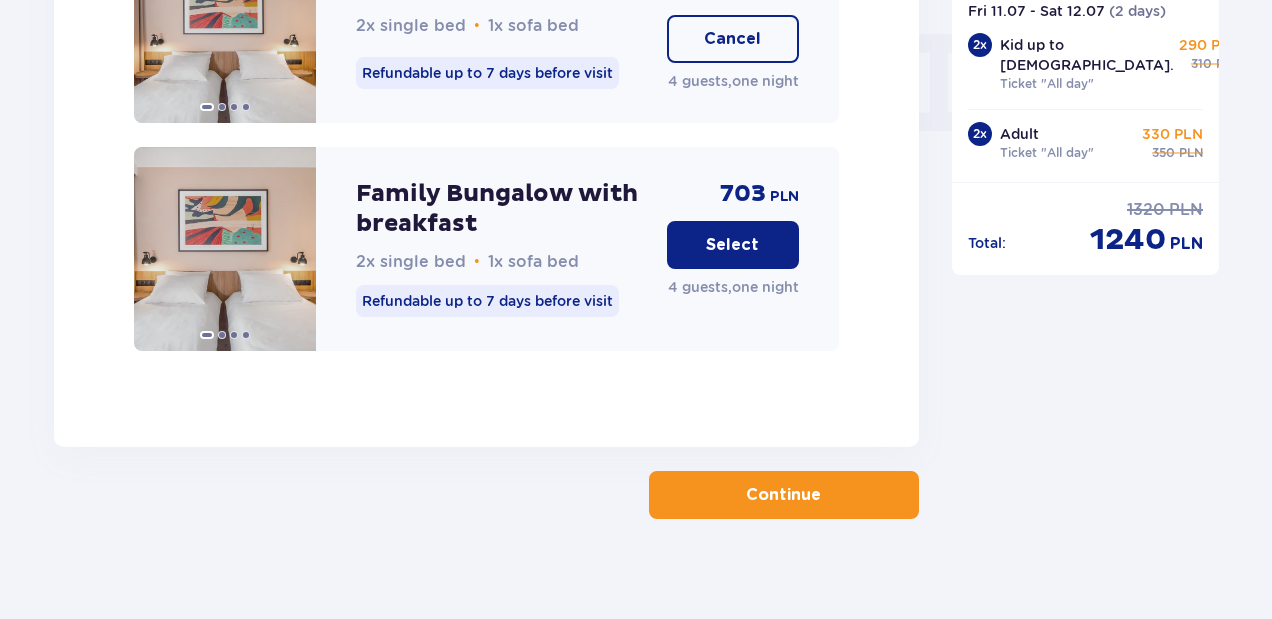 scroll, scrollTop: 1984, scrollLeft: 0, axis: vertical 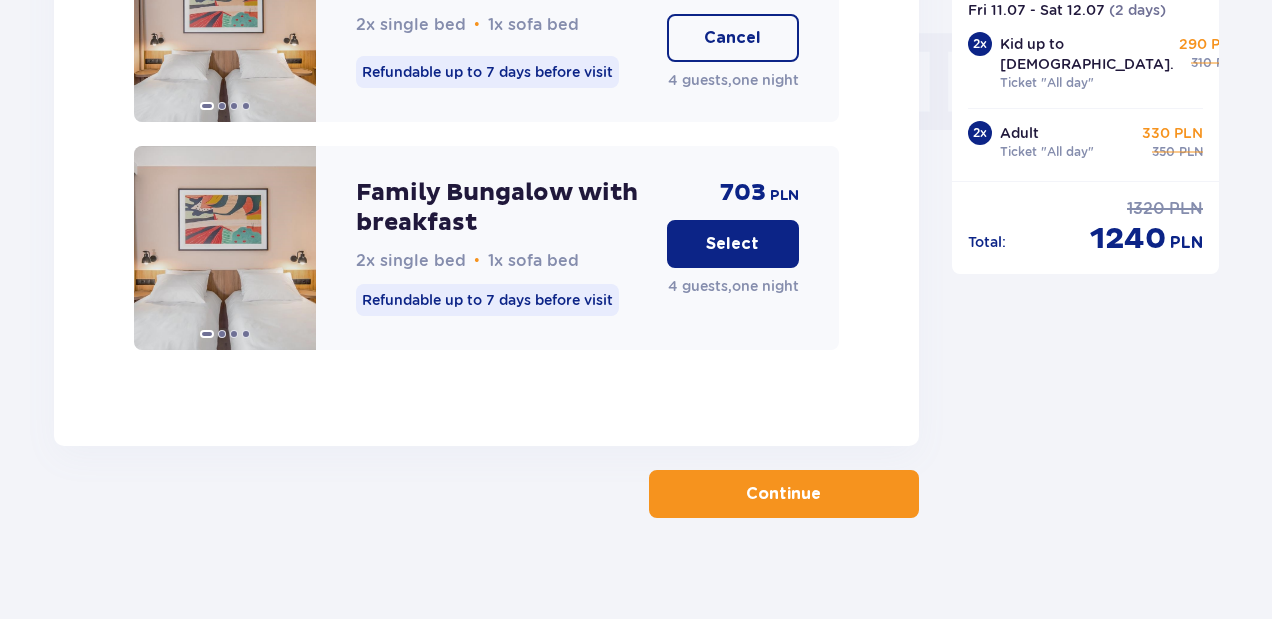 click at bounding box center (825, 494) 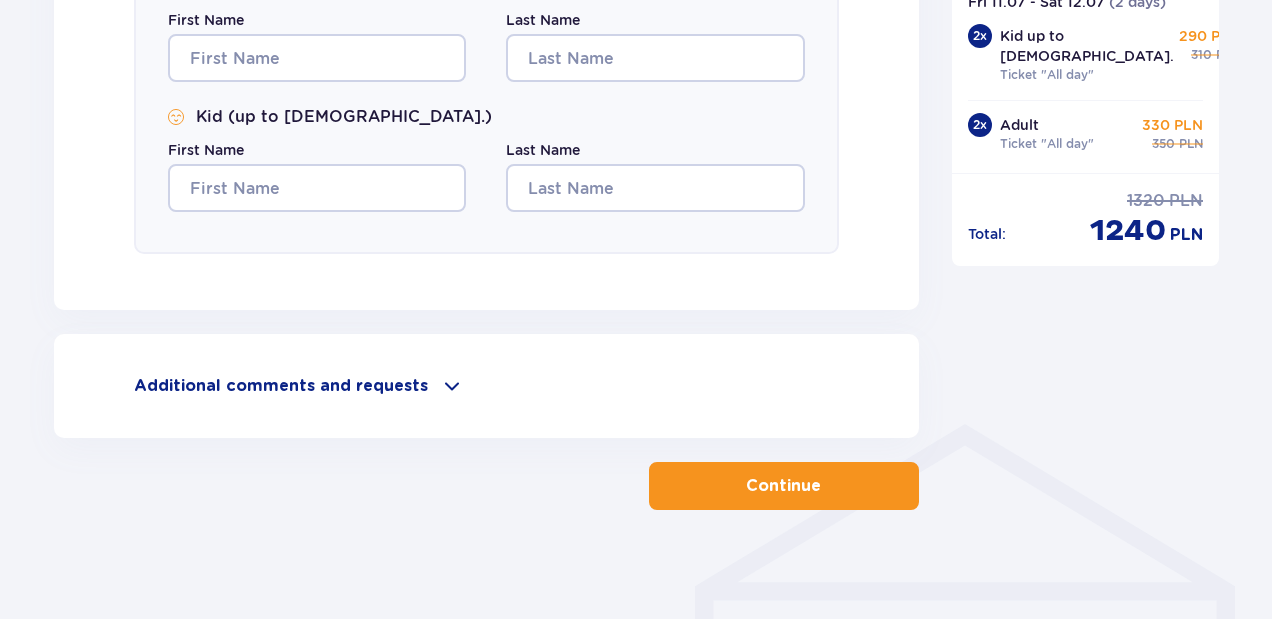 scroll, scrollTop: 1210, scrollLeft: 0, axis: vertical 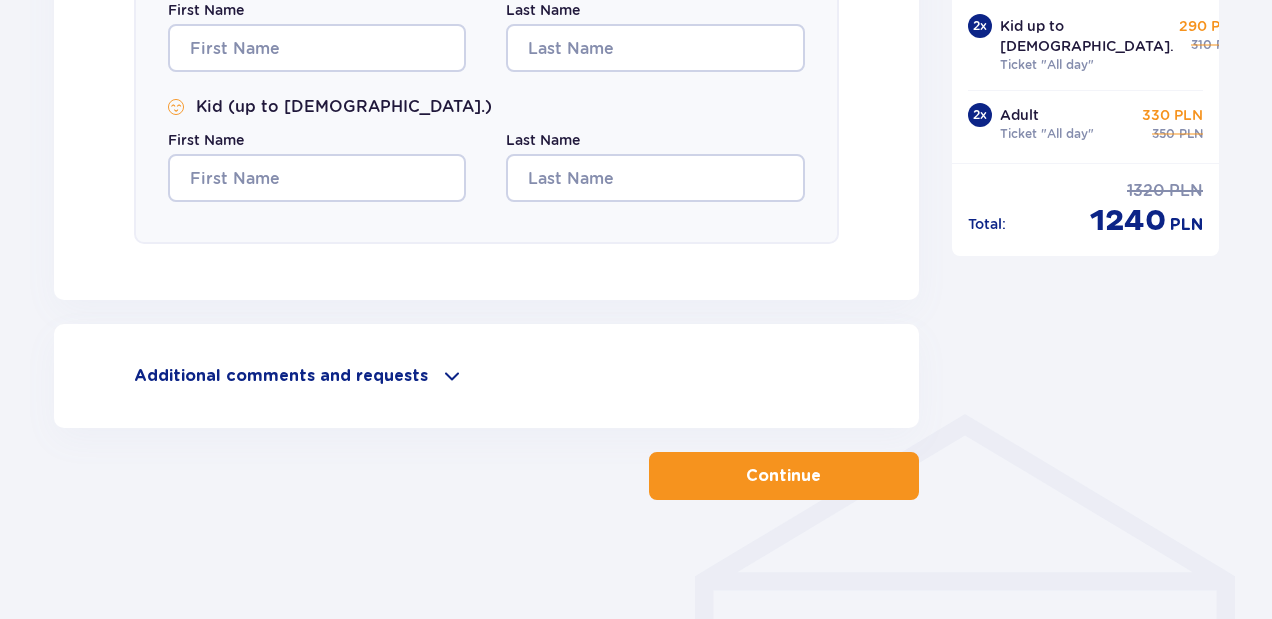 drag, startPoint x: 788, startPoint y: 486, endPoint x: 774, endPoint y: 486, distance: 14 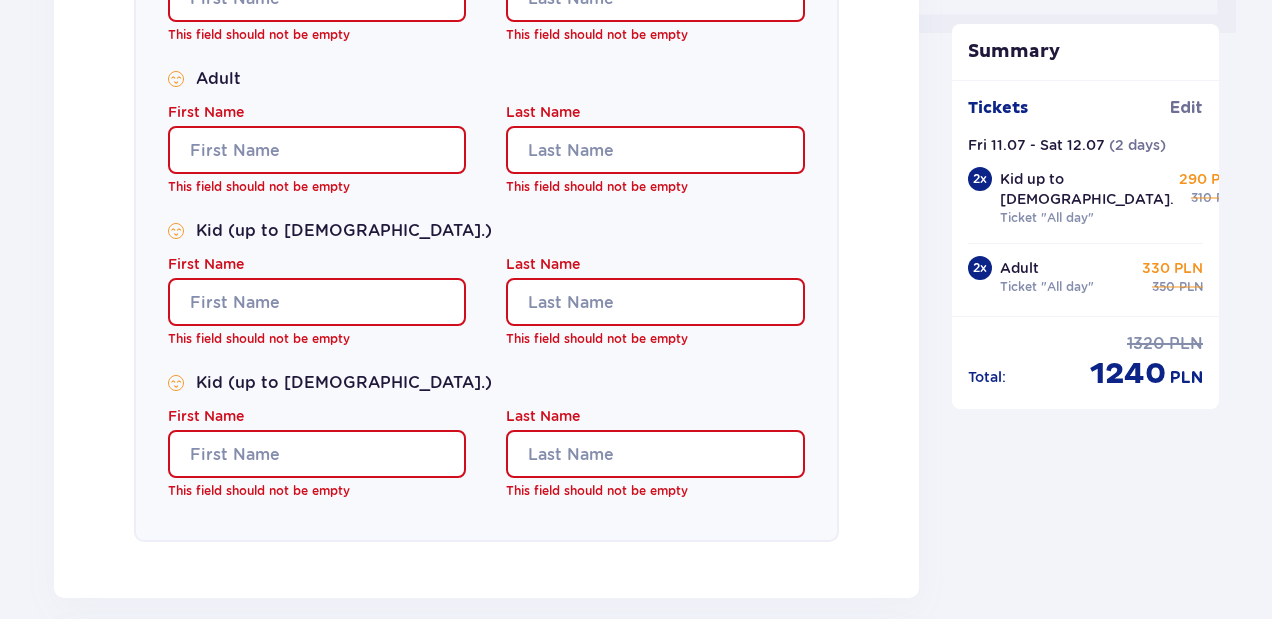 scroll, scrollTop: 1298, scrollLeft: 0, axis: vertical 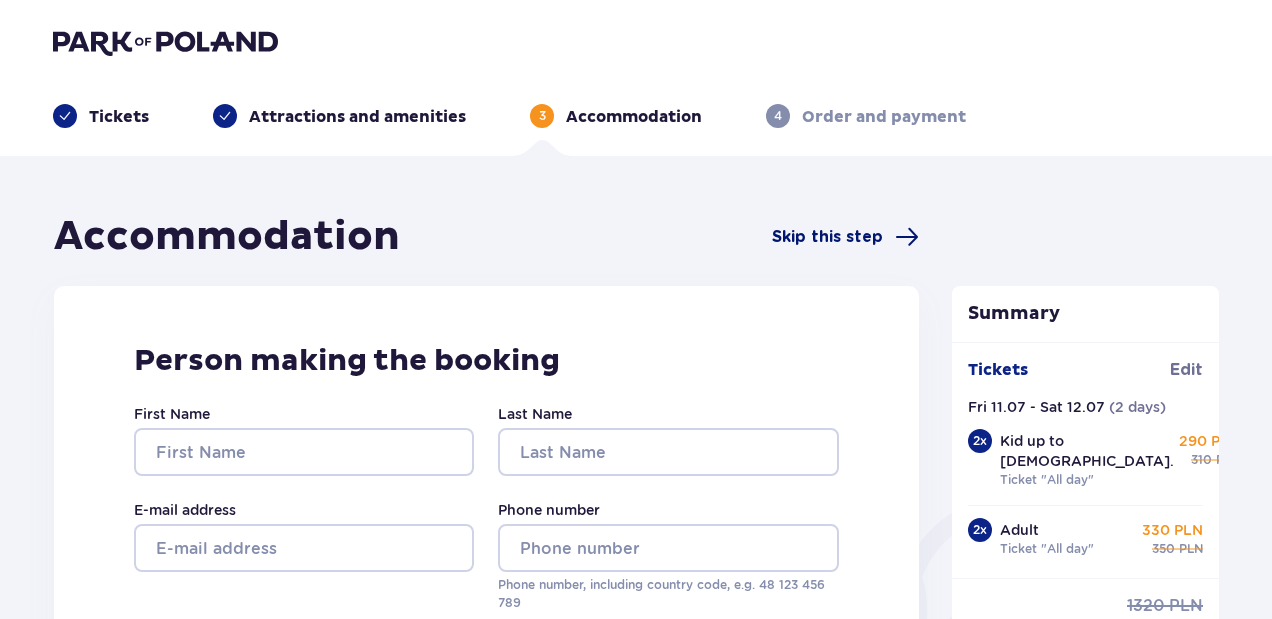 click on "Skip this step" at bounding box center [827, 237] 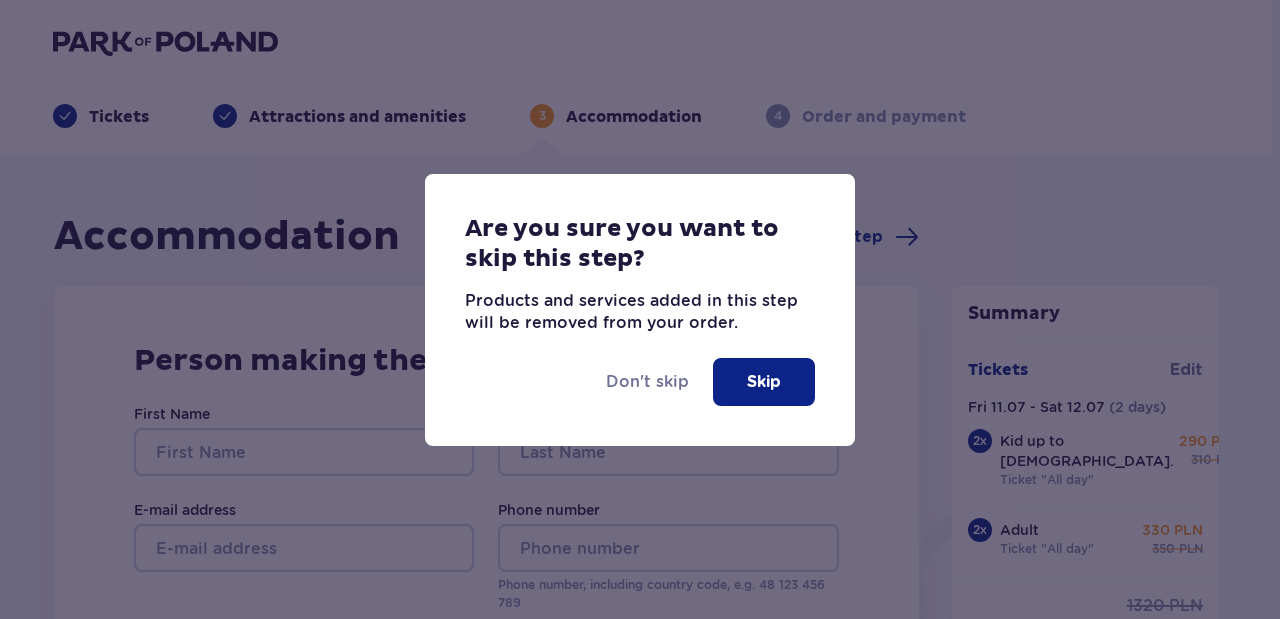 click on "Skip" at bounding box center (764, 382) 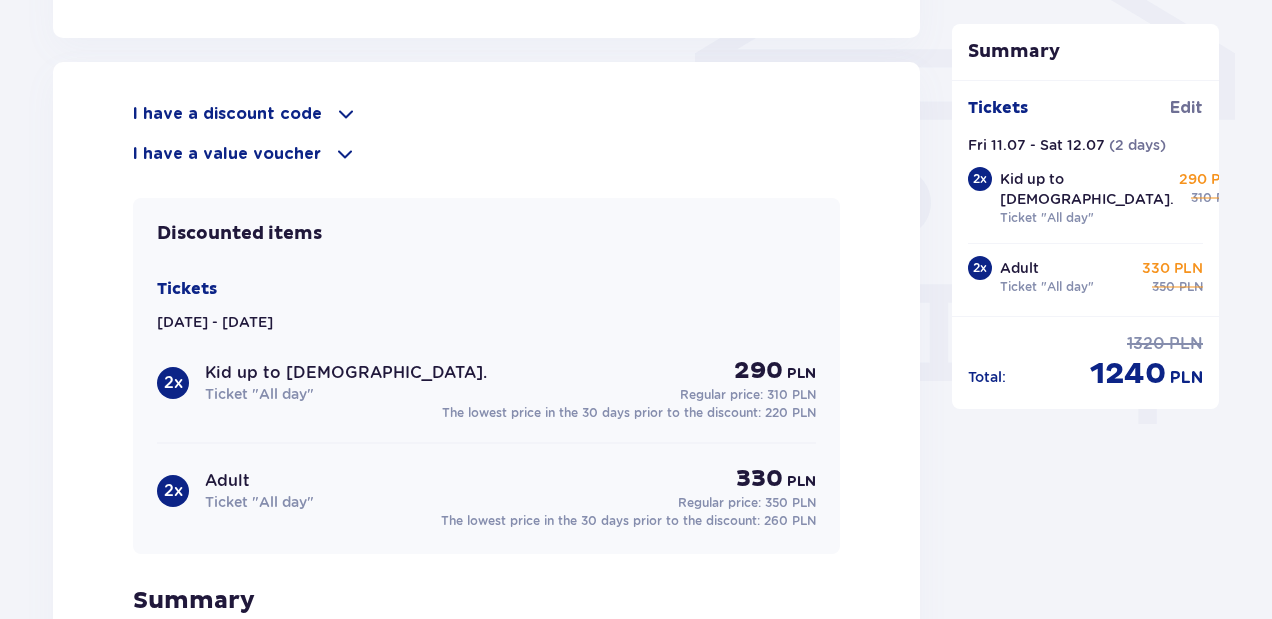scroll, scrollTop: 1533, scrollLeft: 0, axis: vertical 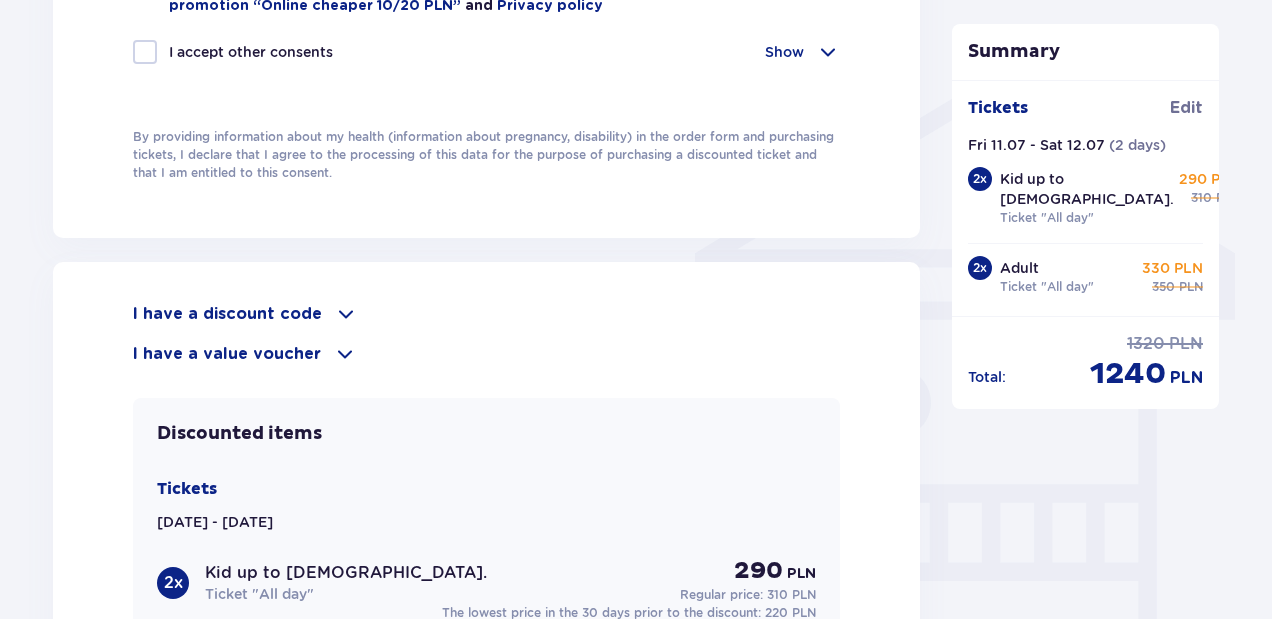 click on "I have a discount code Apply I have a value voucher Apply Discounted items Tickets Fri 11.07.25 - Sat 12.07.25 2 x Kid up to 16 y.o. Ticket "All day" 290 PLN Regular price:   310 PLN The lowest price in the 30 days prior to the discount:   220 PLN 2 x Adult Ticket "All day" 330 PLN Regular price:   350 PLN The lowest price in the 30 days prior to the discount:   260 PLN Summary Total : 1240 PLN 1320 PLN Go to payment Pay within 60 minutes or your order will be cancelled." at bounding box center (486, 635) 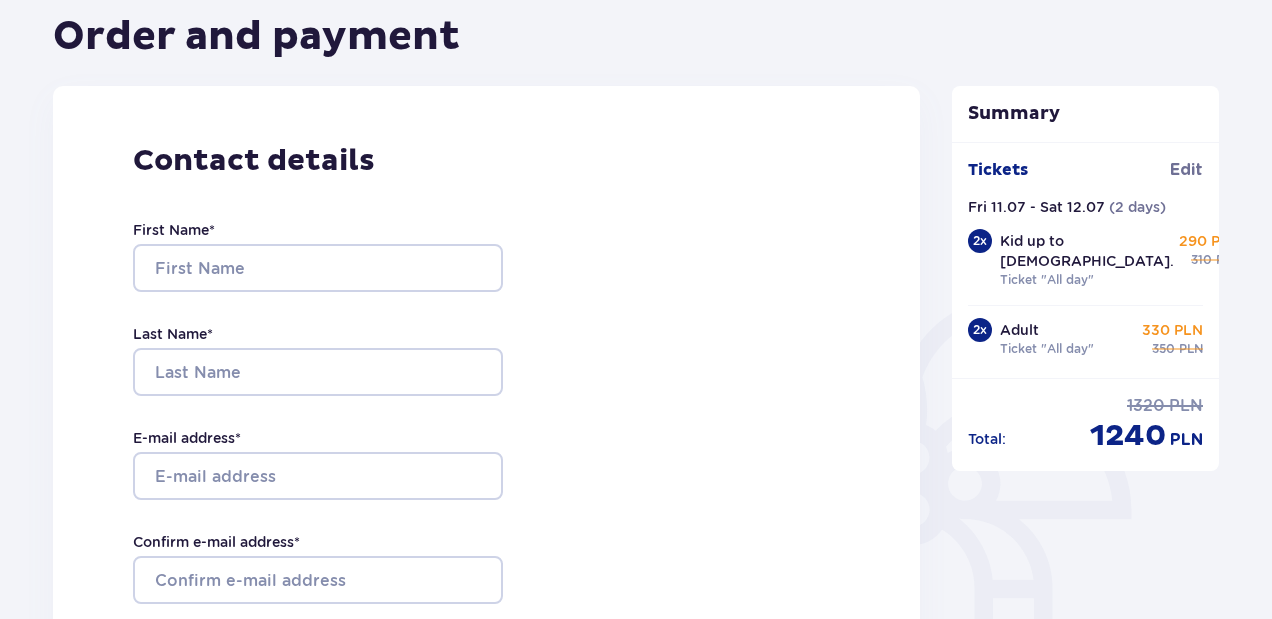 scroll, scrollTop: 0, scrollLeft: 0, axis: both 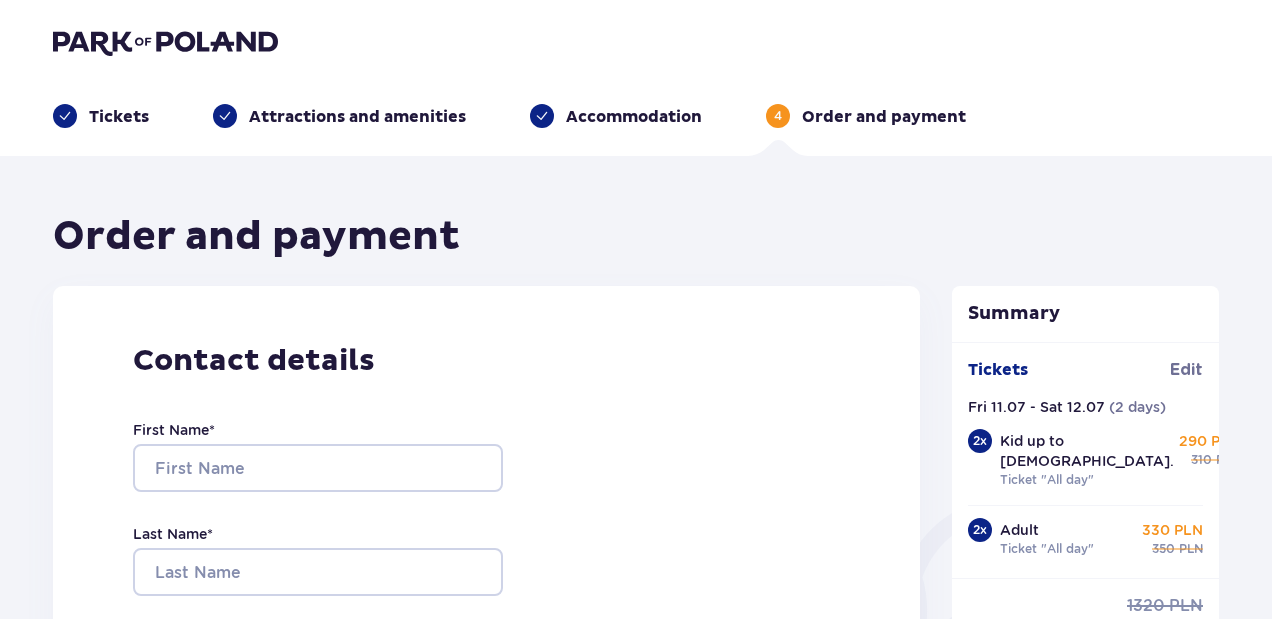 click on "Tickets Attractions and amenities Accommodation 4 Order and payment" at bounding box center [636, 78] 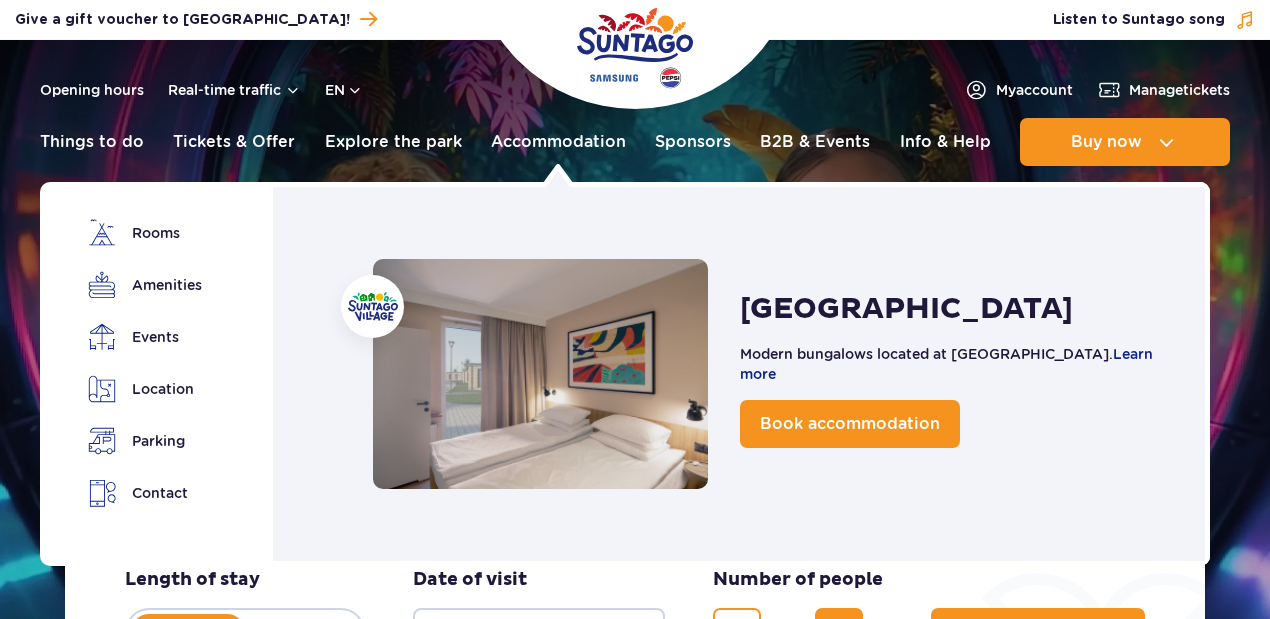 click on "Accommodation" at bounding box center (558, 142) 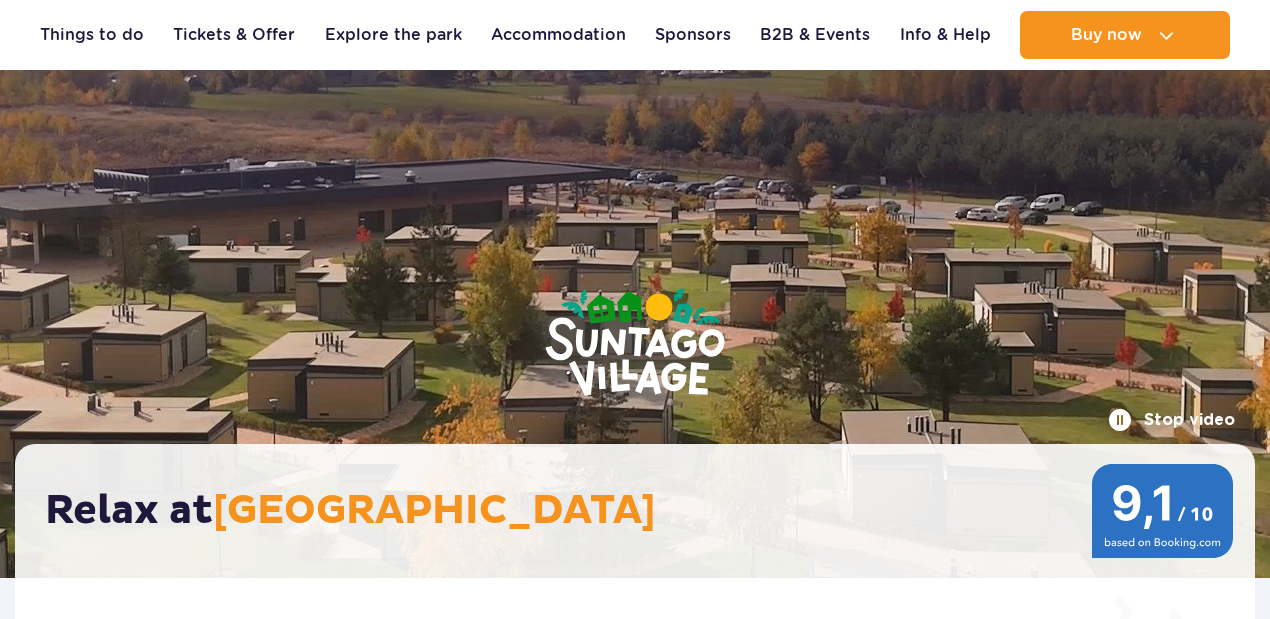 scroll, scrollTop: 600, scrollLeft: 0, axis: vertical 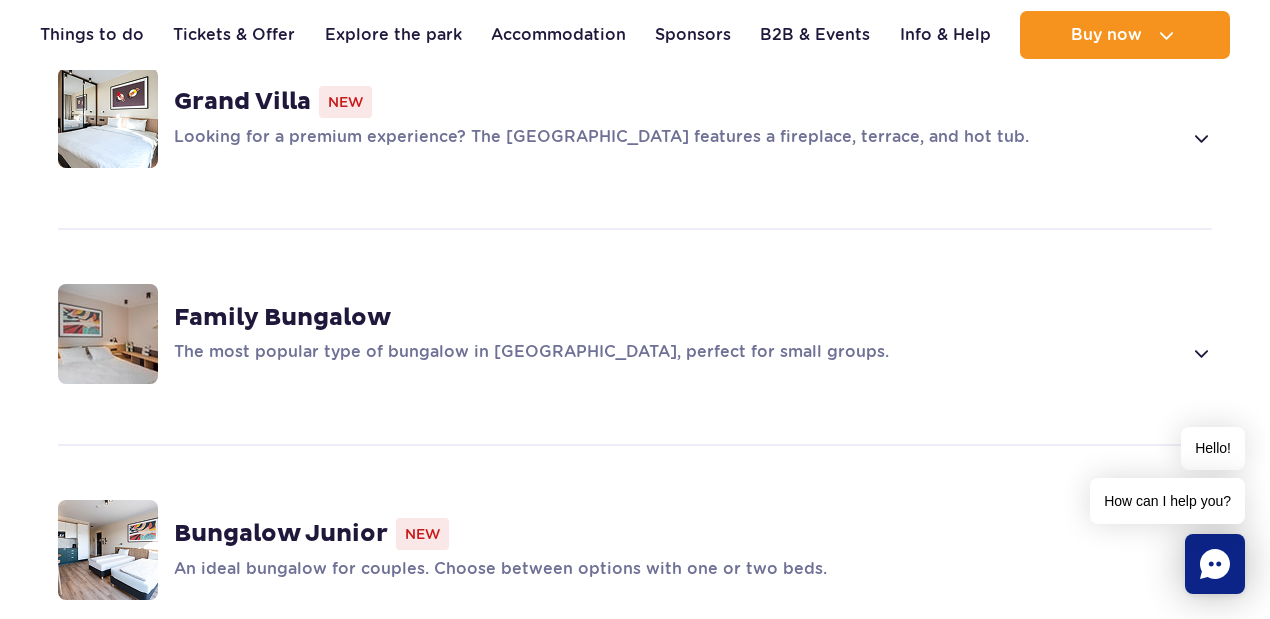 click on "Family Bungalow" at bounding box center [282, 318] 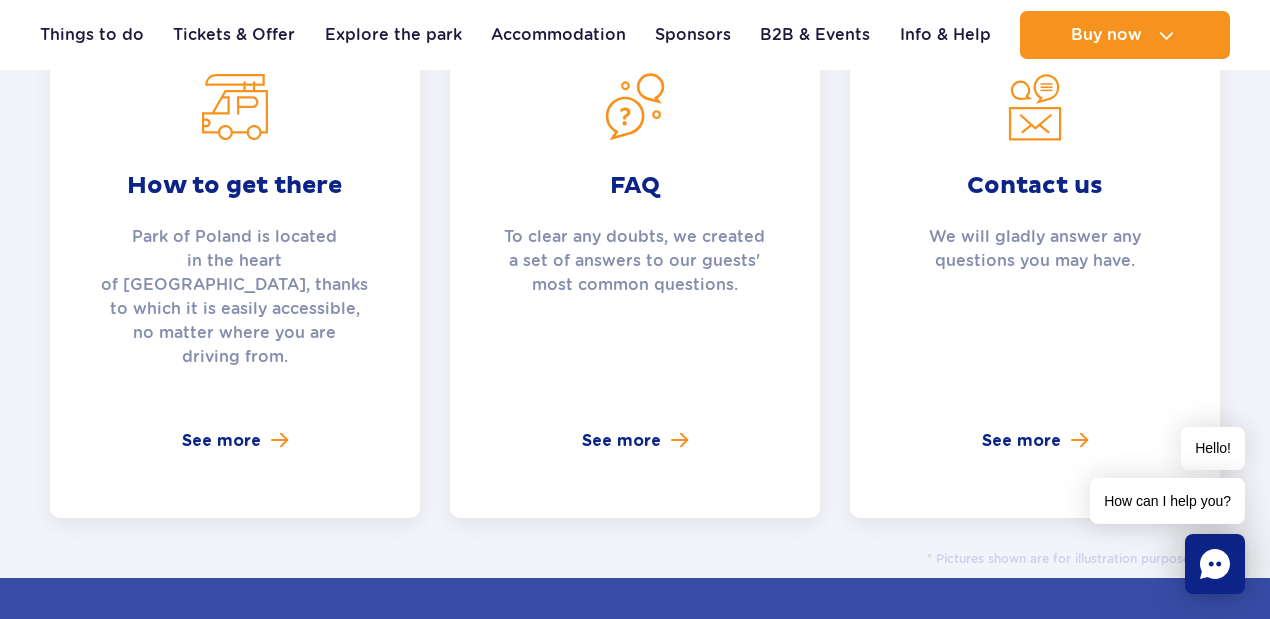 scroll, scrollTop: 8038, scrollLeft: 0, axis: vertical 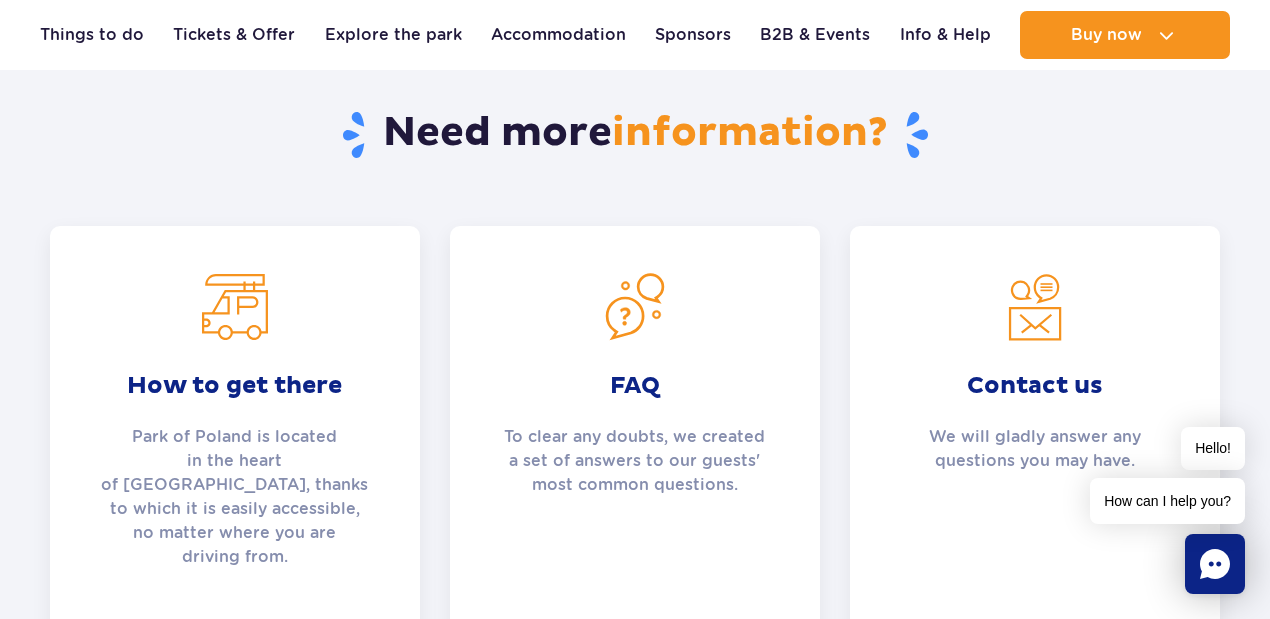 click on "See more" at bounding box center [621, 641] 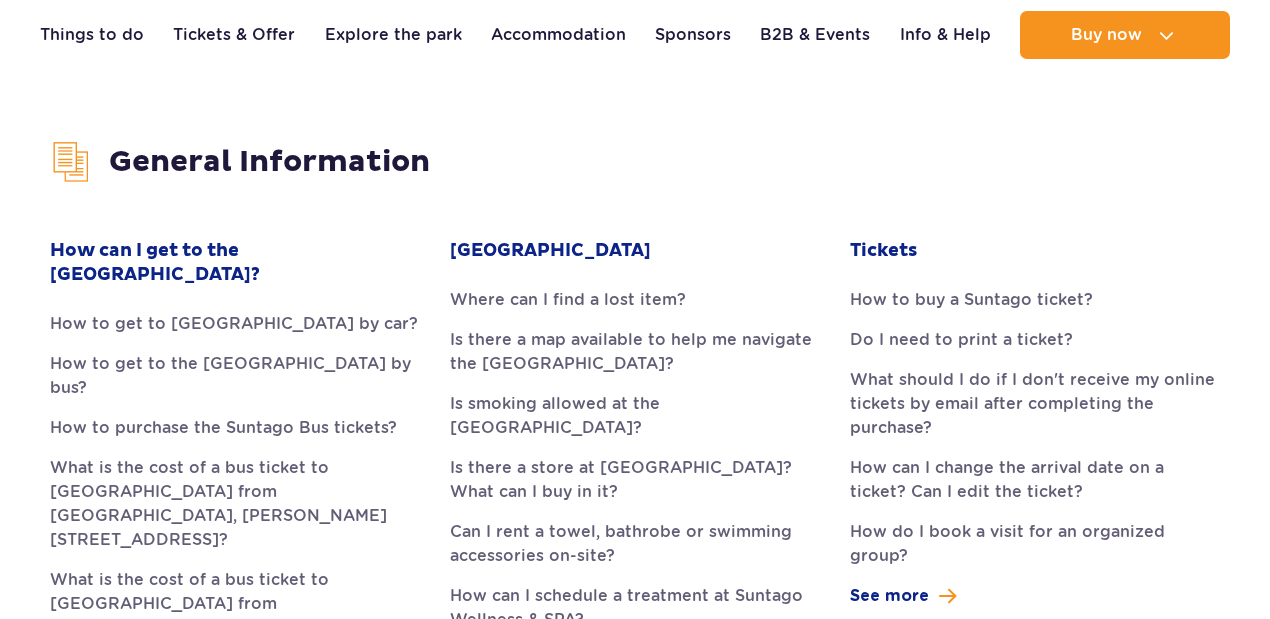 scroll, scrollTop: 466, scrollLeft: 0, axis: vertical 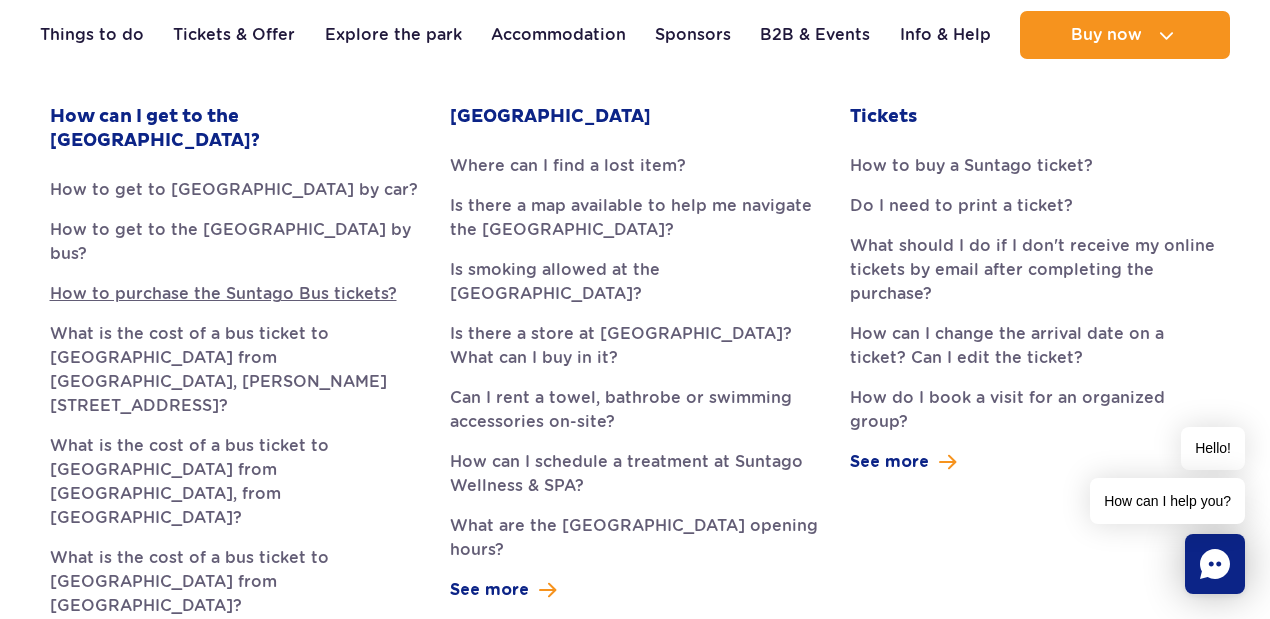 click on "How to purchase the Suntago Bus tickets?" at bounding box center [235, 294] 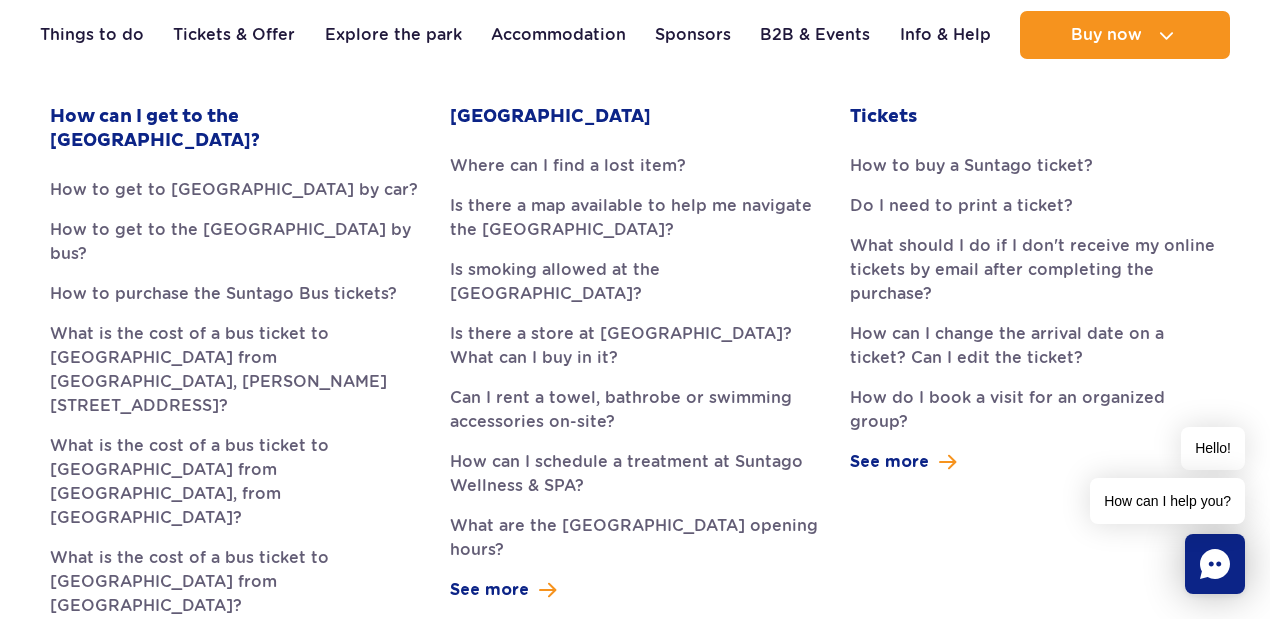 scroll, scrollTop: 533, scrollLeft: 0, axis: vertical 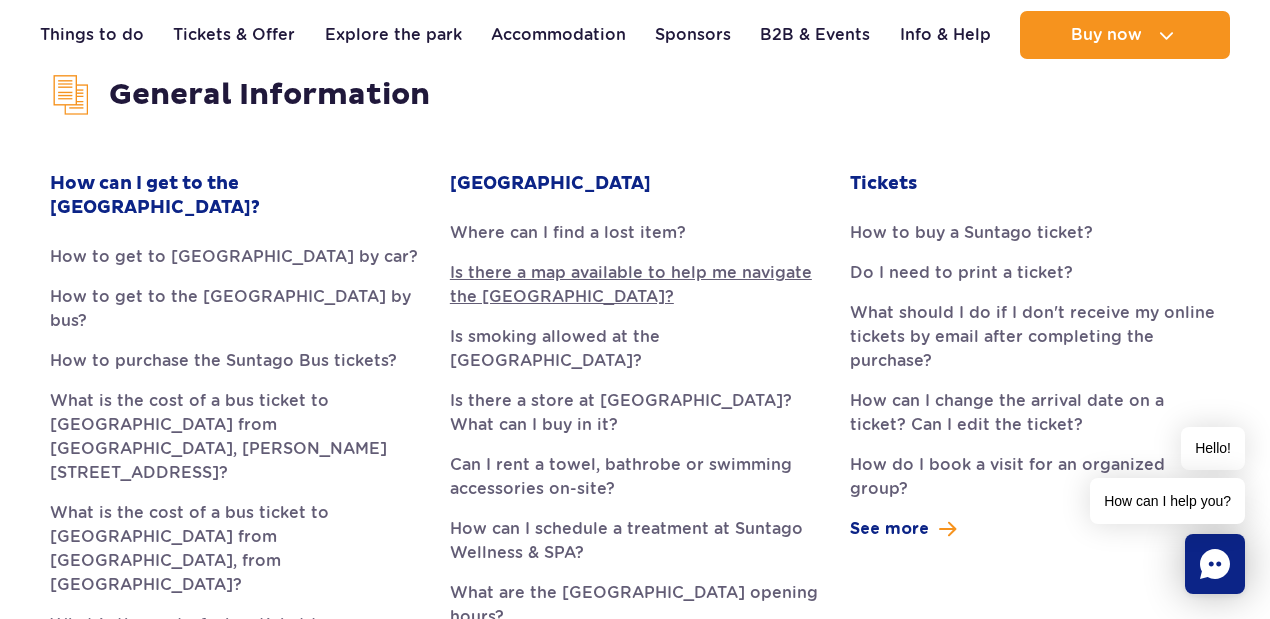 click on "Is there a map available to help me navigate the [GEOGRAPHIC_DATA]?" at bounding box center (635, 285) 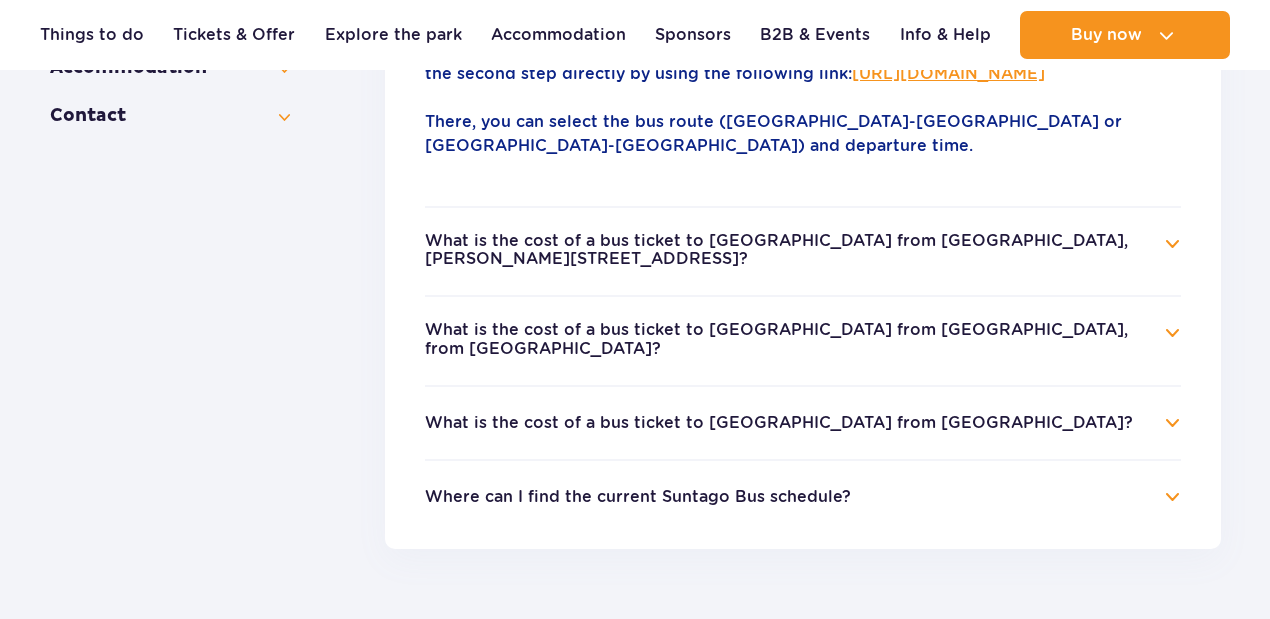 scroll, scrollTop: 596, scrollLeft: 0, axis: vertical 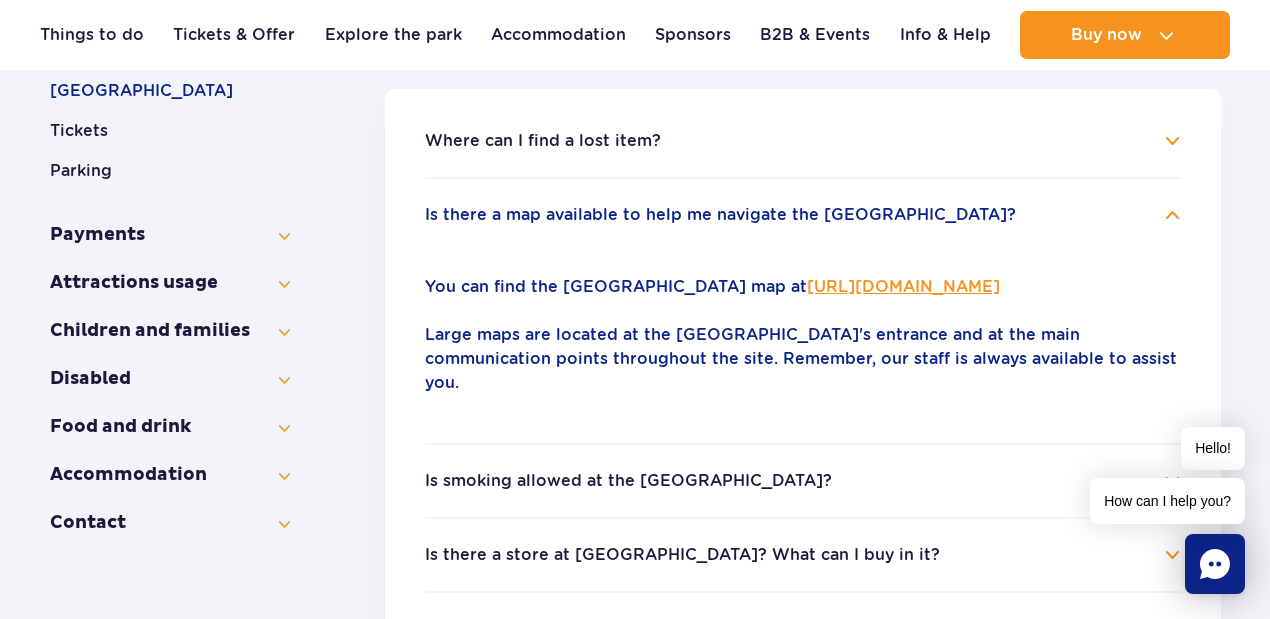 click on "https://parkofpoland.com/docs/mapa-suntago.pdf" at bounding box center (903, 286) 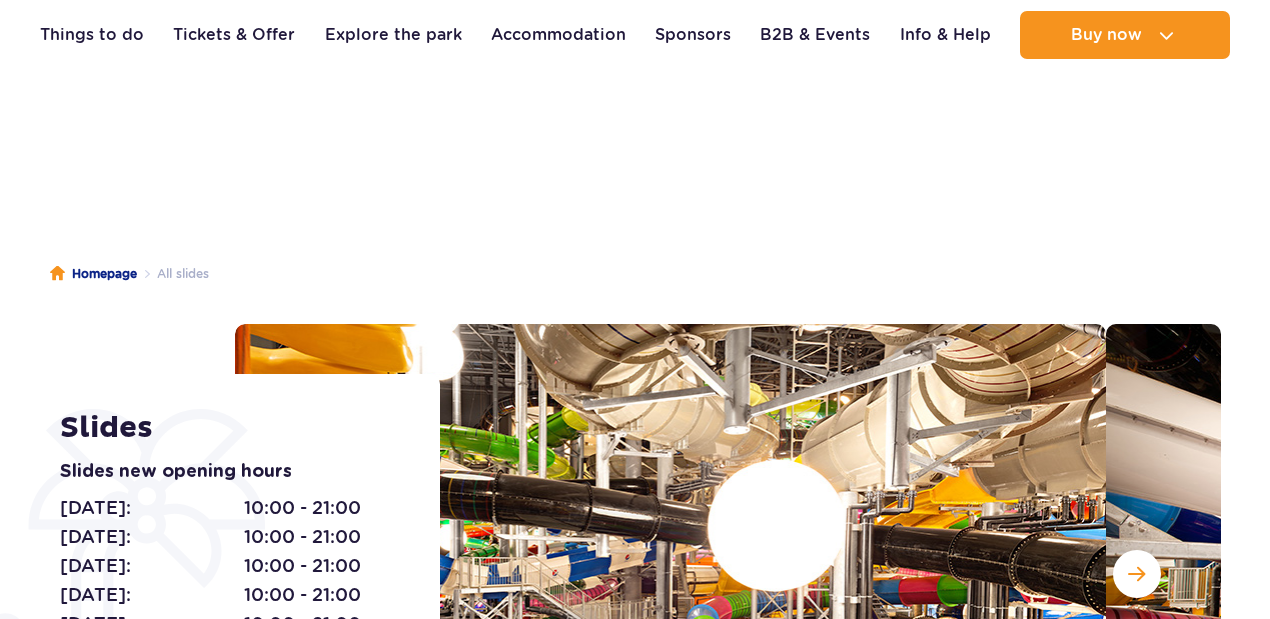 scroll, scrollTop: 1066, scrollLeft: 0, axis: vertical 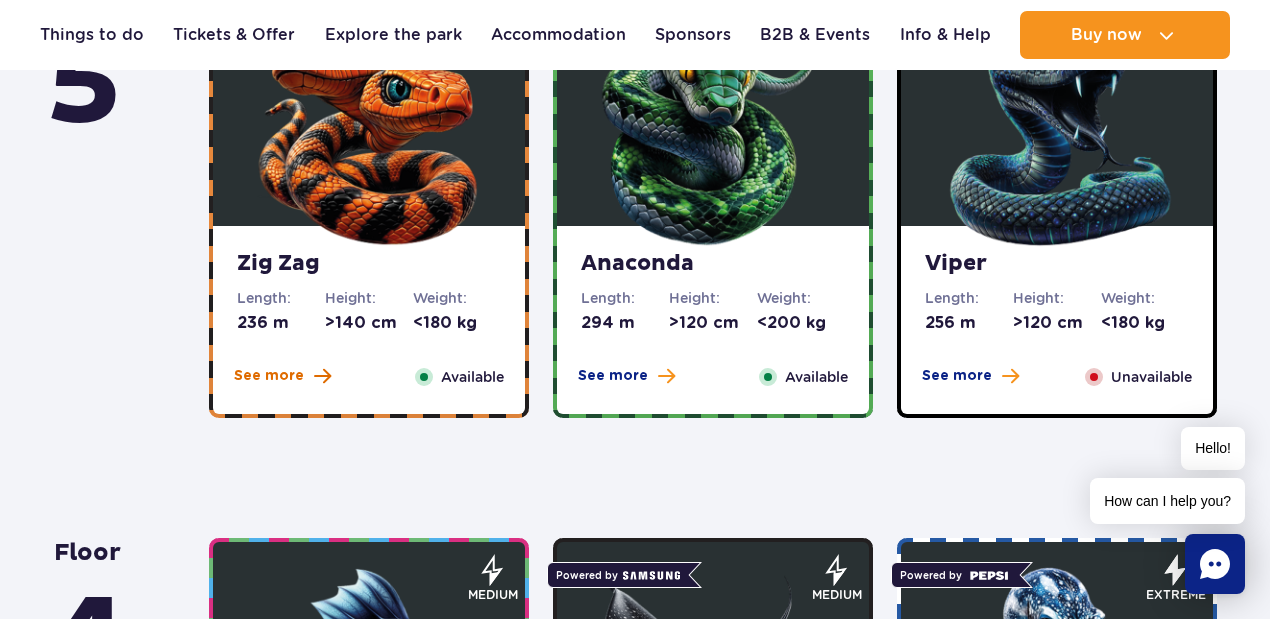 click on "See more" at bounding box center (269, 376) 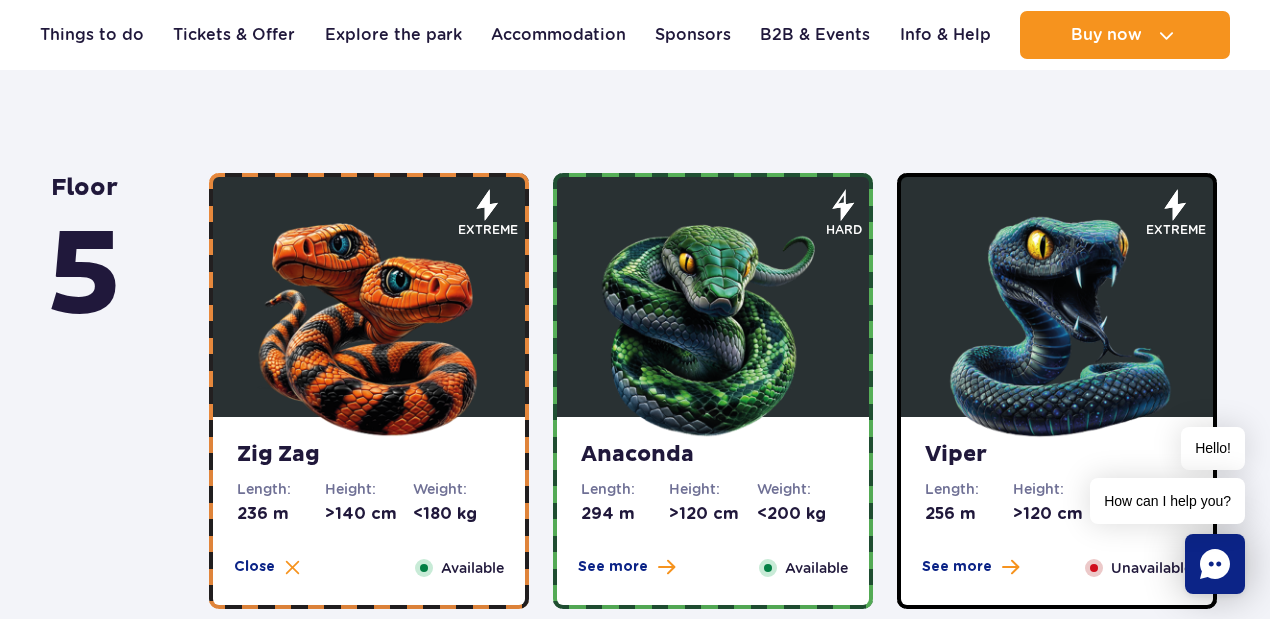 scroll, scrollTop: 1100, scrollLeft: 0, axis: vertical 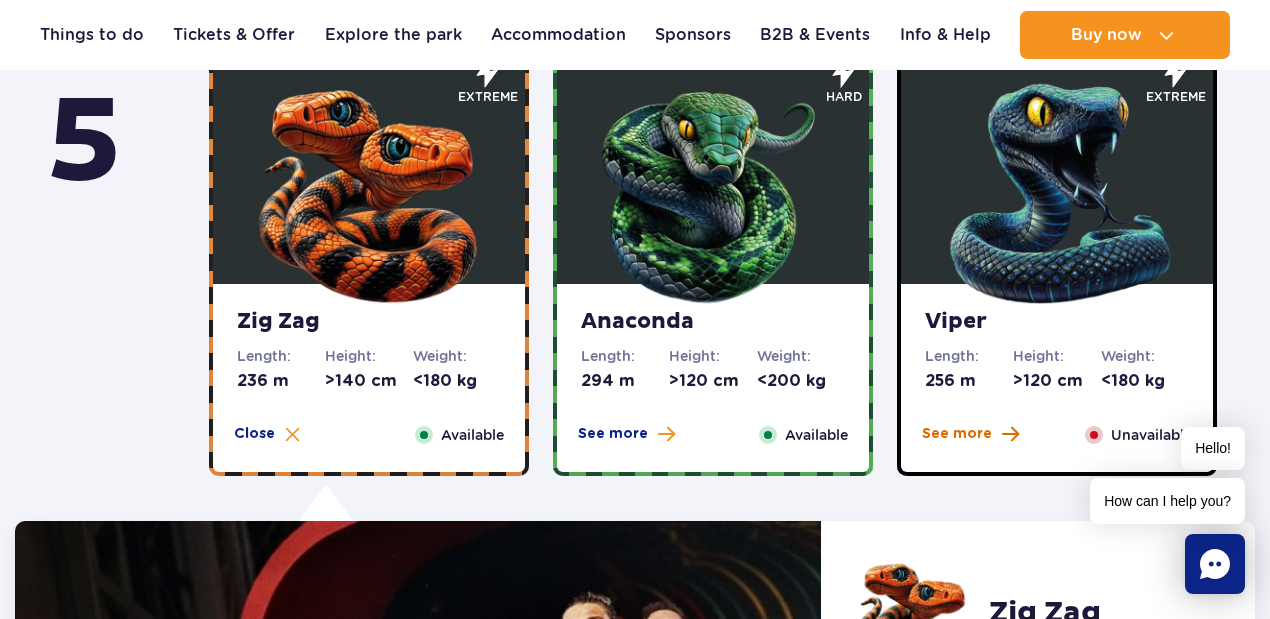 click on "See more" at bounding box center [970, 434] 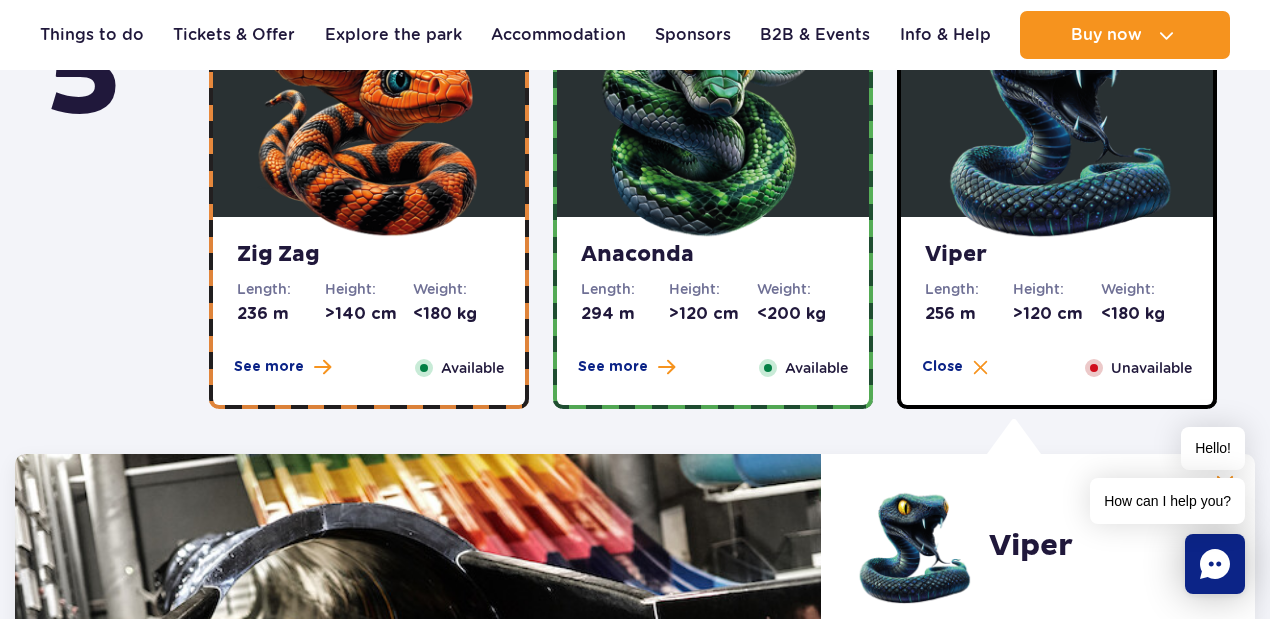 scroll, scrollTop: 1100, scrollLeft: 0, axis: vertical 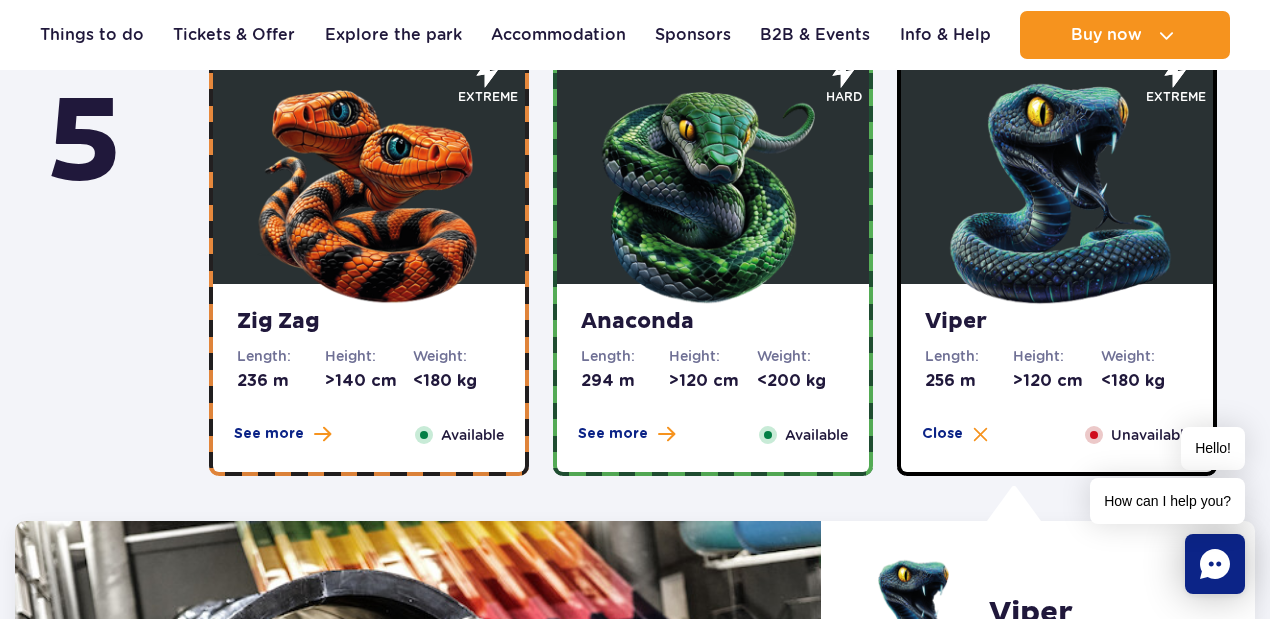 click on "Hello! How can I help you?" at bounding box center [1167, 475] 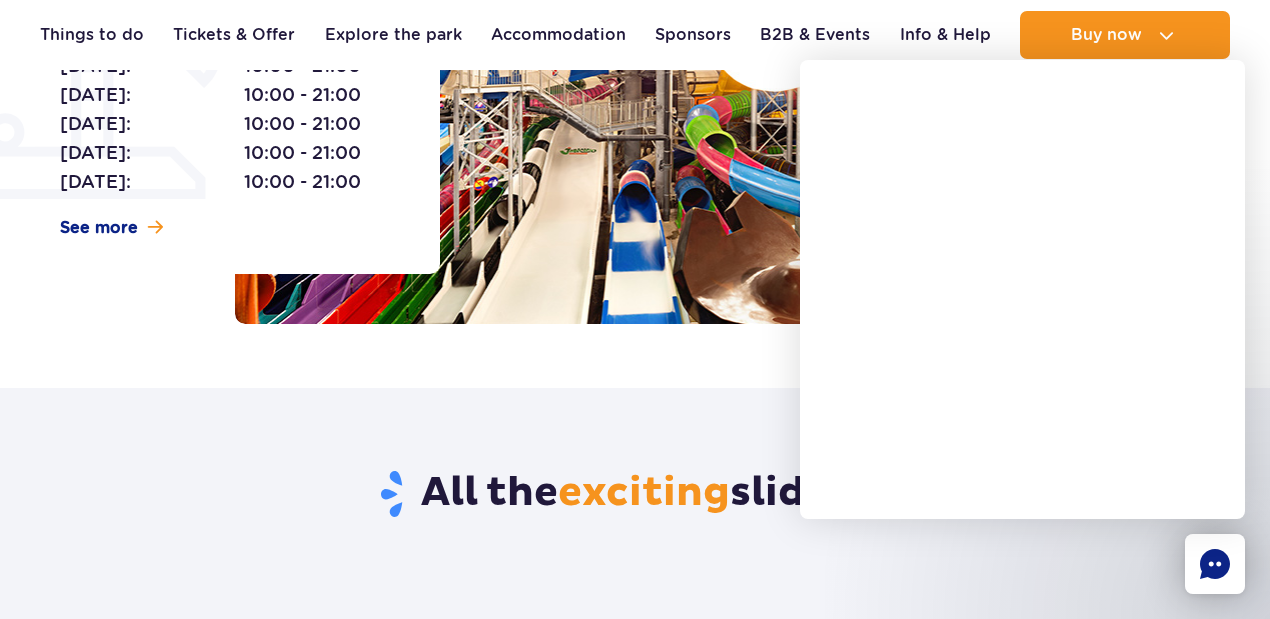 scroll, scrollTop: 234, scrollLeft: 0, axis: vertical 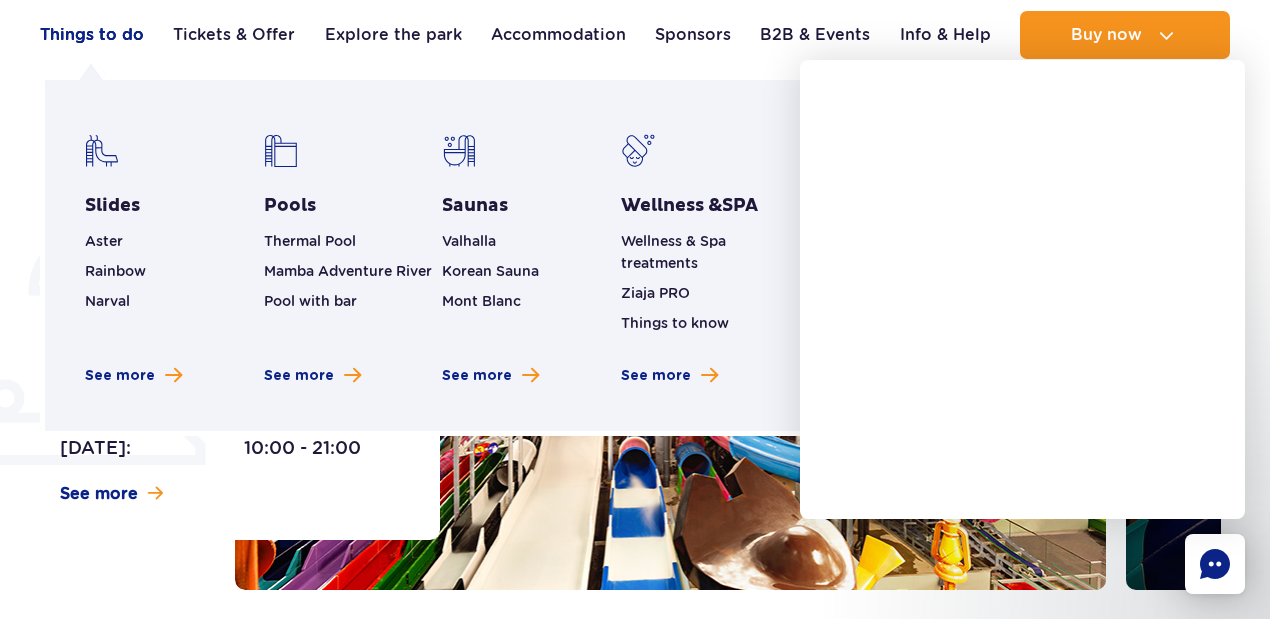 drag, startPoint x: 124, startPoint y: 34, endPoint x: 126, endPoint y: 45, distance: 11.18034 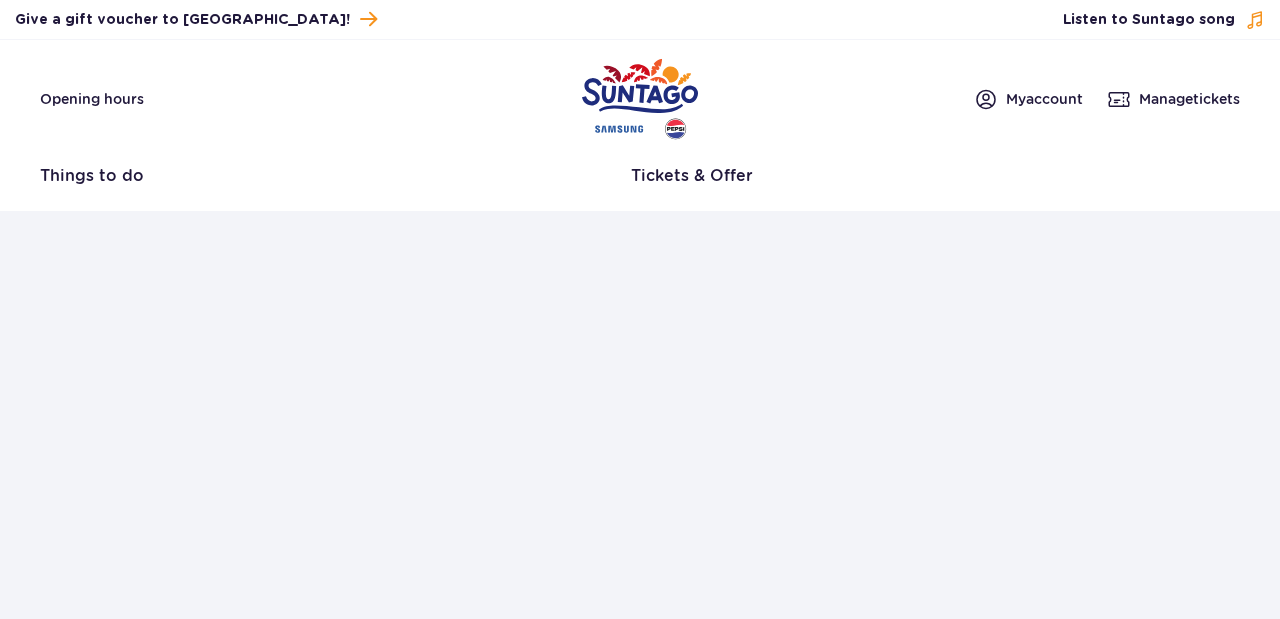 scroll, scrollTop: 0, scrollLeft: 0, axis: both 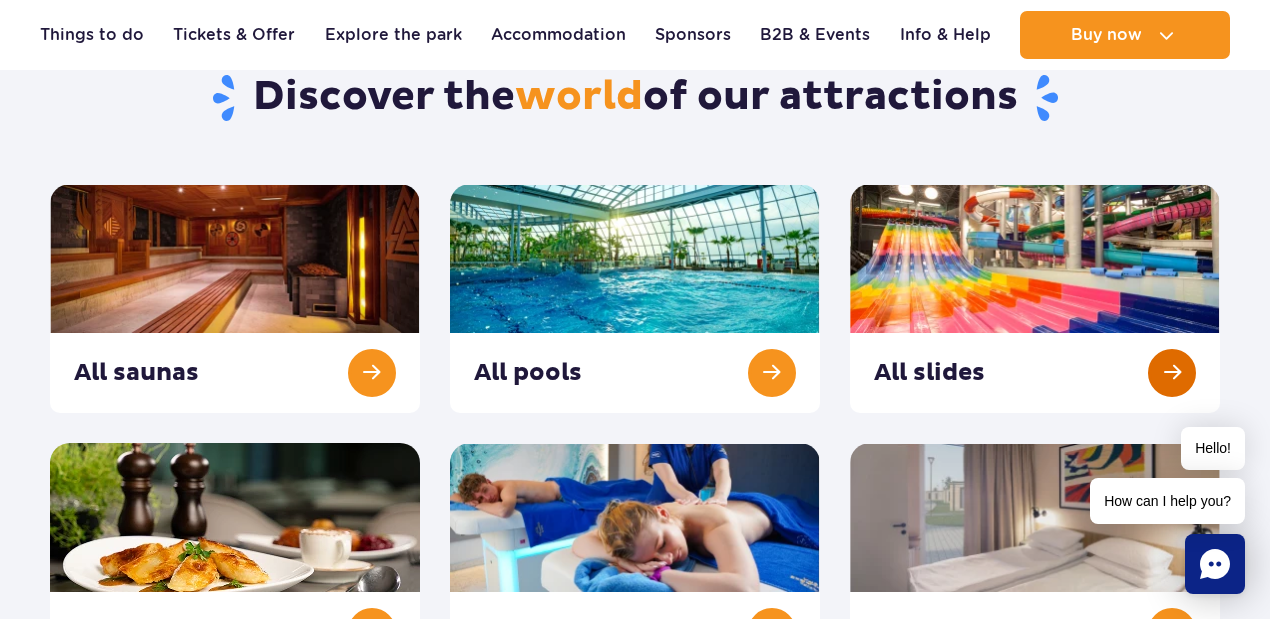 click at bounding box center (1035, 298) 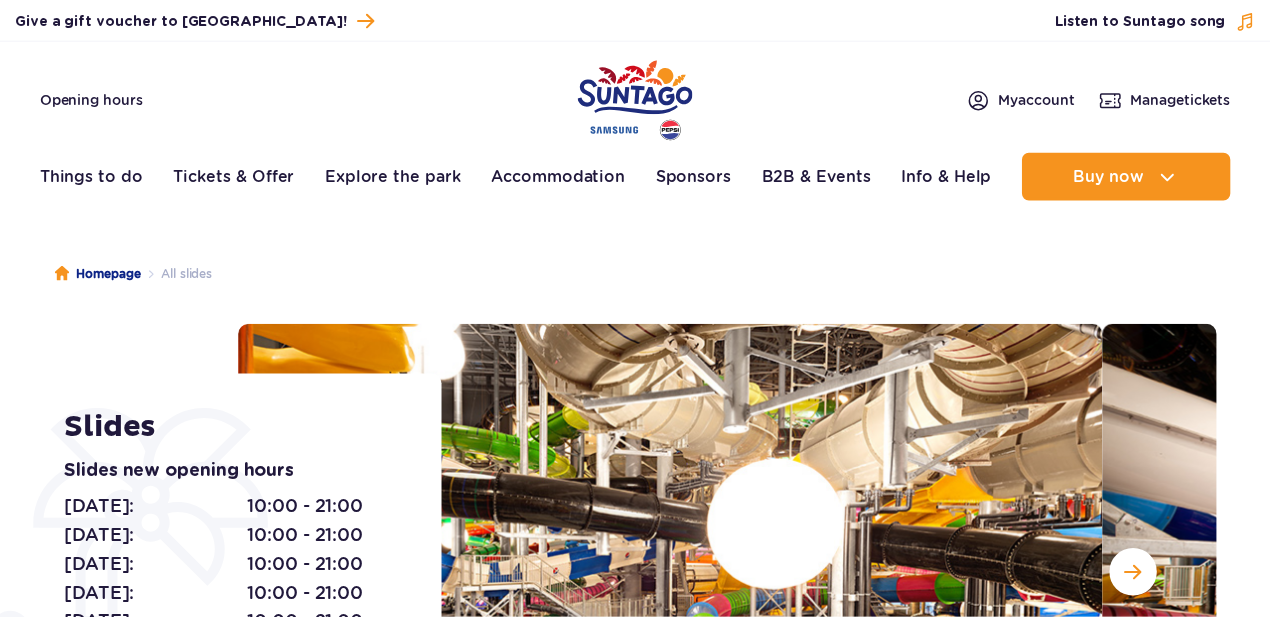 scroll, scrollTop: 0, scrollLeft: 0, axis: both 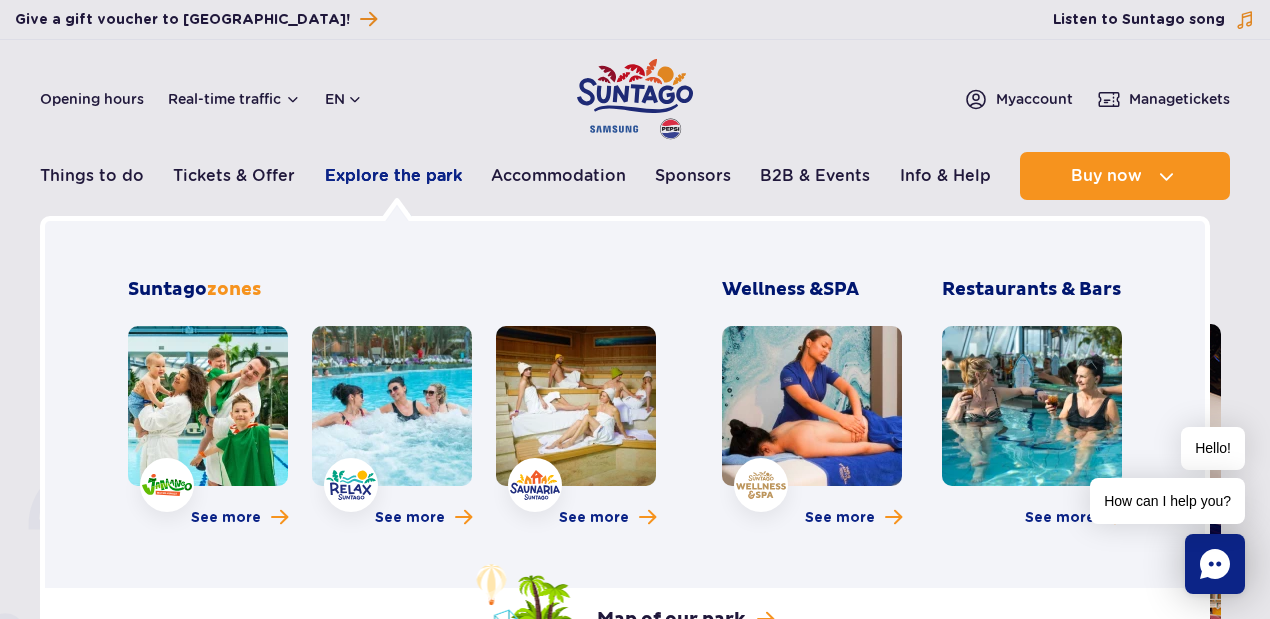 click on "Explore the park" at bounding box center [393, 176] 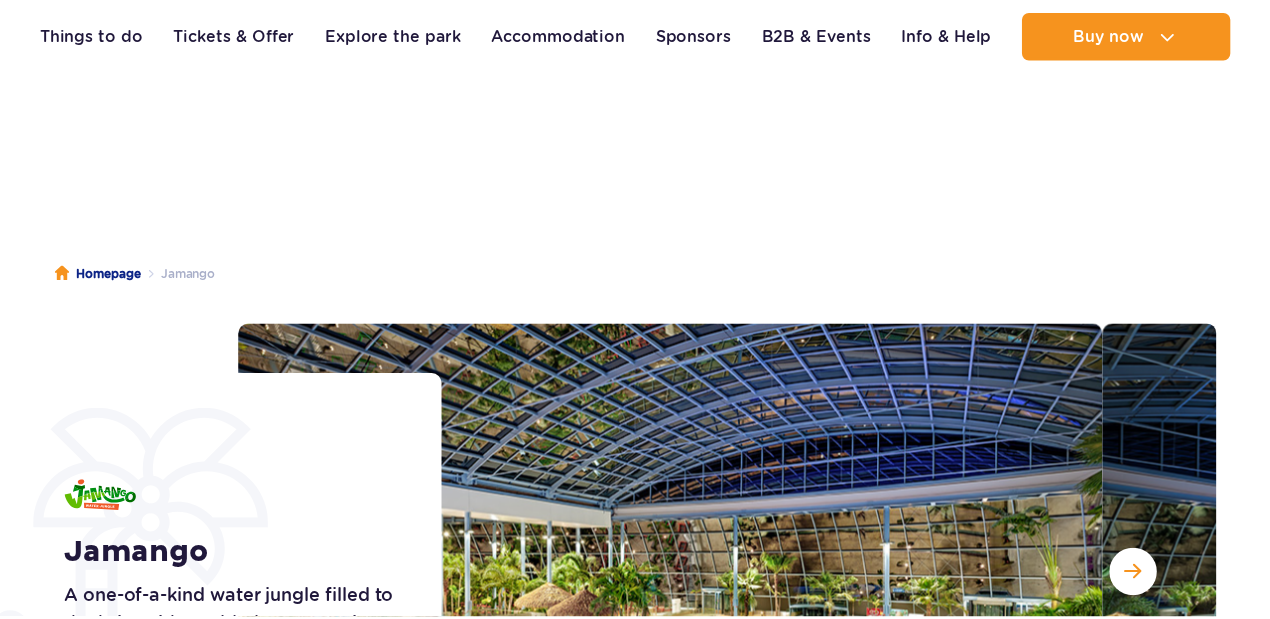 scroll, scrollTop: 266, scrollLeft: 0, axis: vertical 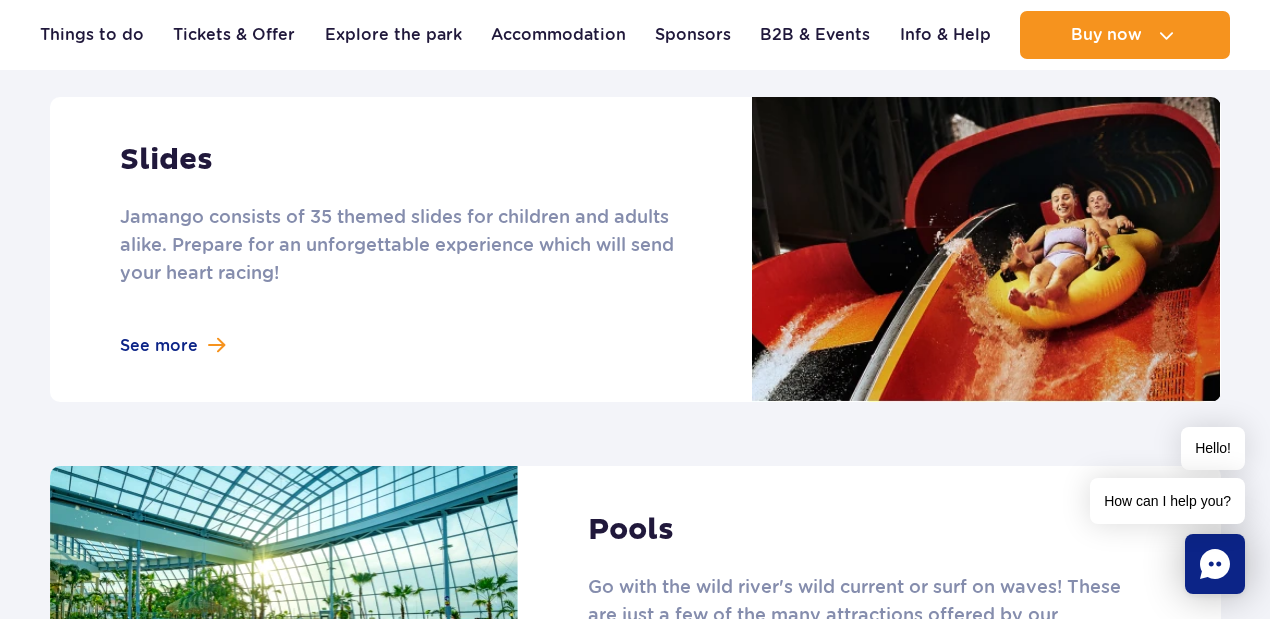 click at bounding box center [635, 249] 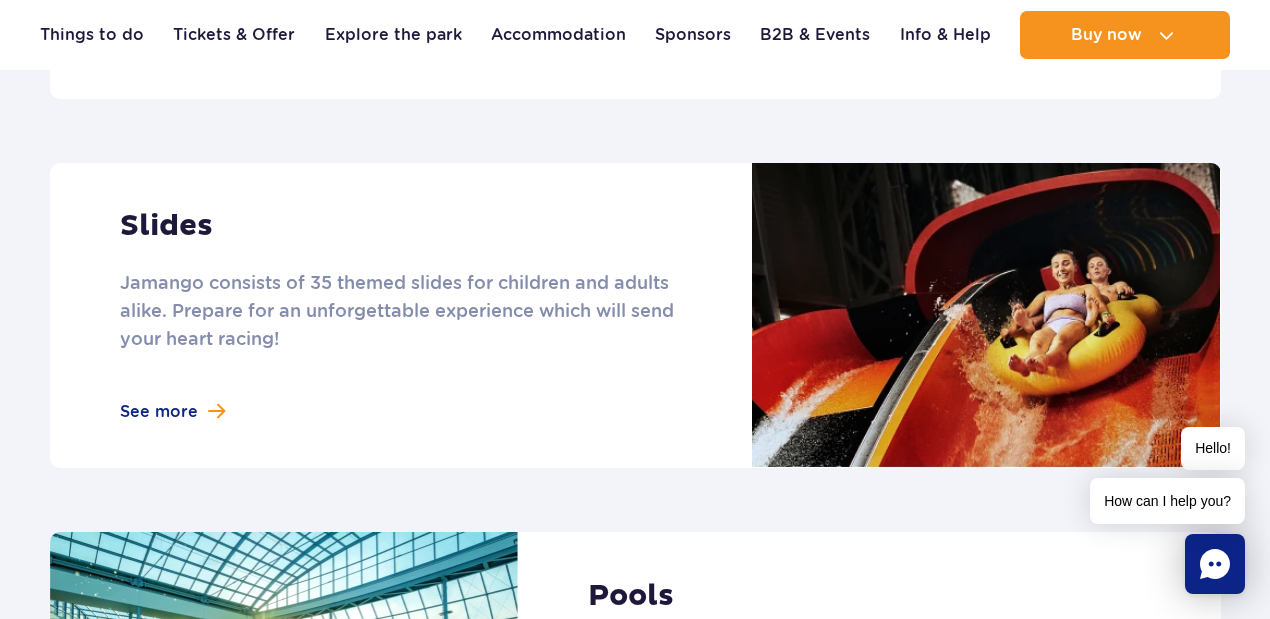 scroll, scrollTop: 1533, scrollLeft: 0, axis: vertical 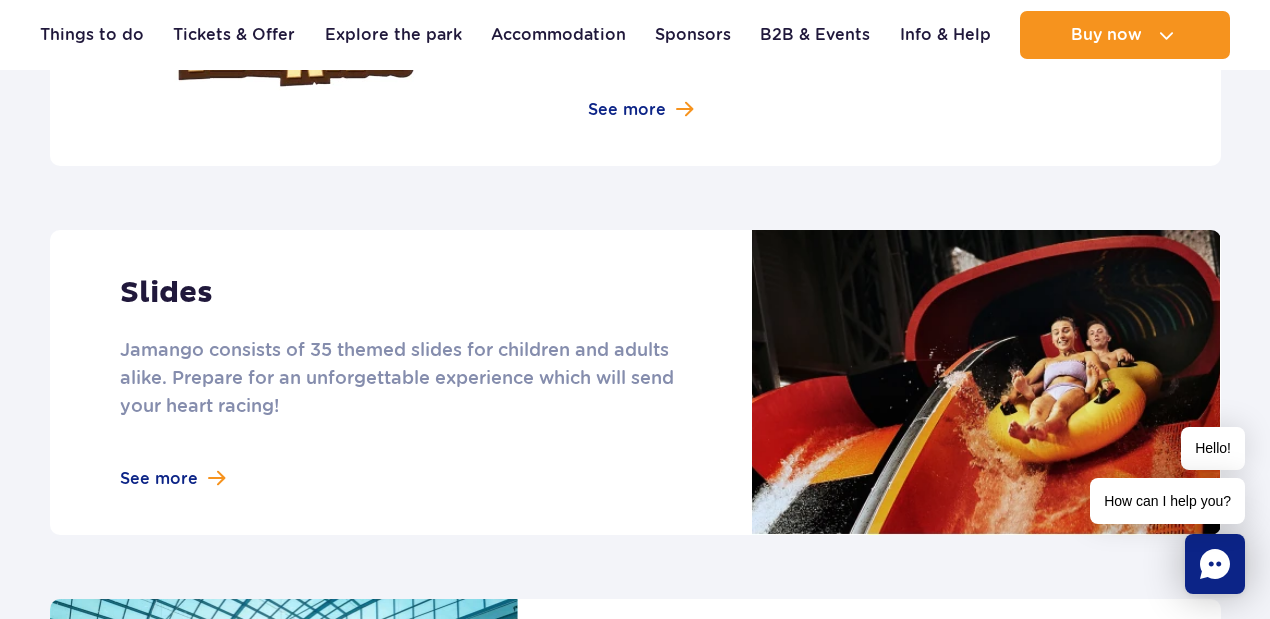click at bounding box center [635, 382] 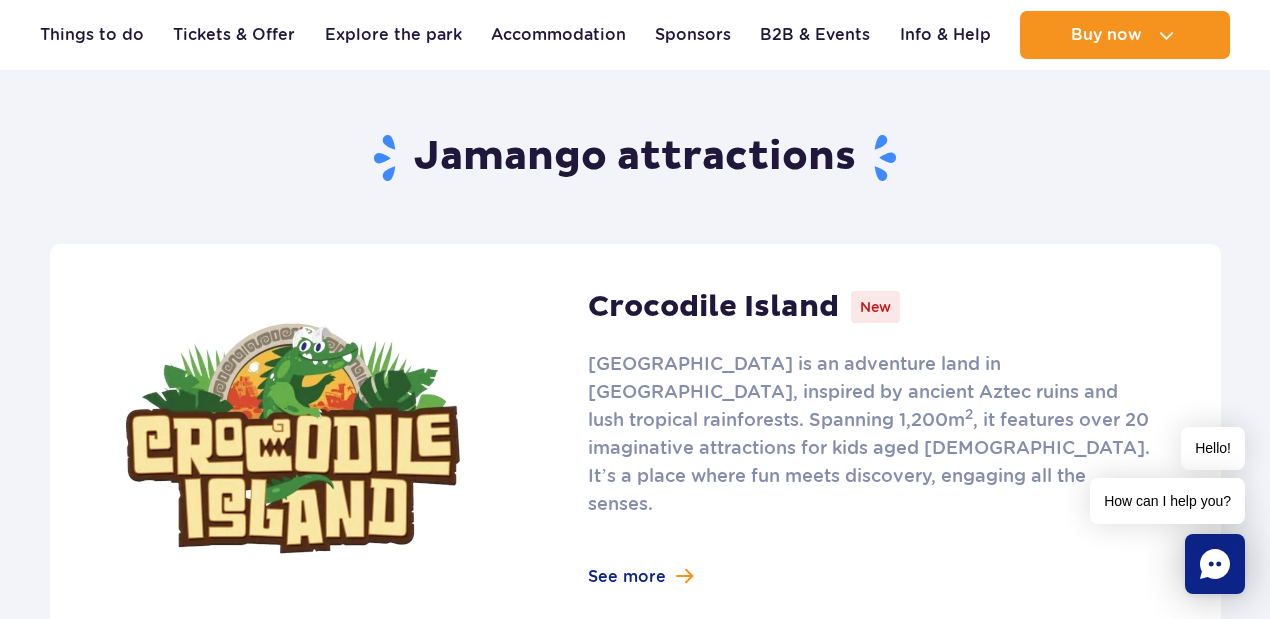 scroll, scrollTop: 1133, scrollLeft: 0, axis: vertical 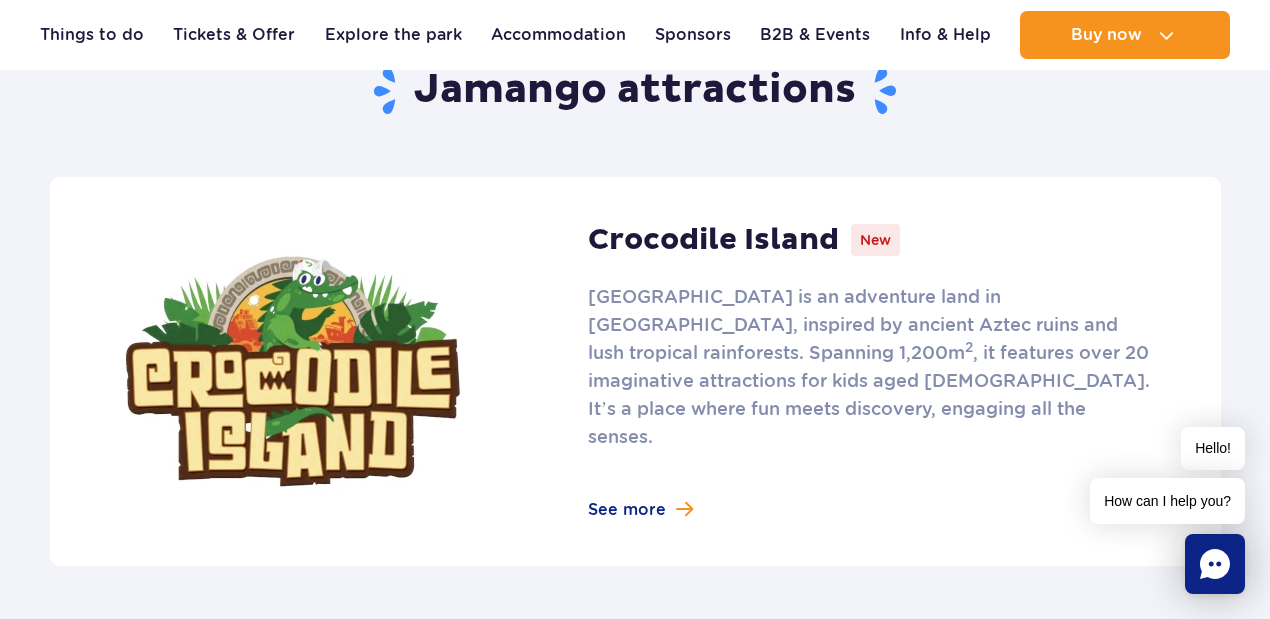 click at bounding box center [635, 371] 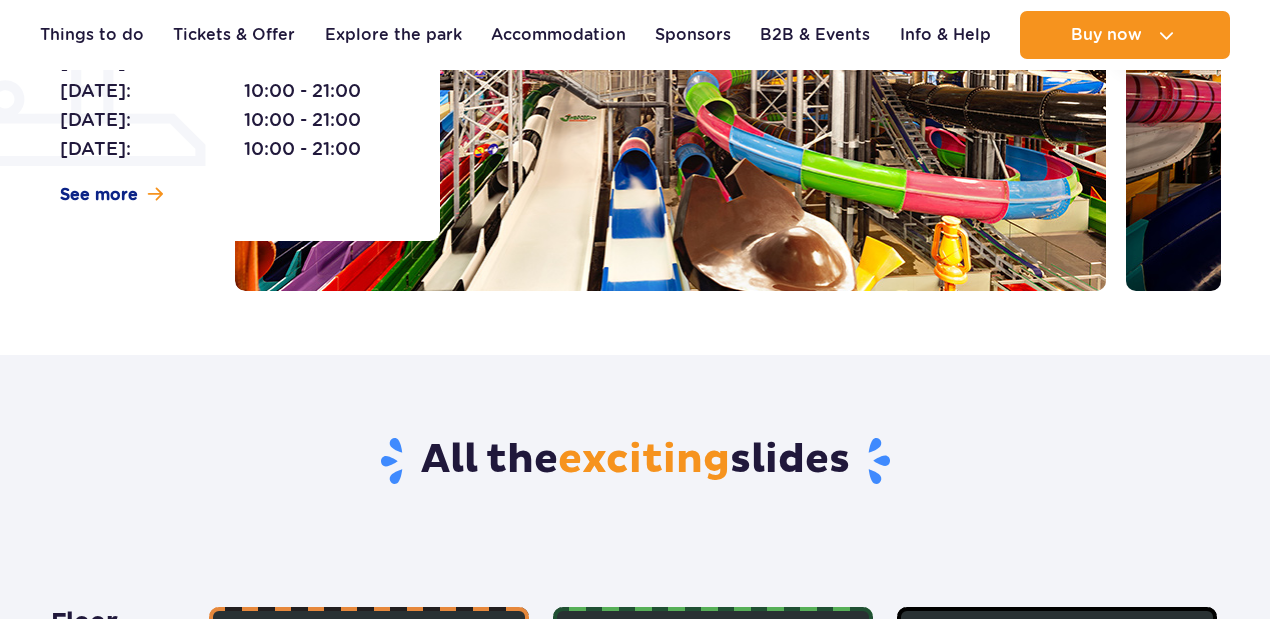 scroll, scrollTop: 533, scrollLeft: 0, axis: vertical 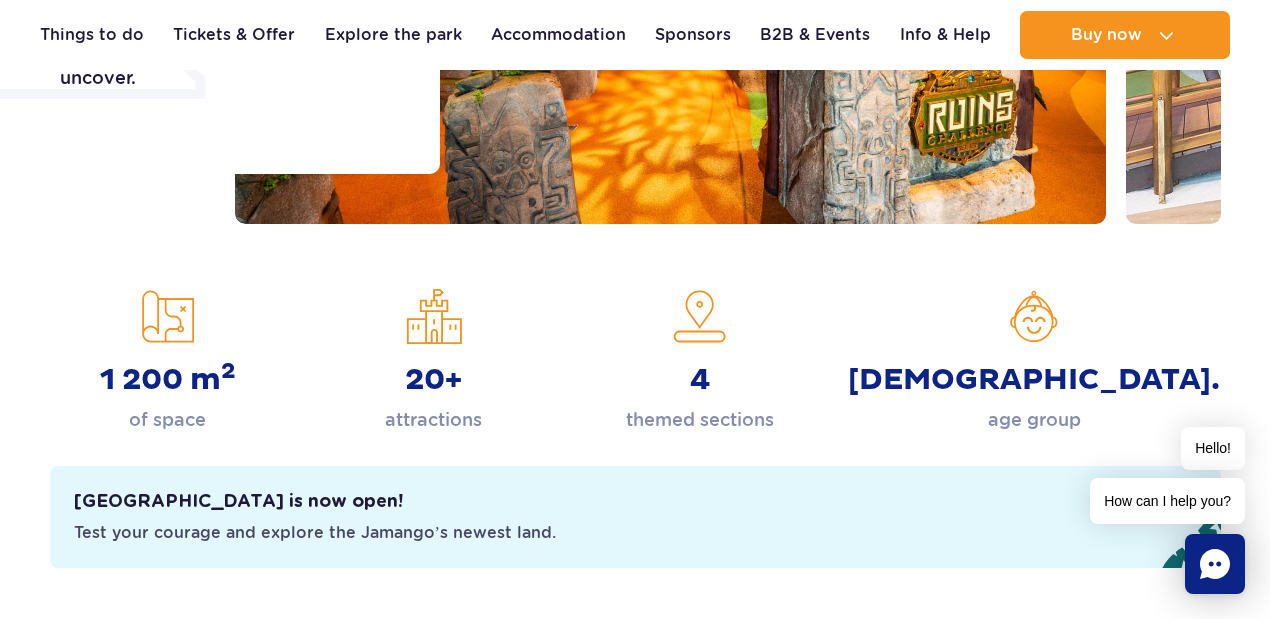 click on "20+
attractions" at bounding box center [434, 361] 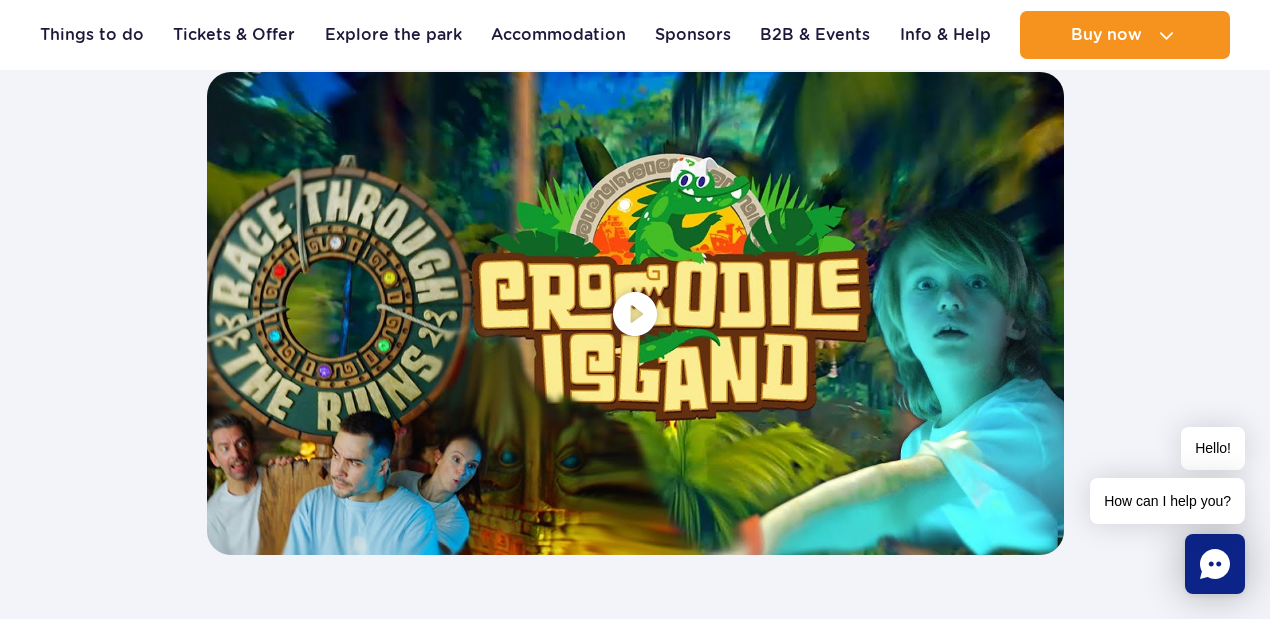 scroll, scrollTop: 3933, scrollLeft: 0, axis: vertical 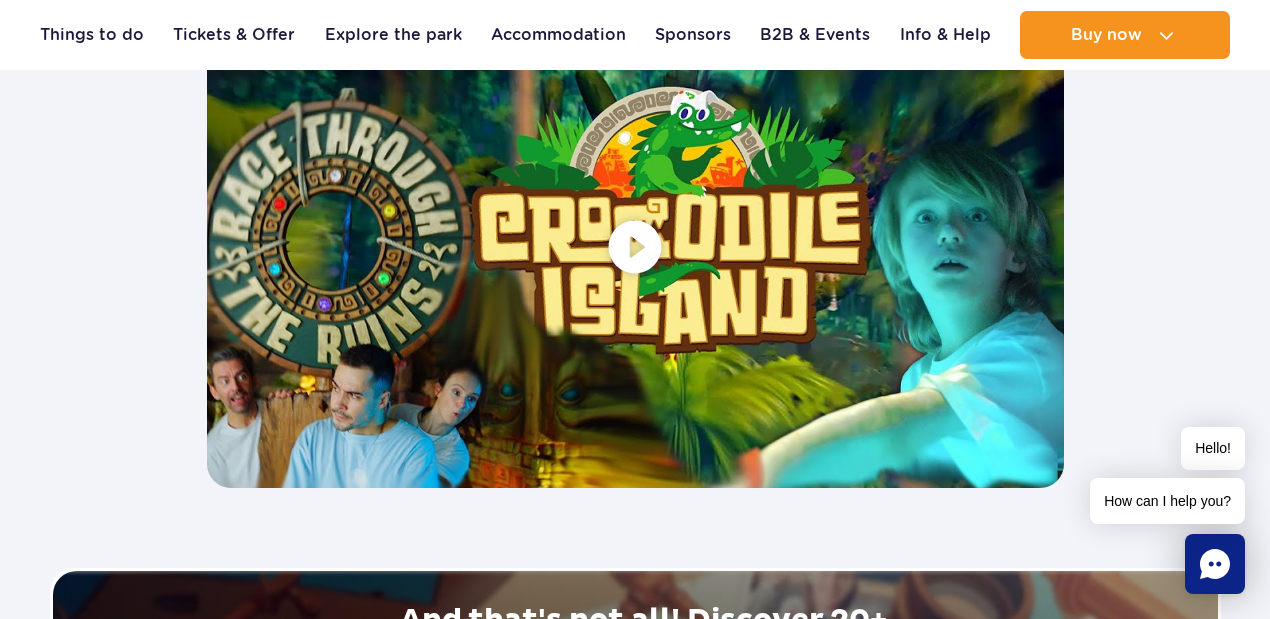 click at bounding box center (635, 246) 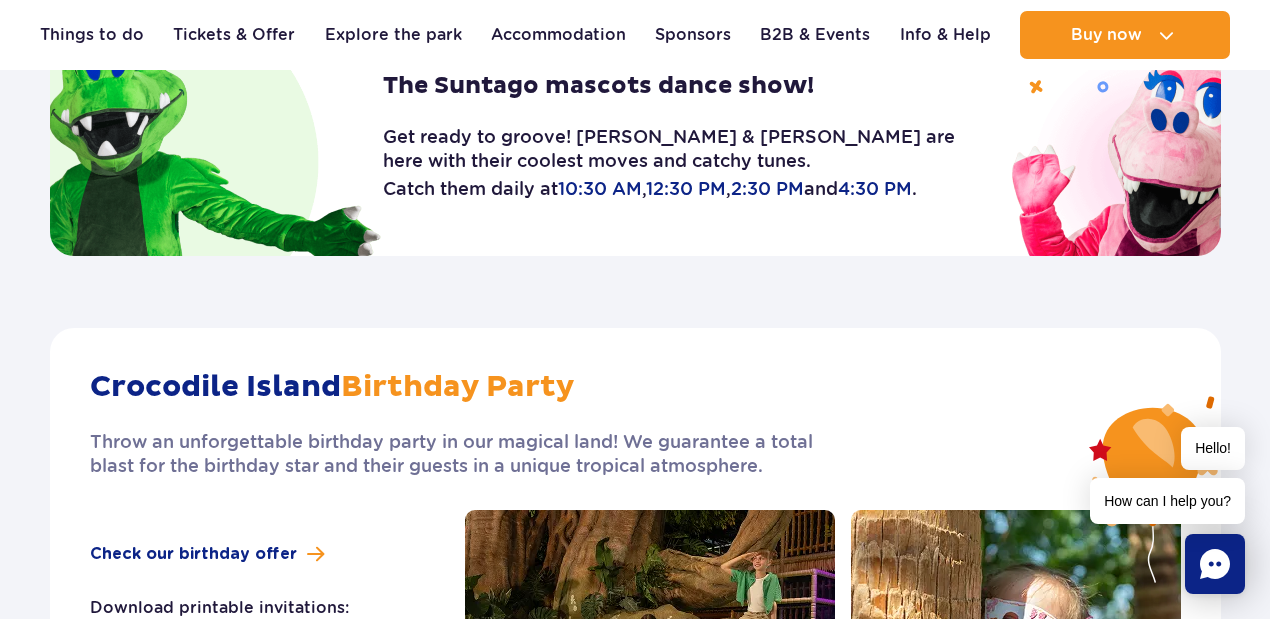 scroll, scrollTop: 3000, scrollLeft: 0, axis: vertical 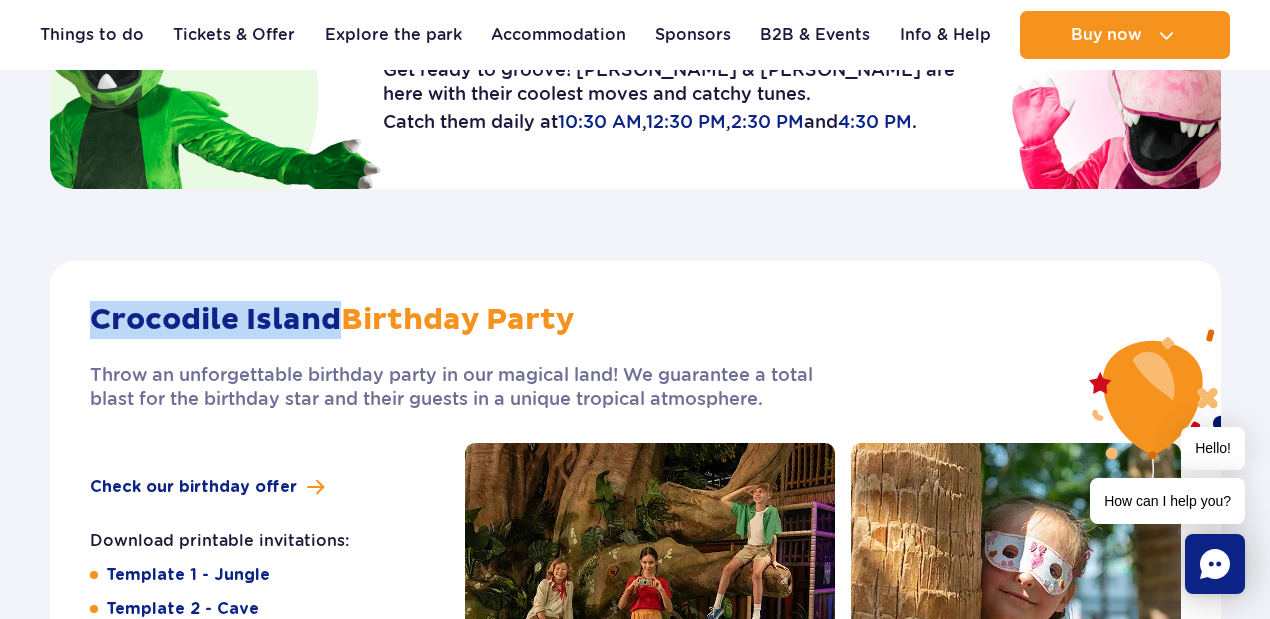 drag, startPoint x: 89, startPoint y: 309, endPoint x: 337, endPoint y: 316, distance: 248.09877 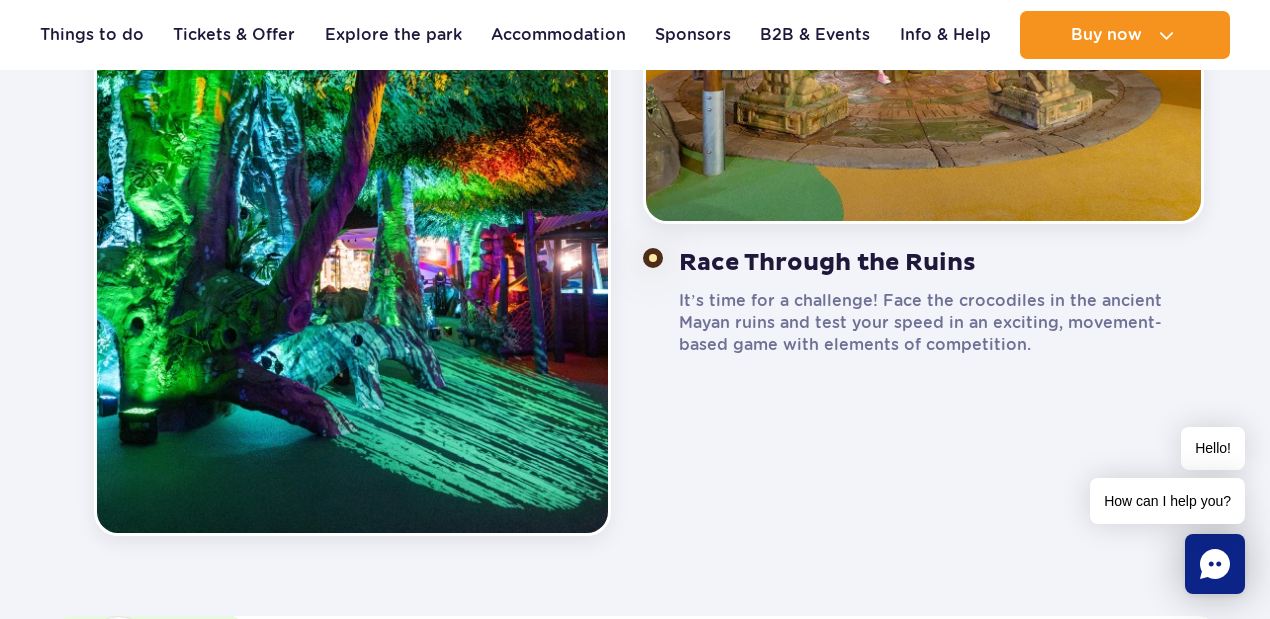 scroll, scrollTop: 2066, scrollLeft: 0, axis: vertical 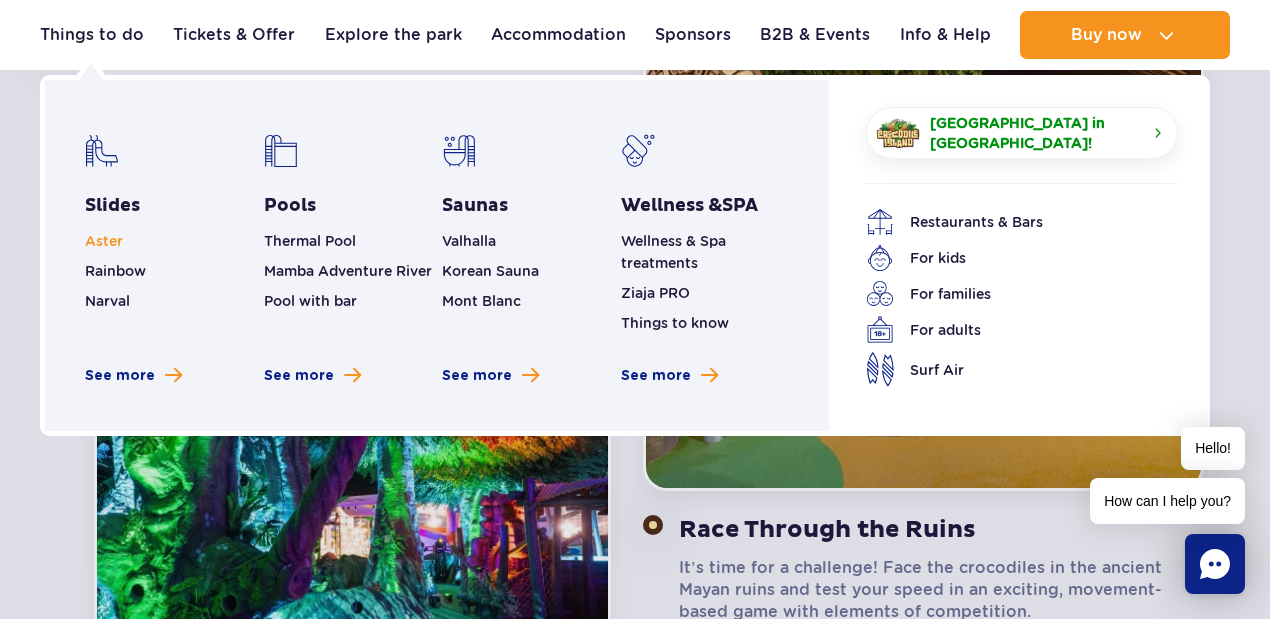 click on "Aster" at bounding box center [104, 241] 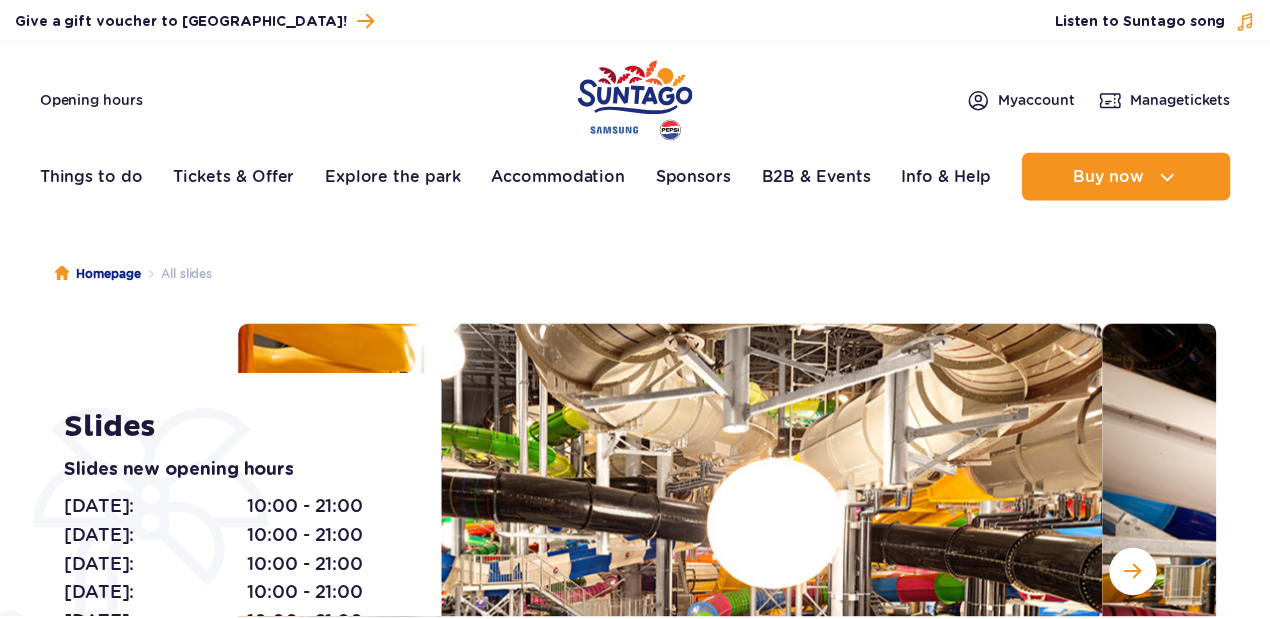 scroll, scrollTop: 0, scrollLeft: 0, axis: both 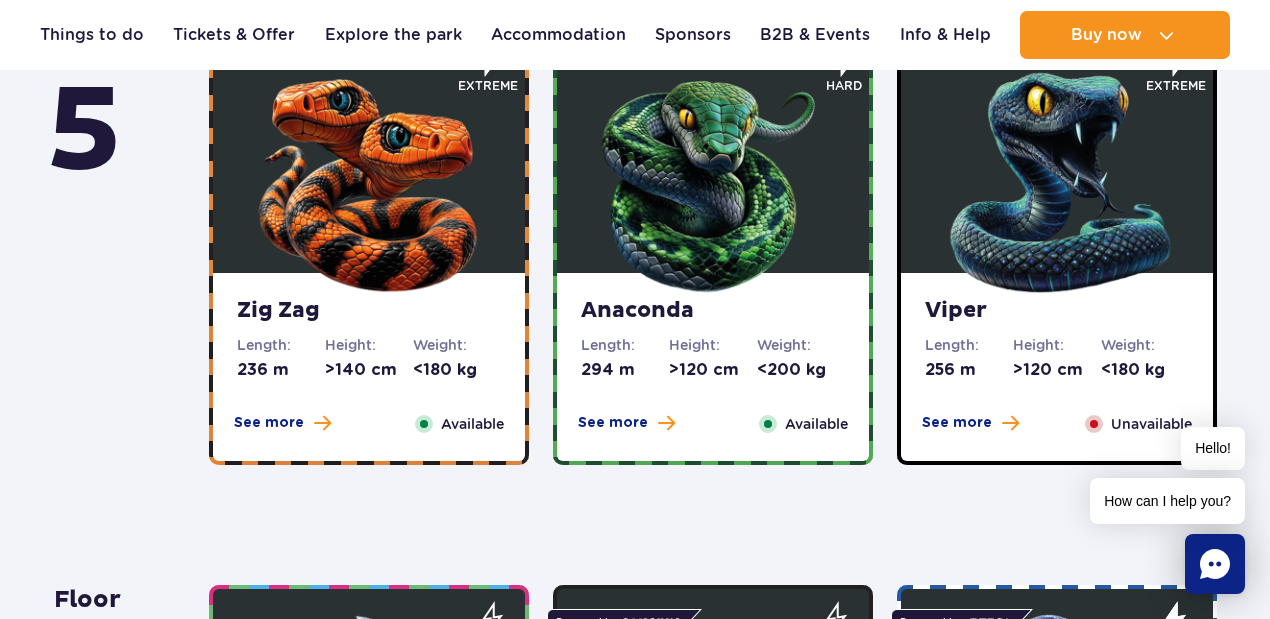 click at bounding box center (1057, 178) 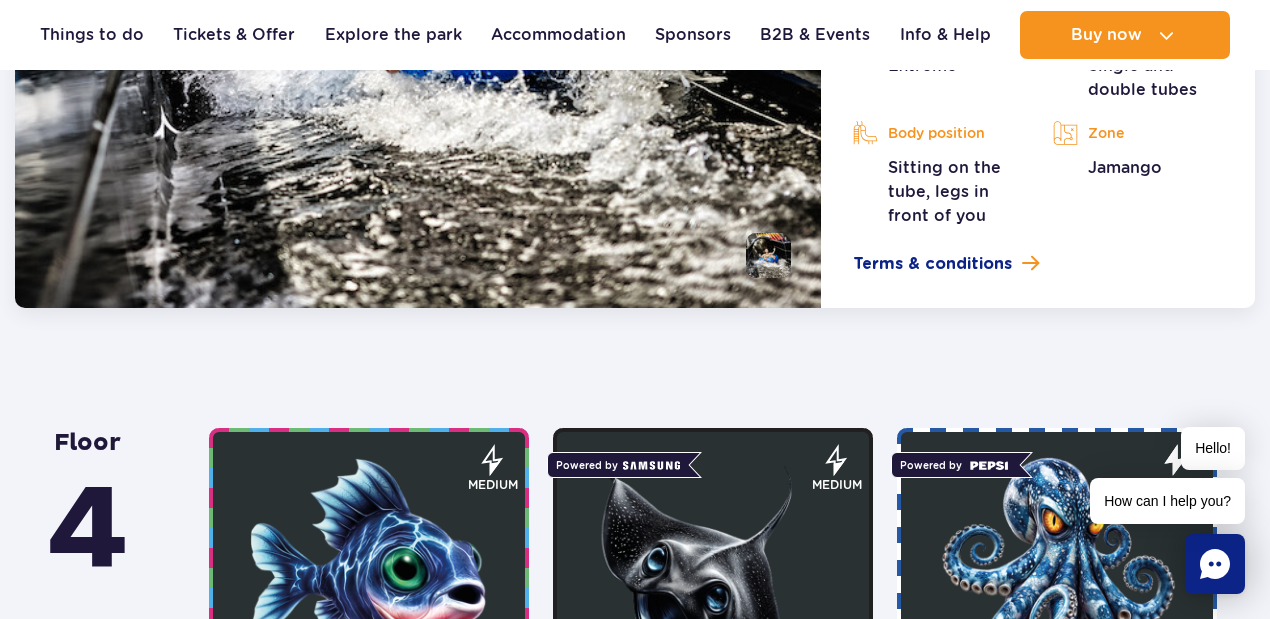 scroll, scrollTop: 1834, scrollLeft: 0, axis: vertical 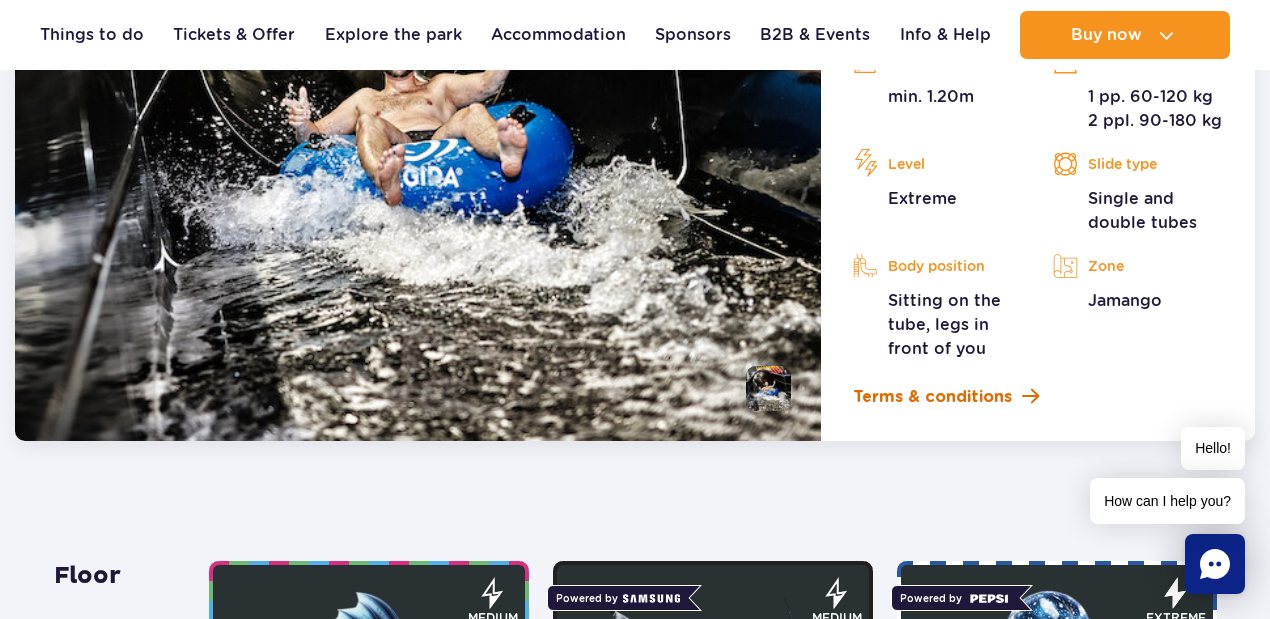 click on "Terms & conditions" at bounding box center [932, 397] 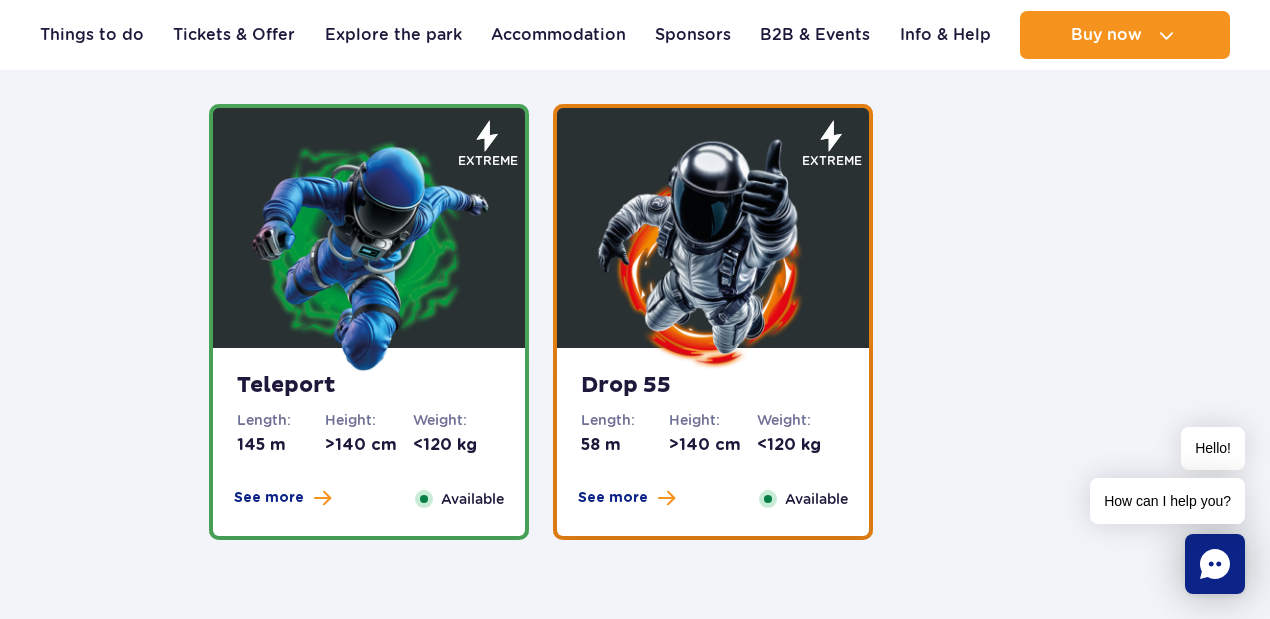 scroll, scrollTop: 2367, scrollLeft: 0, axis: vertical 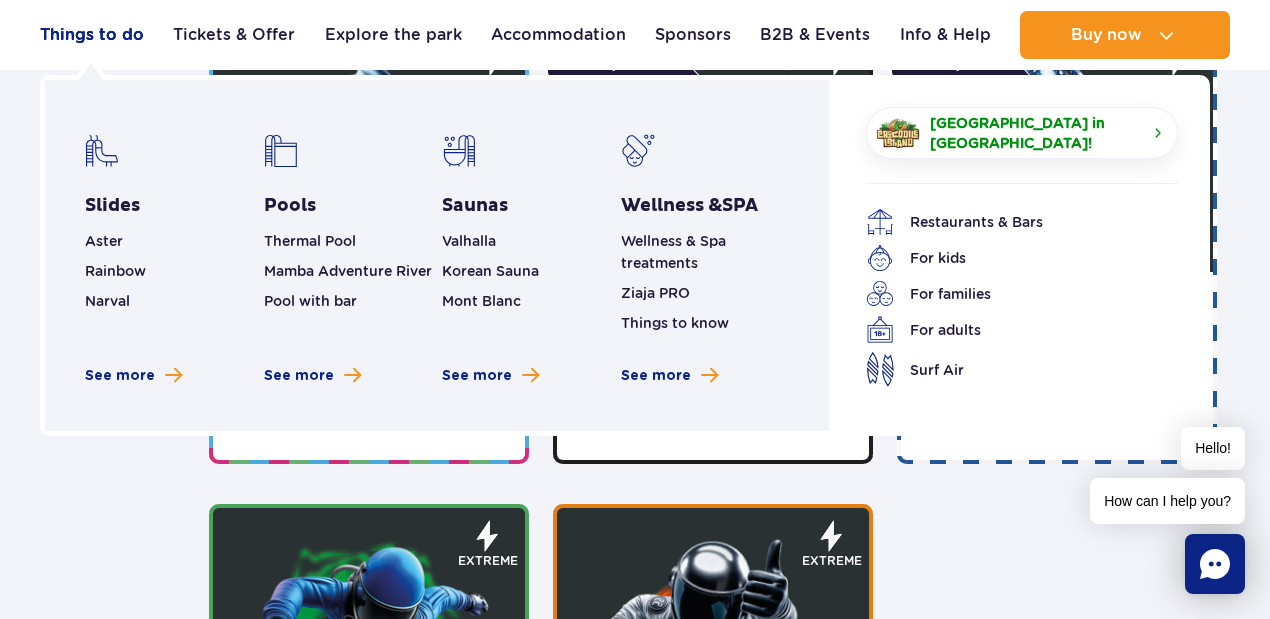 click on "Things to do" at bounding box center (92, 35) 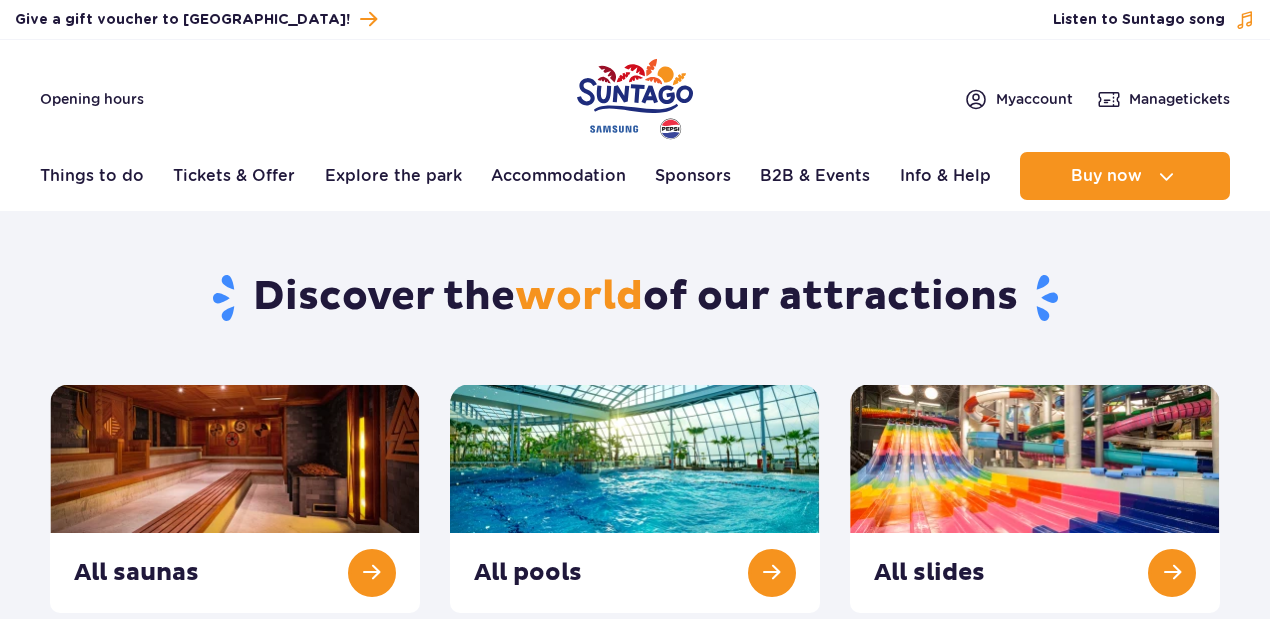 scroll, scrollTop: 0, scrollLeft: 0, axis: both 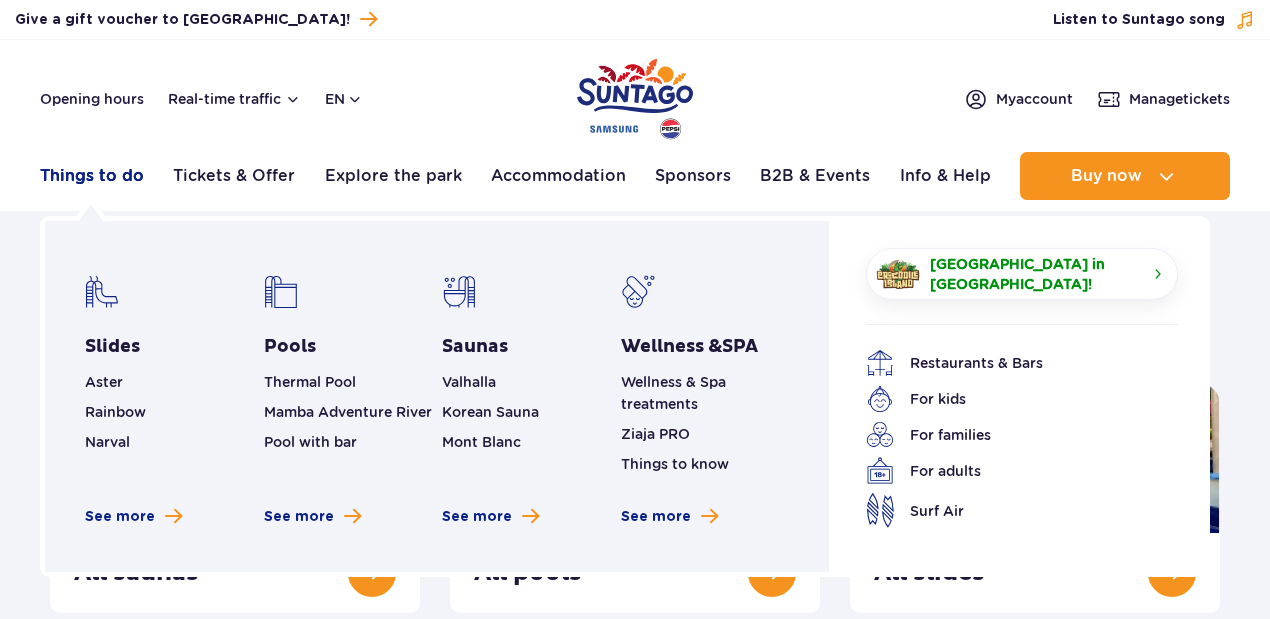click on "Things to do" at bounding box center (92, 176) 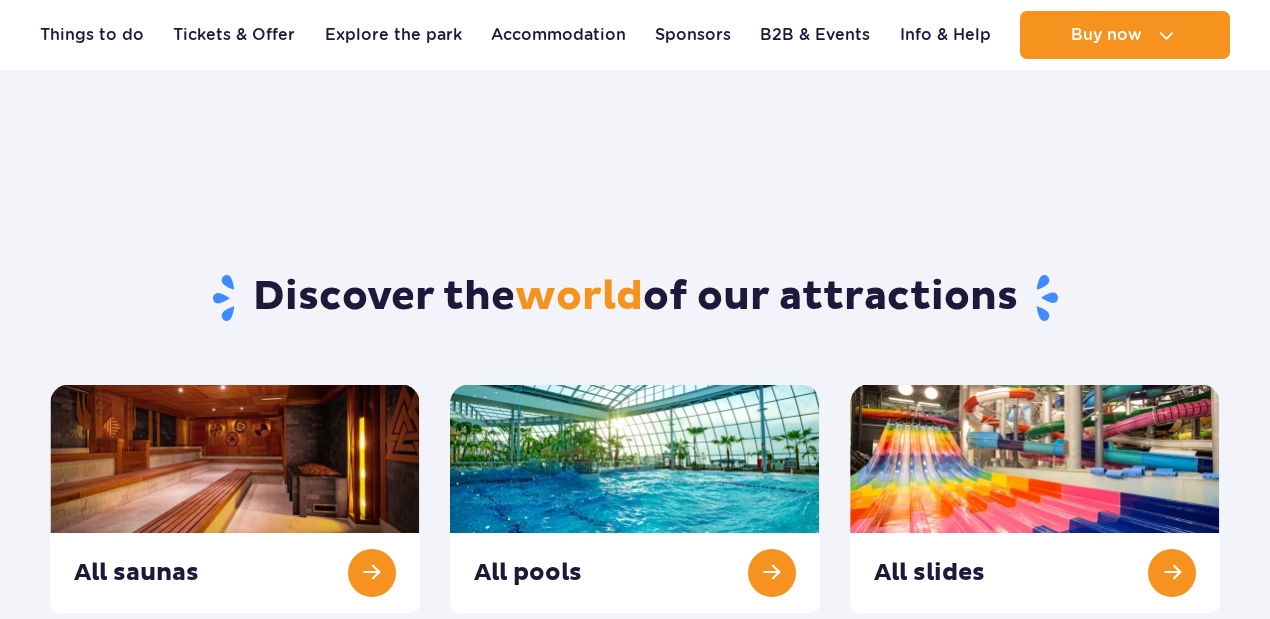 scroll, scrollTop: 466, scrollLeft: 0, axis: vertical 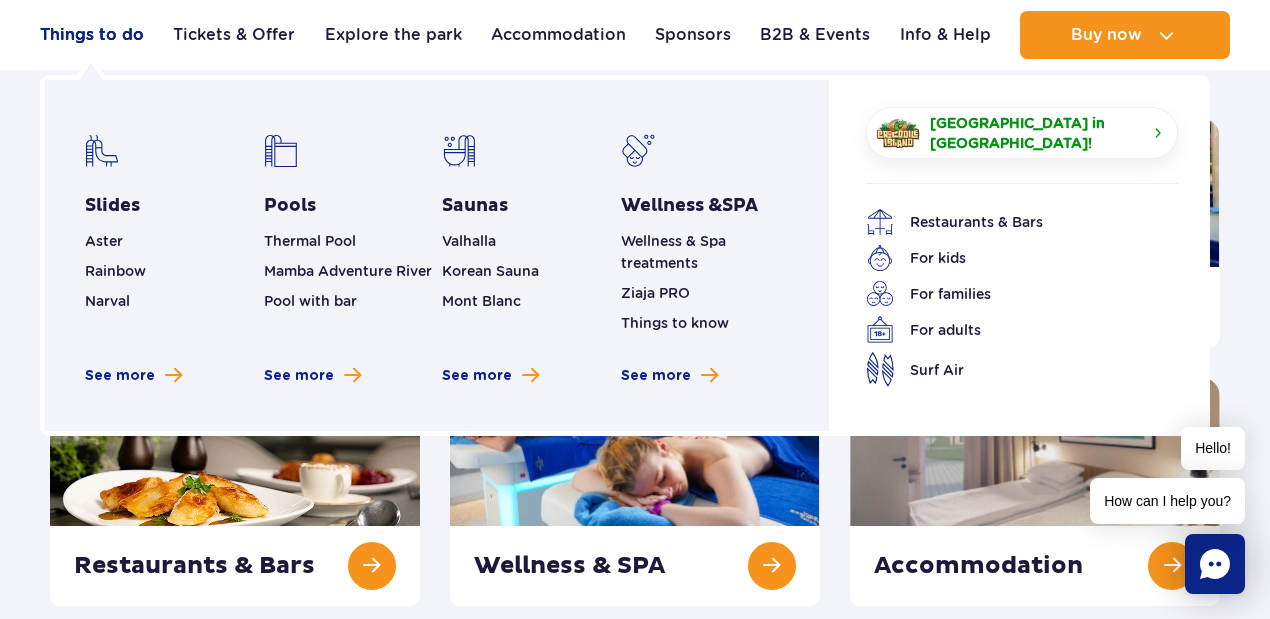 click on "Things to do" at bounding box center [92, 35] 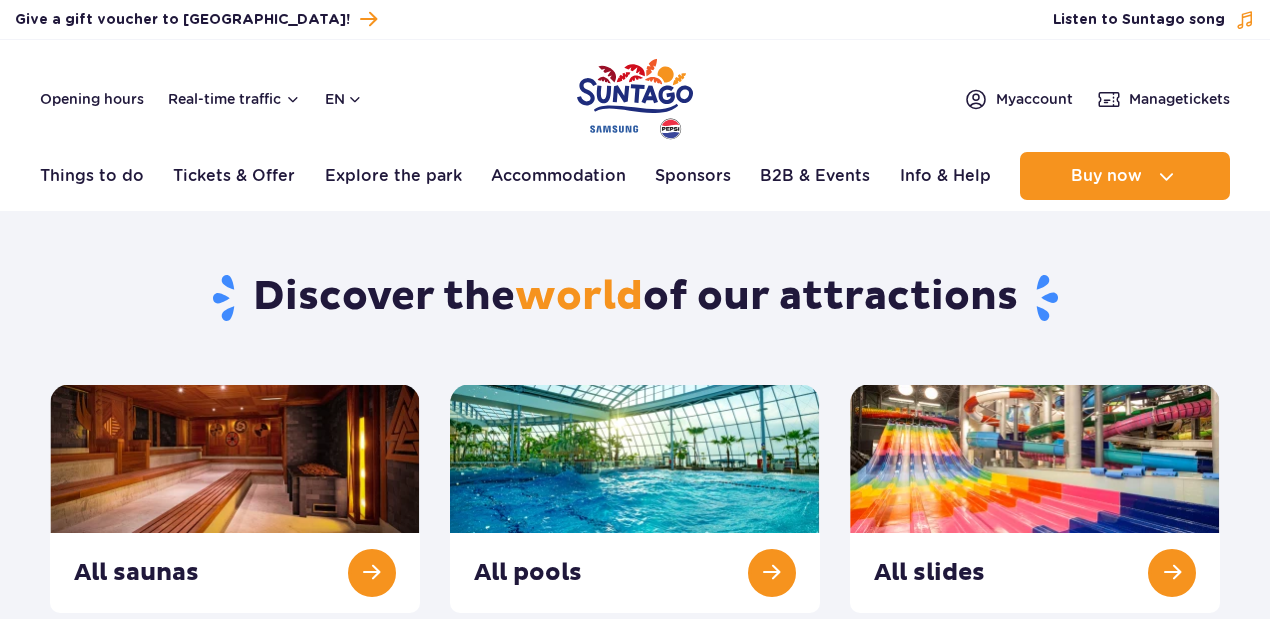 scroll, scrollTop: 0, scrollLeft: 0, axis: both 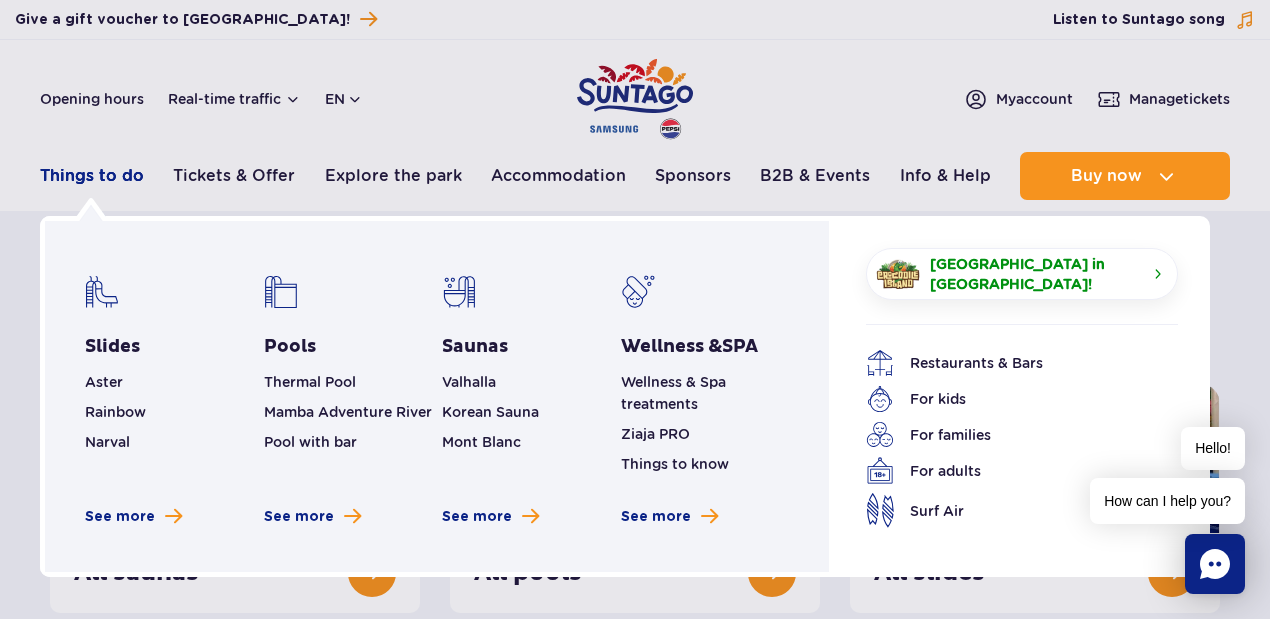 click on "Things to do" at bounding box center [92, 176] 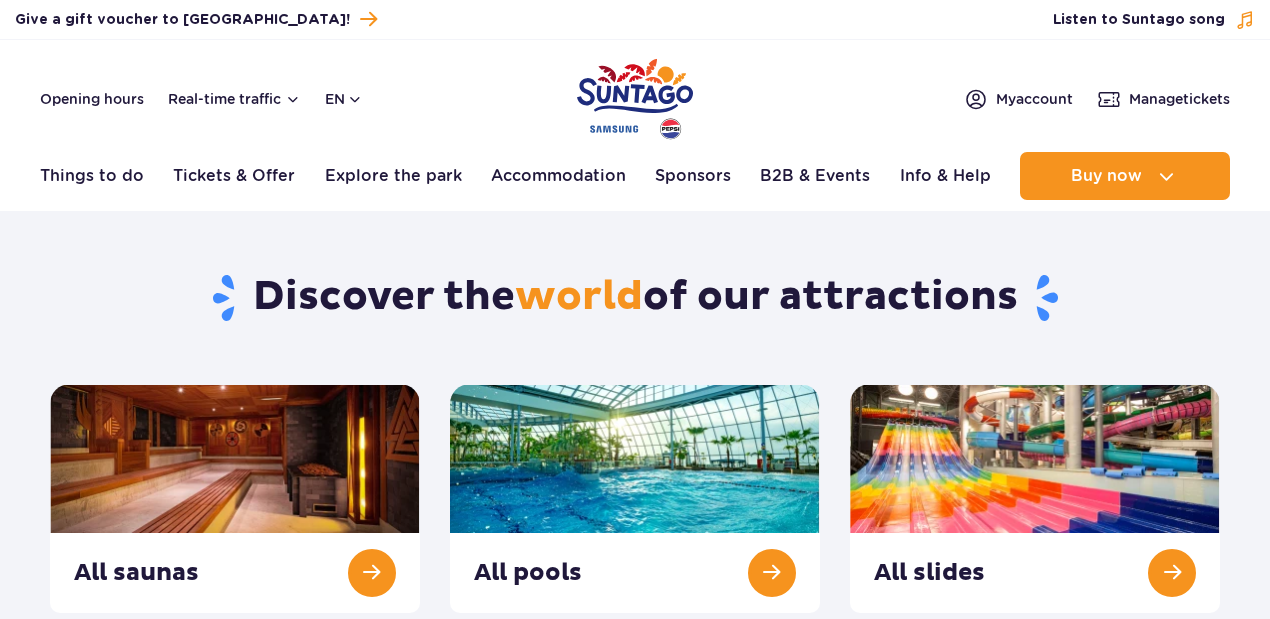 scroll, scrollTop: 0, scrollLeft: 0, axis: both 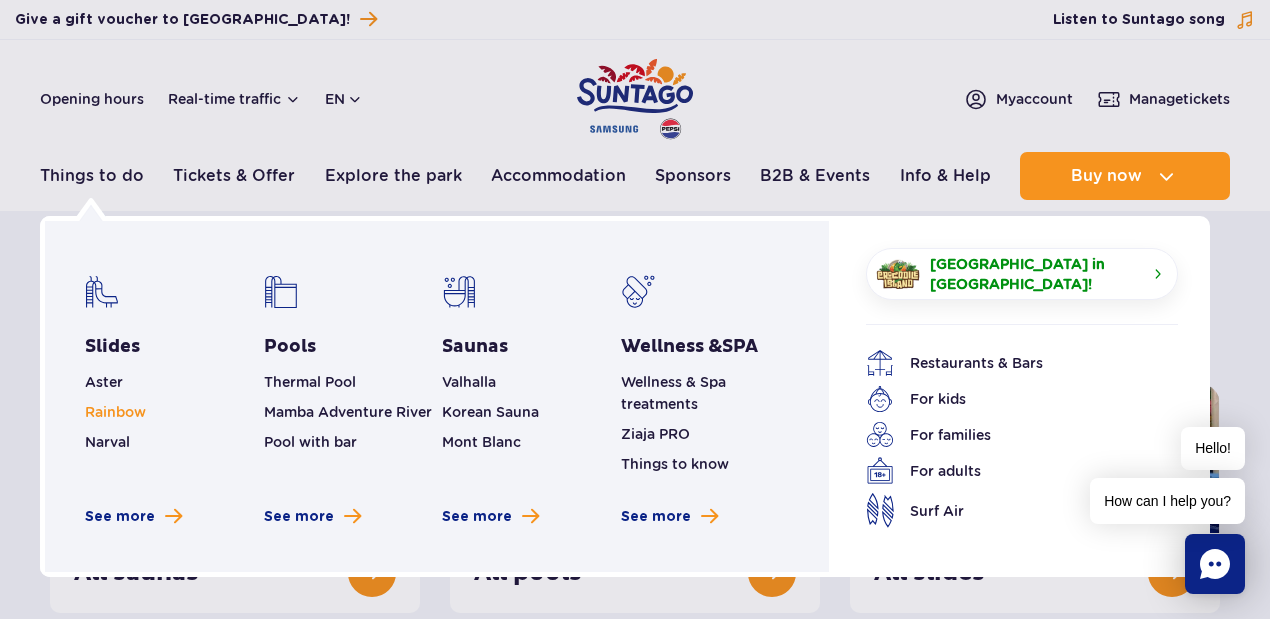 click on "Rainbow" at bounding box center (115, 412) 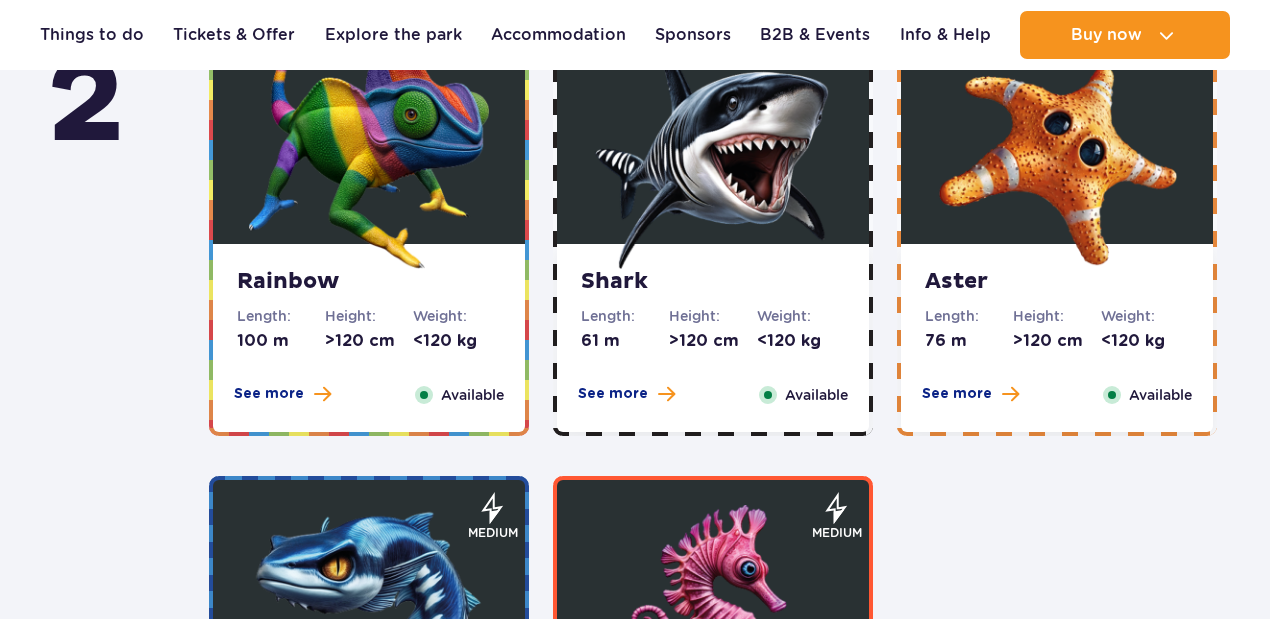 scroll, scrollTop: 3617, scrollLeft: 0, axis: vertical 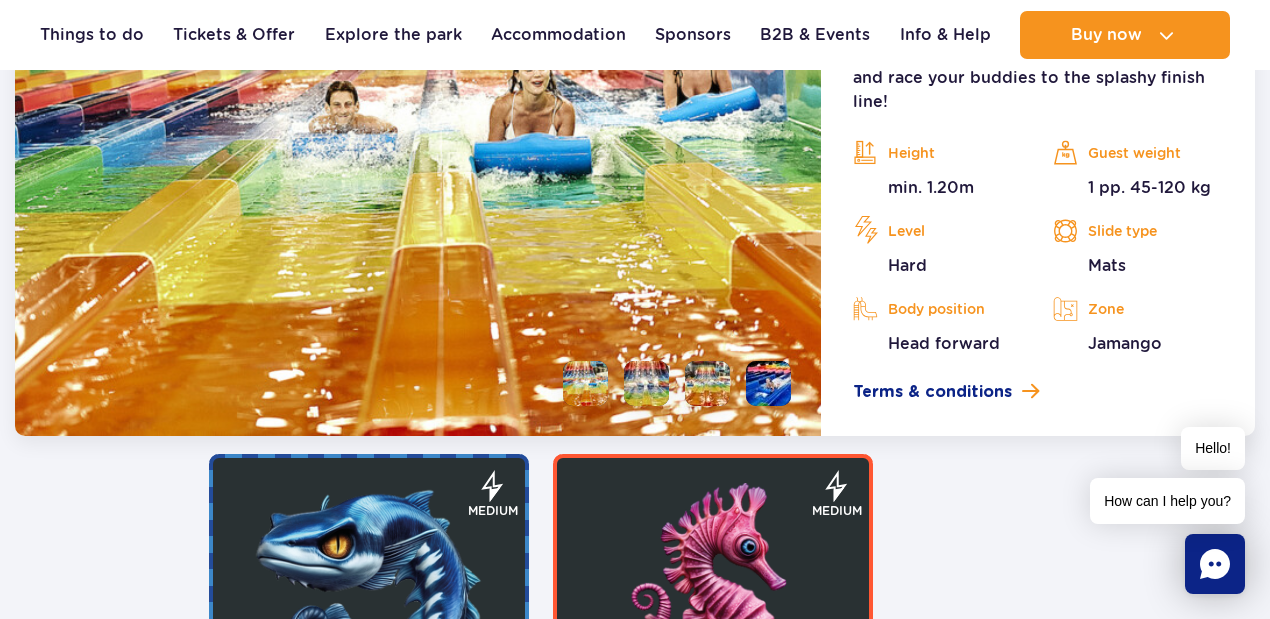 click on "Mats" at bounding box center [1138, 266] 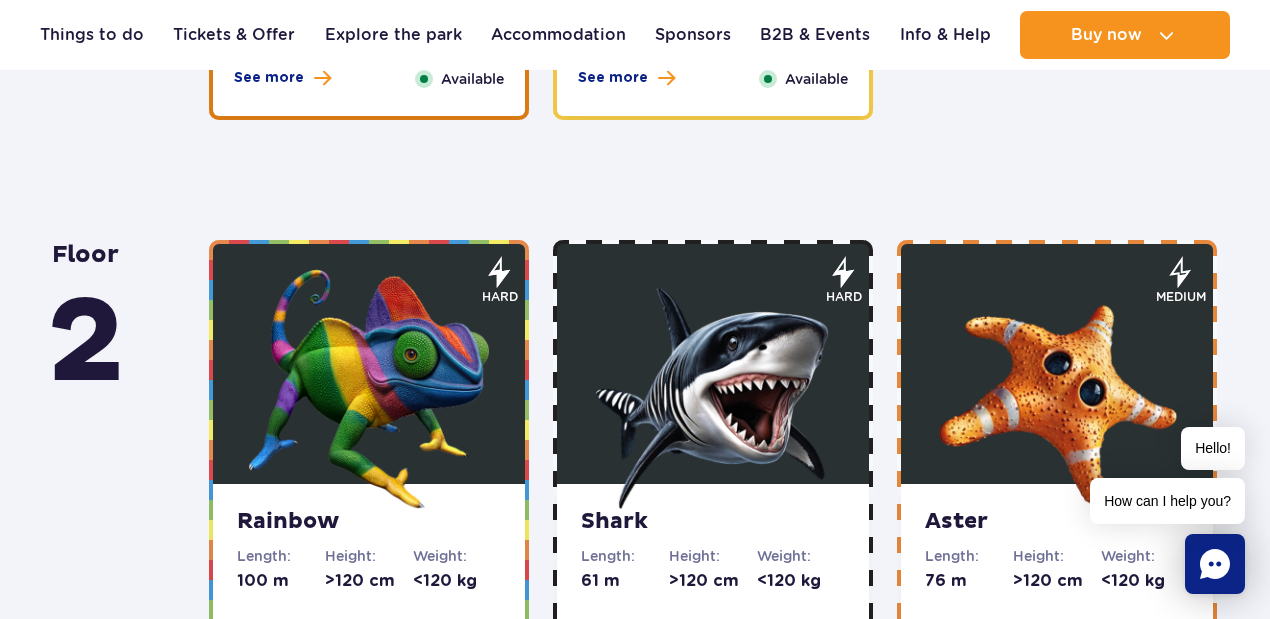 scroll, scrollTop: 3178, scrollLeft: 0, axis: vertical 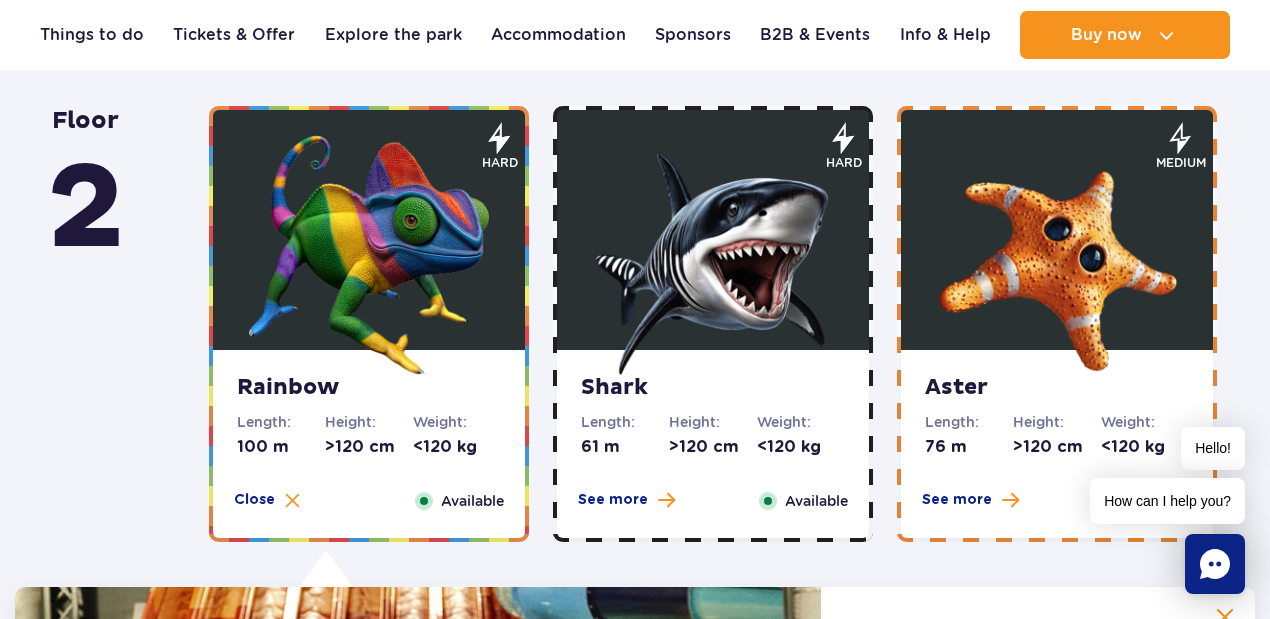 click at bounding box center [713, 255] 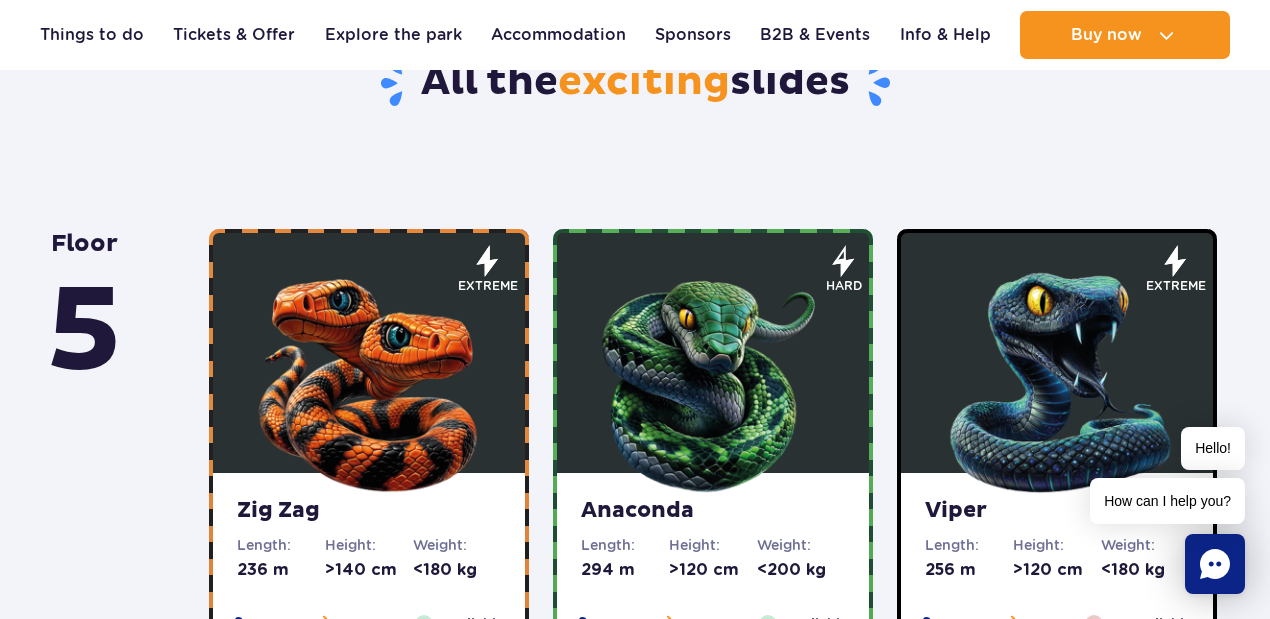 scroll, scrollTop: 1111, scrollLeft: 0, axis: vertical 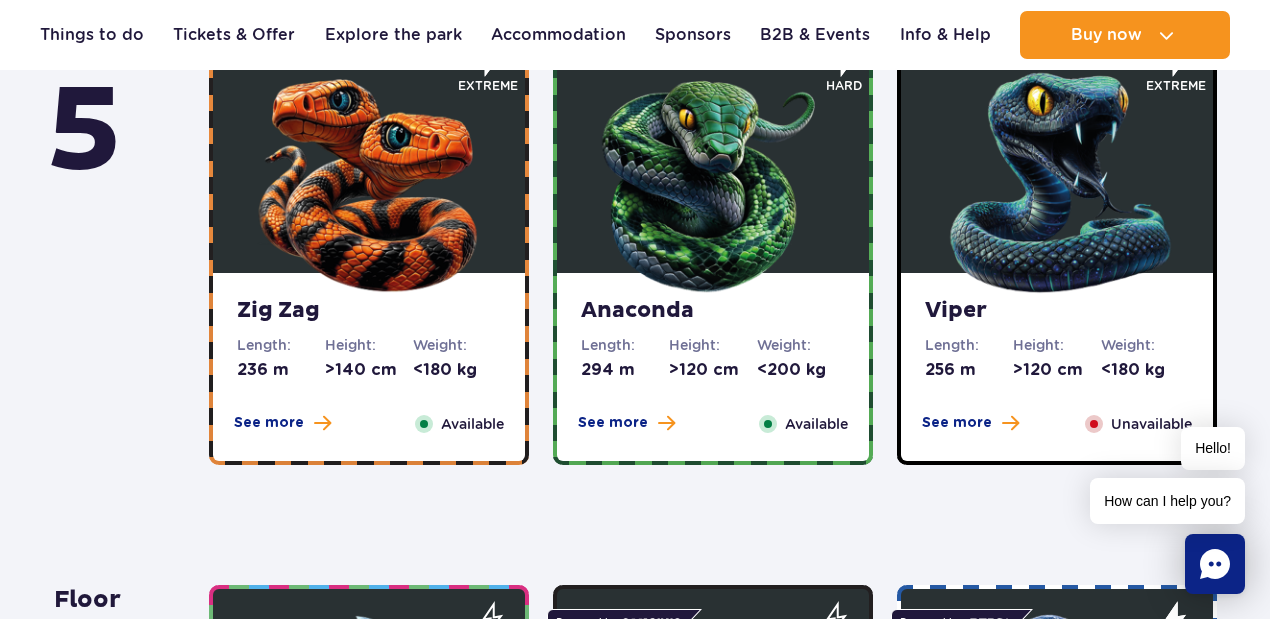 click at bounding box center [713, 178] 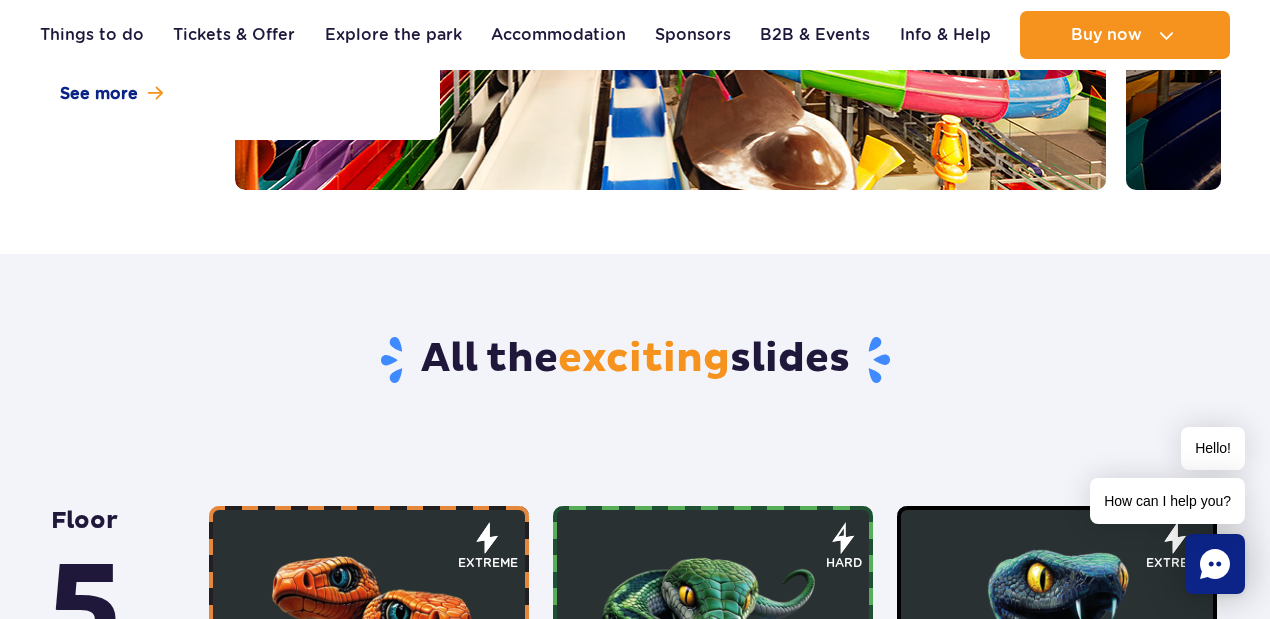scroll, scrollTop: 700, scrollLeft: 0, axis: vertical 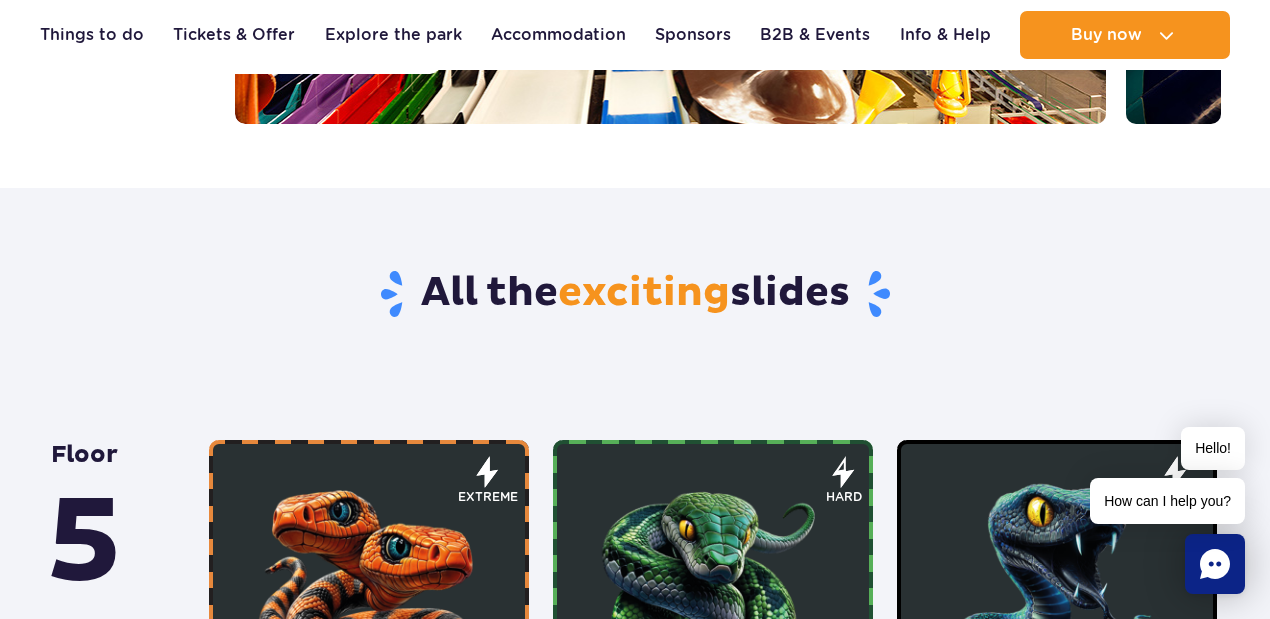 click on "exciting" at bounding box center [644, 293] 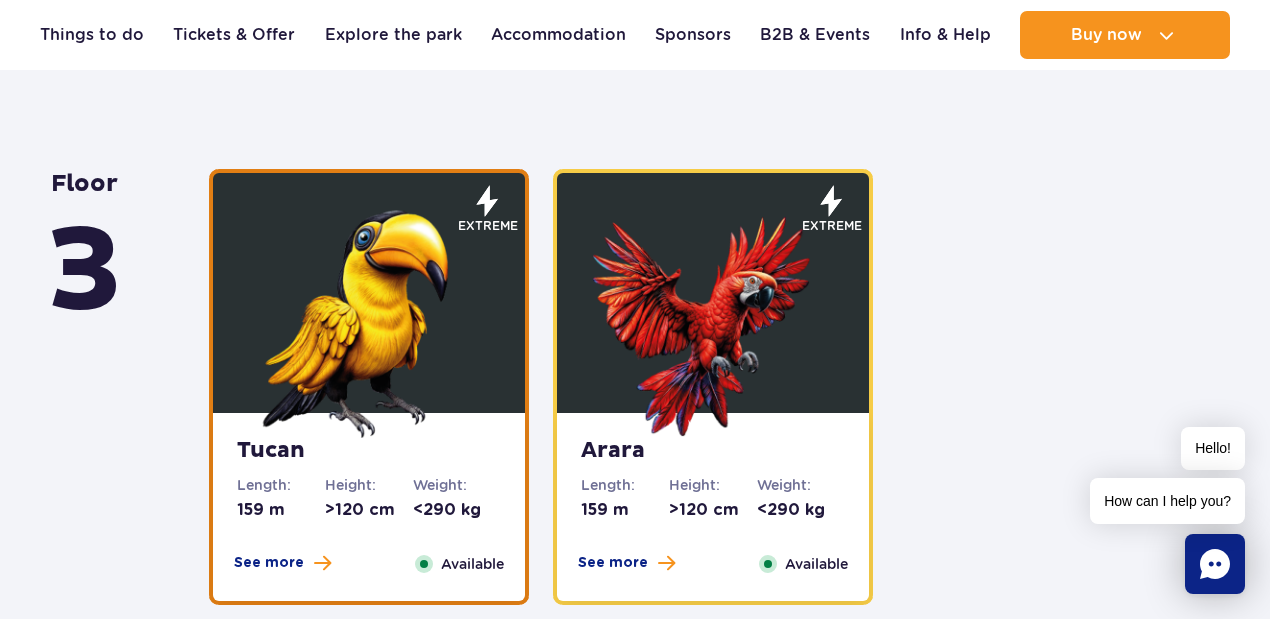 scroll, scrollTop: 3300, scrollLeft: 0, axis: vertical 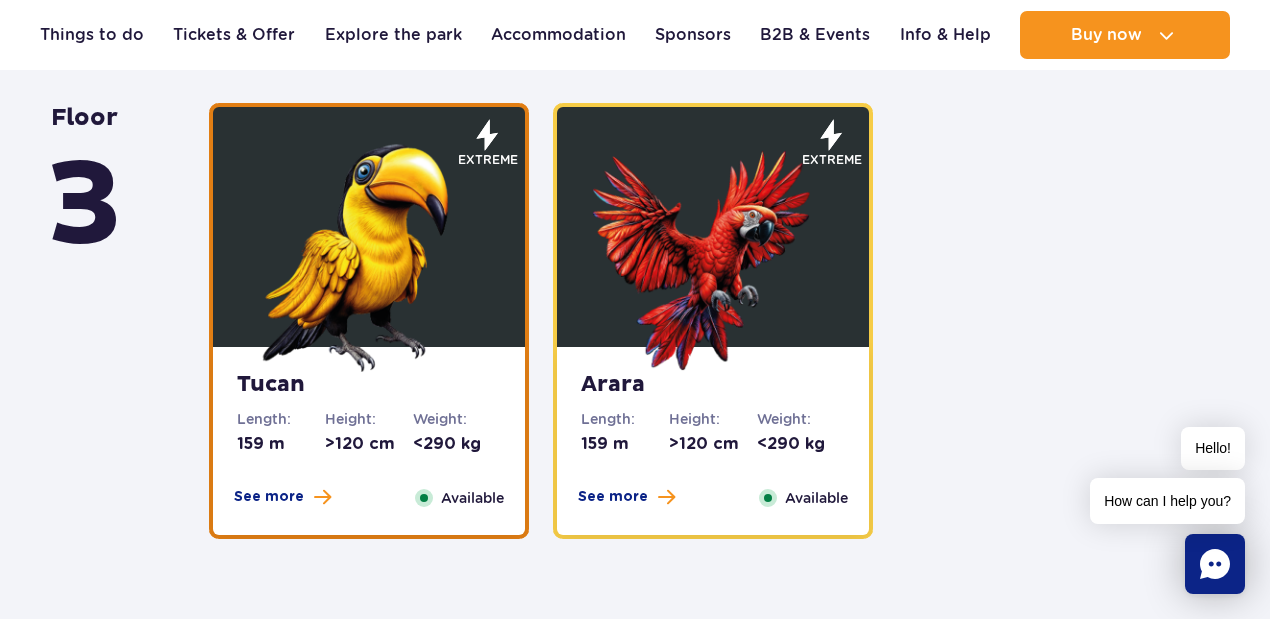 click at bounding box center (369, 252) 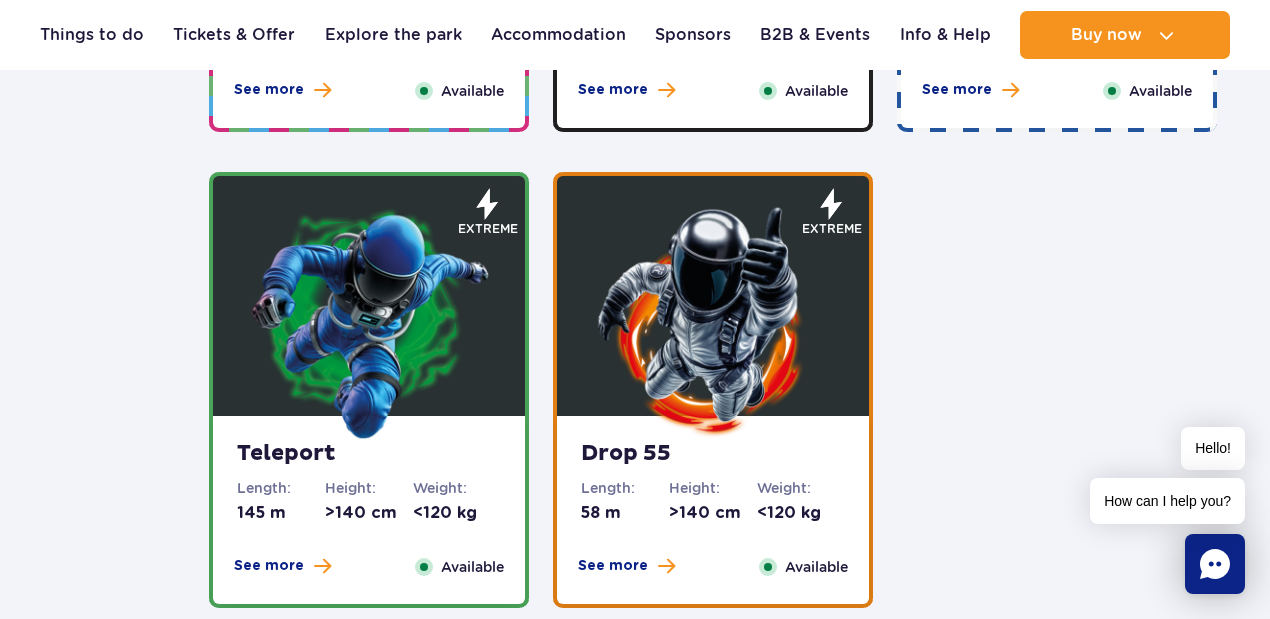 scroll, scrollTop: 2066, scrollLeft: 0, axis: vertical 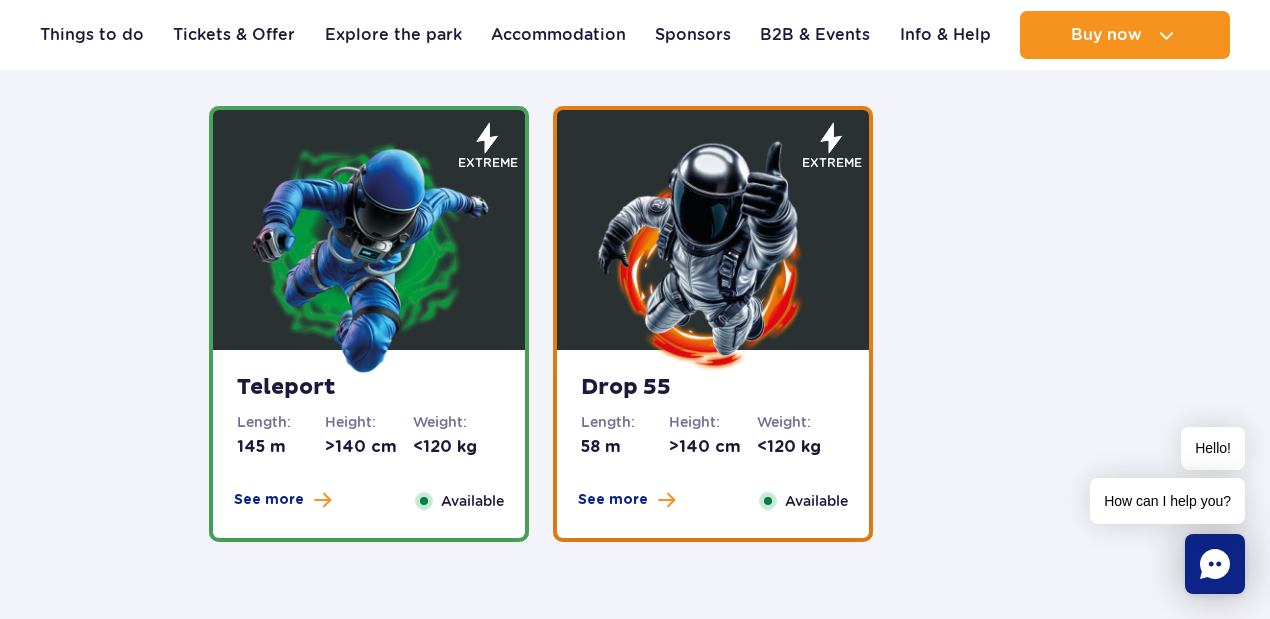 click at bounding box center (713, 255) 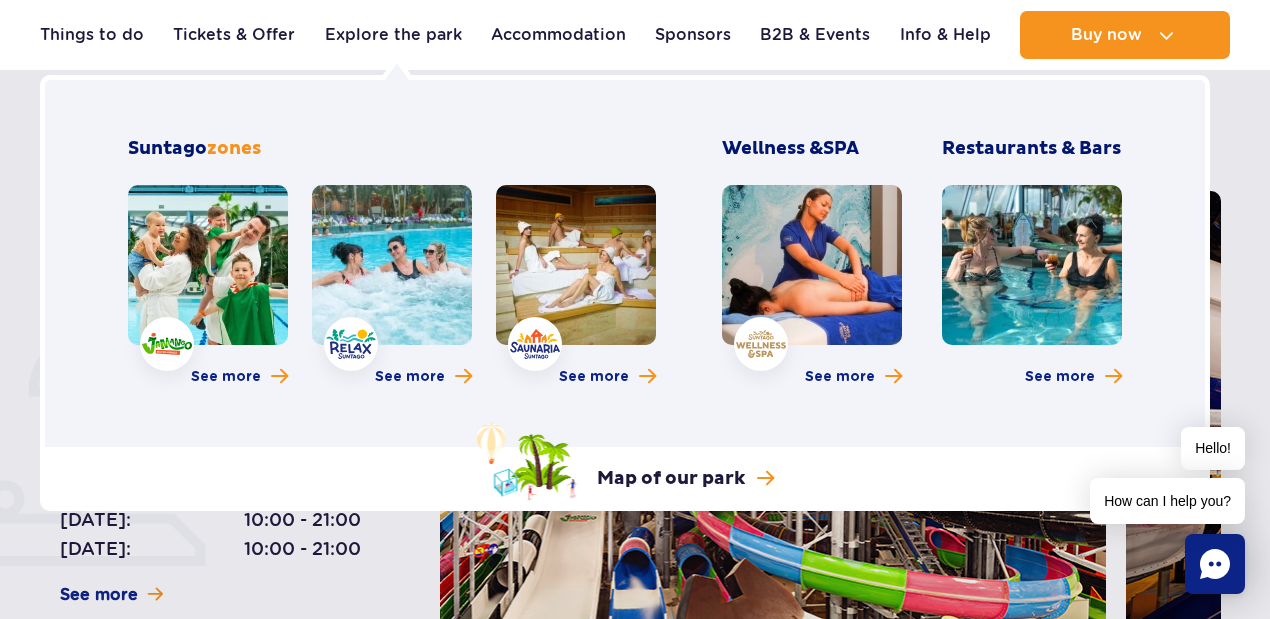 scroll, scrollTop: 66, scrollLeft: 0, axis: vertical 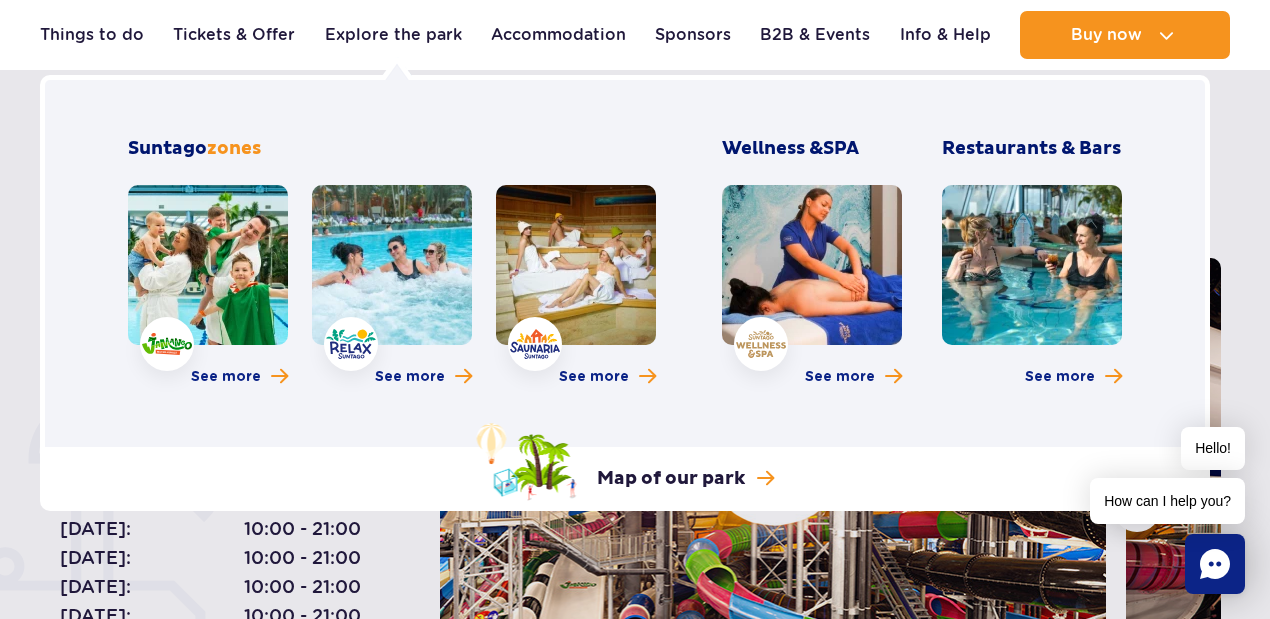 click at bounding box center (208, 265) 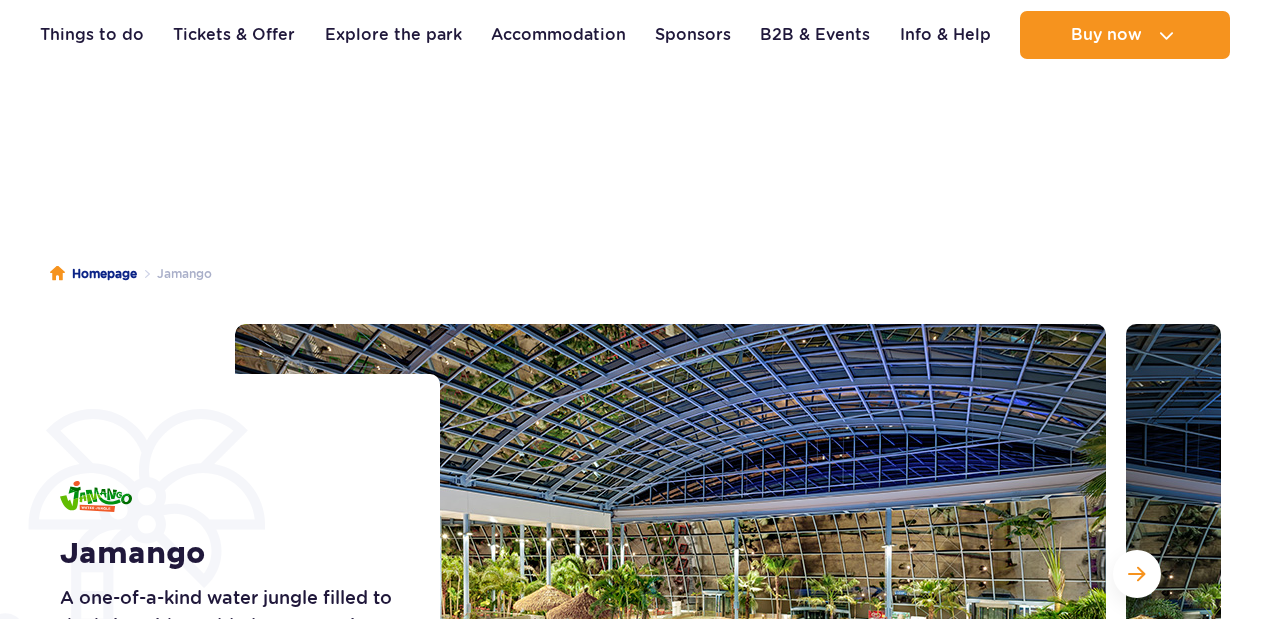 scroll, scrollTop: 466, scrollLeft: 0, axis: vertical 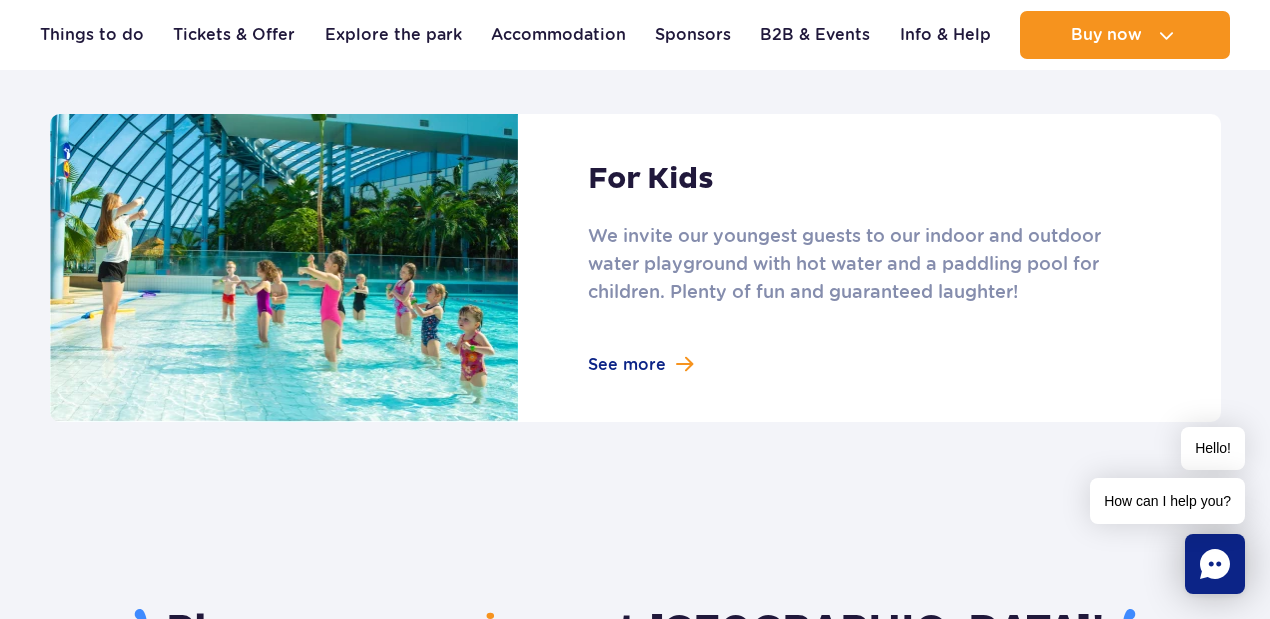 click at bounding box center [635, 268] 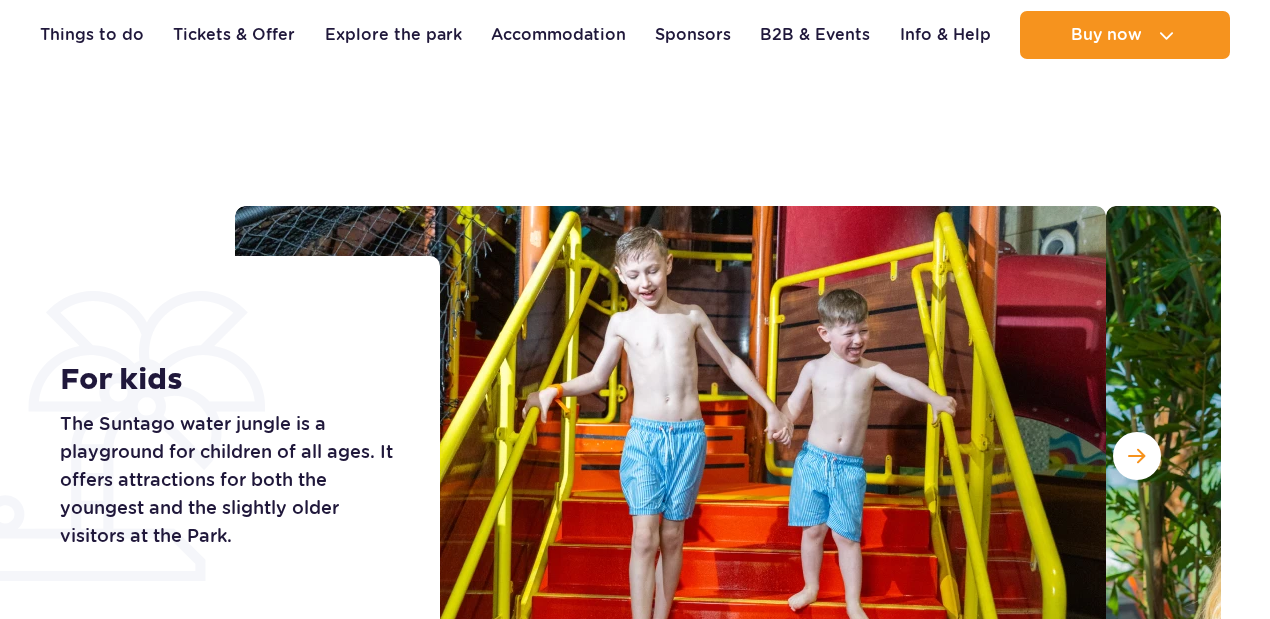scroll, scrollTop: 333, scrollLeft: 0, axis: vertical 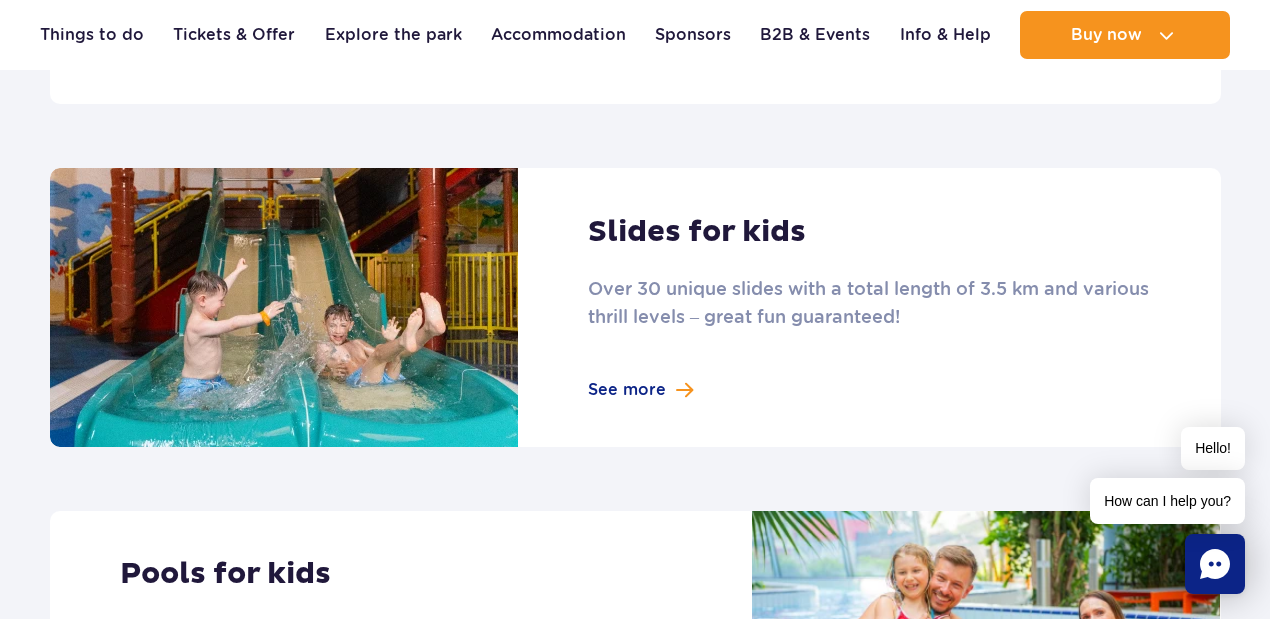 click at bounding box center [635, 307] 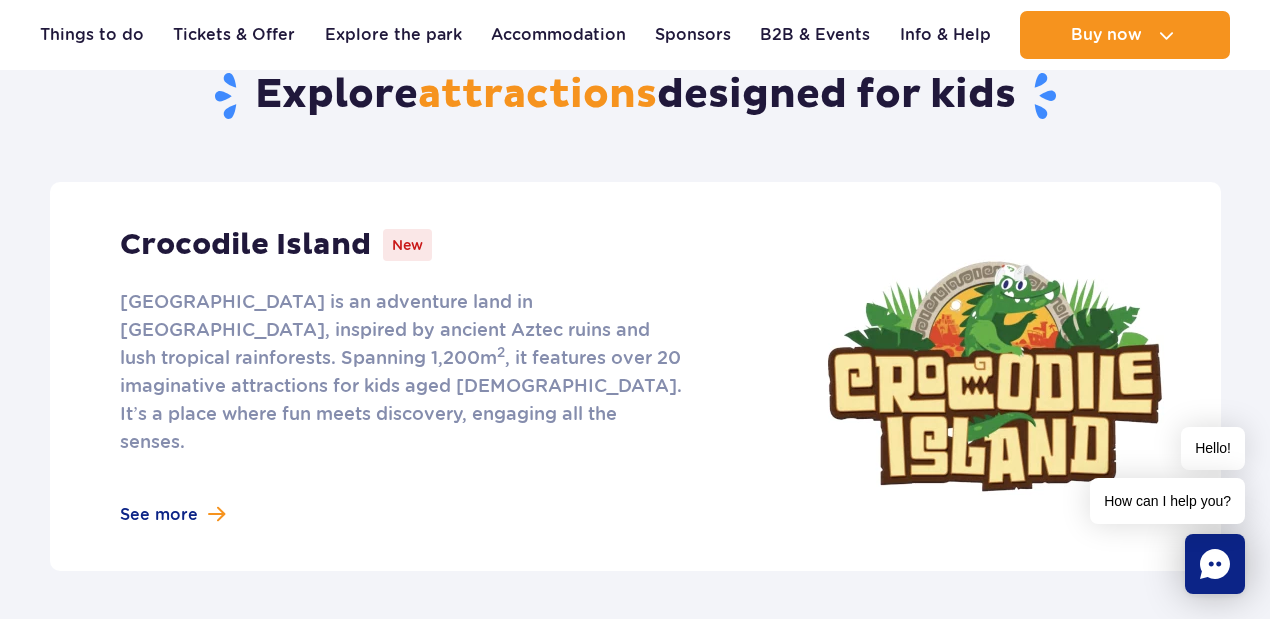 scroll, scrollTop: 1000, scrollLeft: 0, axis: vertical 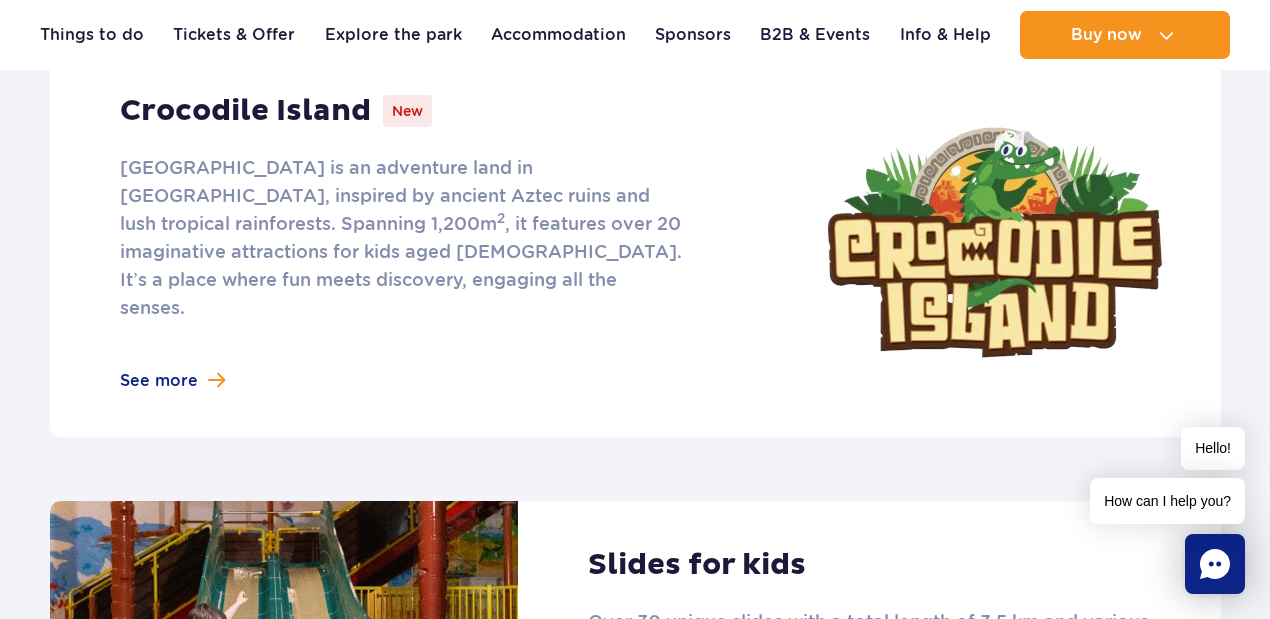 click at bounding box center [635, 242] 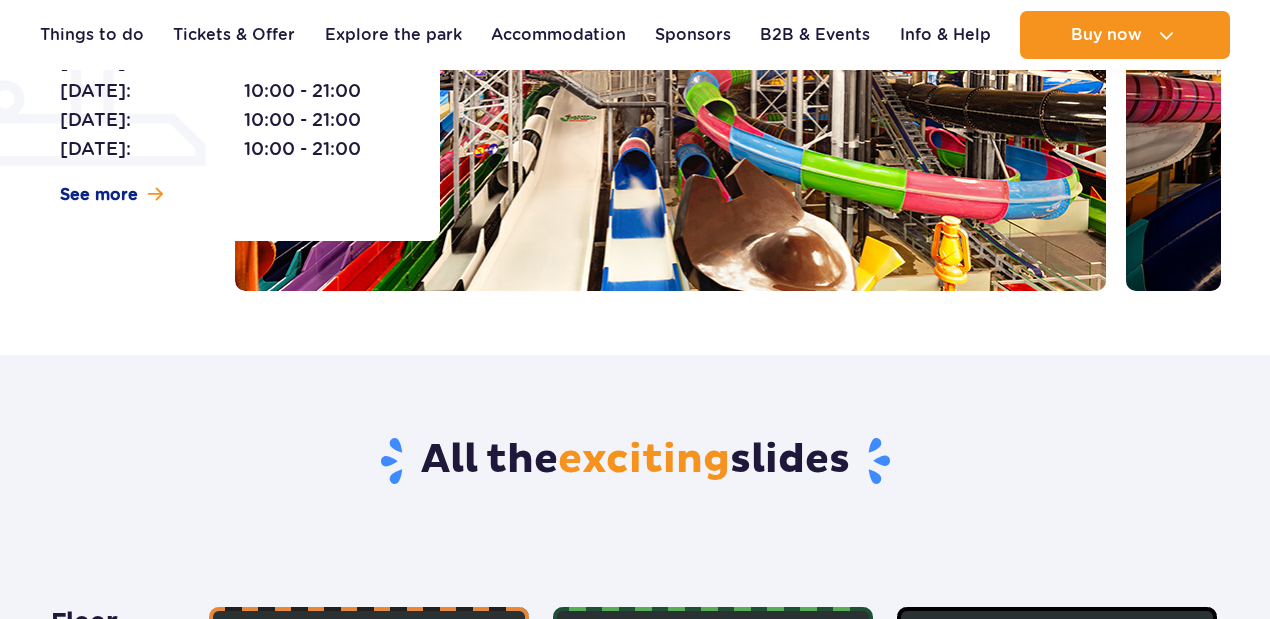 scroll, scrollTop: 0, scrollLeft: 0, axis: both 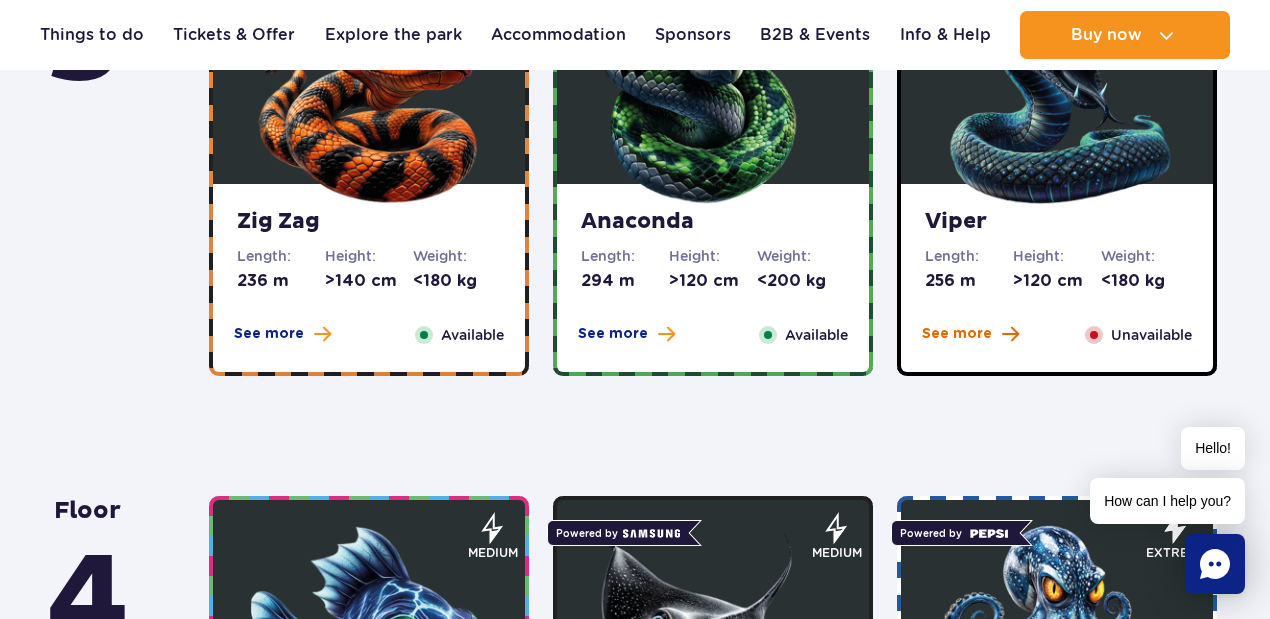 click on "See more" at bounding box center (957, 334) 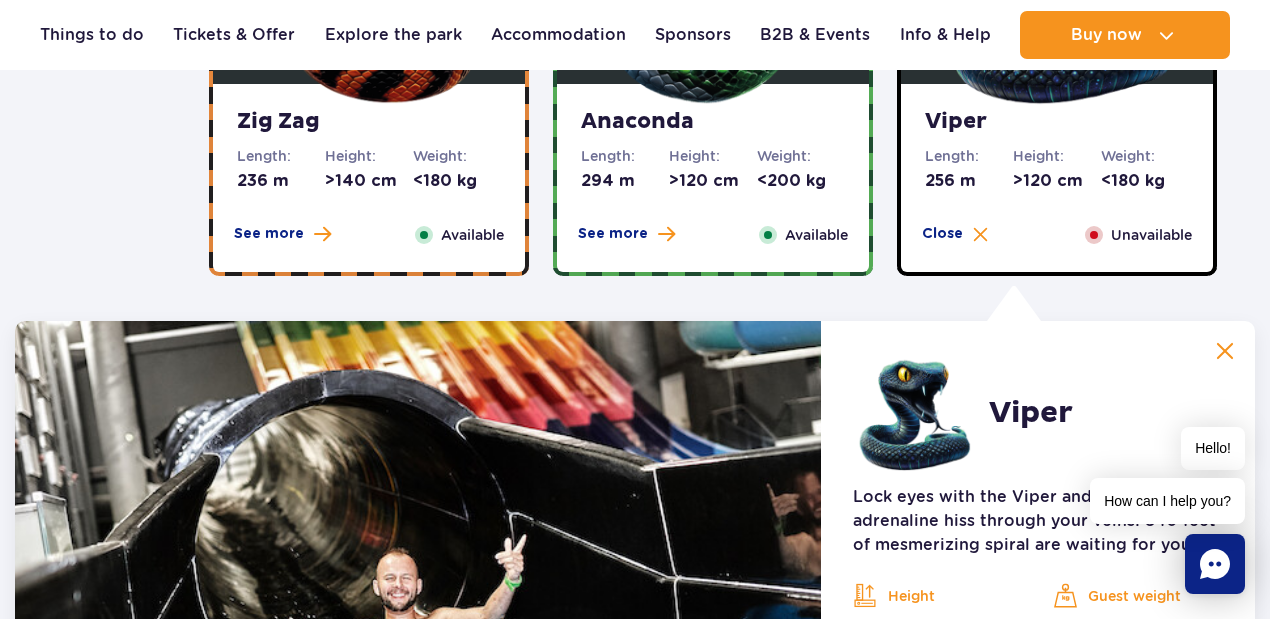 scroll, scrollTop: 1234, scrollLeft: 0, axis: vertical 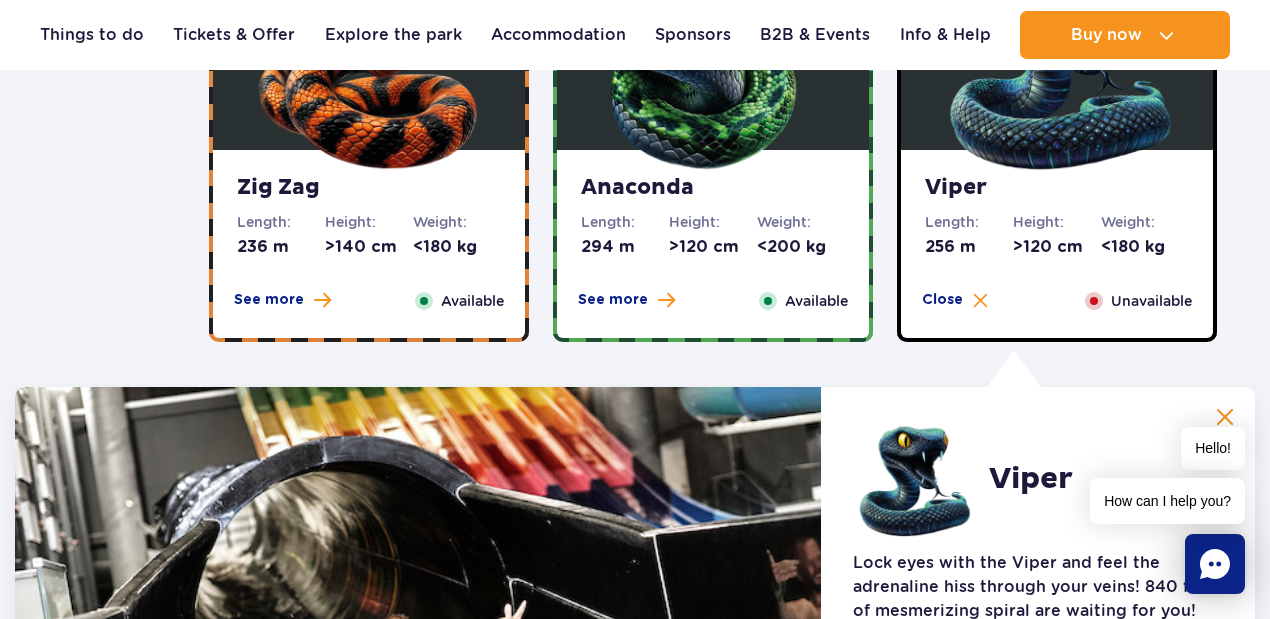 click at bounding box center (369, 55) 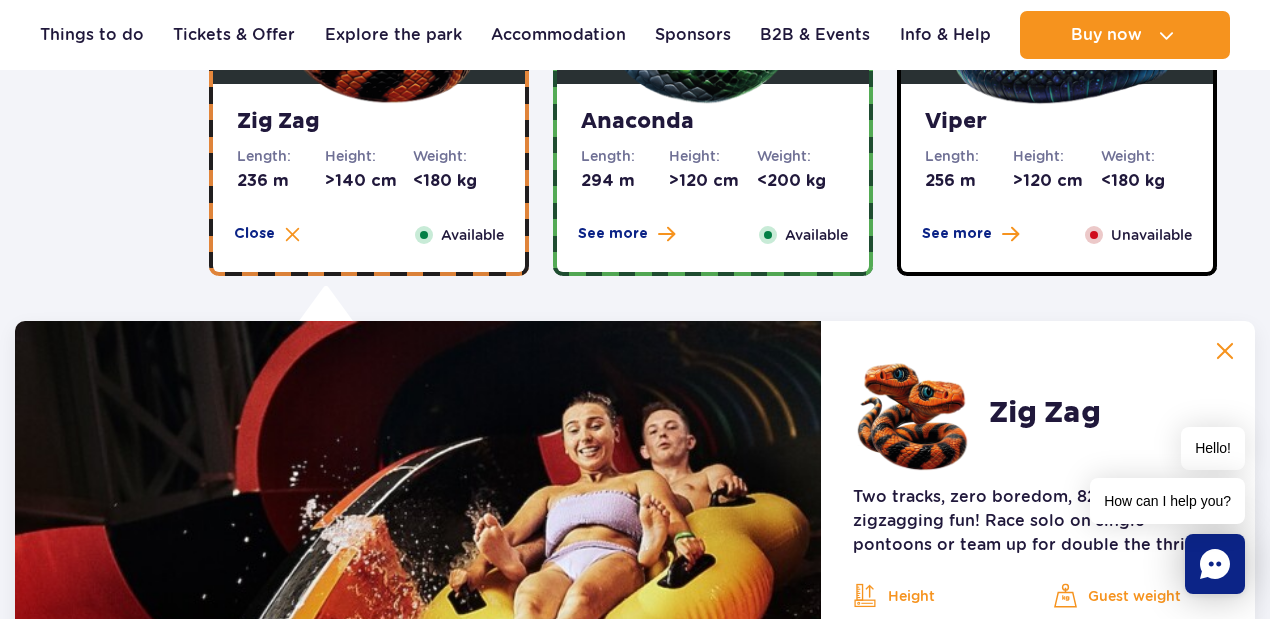 scroll, scrollTop: 1234, scrollLeft: 0, axis: vertical 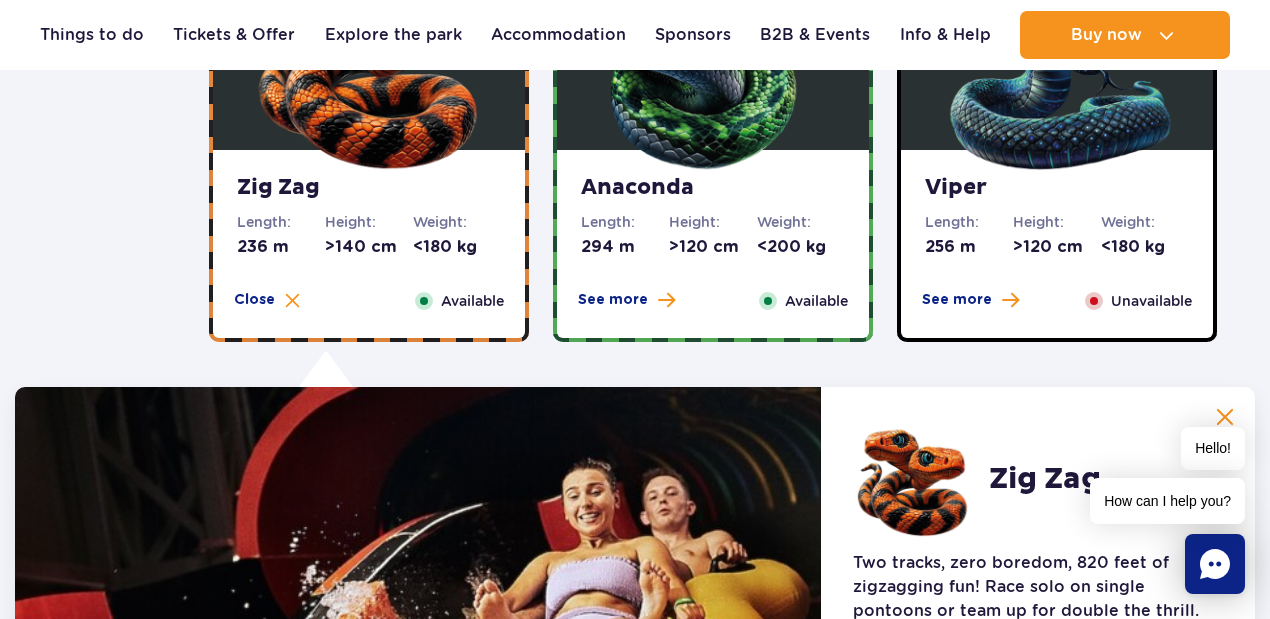 click on "Height:
>120 cm" at bounding box center (713, 235) 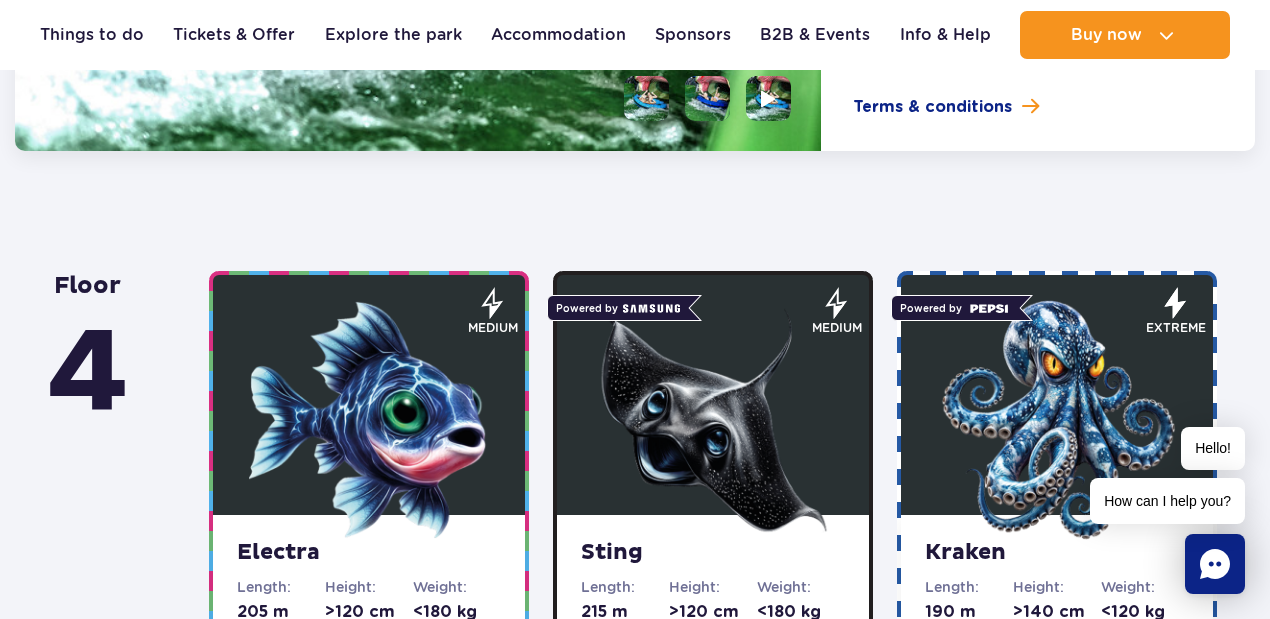 scroll, scrollTop: 2300, scrollLeft: 0, axis: vertical 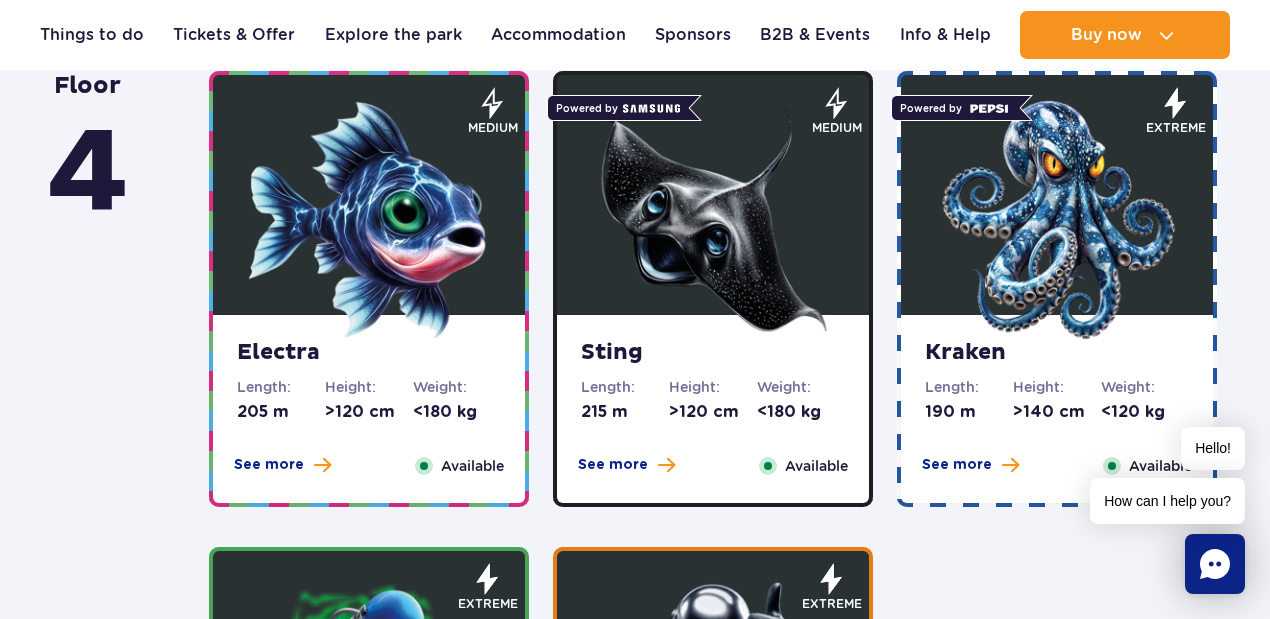 click at bounding box center (369, 220) 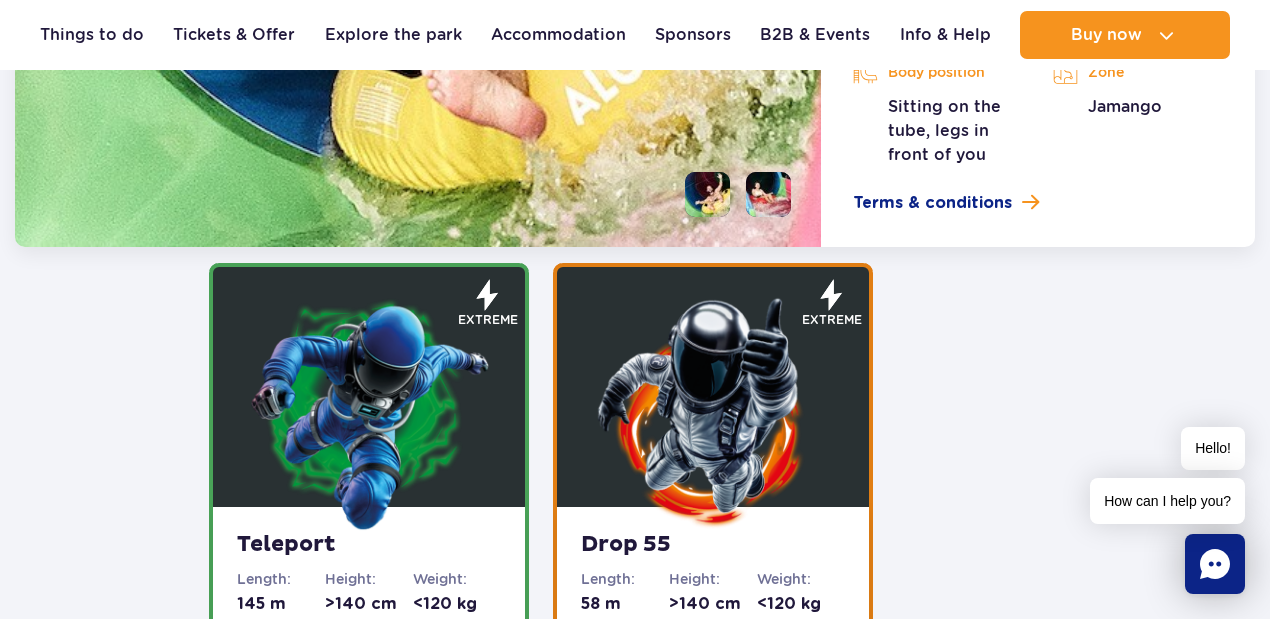 scroll, scrollTop: 2790, scrollLeft: 0, axis: vertical 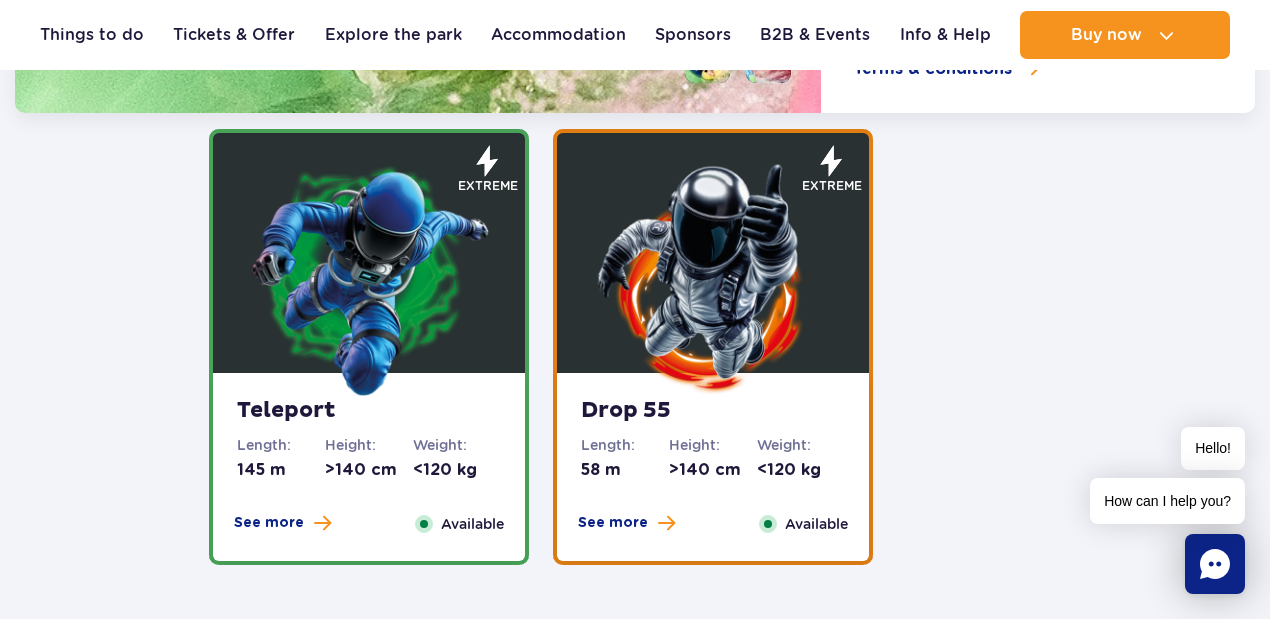 click at bounding box center (713, 278) 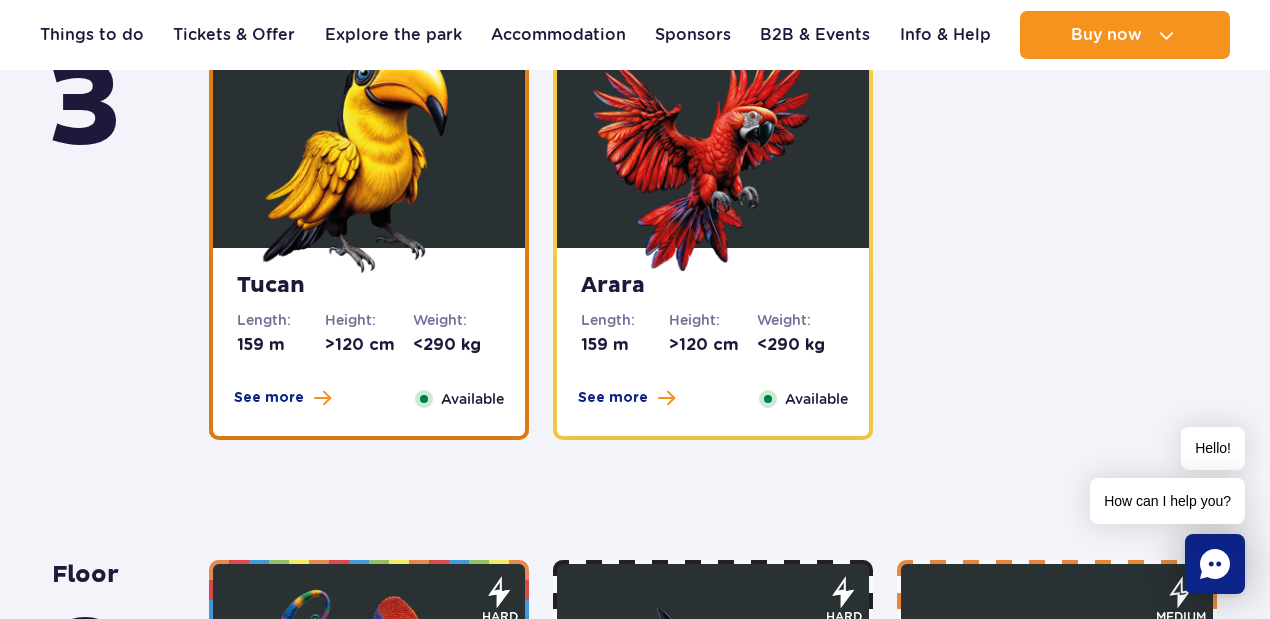 click at bounding box center (713, 153) 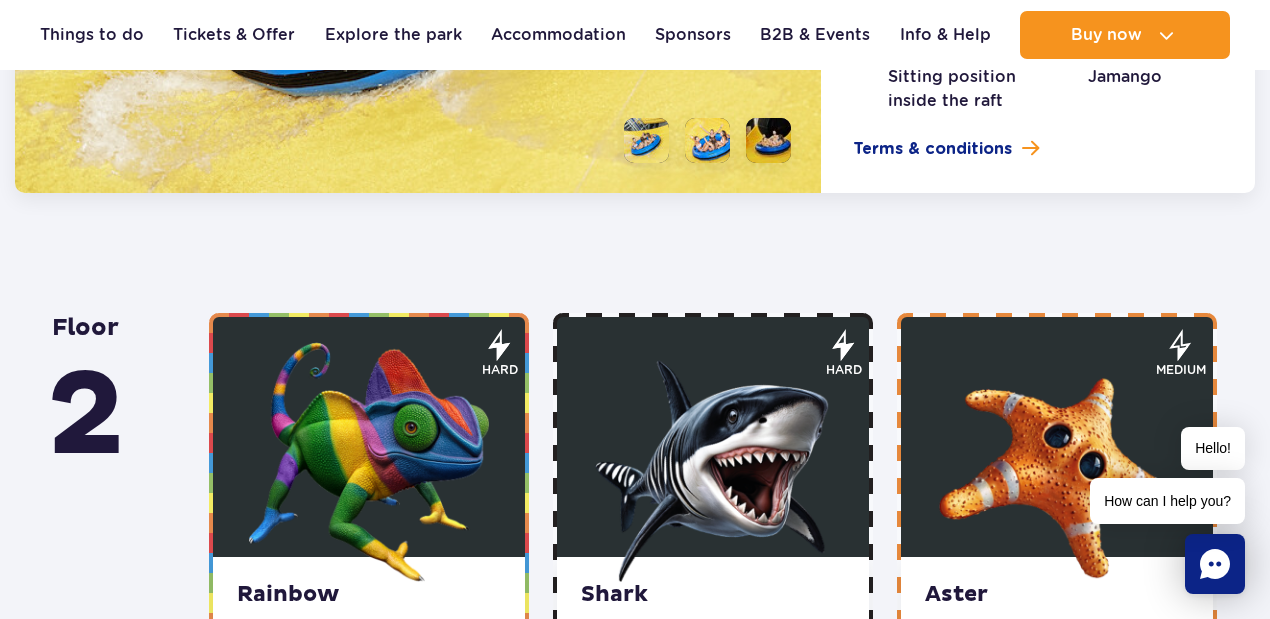 scroll, scrollTop: 3822, scrollLeft: 0, axis: vertical 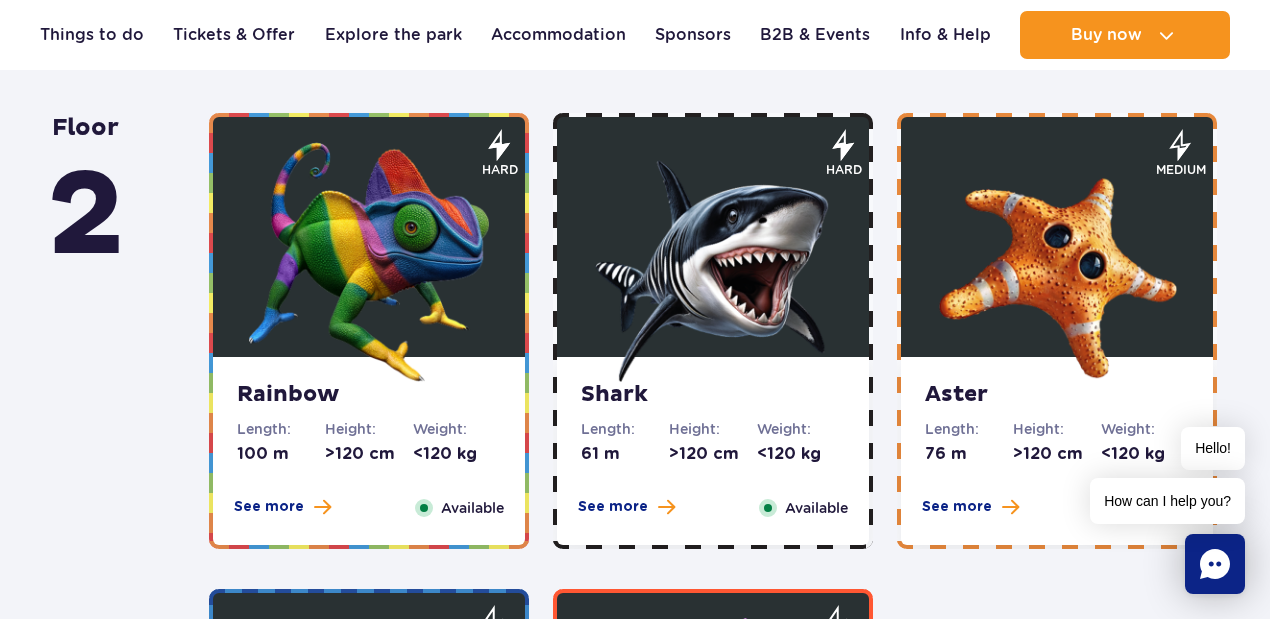 click at bounding box center [713, 262] 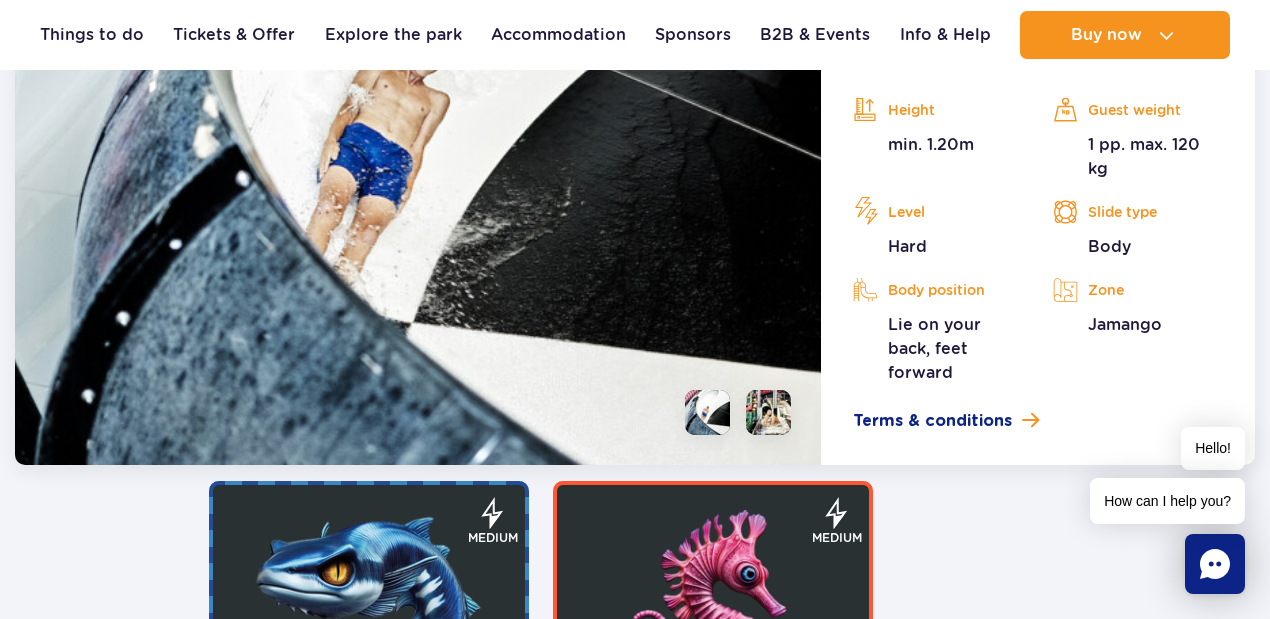 scroll, scrollTop: 4311, scrollLeft: 0, axis: vertical 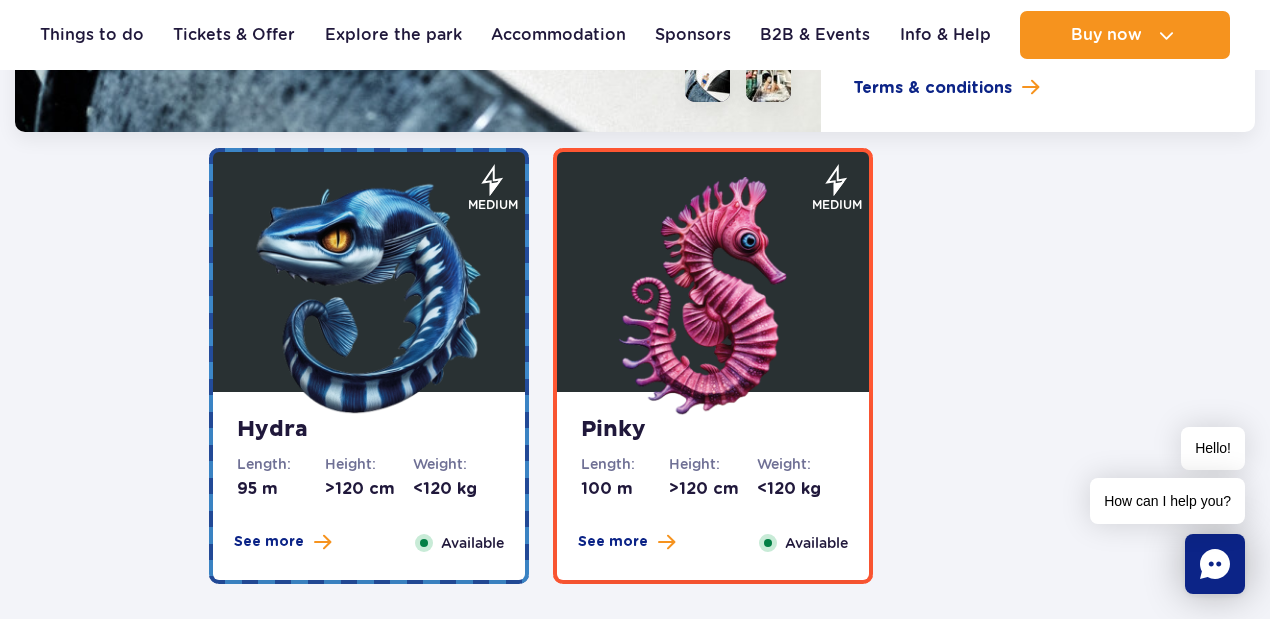 click at bounding box center [713, 297] 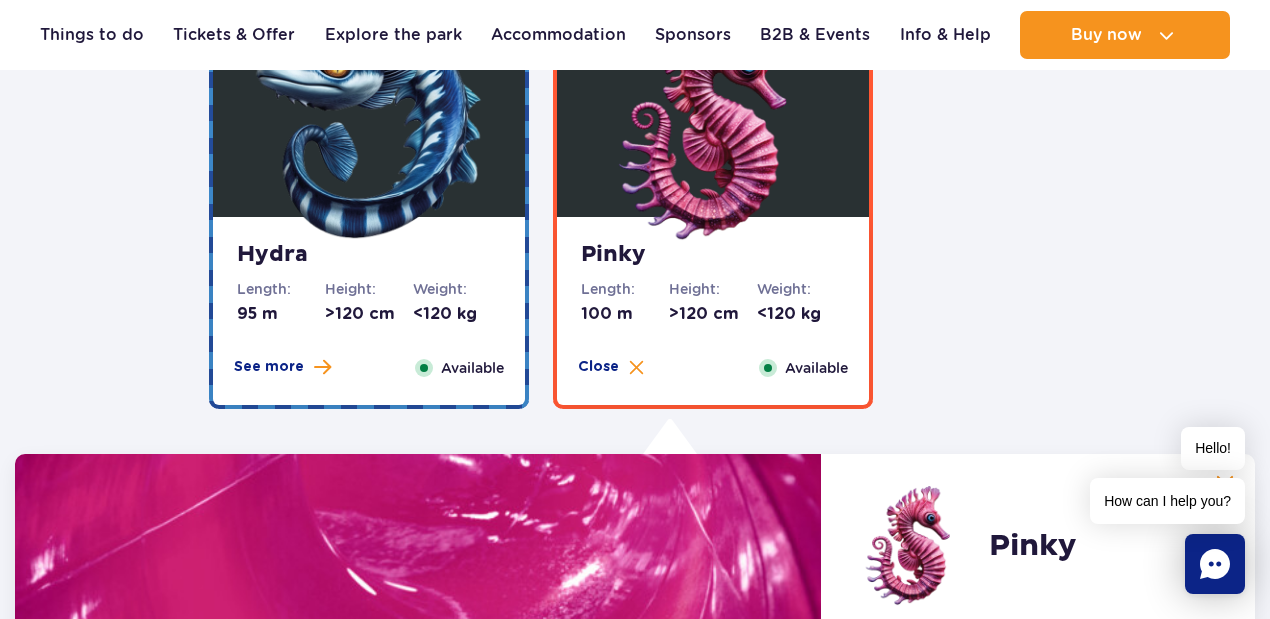scroll, scrollTop: 3720, scrollLeft: 0, axis: vertical 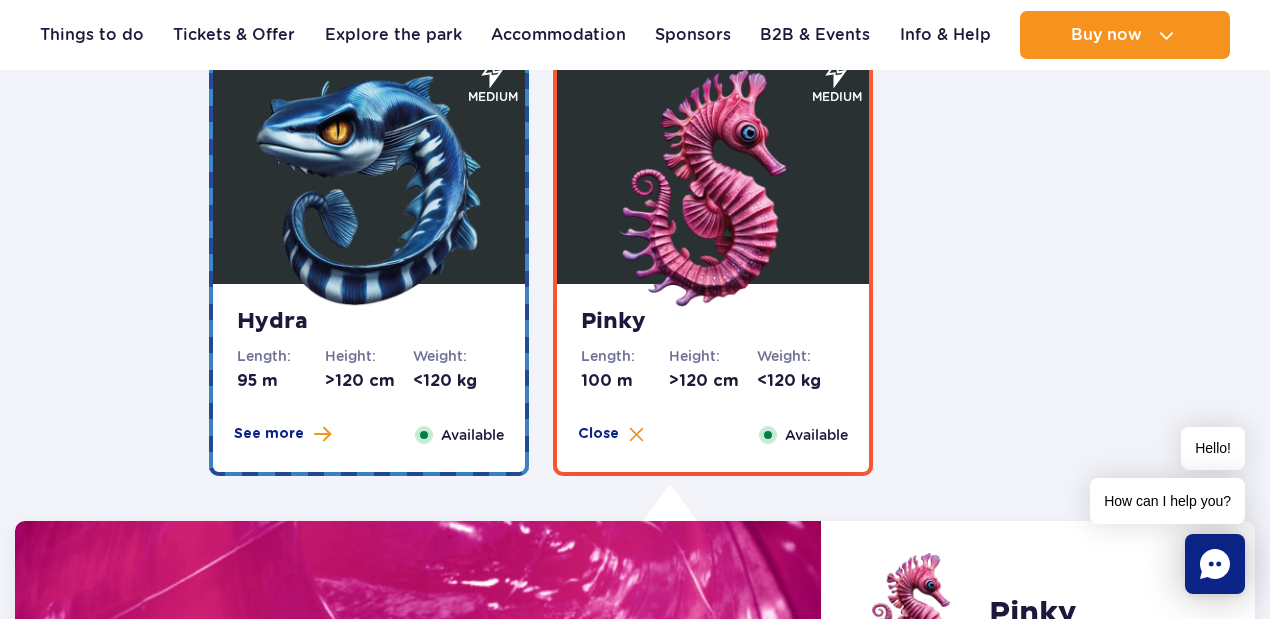 click at bounding box center (369, 189) 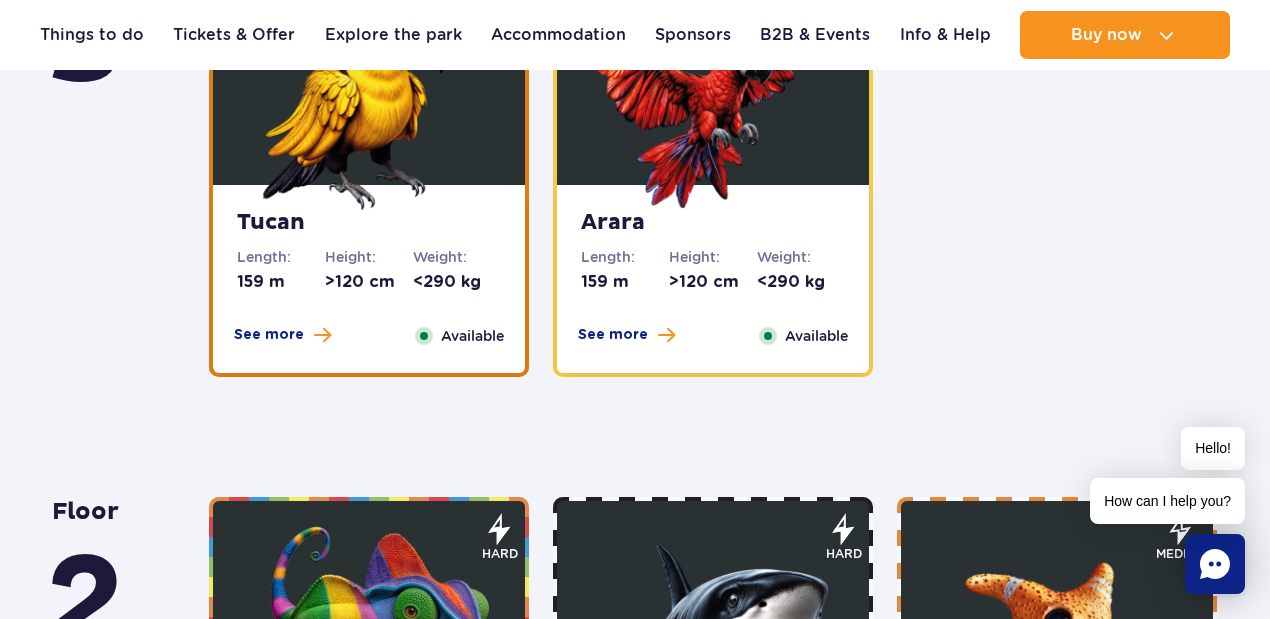scroll, scrollTop: 2654, scrollLeft: 0, axis: vertical 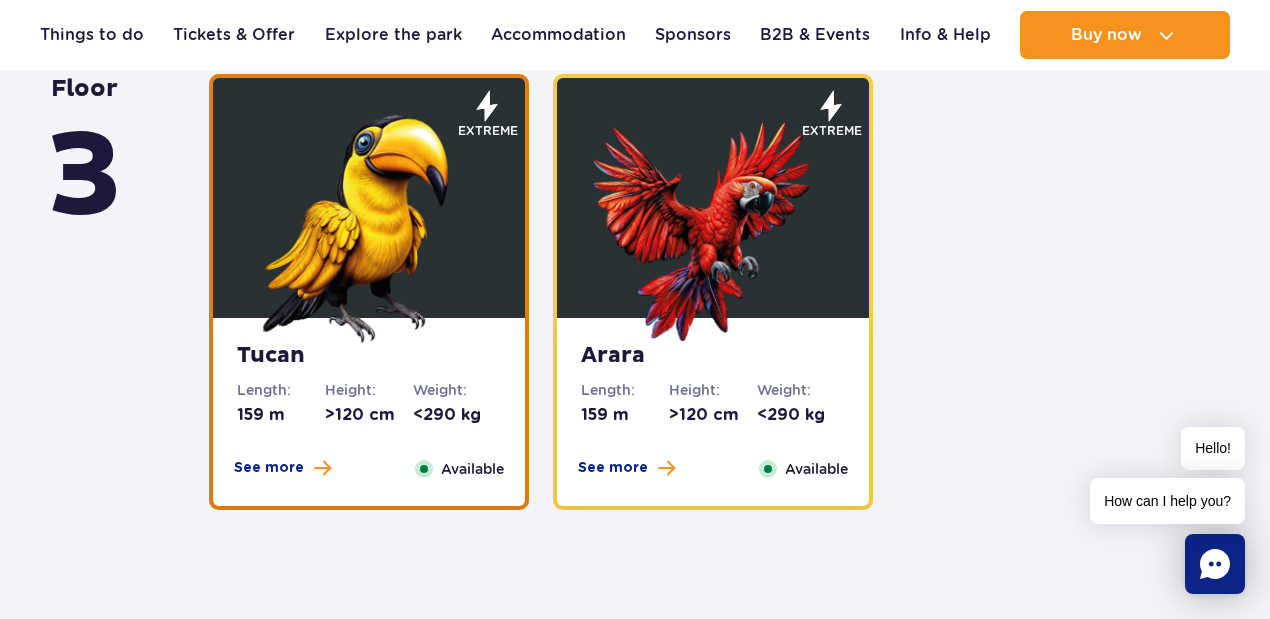 click at bounding box center [369, 223] 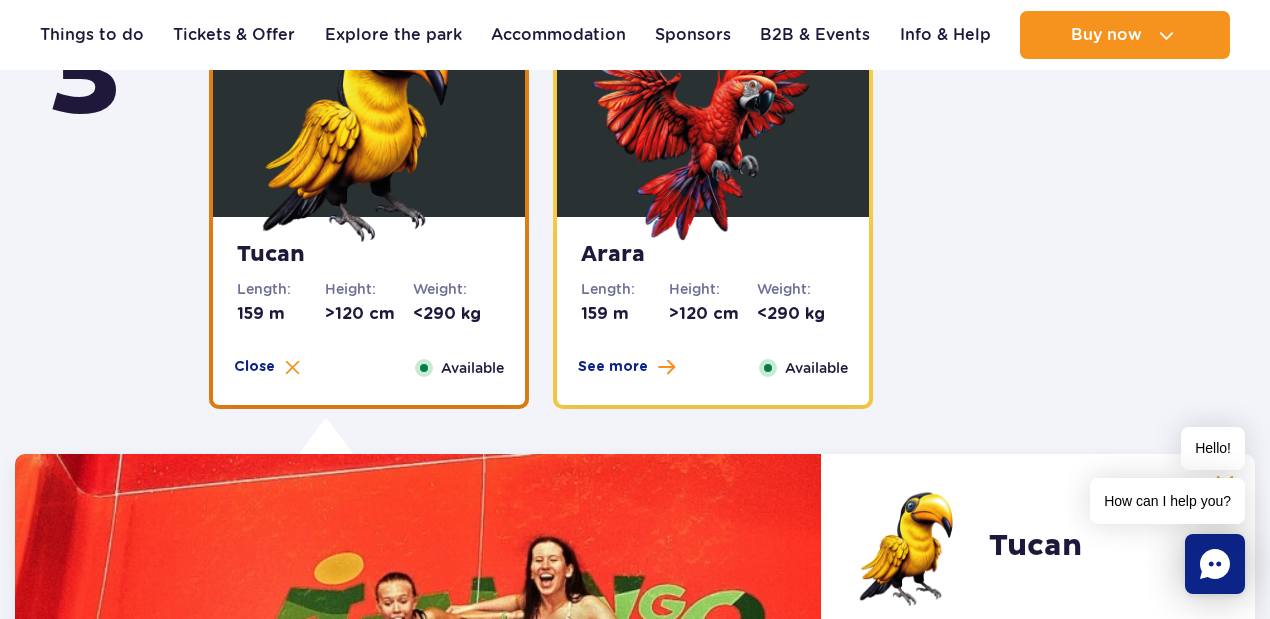 scroll, scrollTop: 2555, scrollLeft: 0, axis: vertical 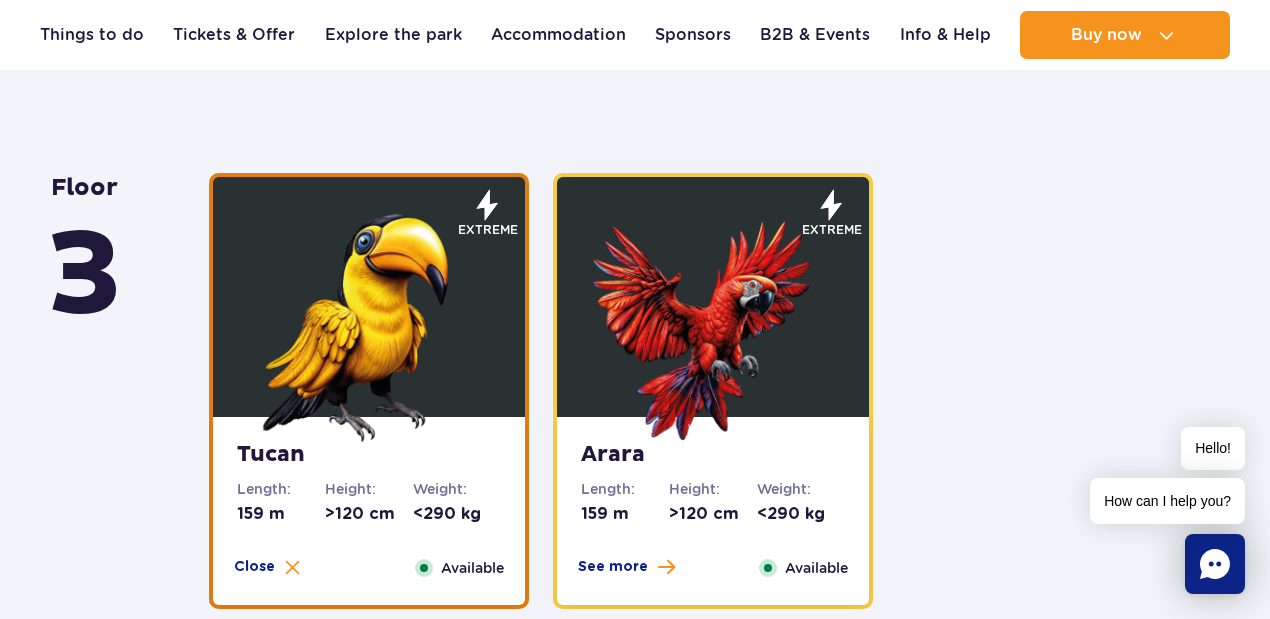 click at bounding box center [713, 322] 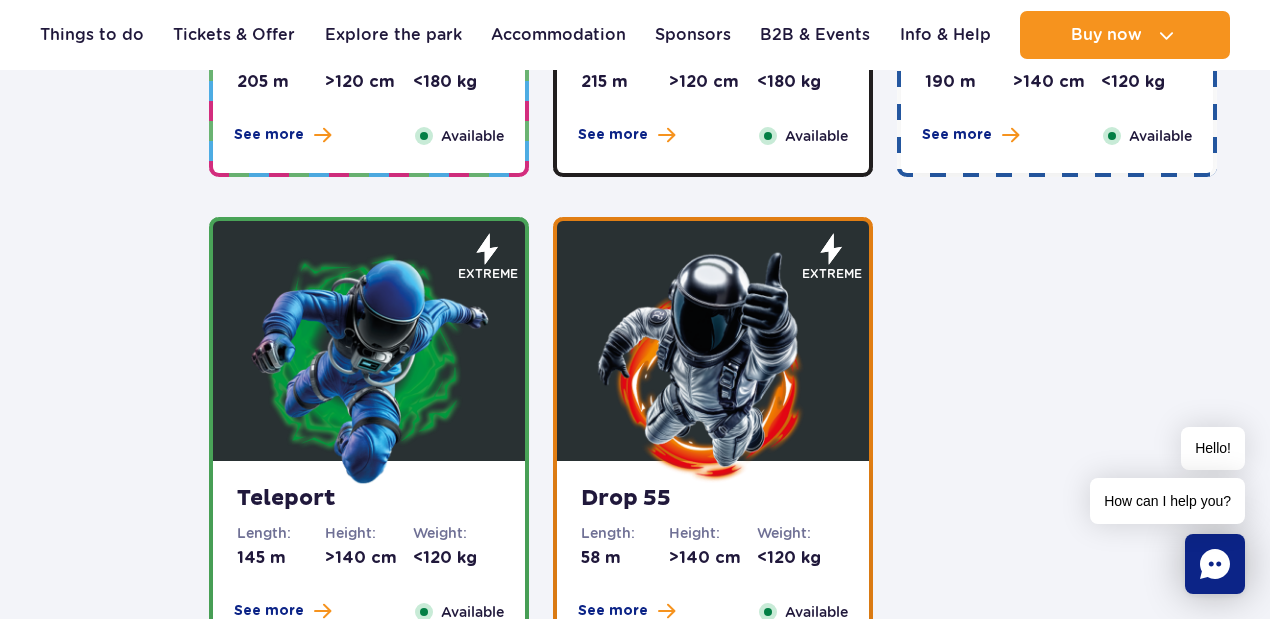 scroll, scrollTop: 2022, scrollLeft: 0, axis: vertical 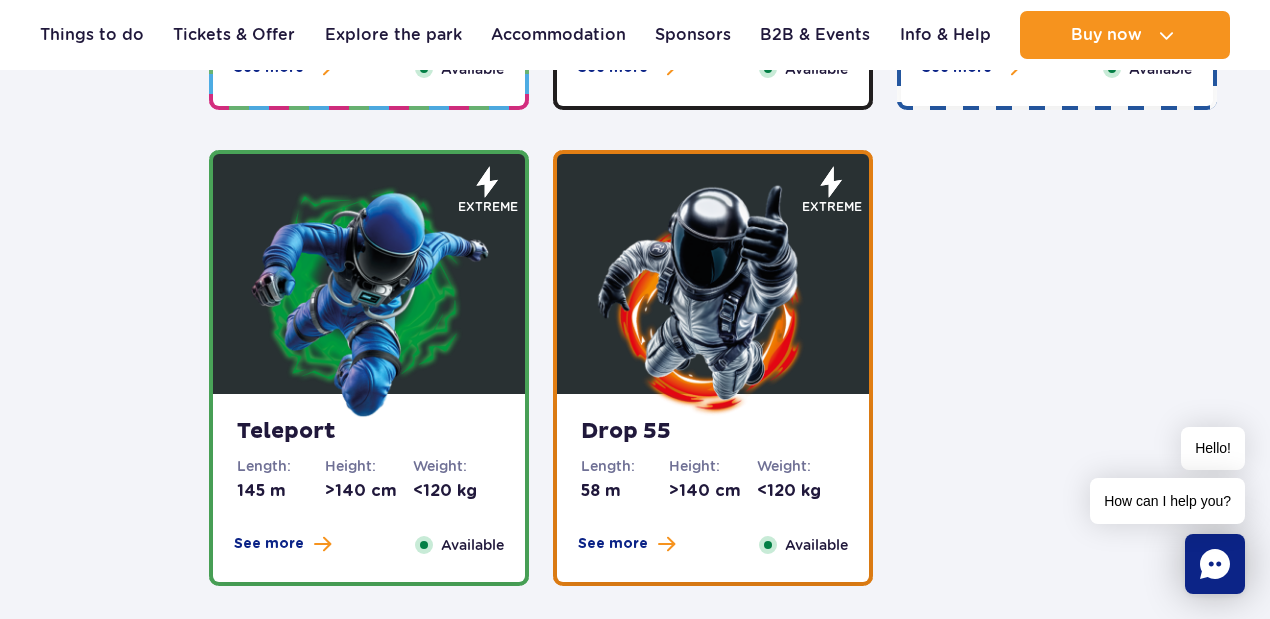 click at bounding box center (369, 299) 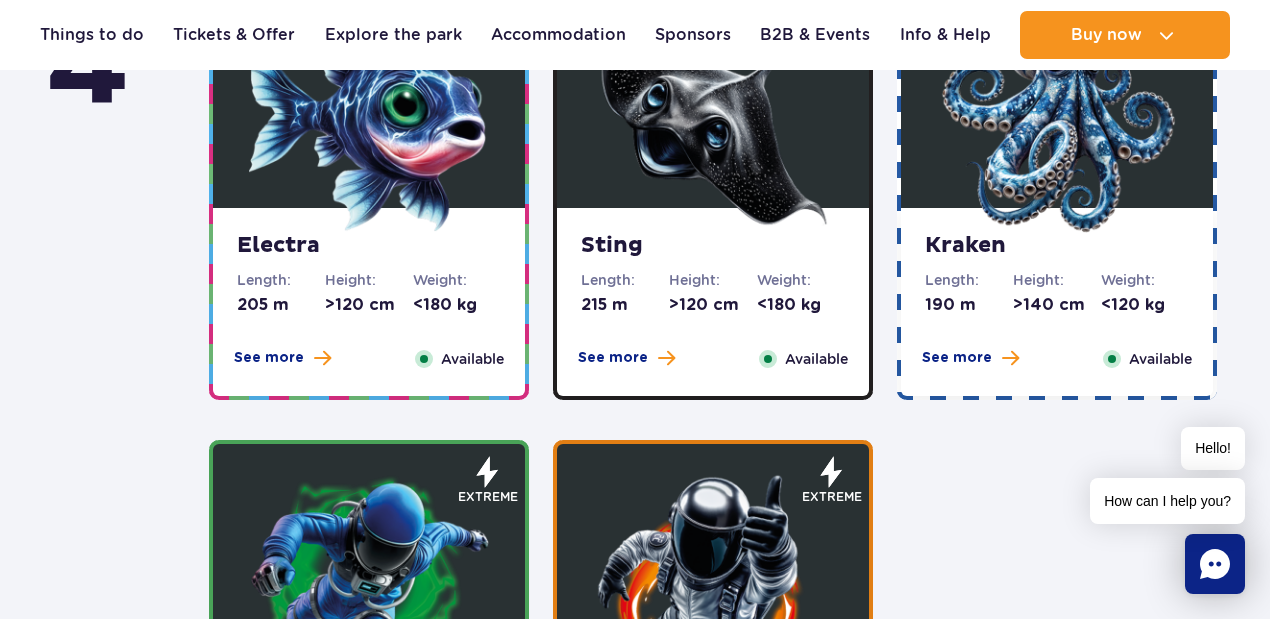 scroll, scrollTop: 1666, scrollLeft: 0, axis: vertical 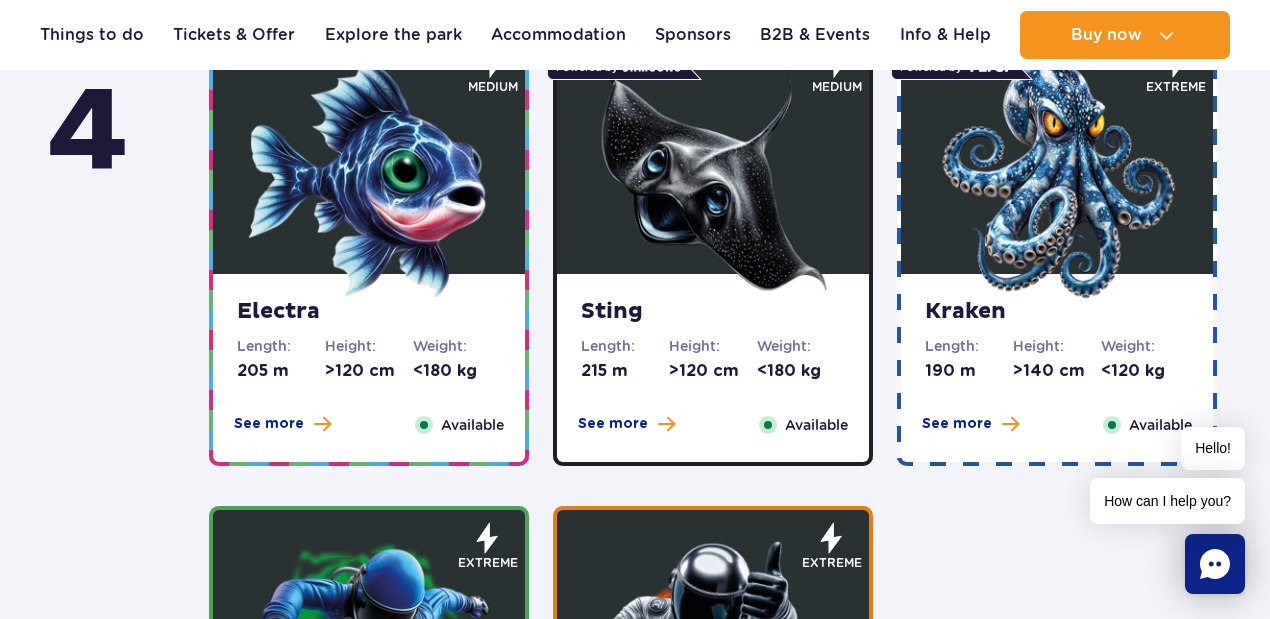 click at bounding box center [369, 179] 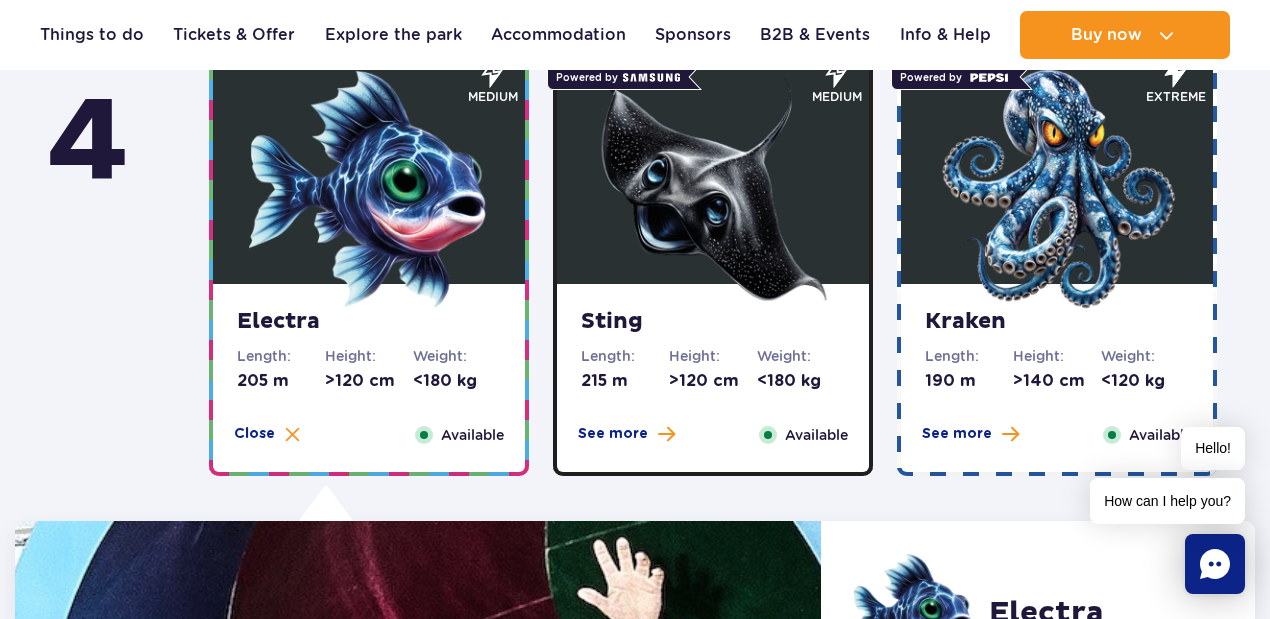 scroll, scrollTop: 1590, scrollLeft: 0, axis: vertical 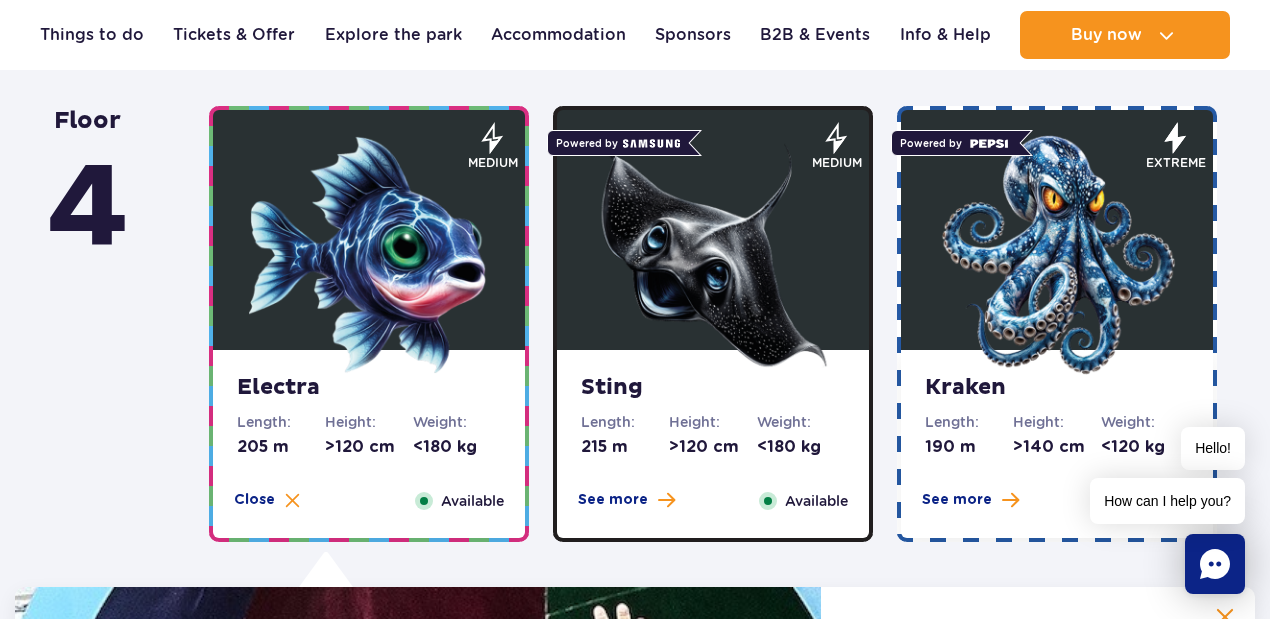 click at bounding box center [713, 255] 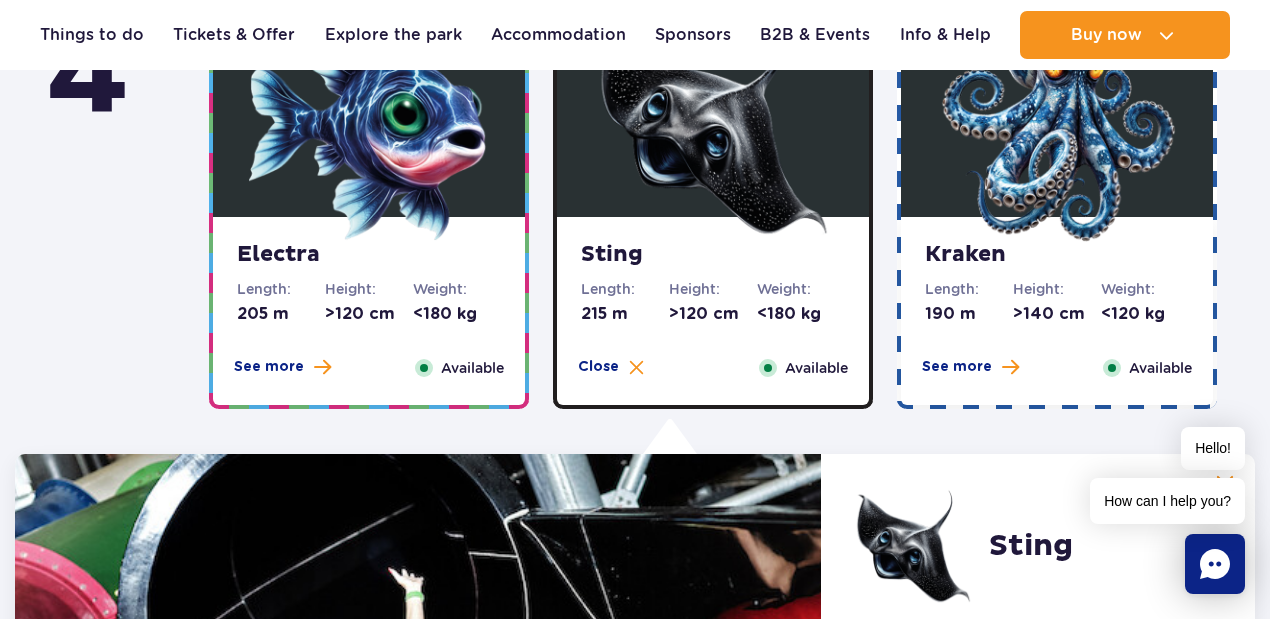 scroll, scrollTop: 1523, scrollLeft: 0, axis: vertical 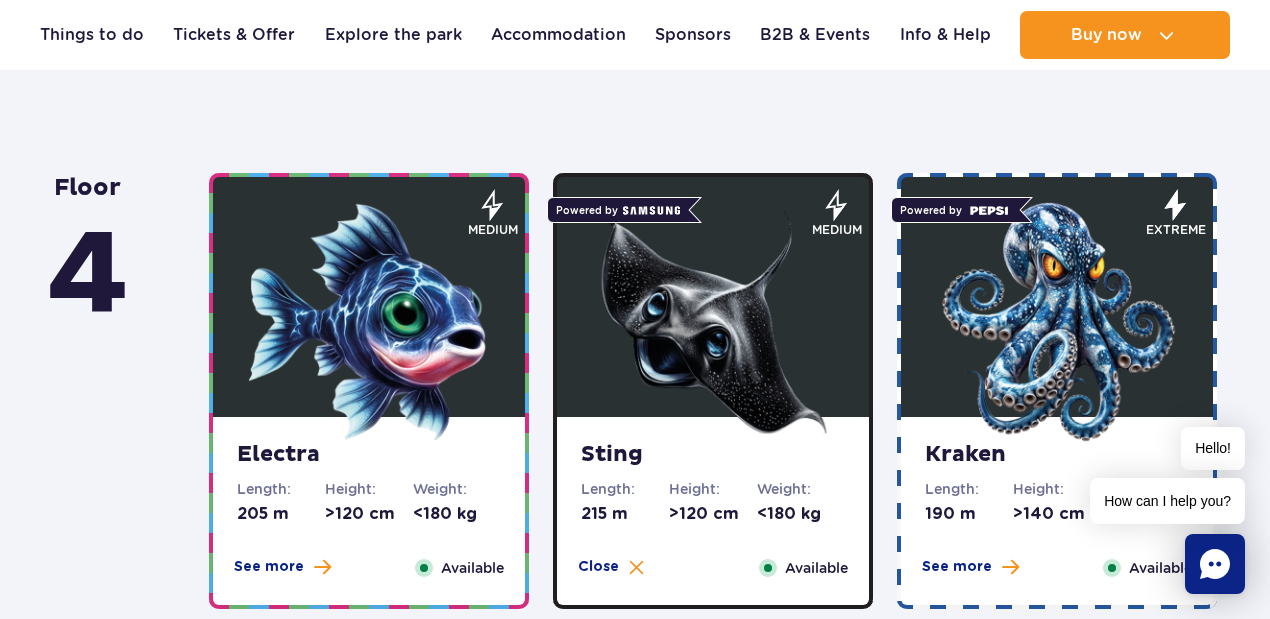 click at bounding box center (1057, 322) 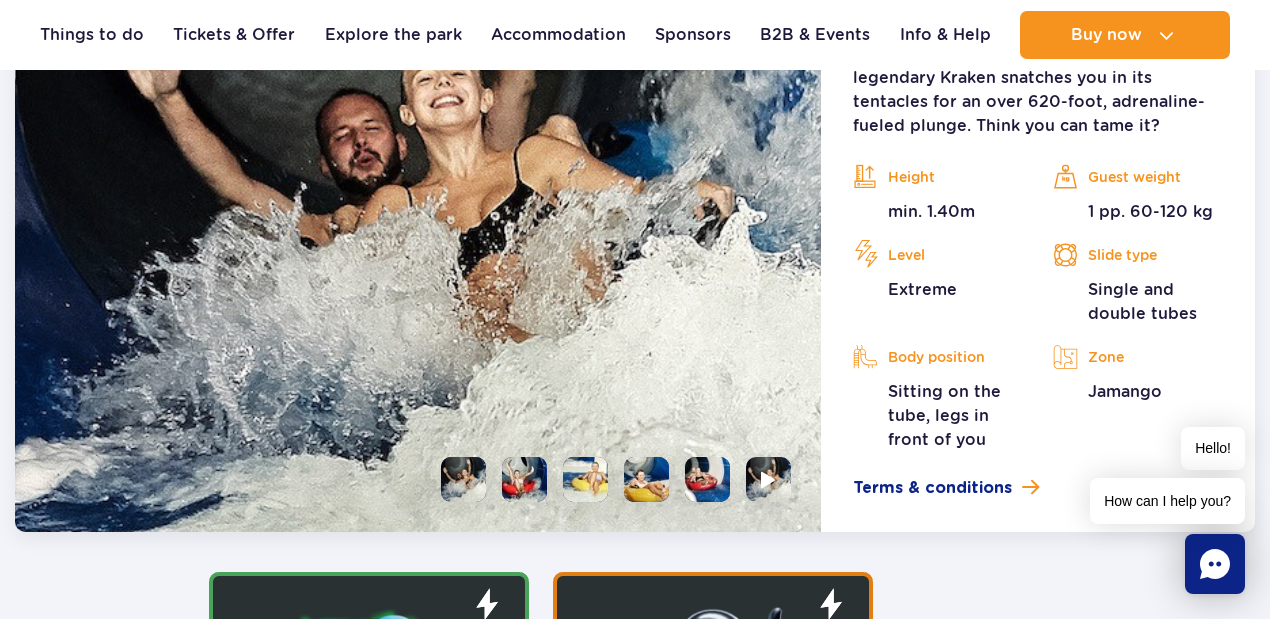 scroll, scrollTop: 2390, scrollLeft: 0, axis: vertical 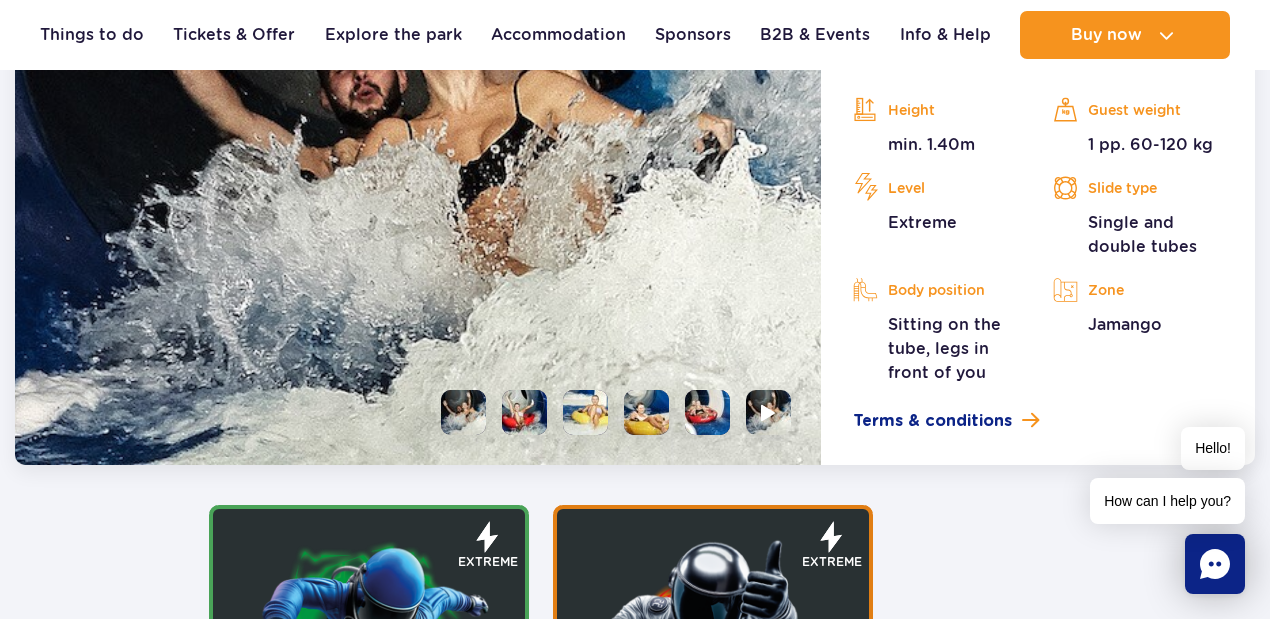 click at bounding box center [463, 412] 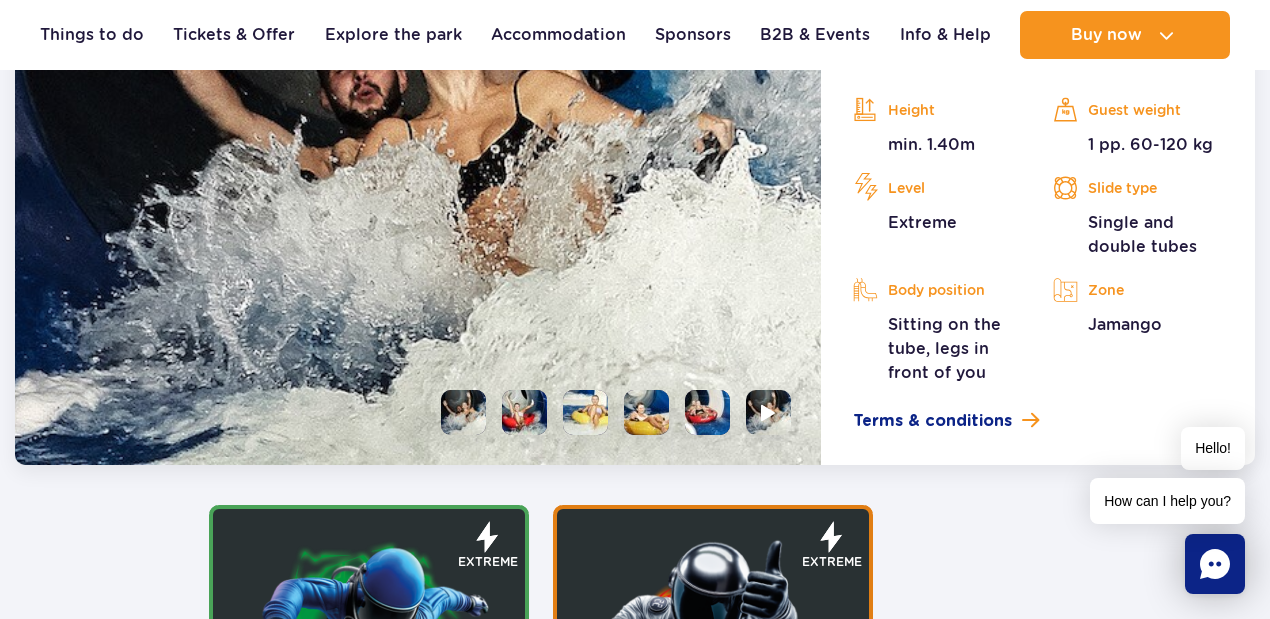 click at bounding box center (524, 412) 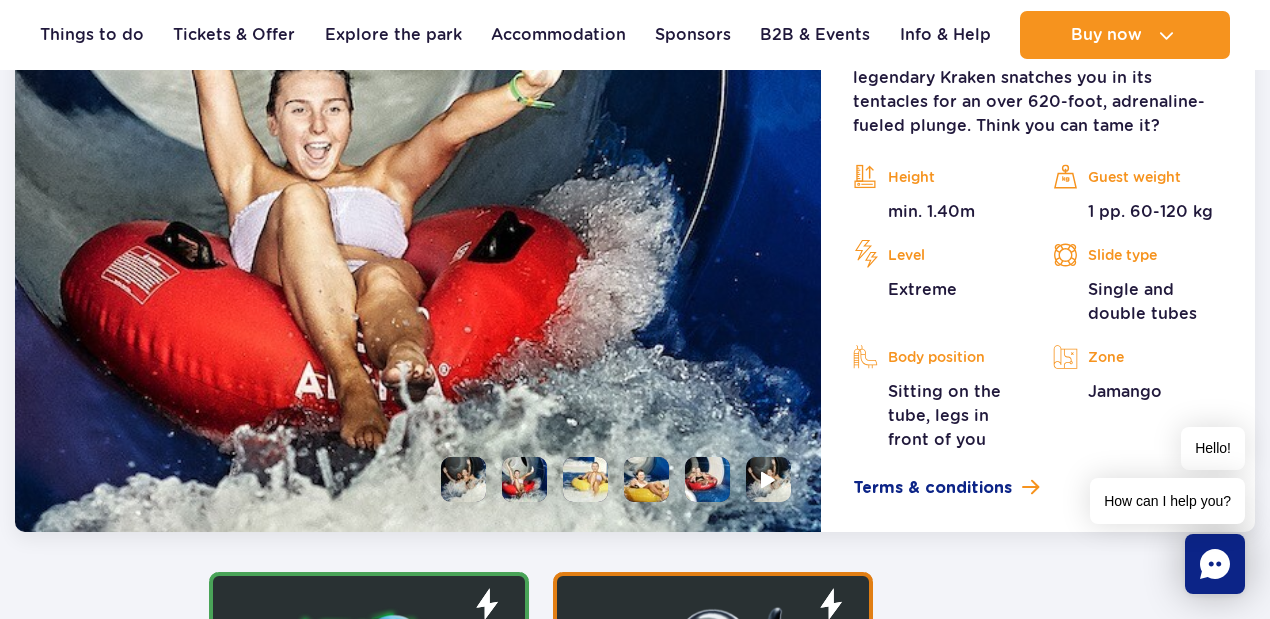 scroll, scrollTop: 2256, scrollLeft: 0, axis: vertical 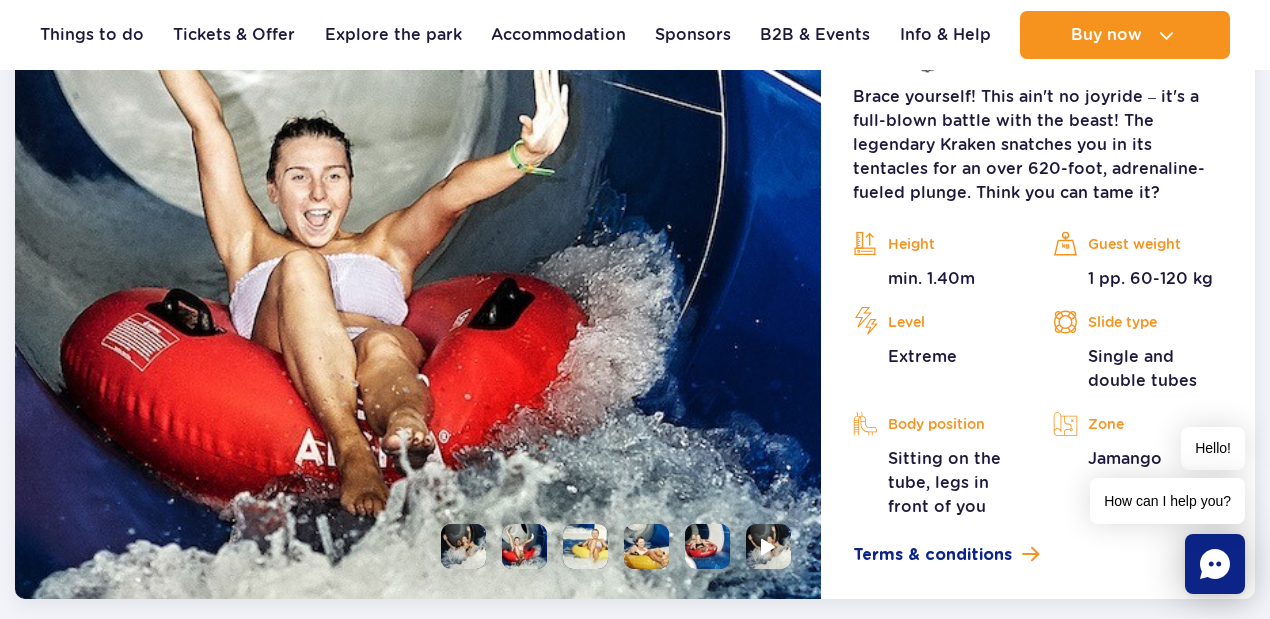 click at bounding box center [585, 546] 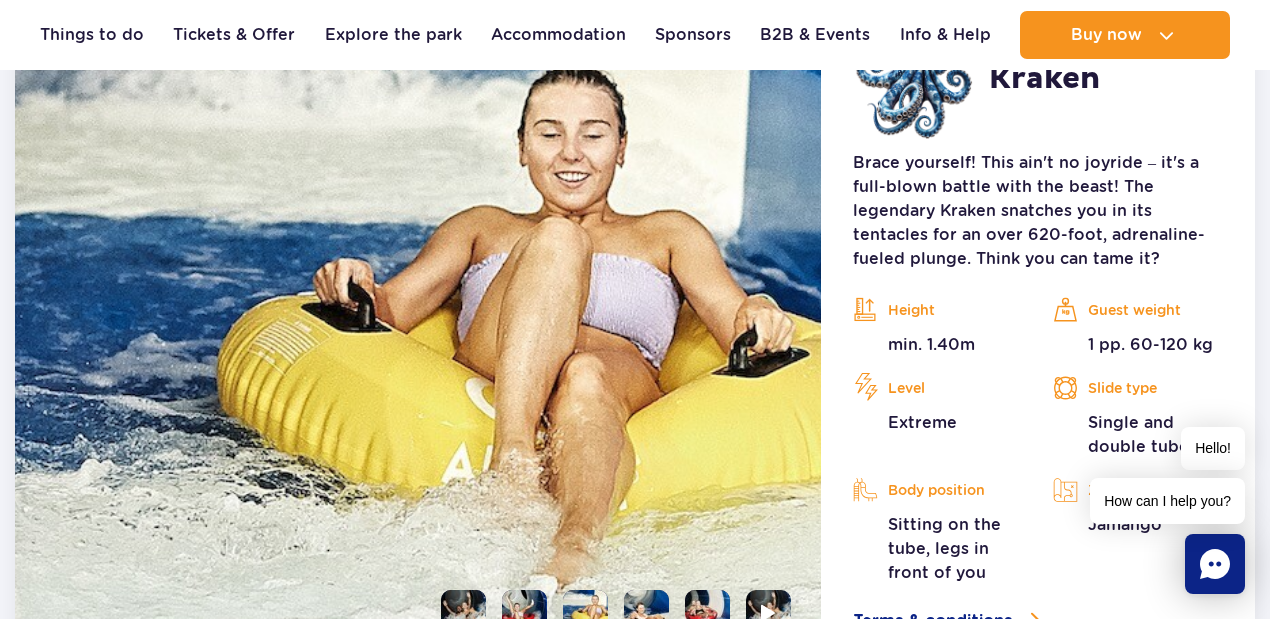 scroll, scrollTop: 2256, scrollLeft: 0, axis: vertical 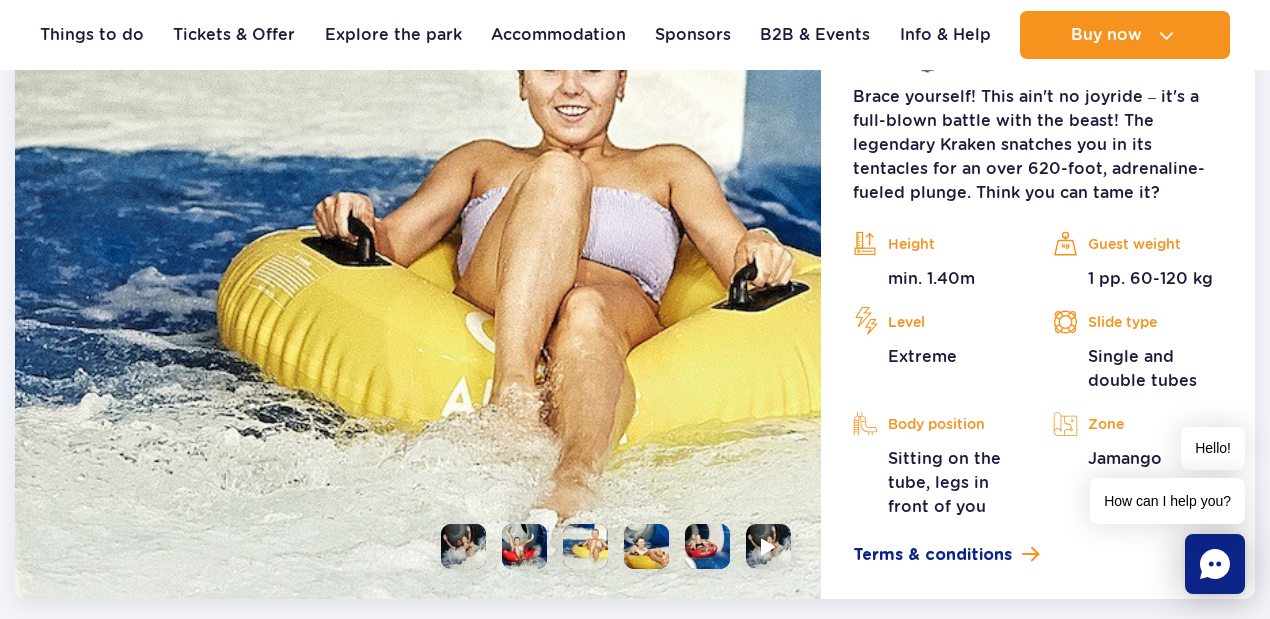 click at bounding box center (646, 546) 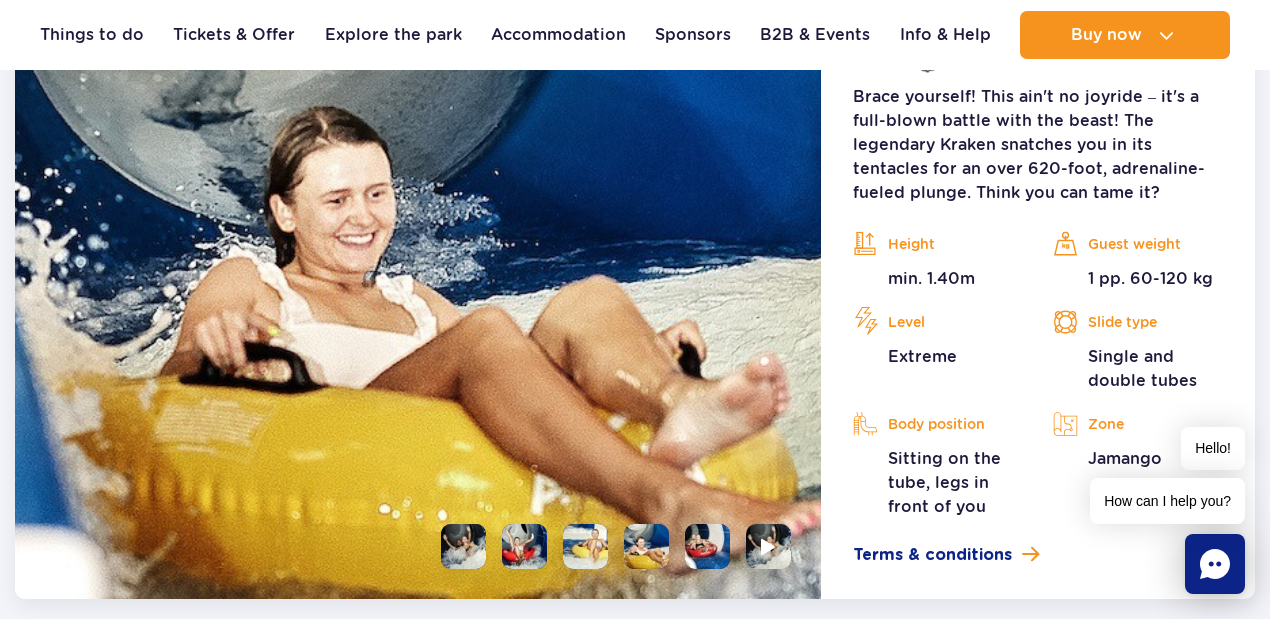 click at bounding box center [707, 546] 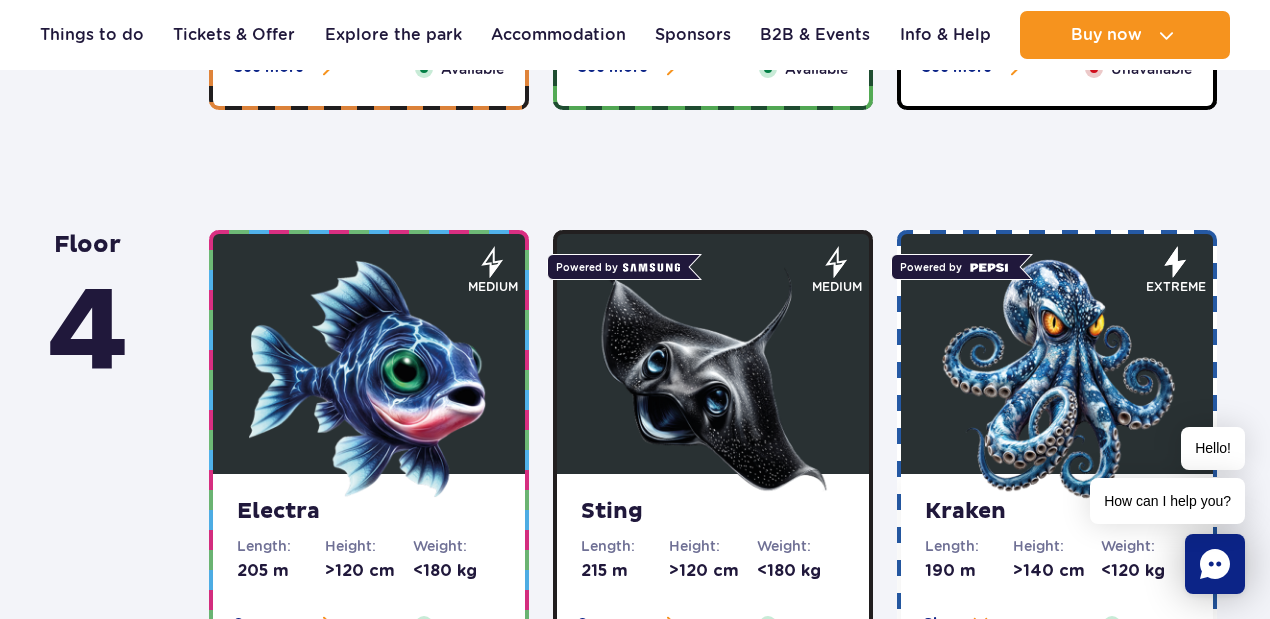 scroll, scrollTop: 1733, scrollLeft: 0, axis: vertical 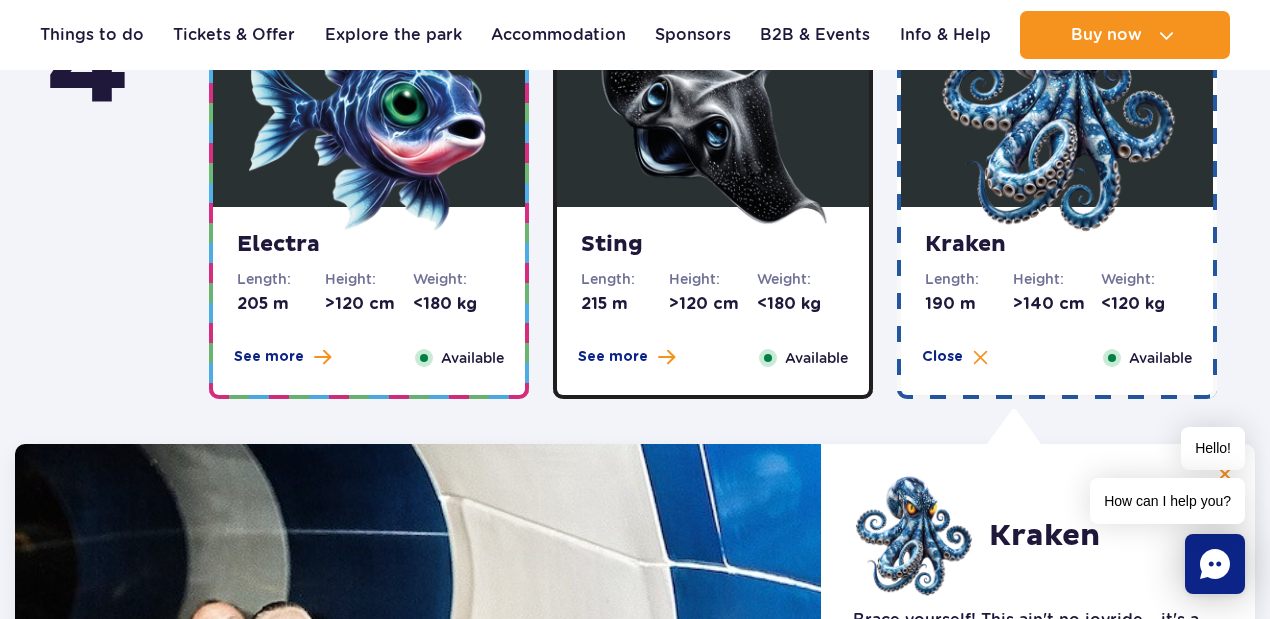 click at bounding box center (369, 112) 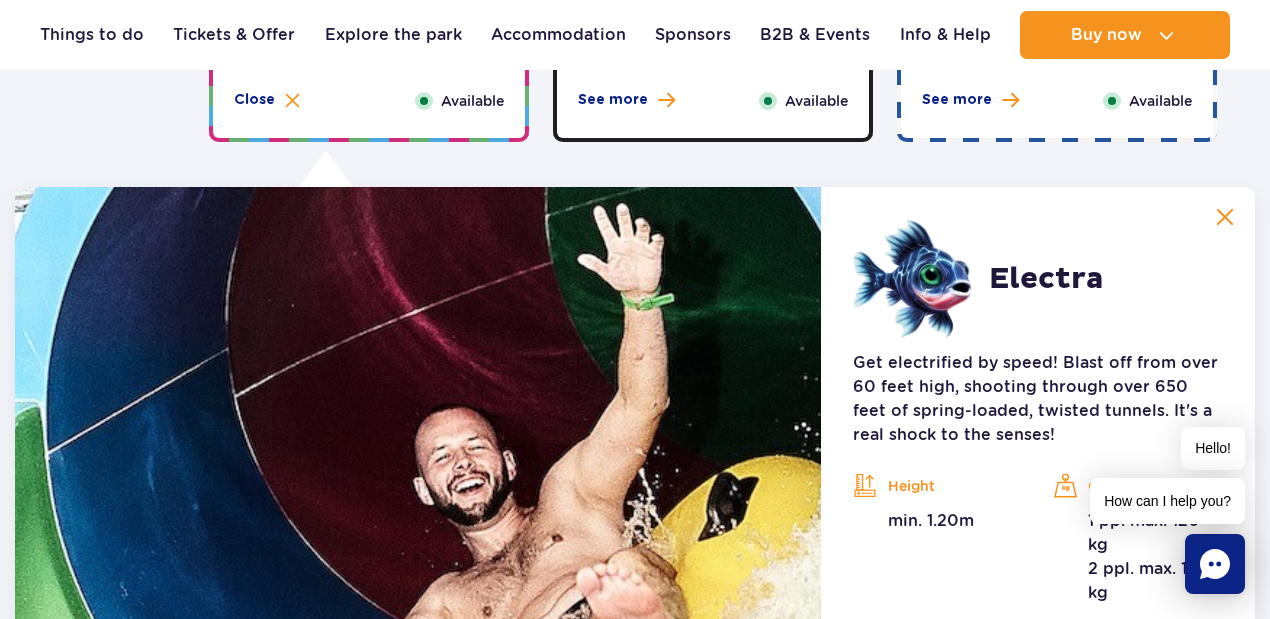 scroll, scrollTop: 1723, scrollLeft: 0, axis: vertical 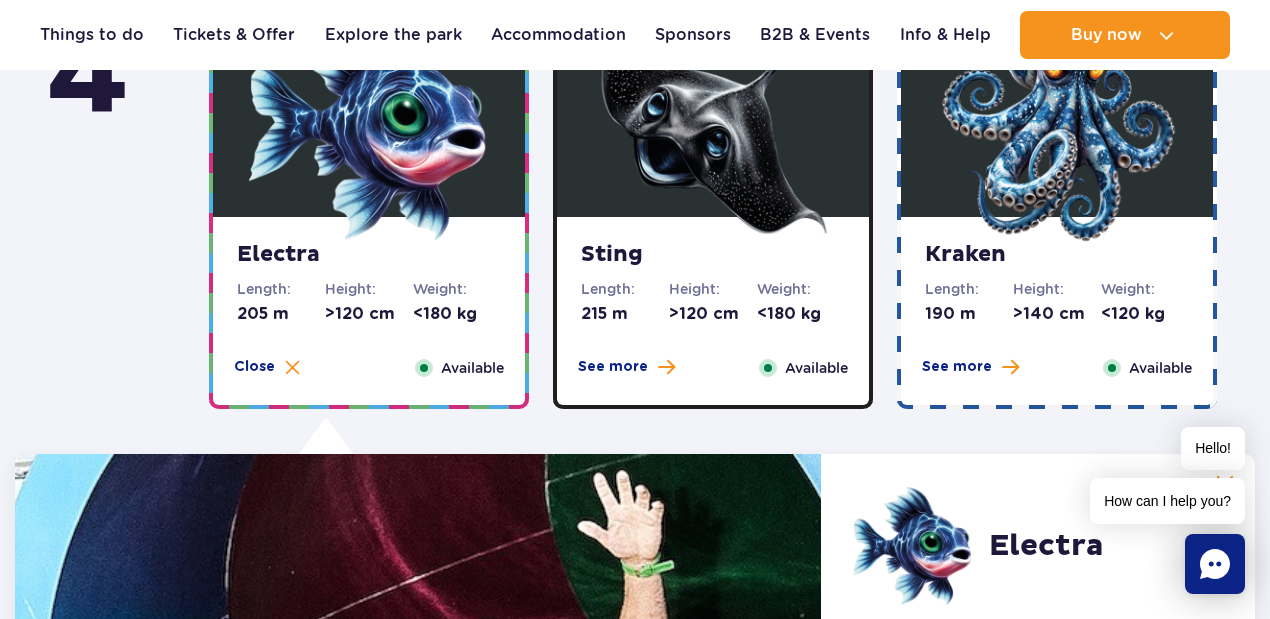 click at bounding box center [713, 122] 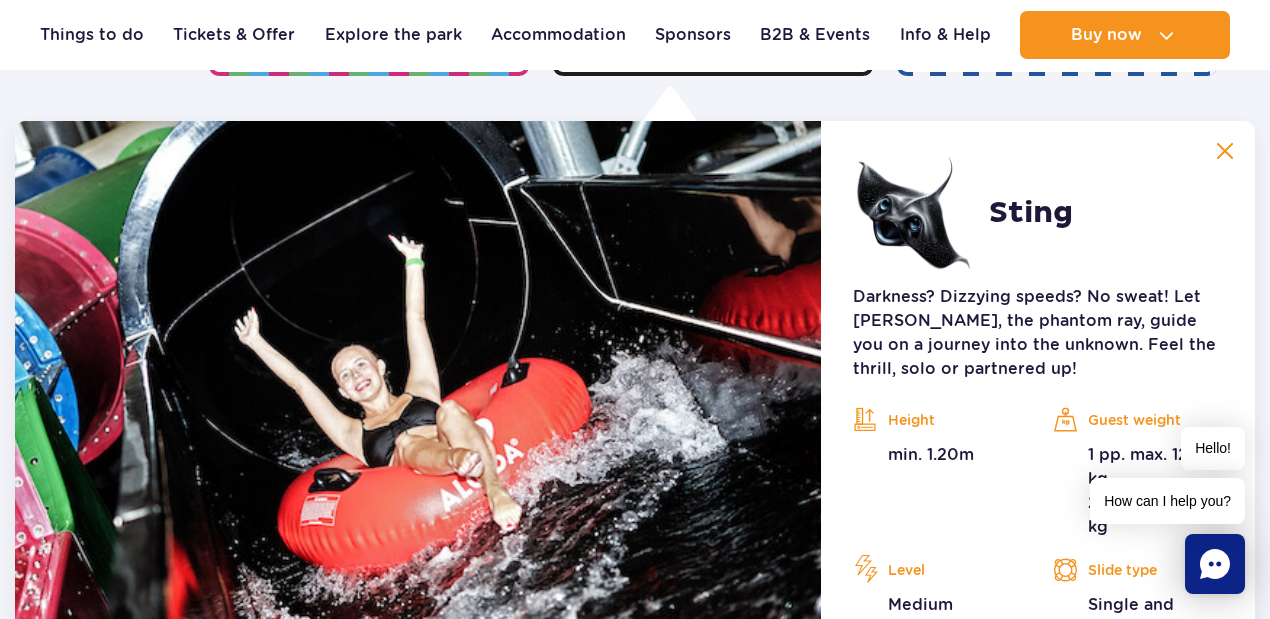 scroll, scrollTop: 1923, scrollLeft: 0, axis: vertical 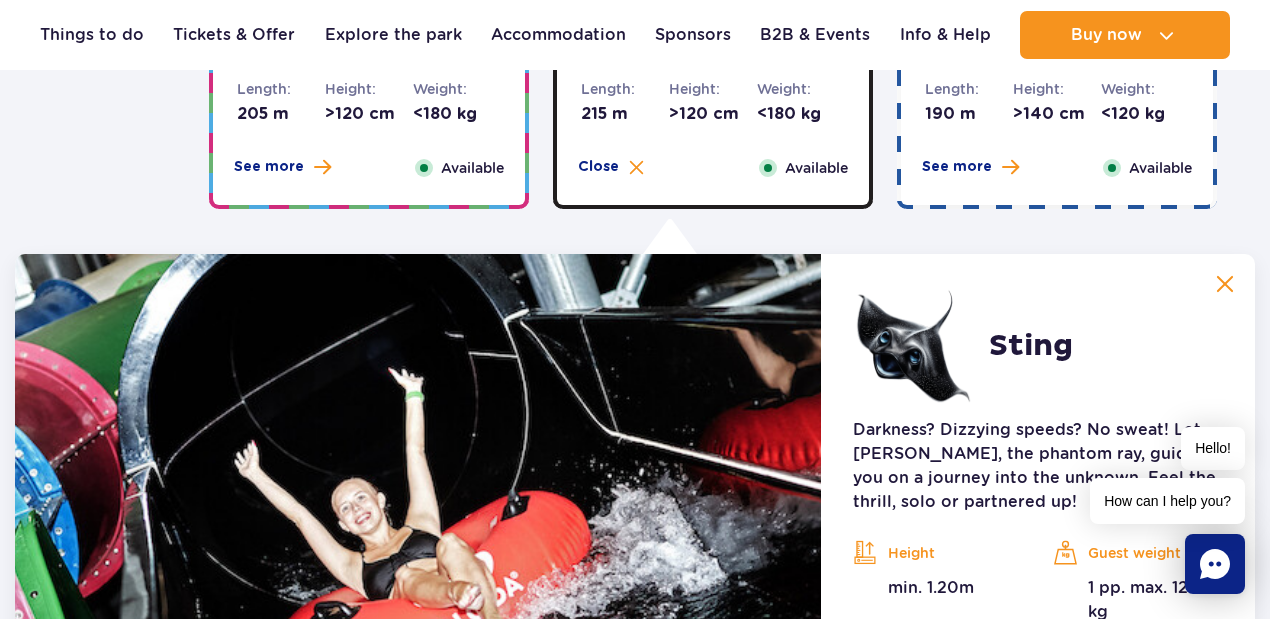 click on "Height:
>140 cm" at bounding box center [1057, 102] 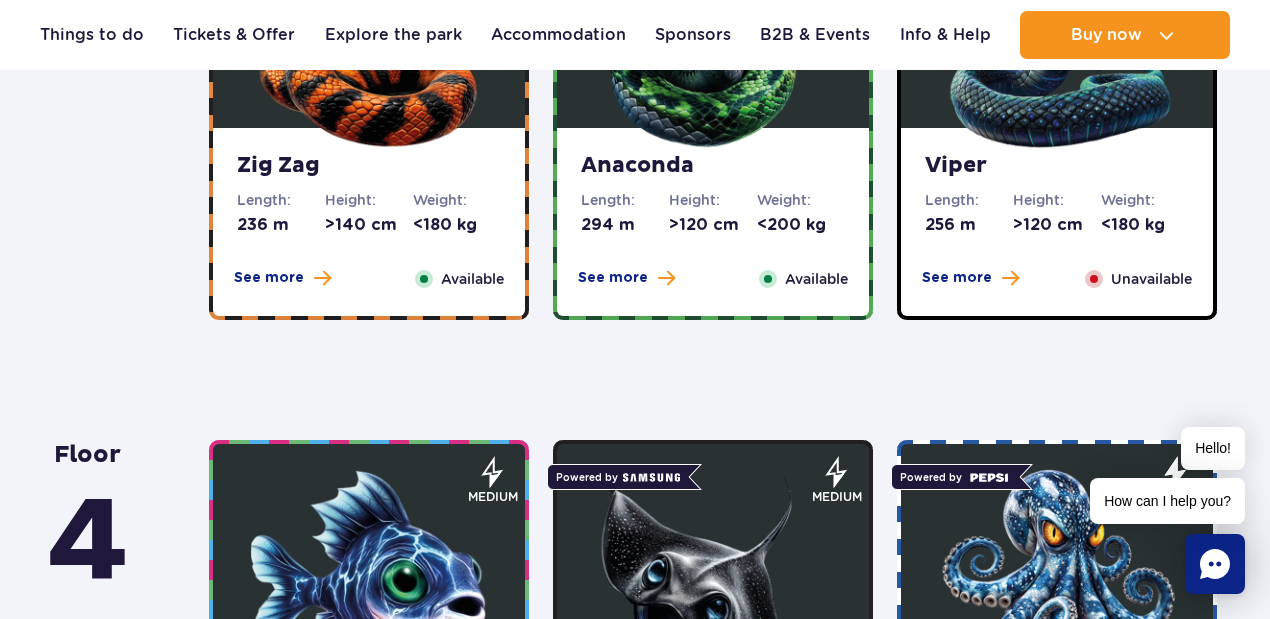 scroll, scrollTop: 1190, scrollLeft: 0, axis: vertical 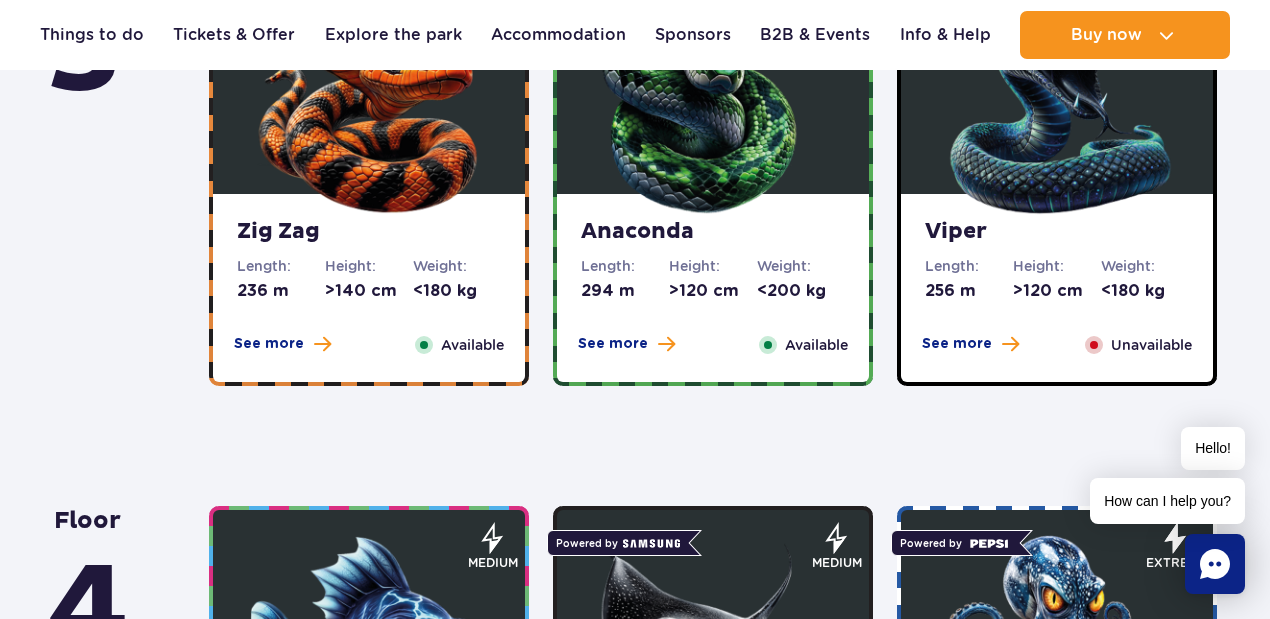 click at bounding box center [369, 99] 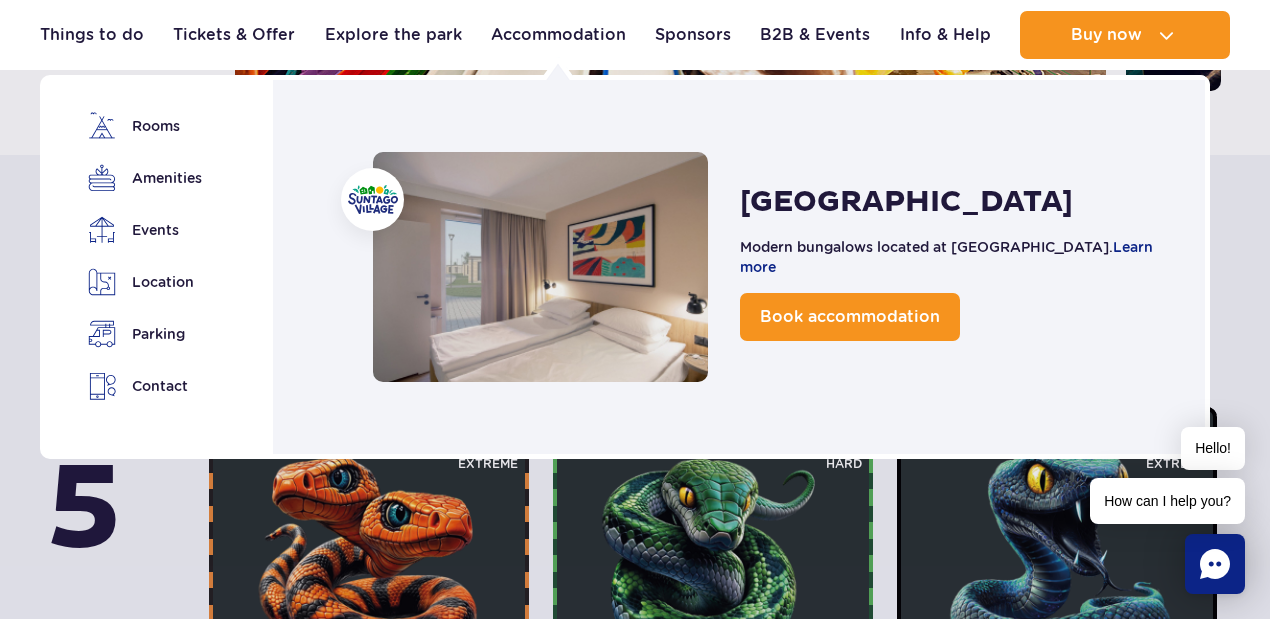 scroll, scrollTop: 933, scrollLeft: 0, axis: vertical 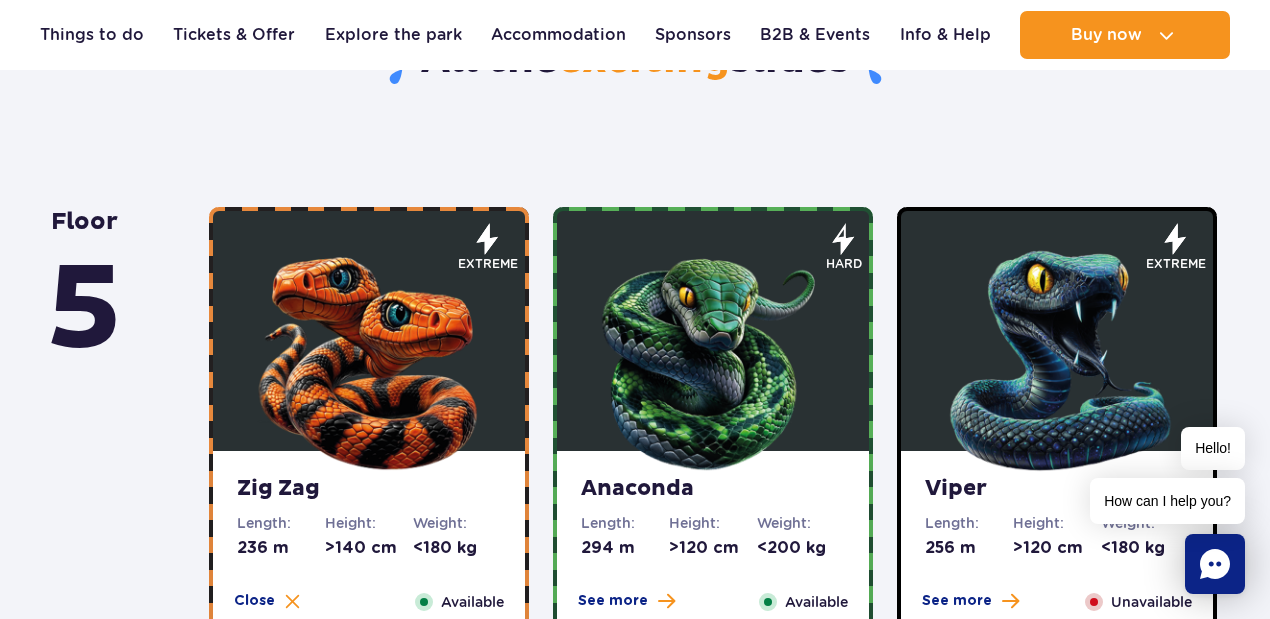 click at bounding box center (1057, 331) 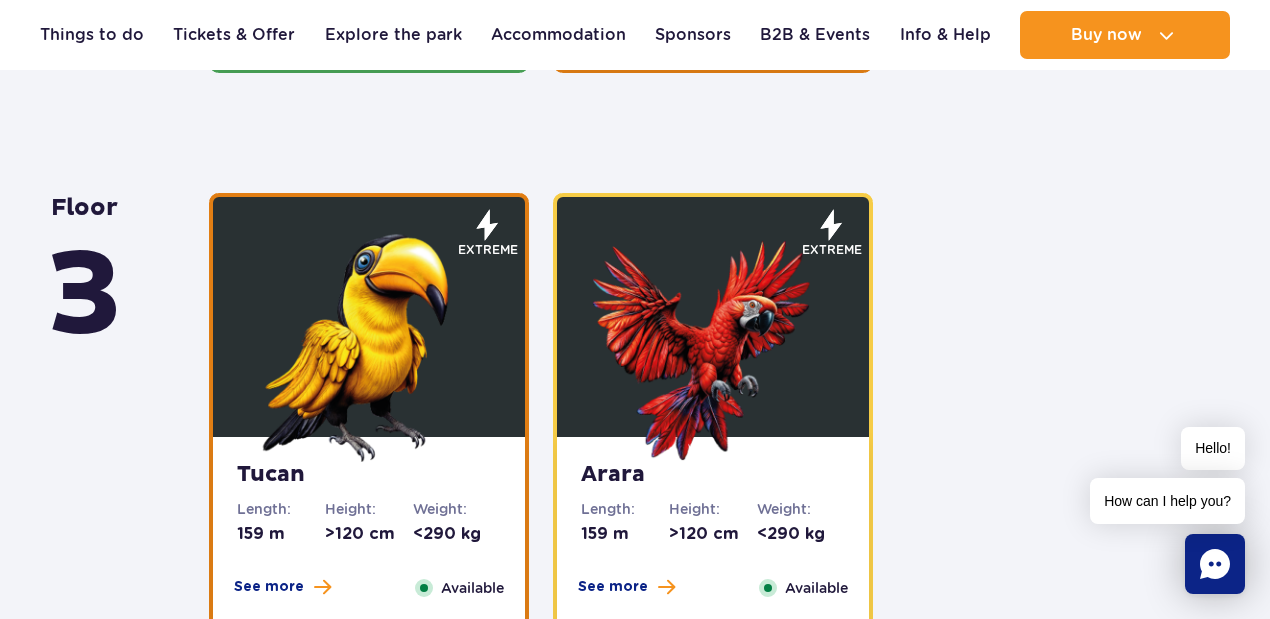scroll, scrollTop: 3500, scrollLeft: 0, axis: vertical 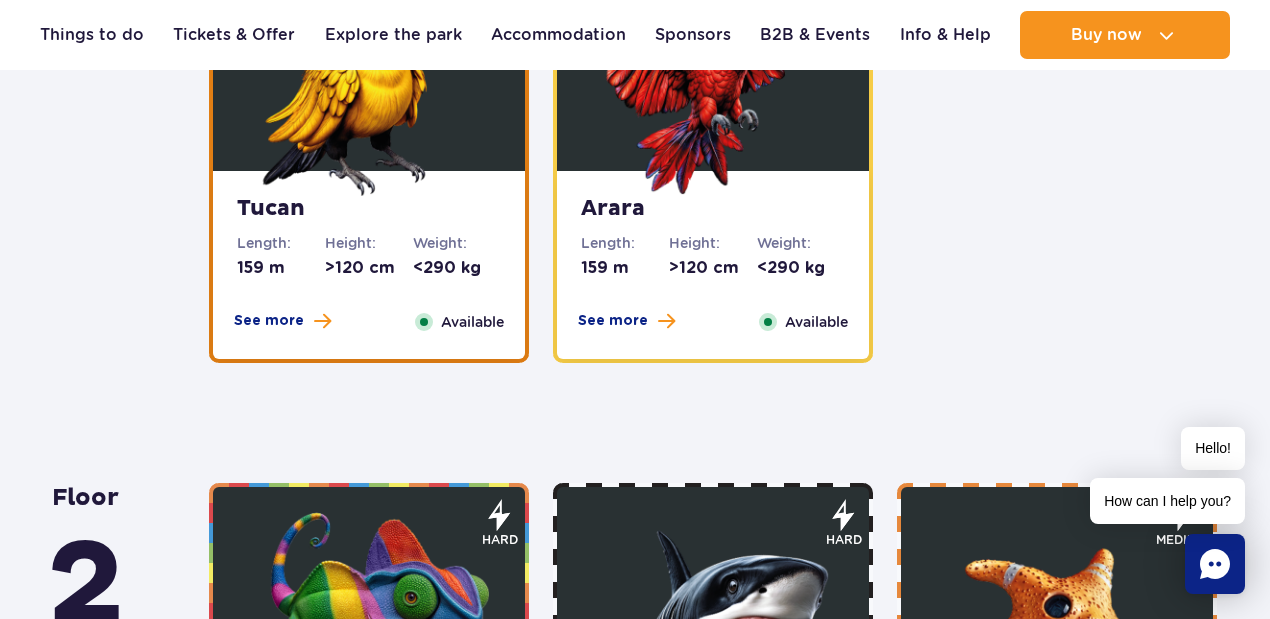 click on "Arara
Length:
159 m
Height:
>120 cm
Weight:
<290 kg
See more
Close
Available" at bounding box center [713, 265] 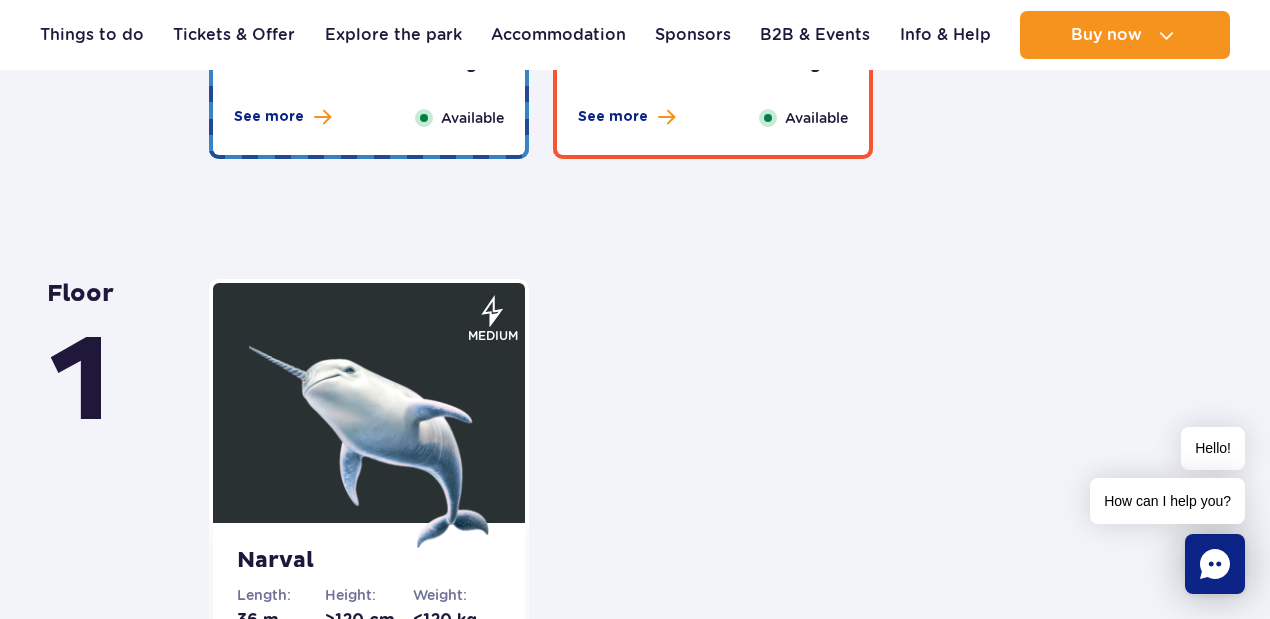 scroll, scrollTop: 4955, scrollLeft: 0, axis: vertical 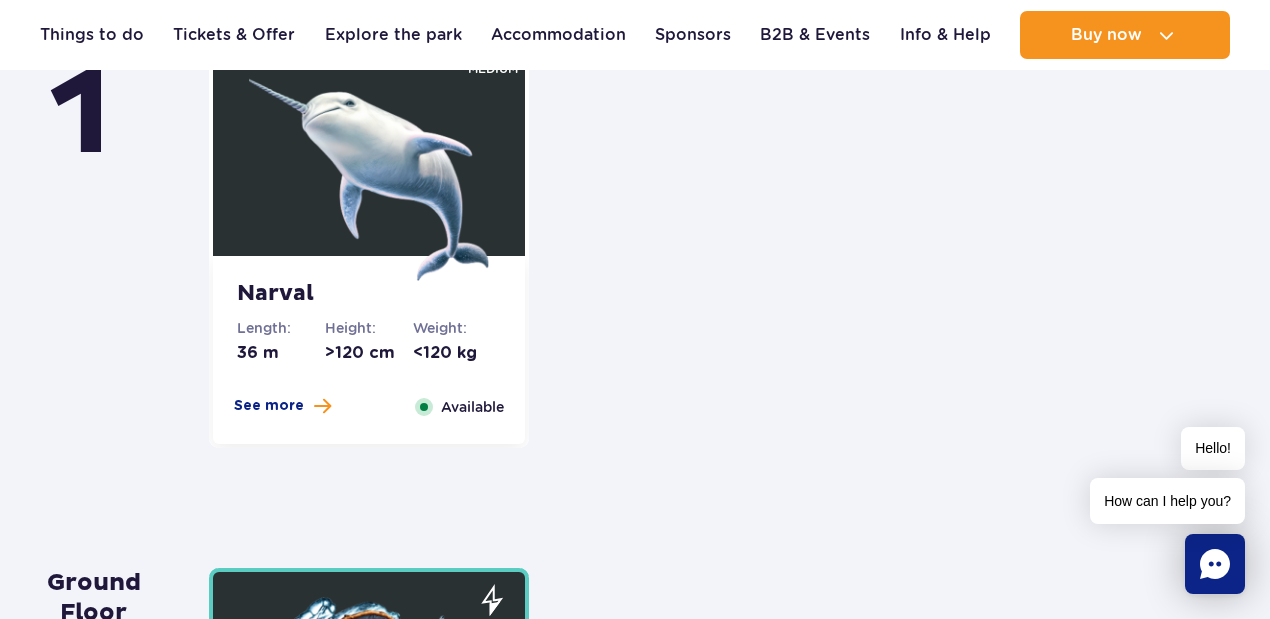 click at bounding box center [369, 161] 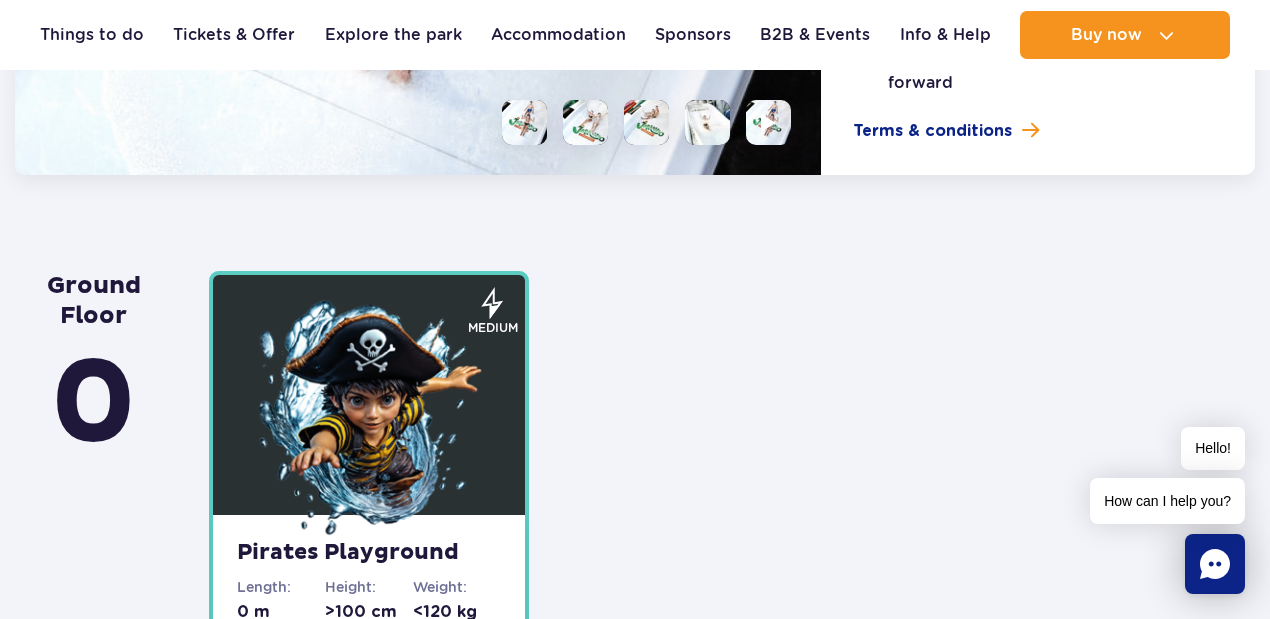 scroll, scrollTop: 5543, scrollLeft: 0, axis: vertical 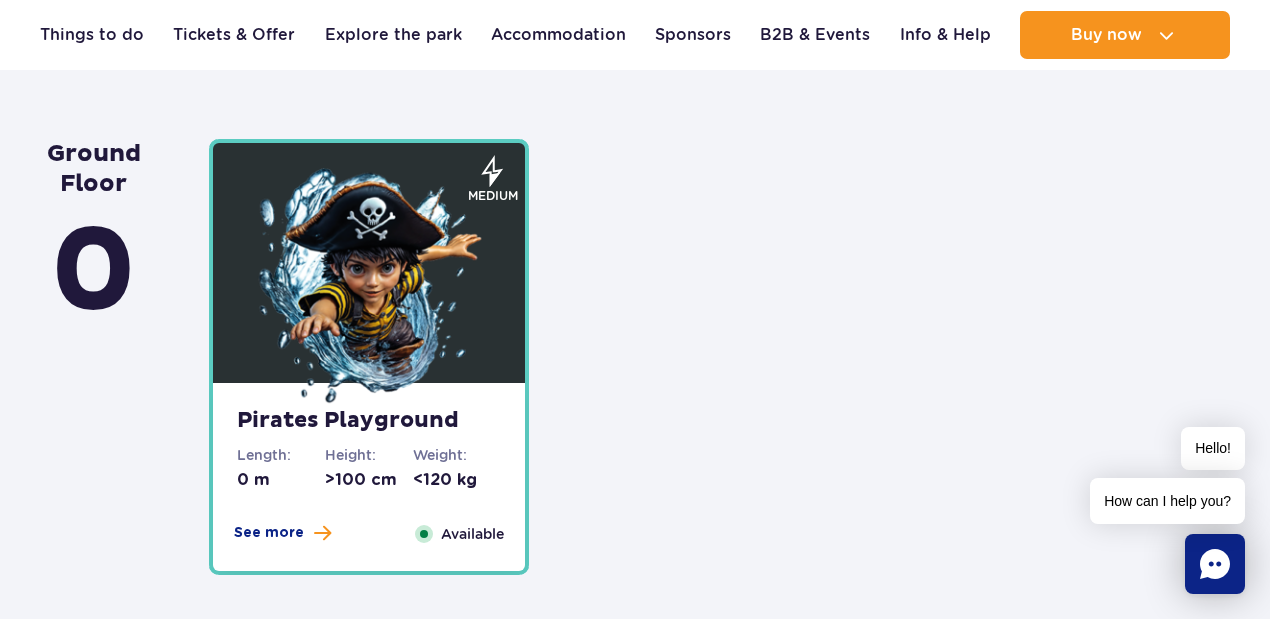 click at bounding box center (369, 288) 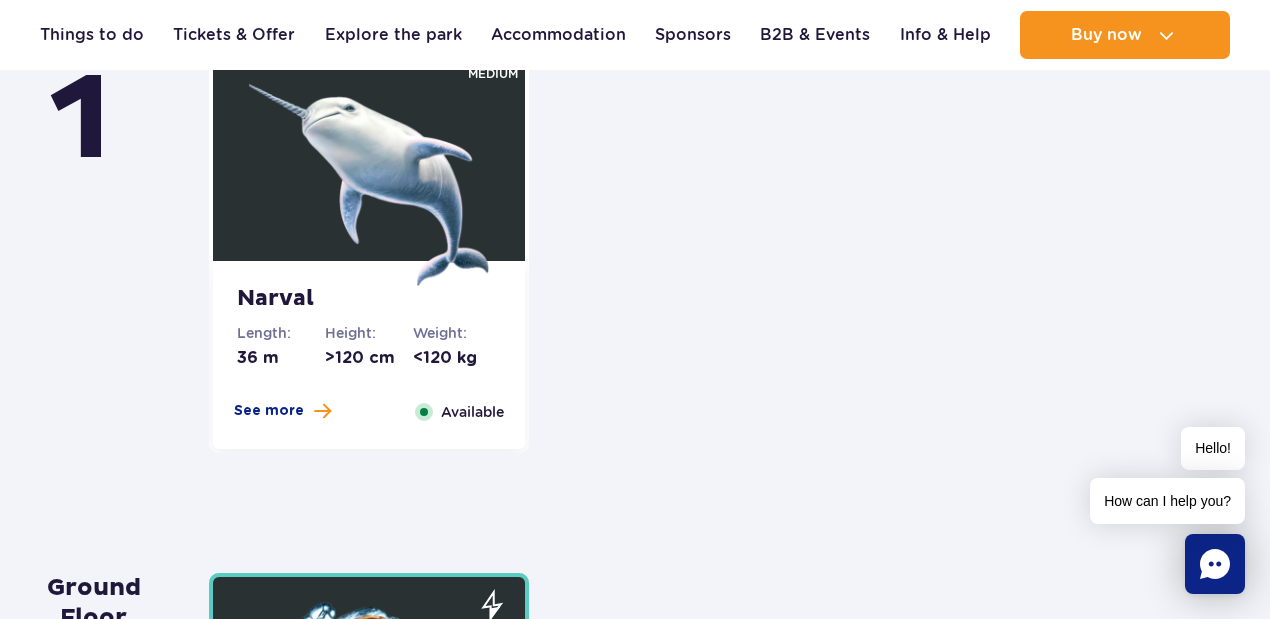 scroll, scrollTop: 4232, scrollLeft: 0, axis: vertical 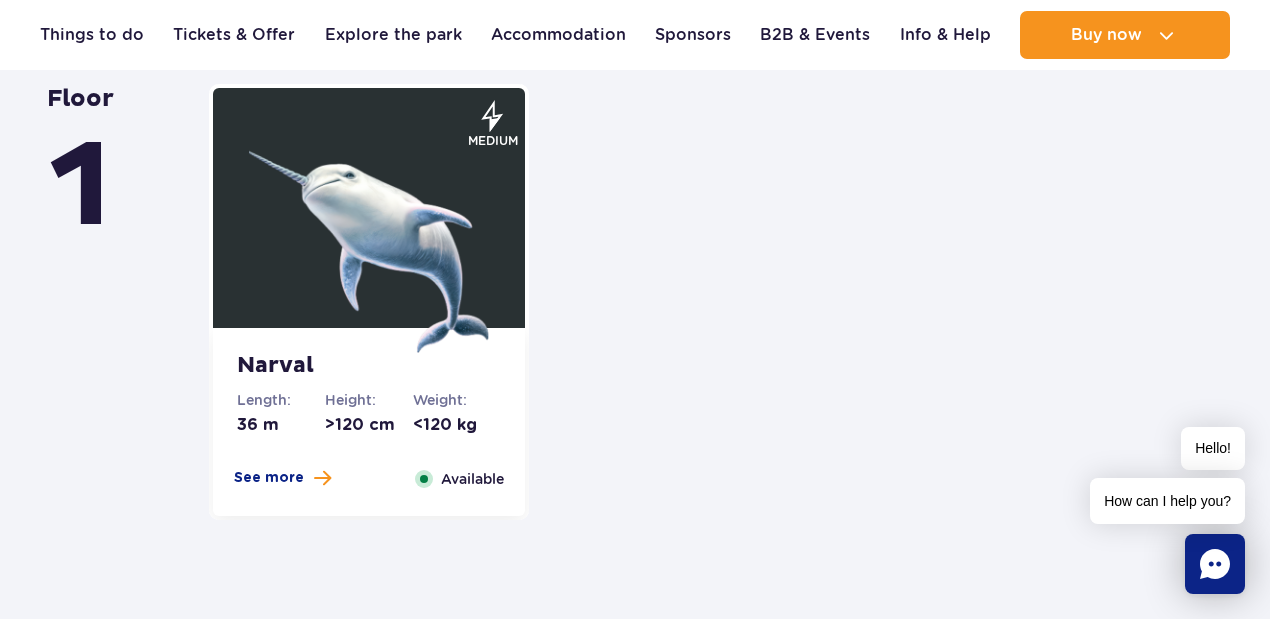 click at bounding box center [369, 233] 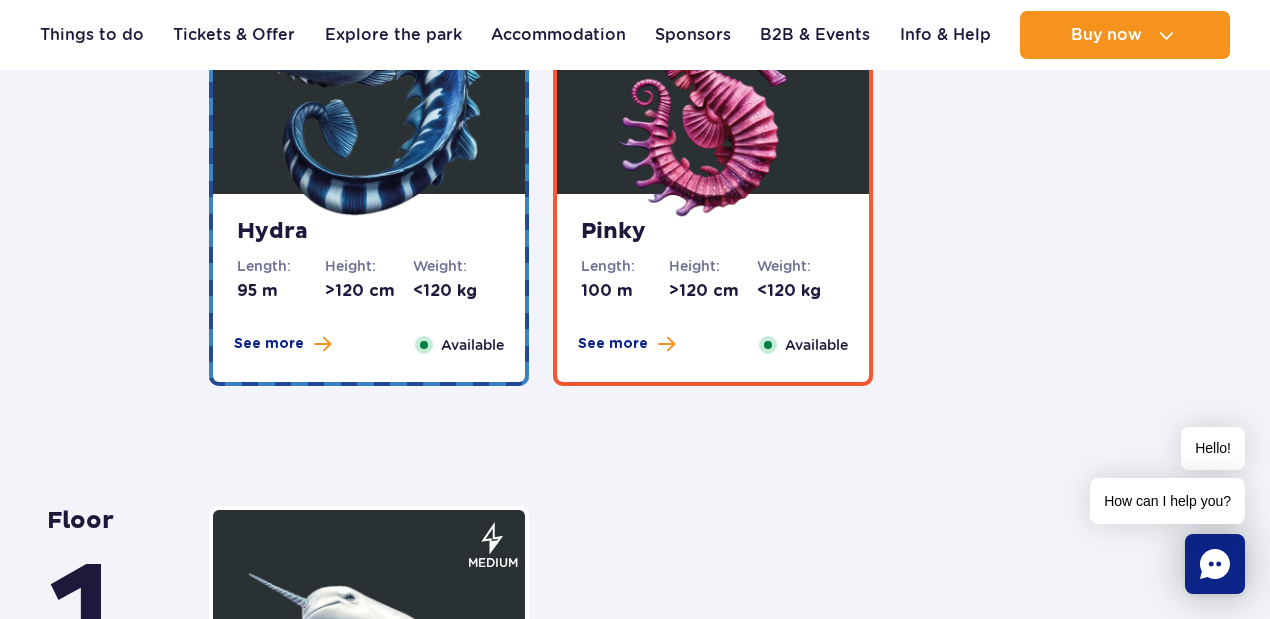 scroll, scrollTop: 3743, scrollLeft: 0, axis: vertical 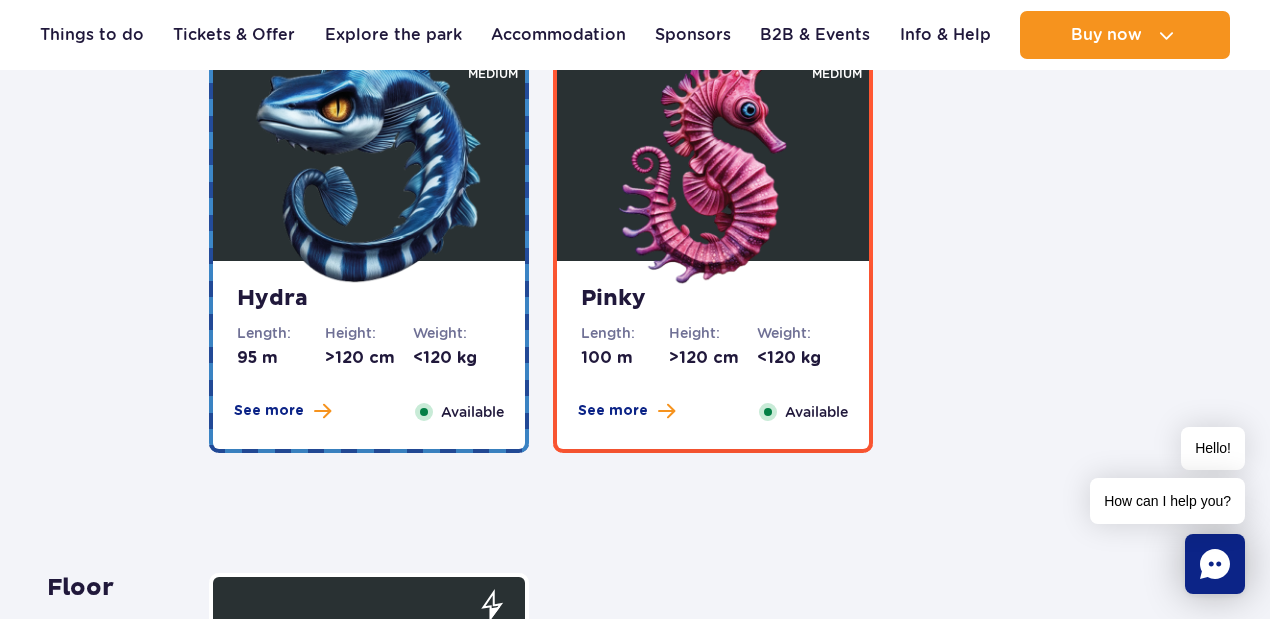 click at bounding box center [713, 166] 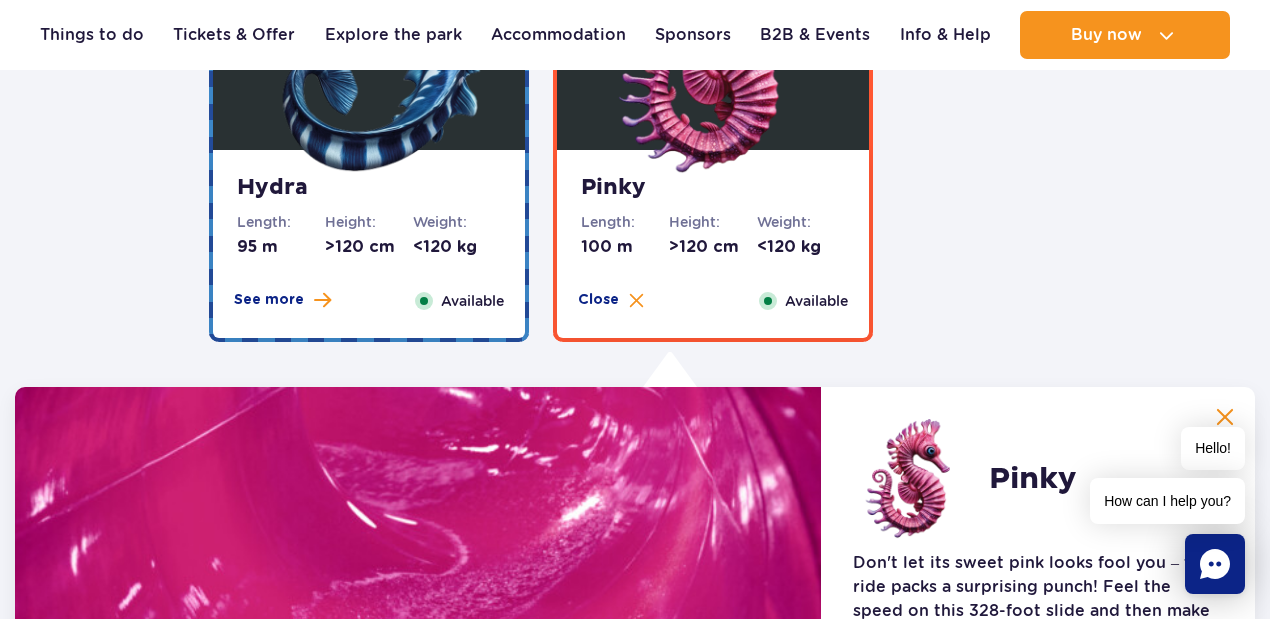 scroll, scrollTop: 3654, scrollLeft: 0, axis: vertical 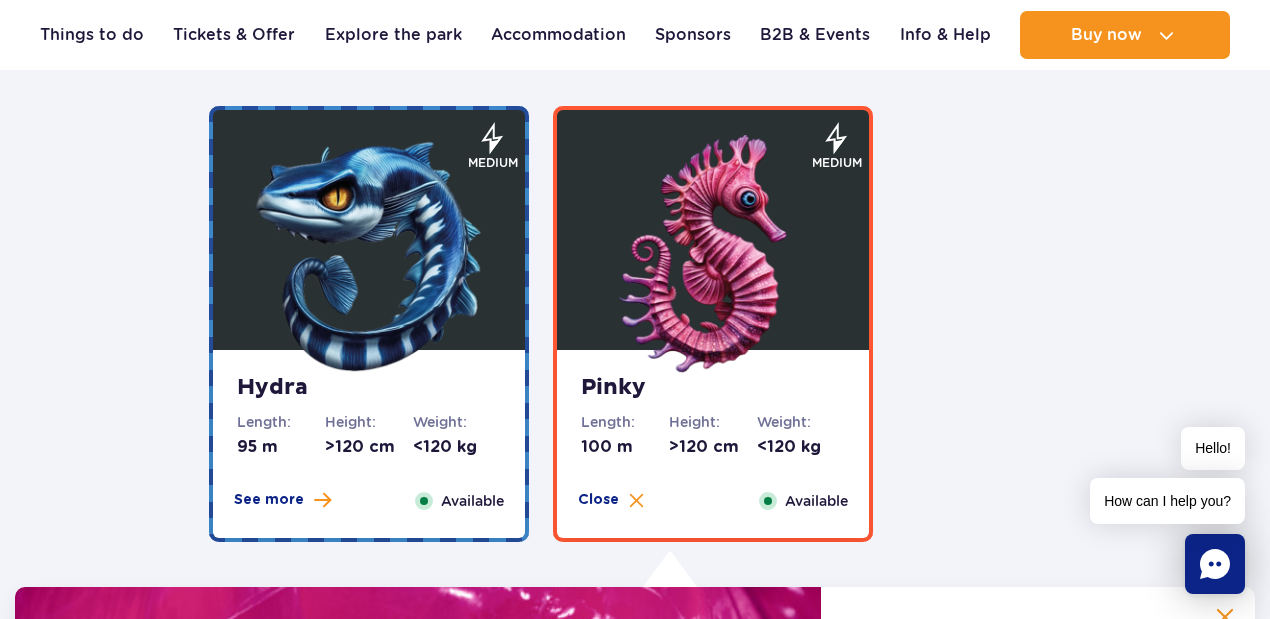 click at bounding box center (369, 255) 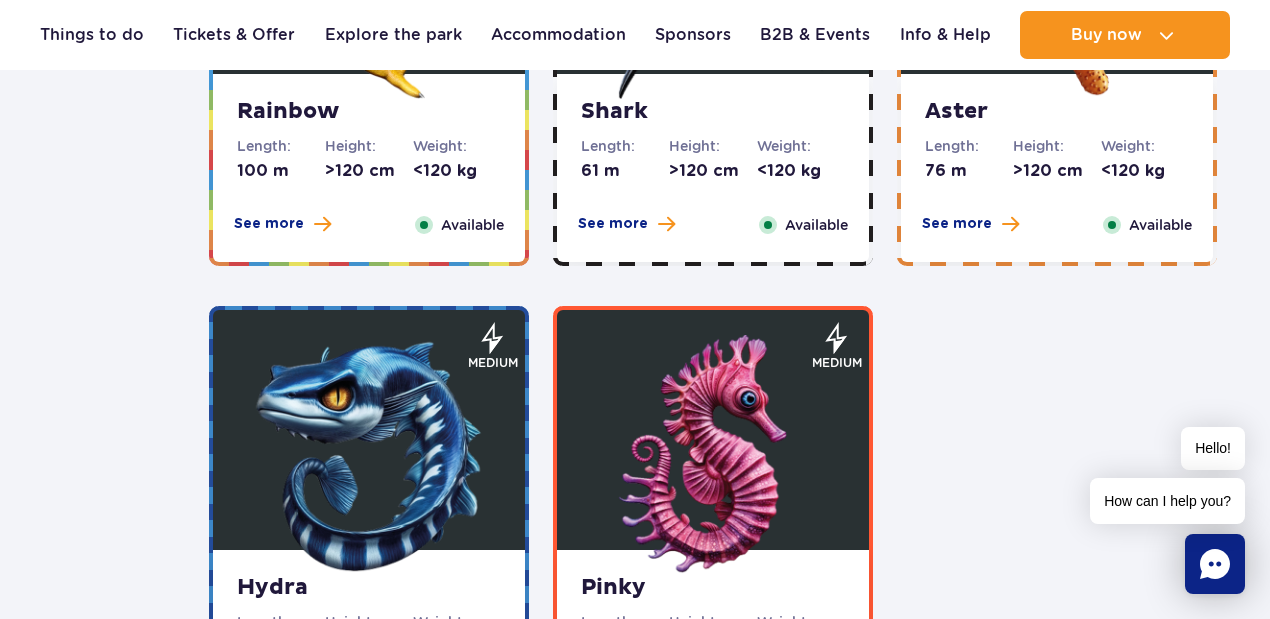 scroll, scrollTop: 3320, scrollLeft: 0, axis: vertical 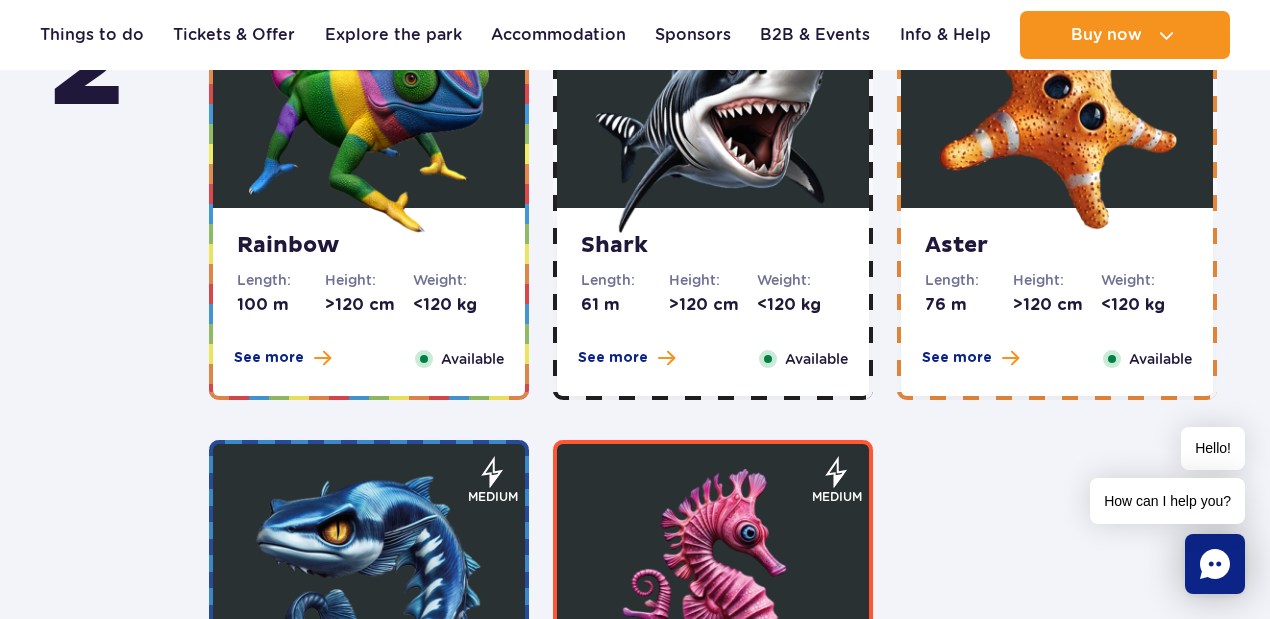 click on "Aster" at bounding box center [1057, 246] 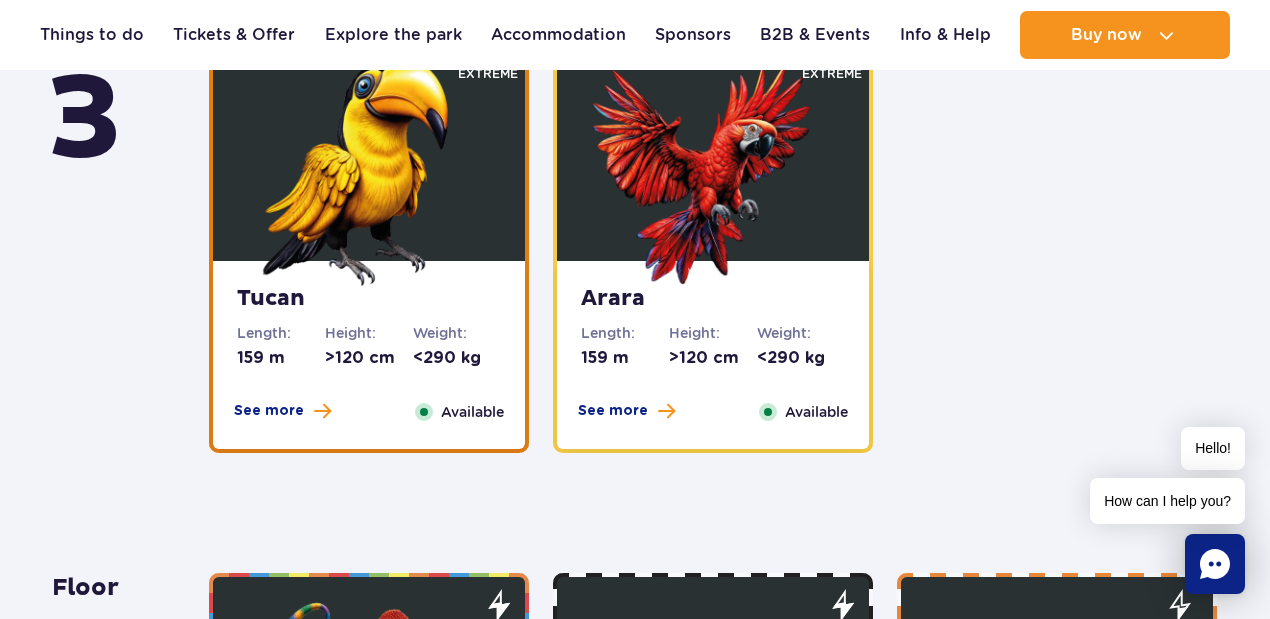 scroll, scrollTop: 3044, scrollLeft: 0, axis: vertical 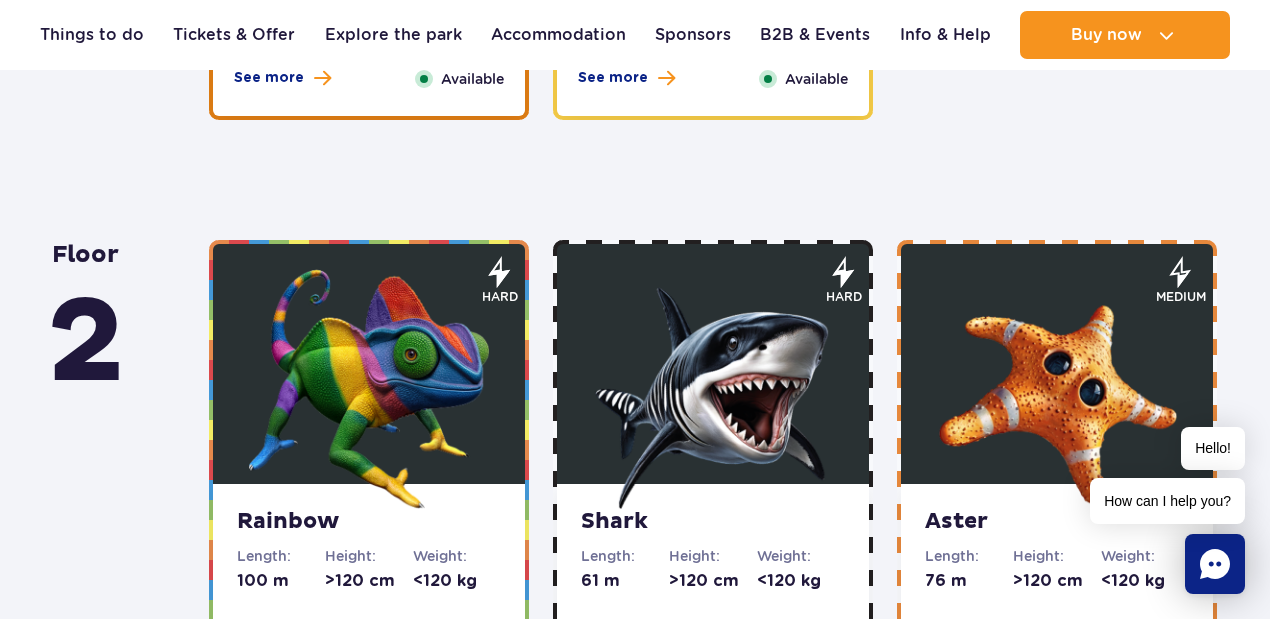 click at bounding box center (713, 389) 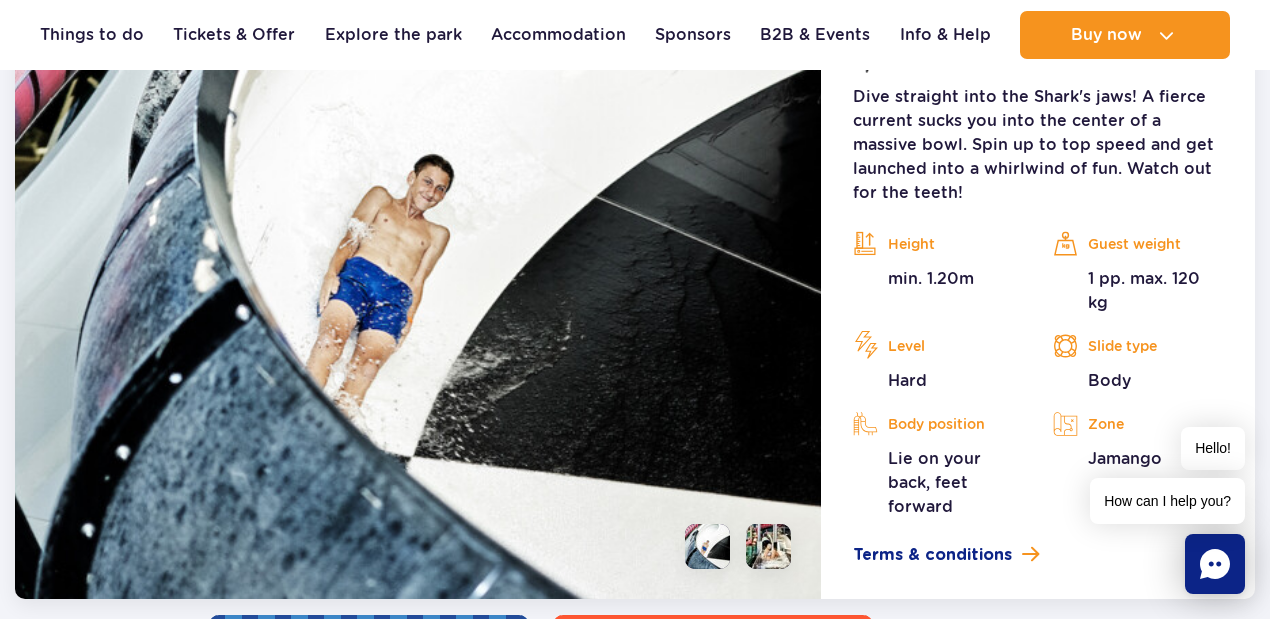 scroll, scrollTop: 4111, scrollLeft: 0, axis: vertical 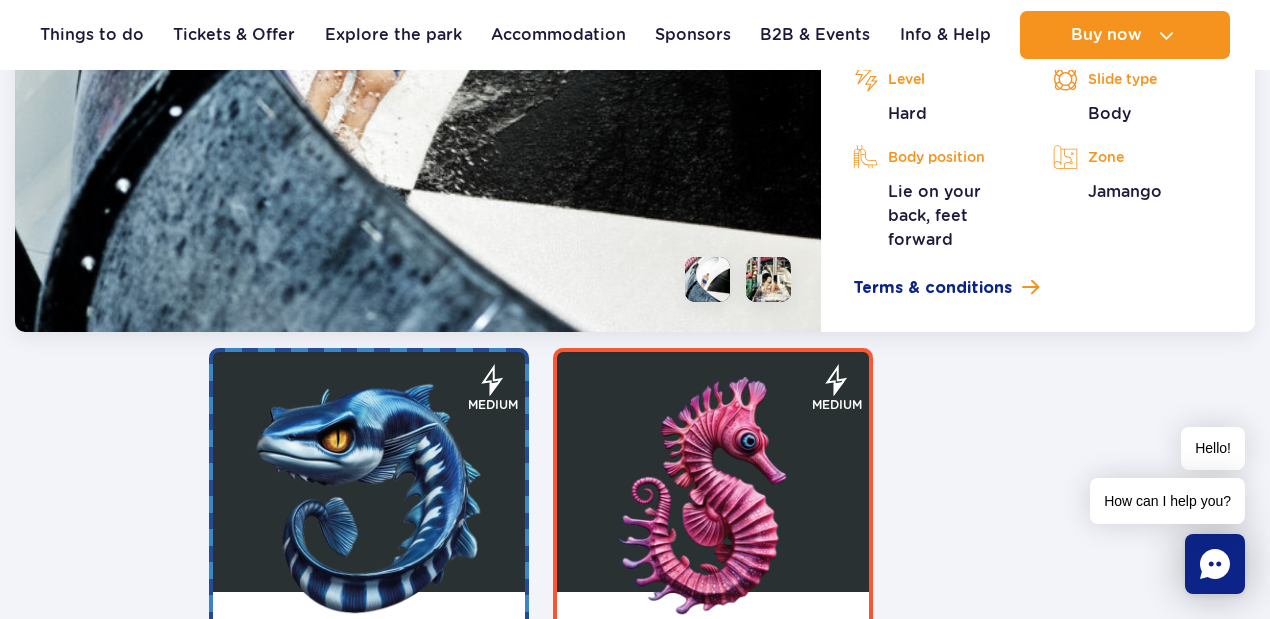 click at bounding box center [768, 279] 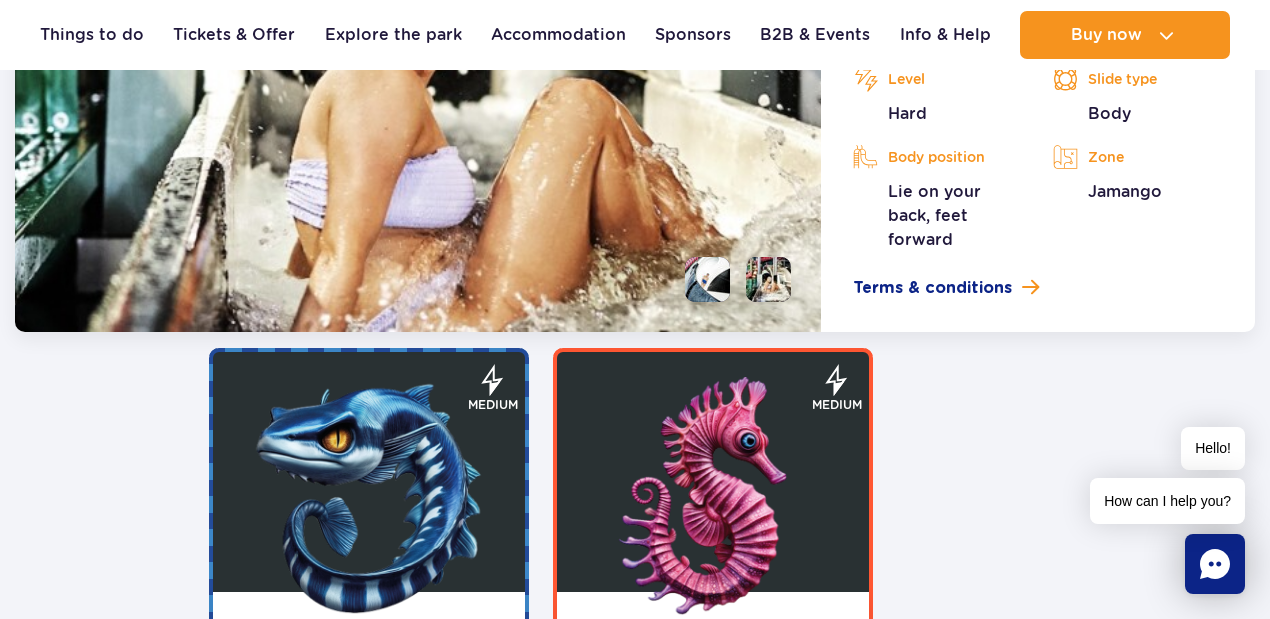 scroll, scrollTop: 4378, scrollLeft: 0, axis: vertical 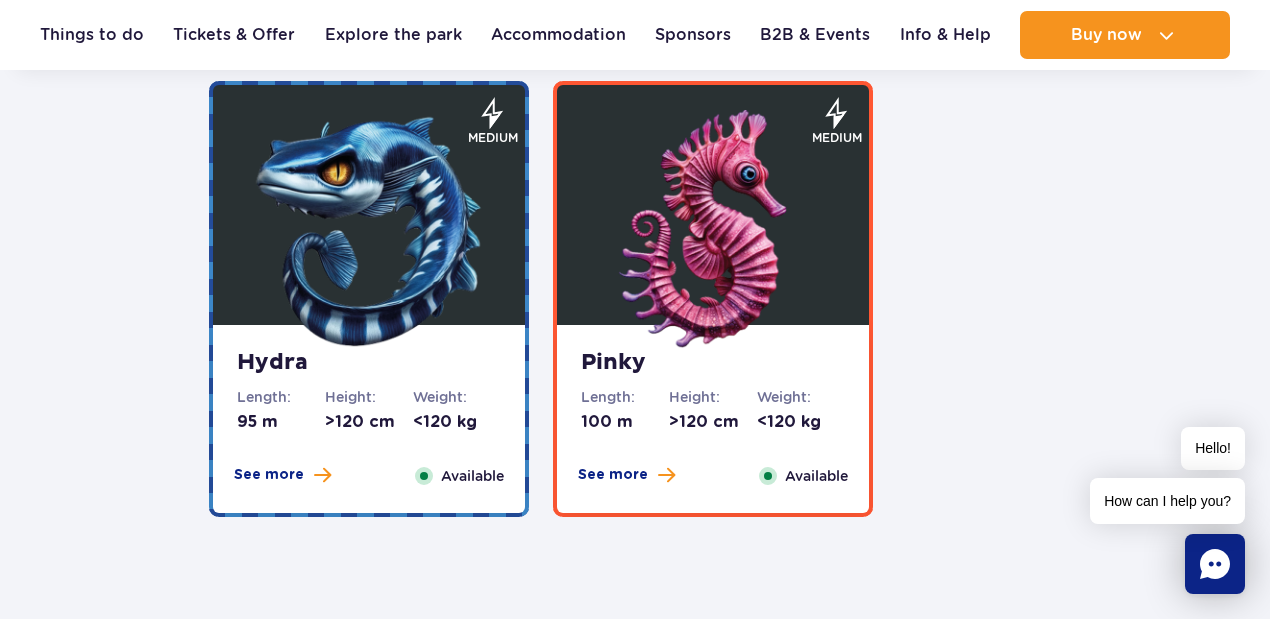 click at bounding box center (713, 230) 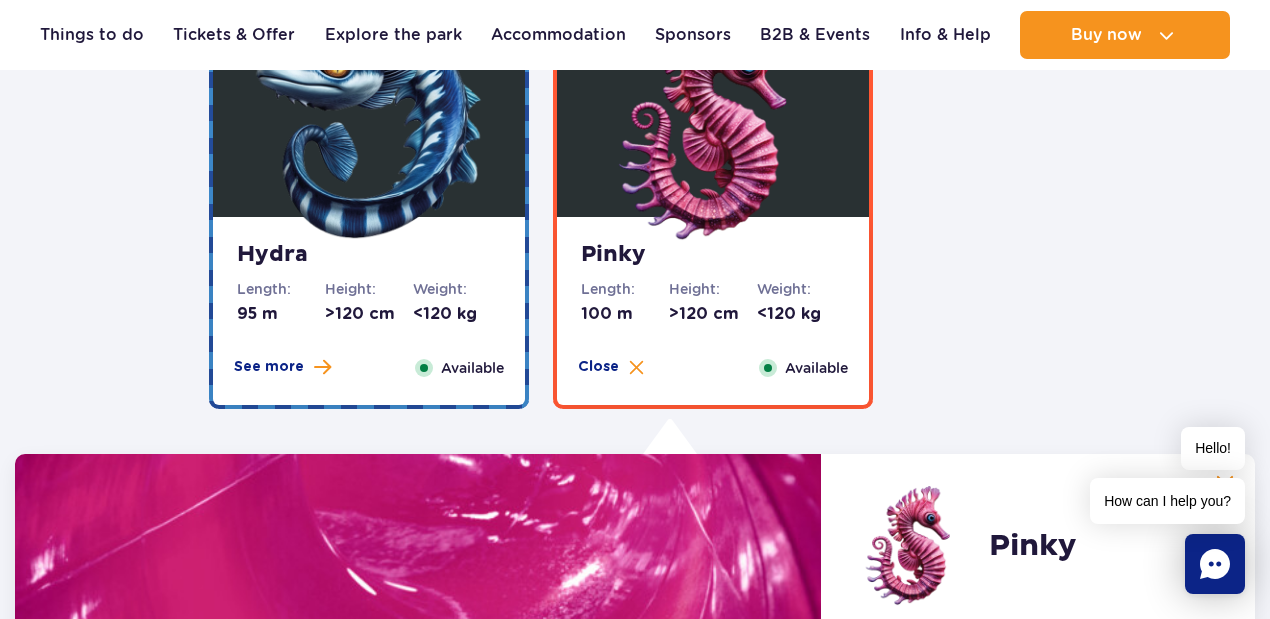 scroll, scrollTop: 3587, scrollLeft: 0, axis: vertical 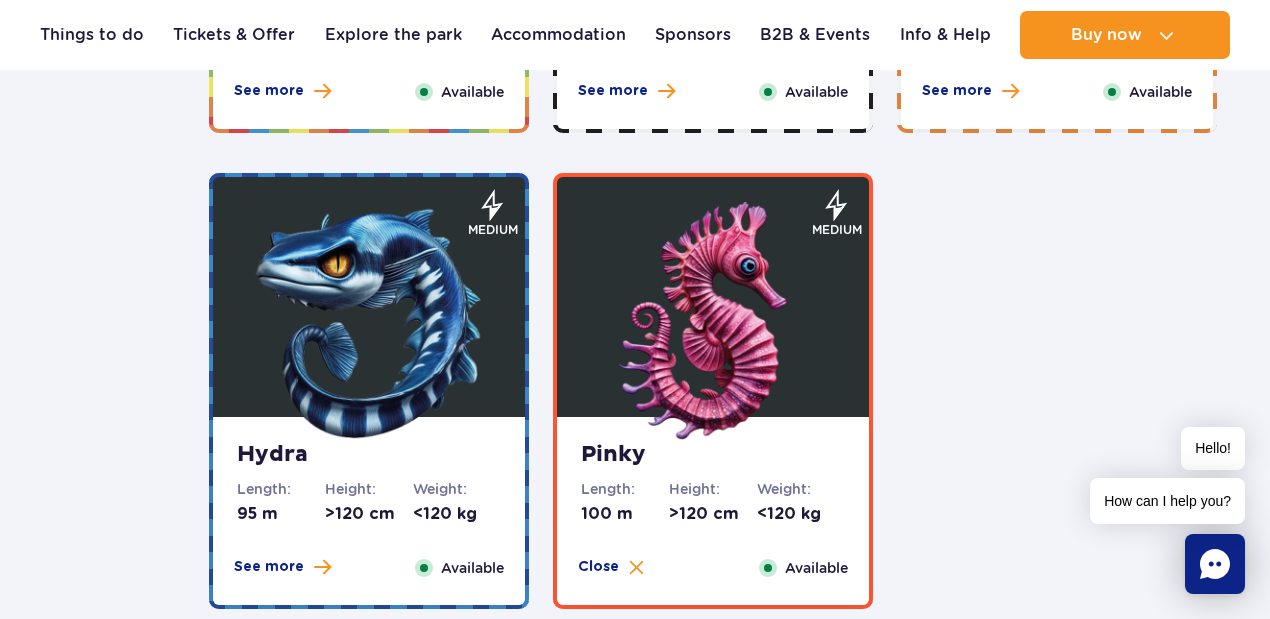 click at bounding box center [369, 322] 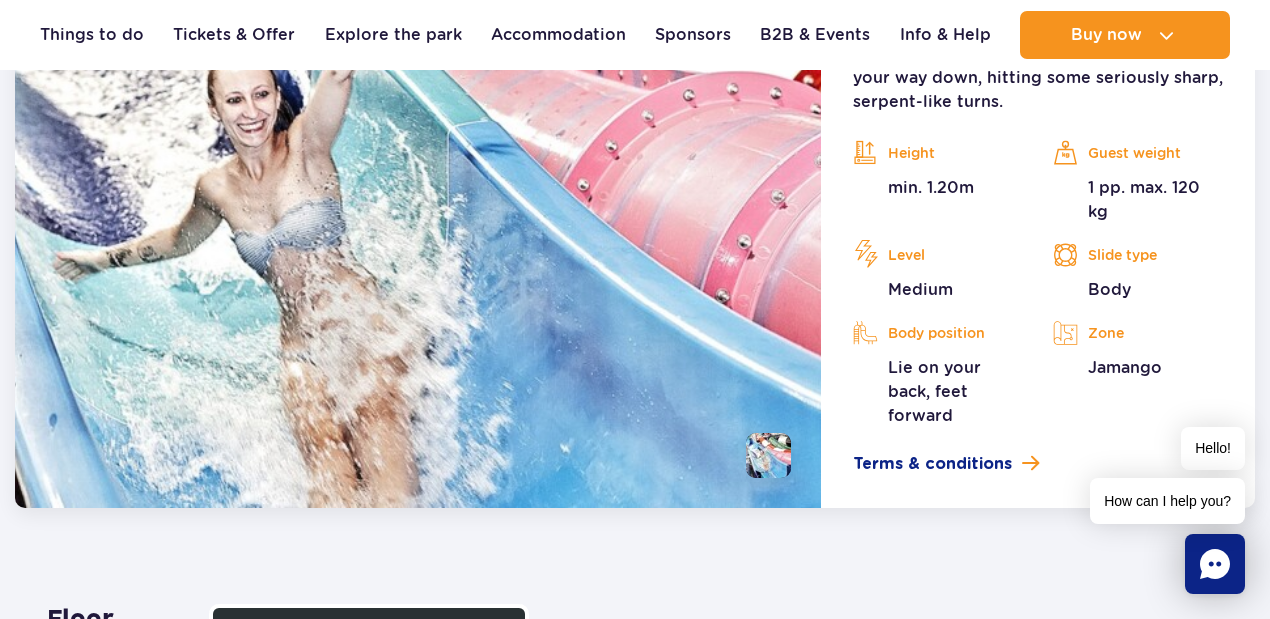 scroll, scrollTop: 4454, scrollLeft: 0, axis: vertical 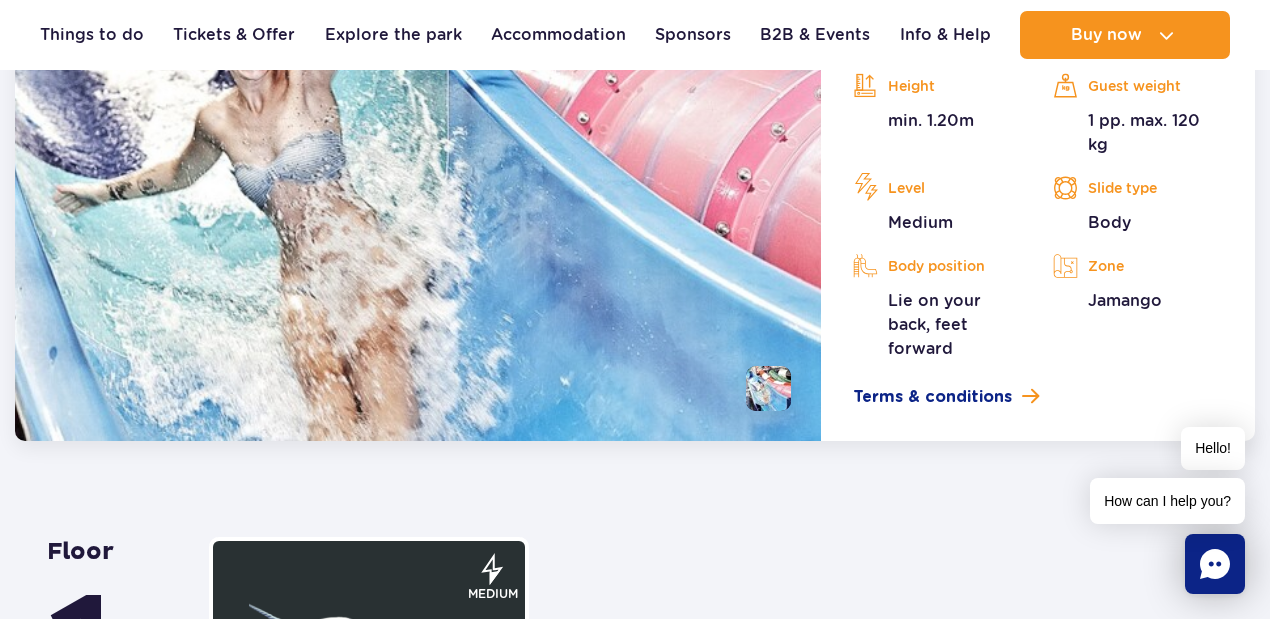 click at bounding box center (768, 388) 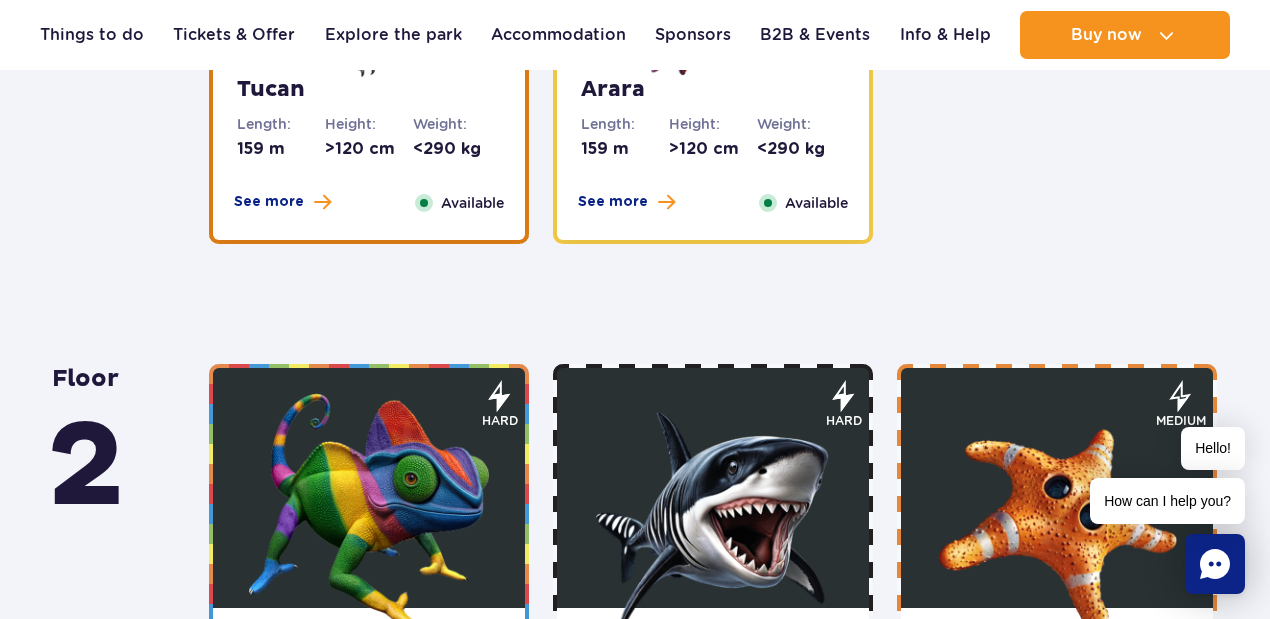 scroll, scrollTop: 2654, scrollLeft: 0, axis: vertical 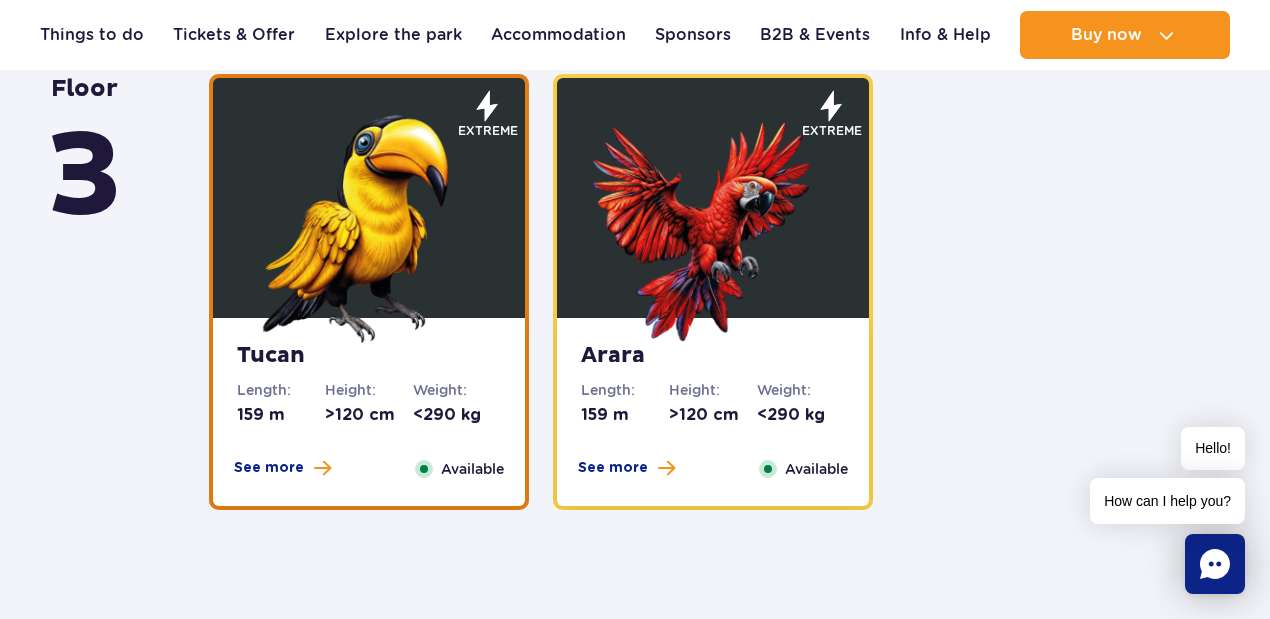 click at bounding box center (713, 223) 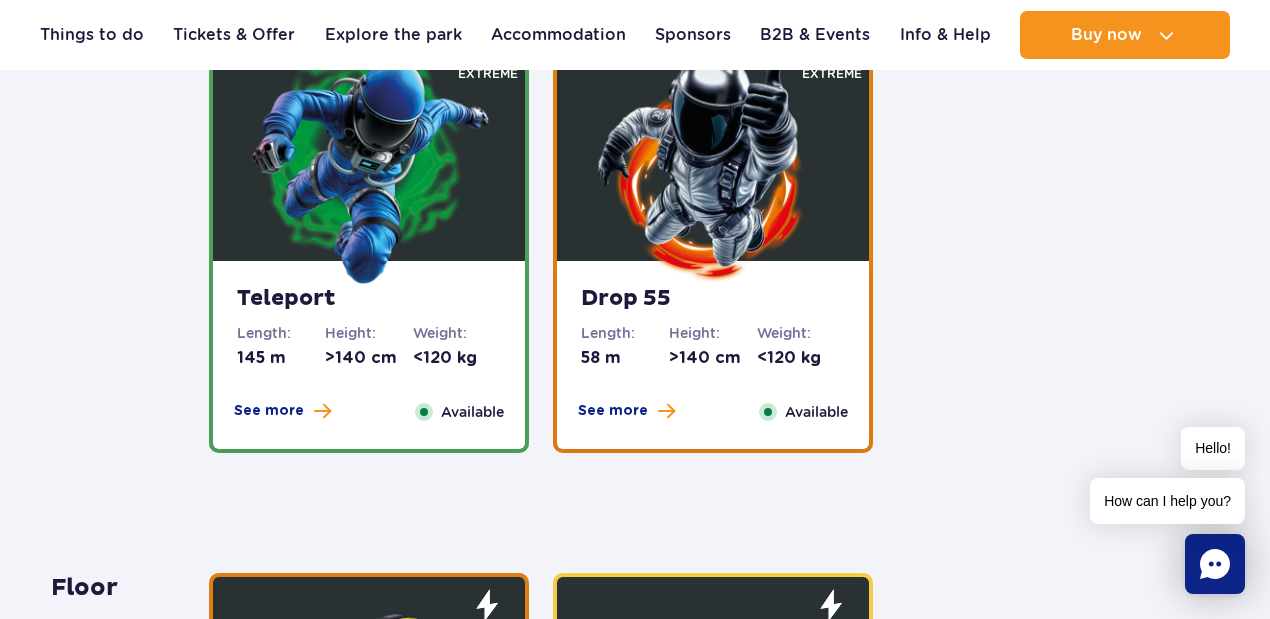 scroll, scrollTop: 2088, scrollLeft: 0, axis: vertical 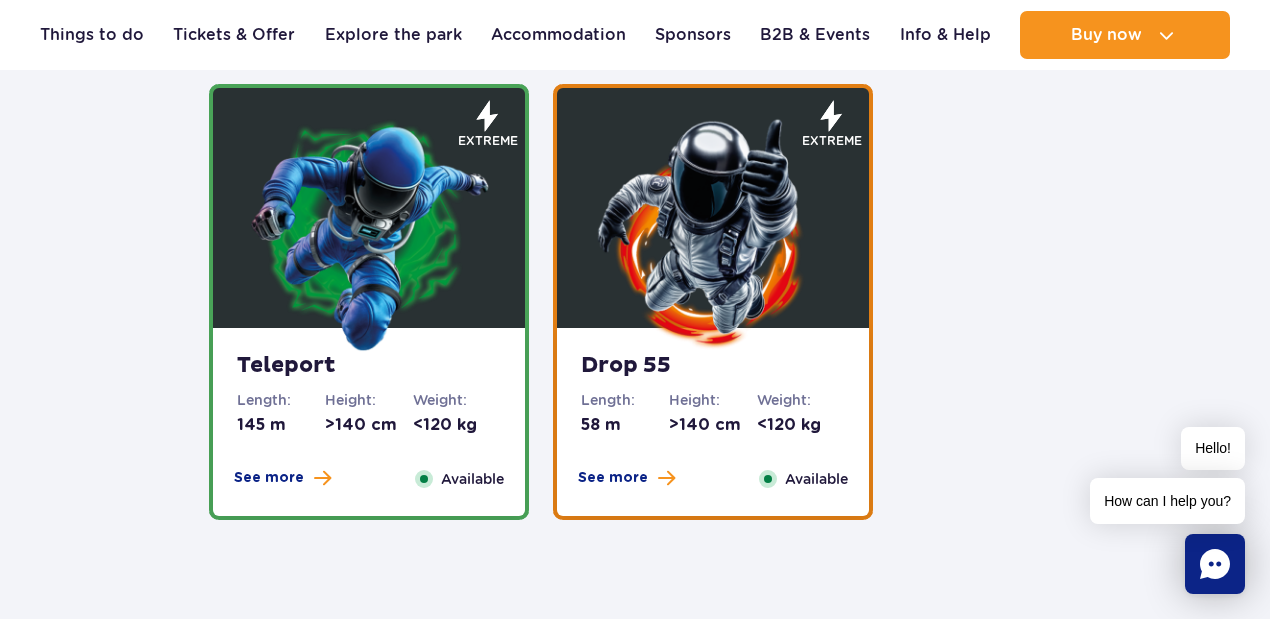 click at bounding box center (713, 233) 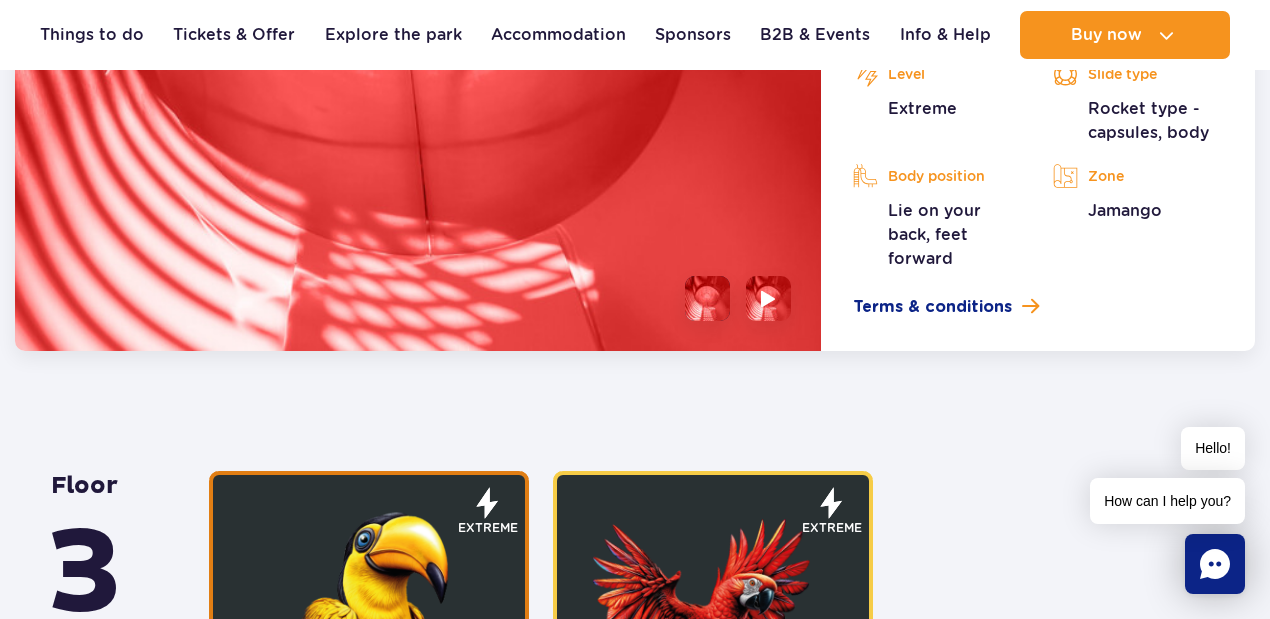 scroll, scrollTop: 2866, scrollLeft: 0, axis: vertical 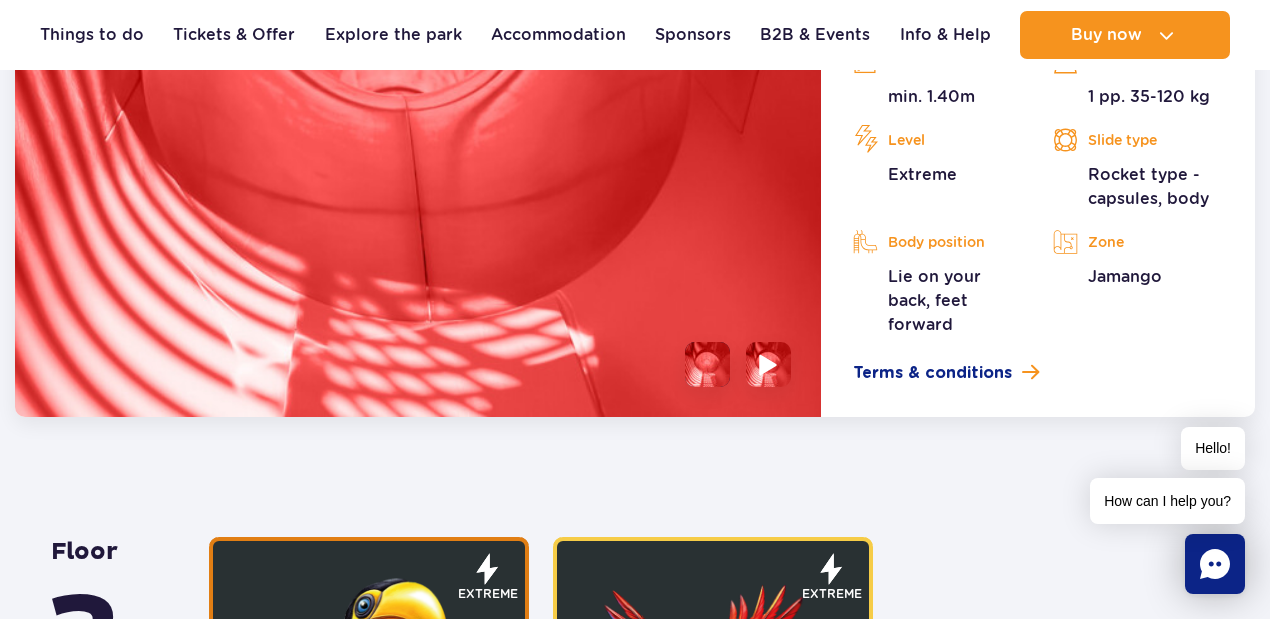 click at bounding box center [768, 364] 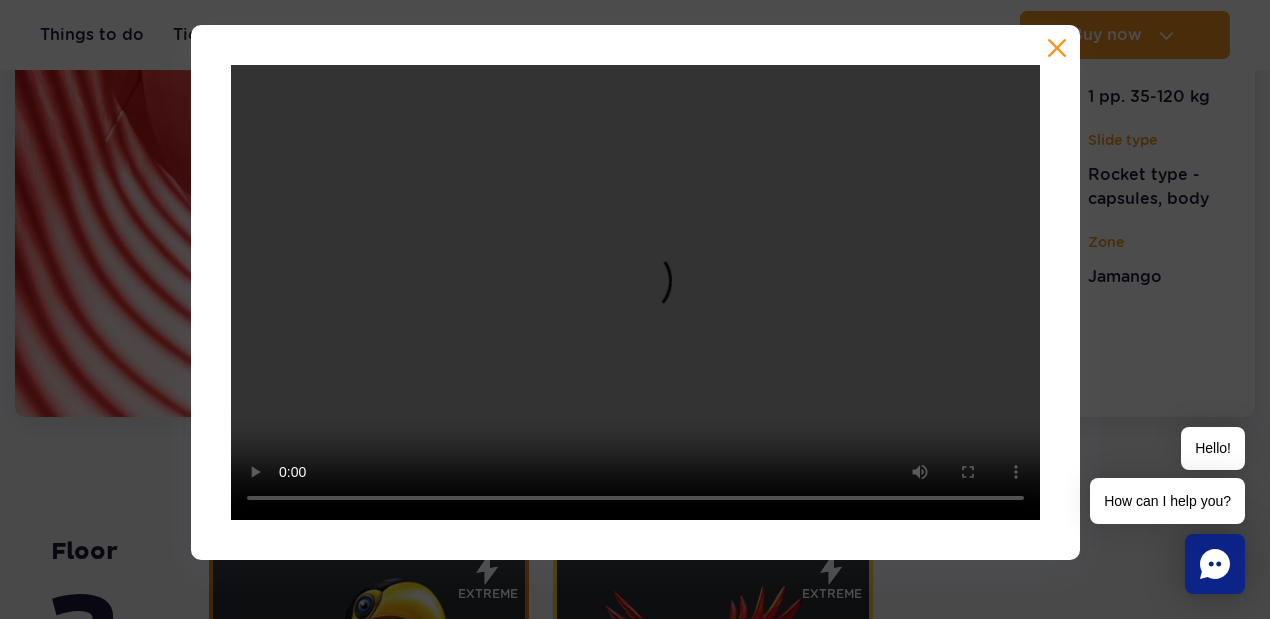 type 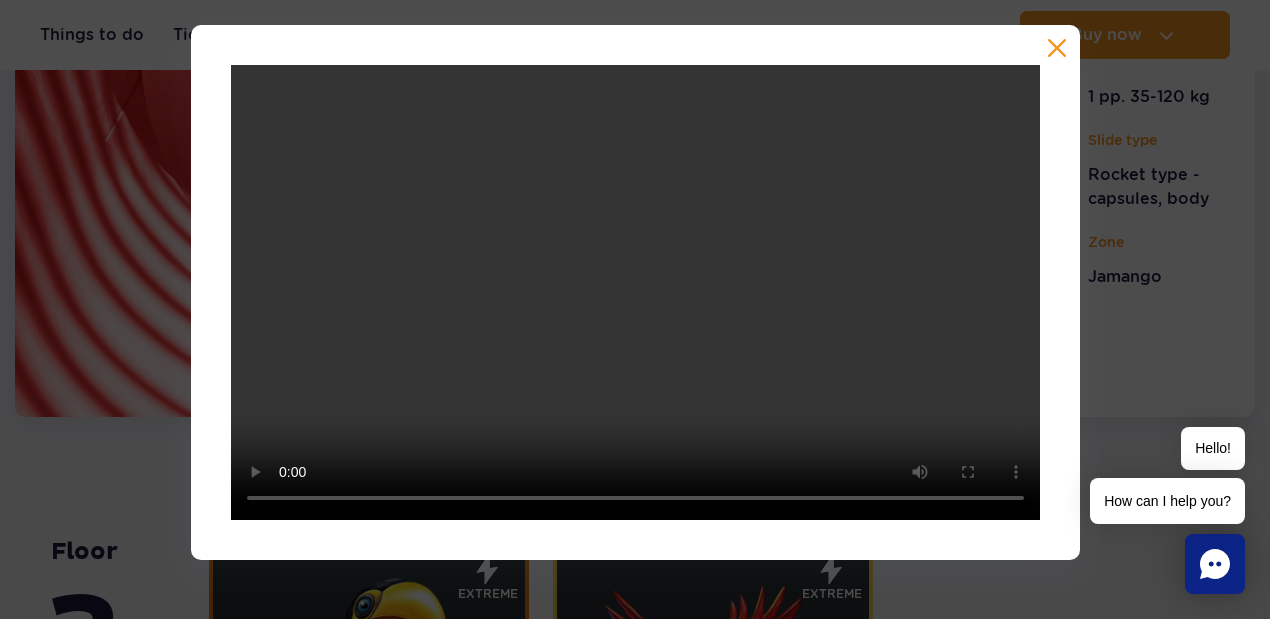 click at bounding box center [1057, 48] 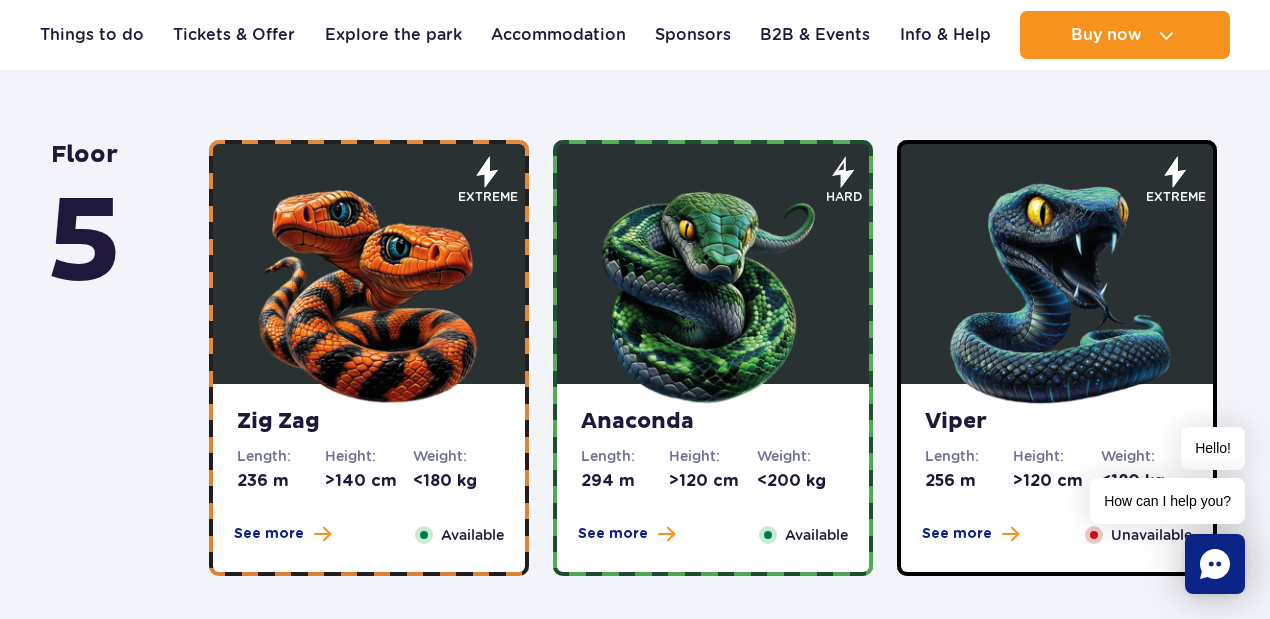 scroll, scrollTop: 1066, scrollLeft: 0, axis: vertical 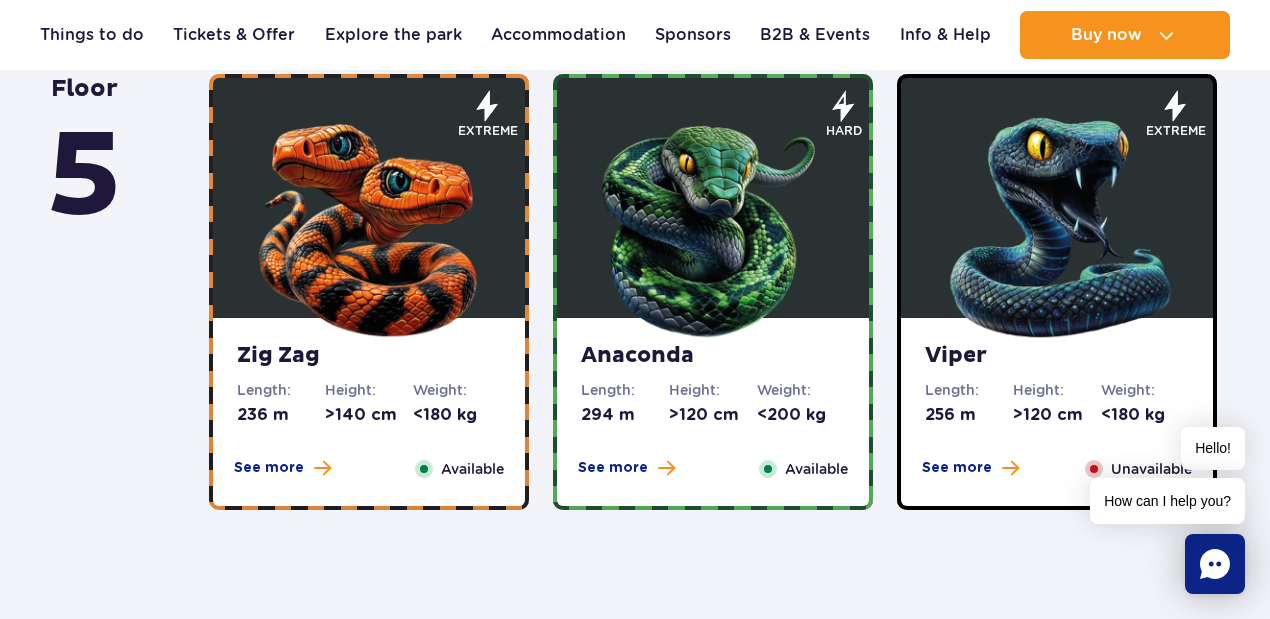 click at bounding box center (713, 223) 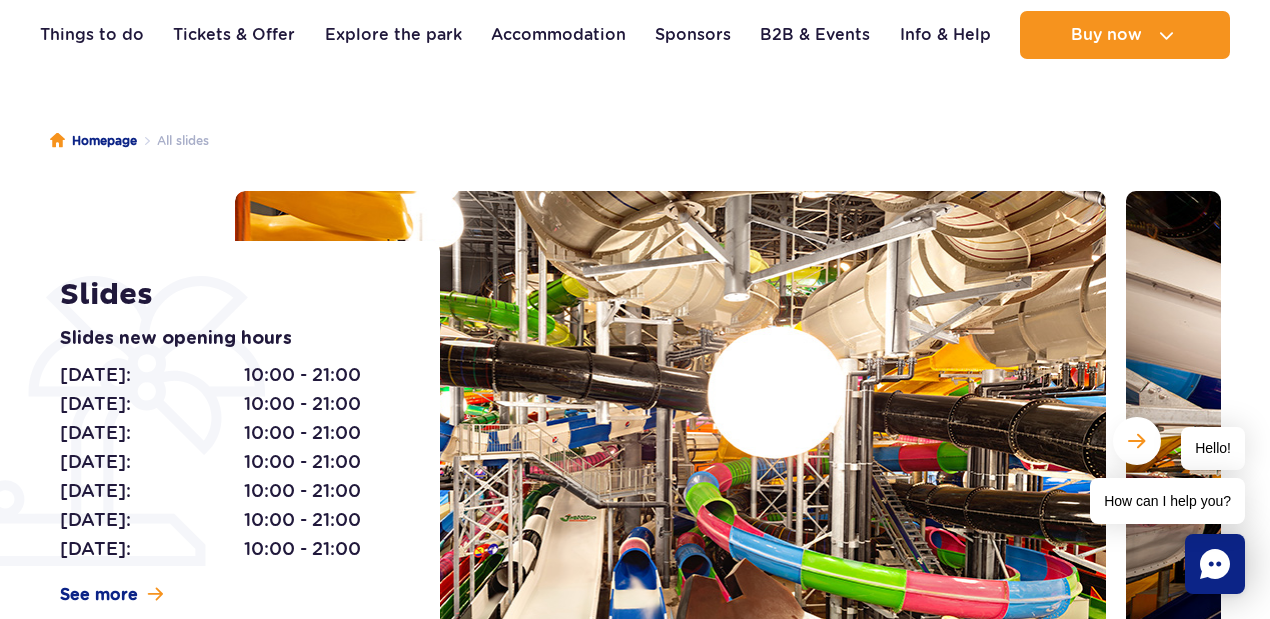 scroll, scrollTop: 0, scrollLeft: 0, axis: both 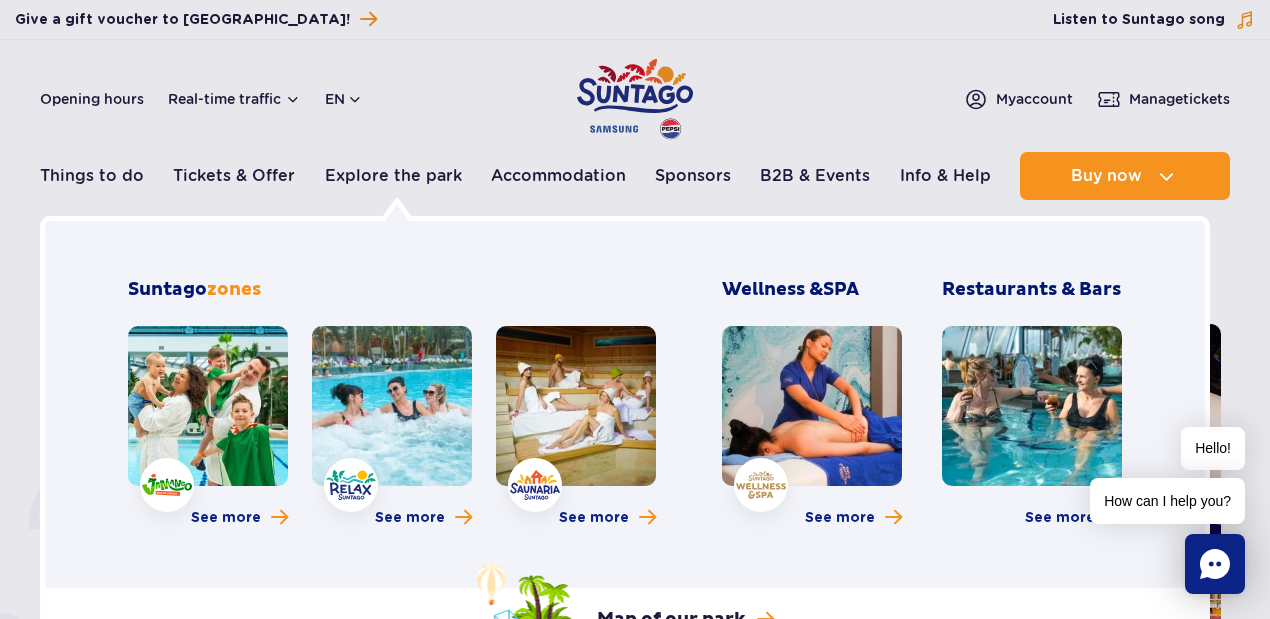 click at bounding box center (208, 406) 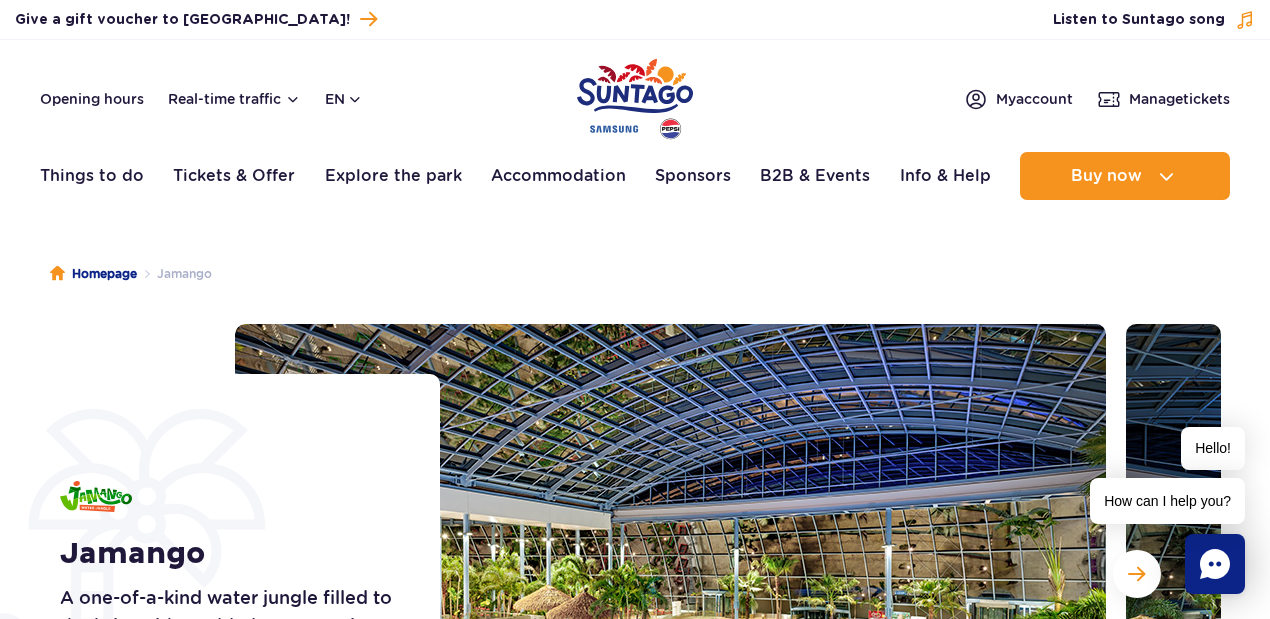 scroll, scrollTop: 0, scrollLeft: 0, axis: both 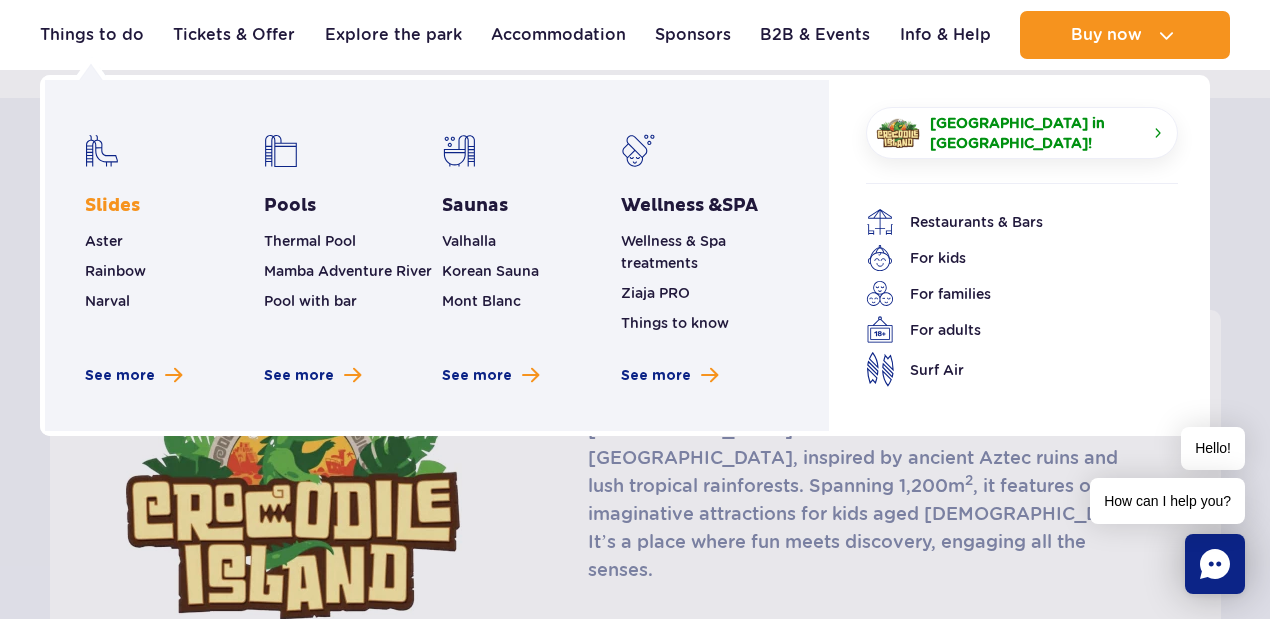 click on "Slides" at bounding box center (112, 206) 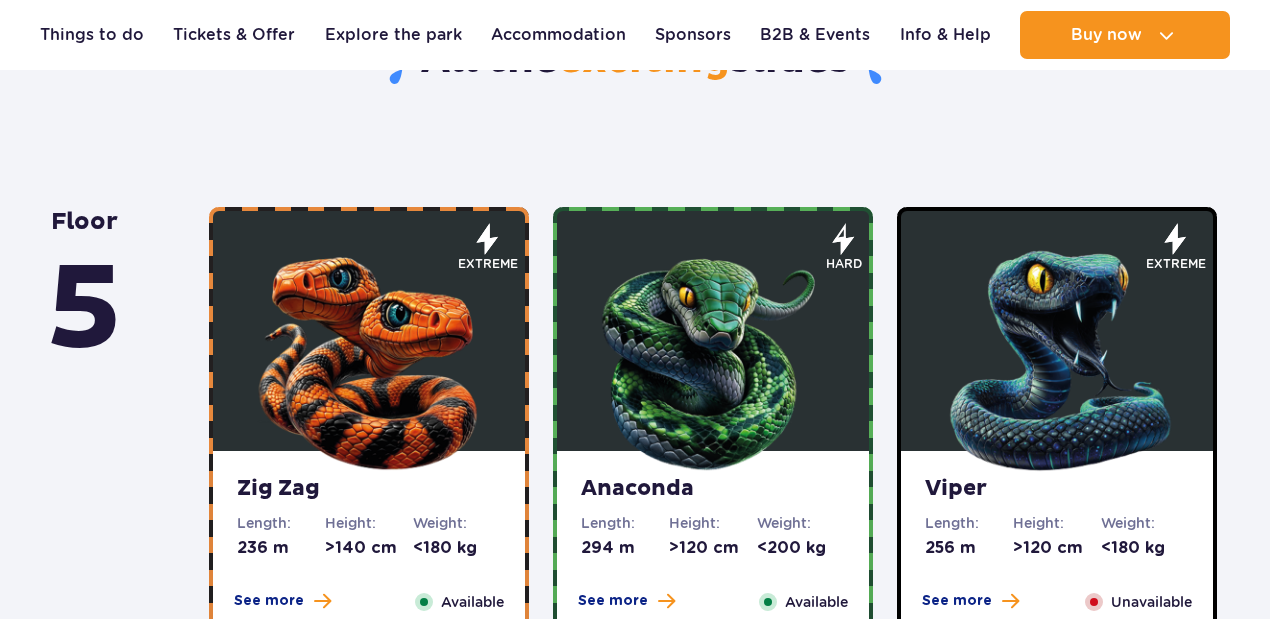 scroll, scrollTop: 1066, scrollLeft: 0, axis: vertical 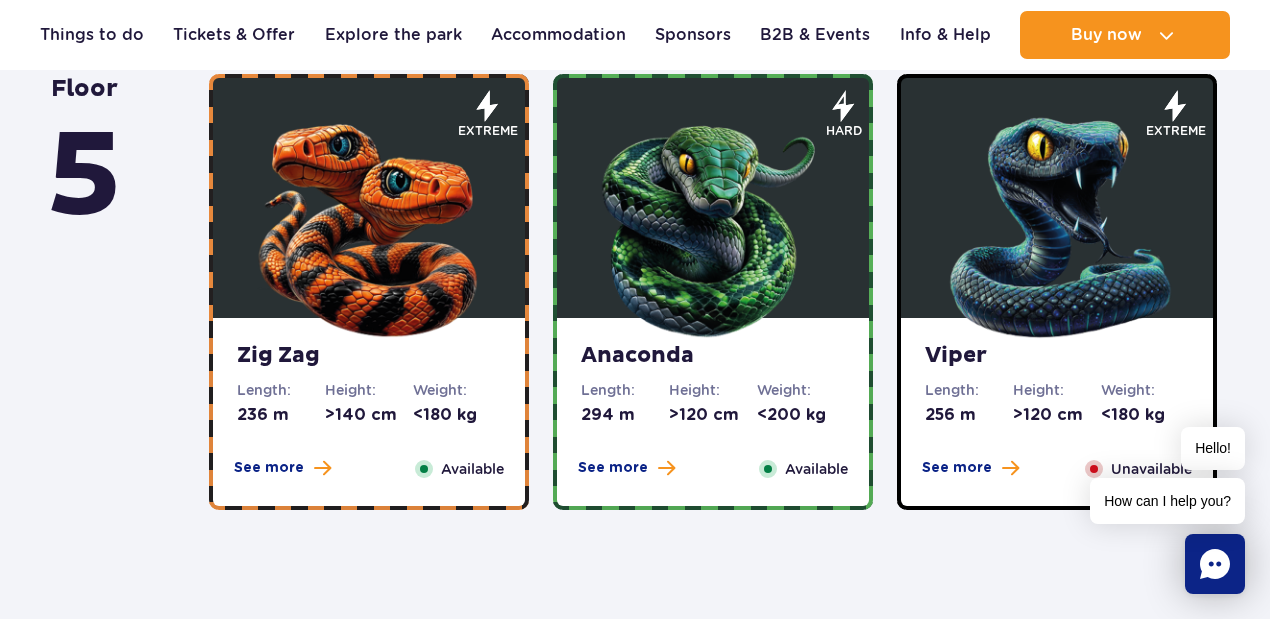 click at bounding box center (1057, 223) 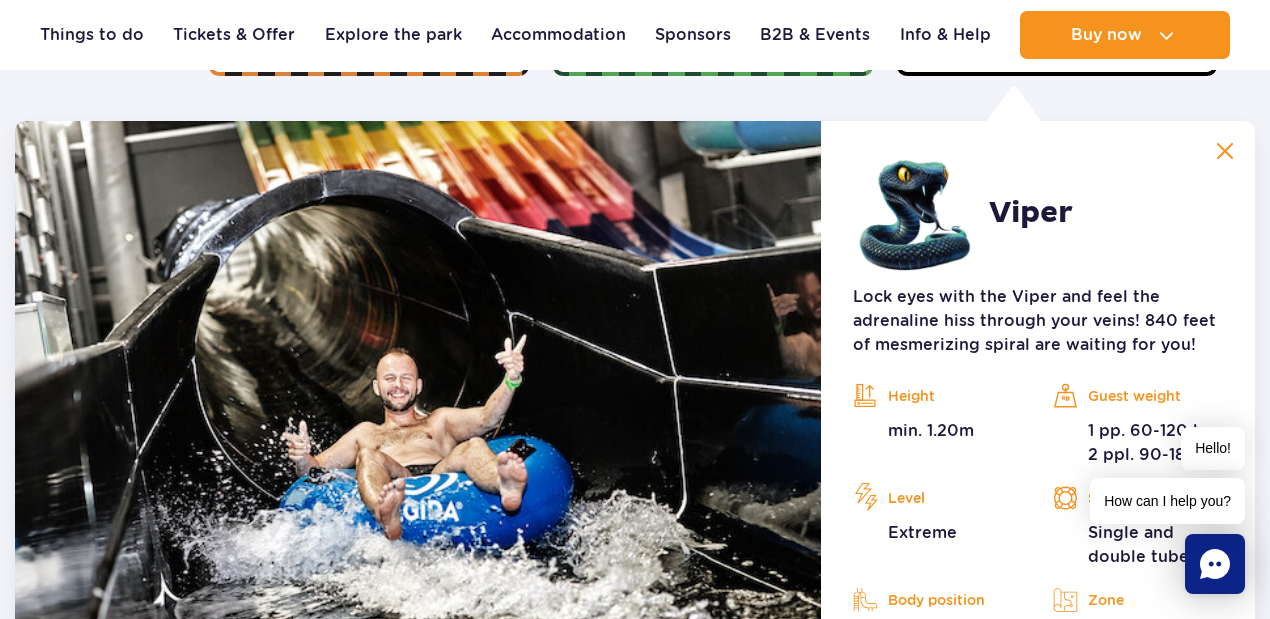 scroll, scrollTop: 1367, scrollLeft: 0, axis: vertical 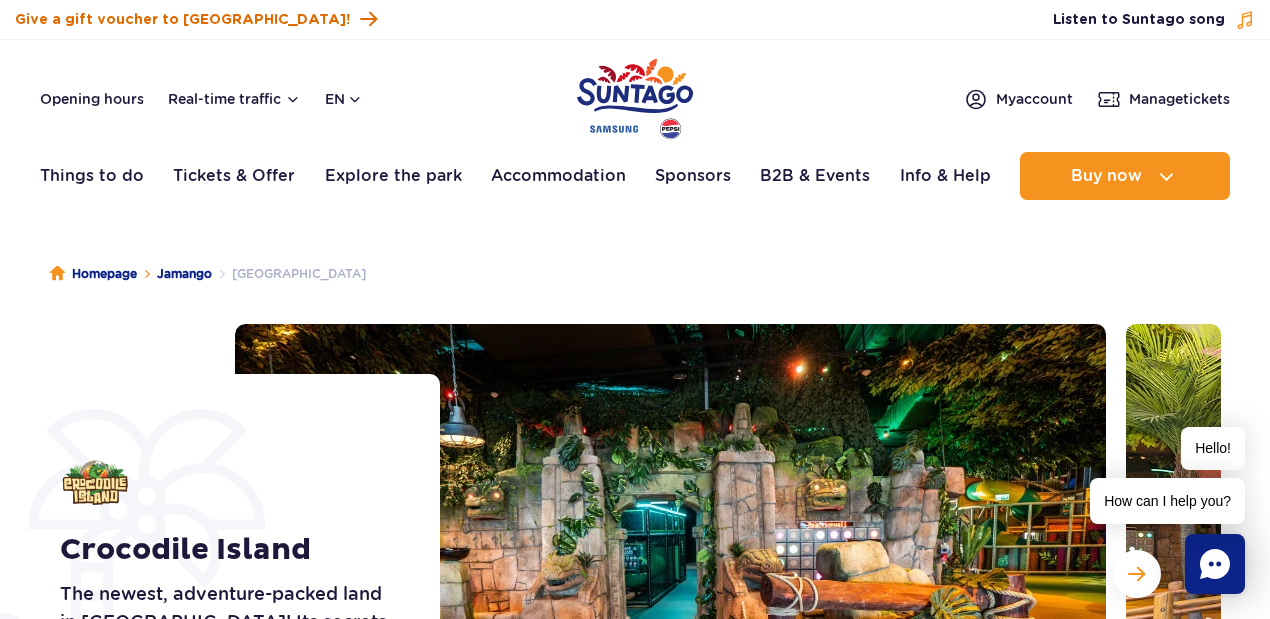 click on "Give a gift voucher to [GEOGRAPHIC_DATA]!" at bounding box center (182, 20) 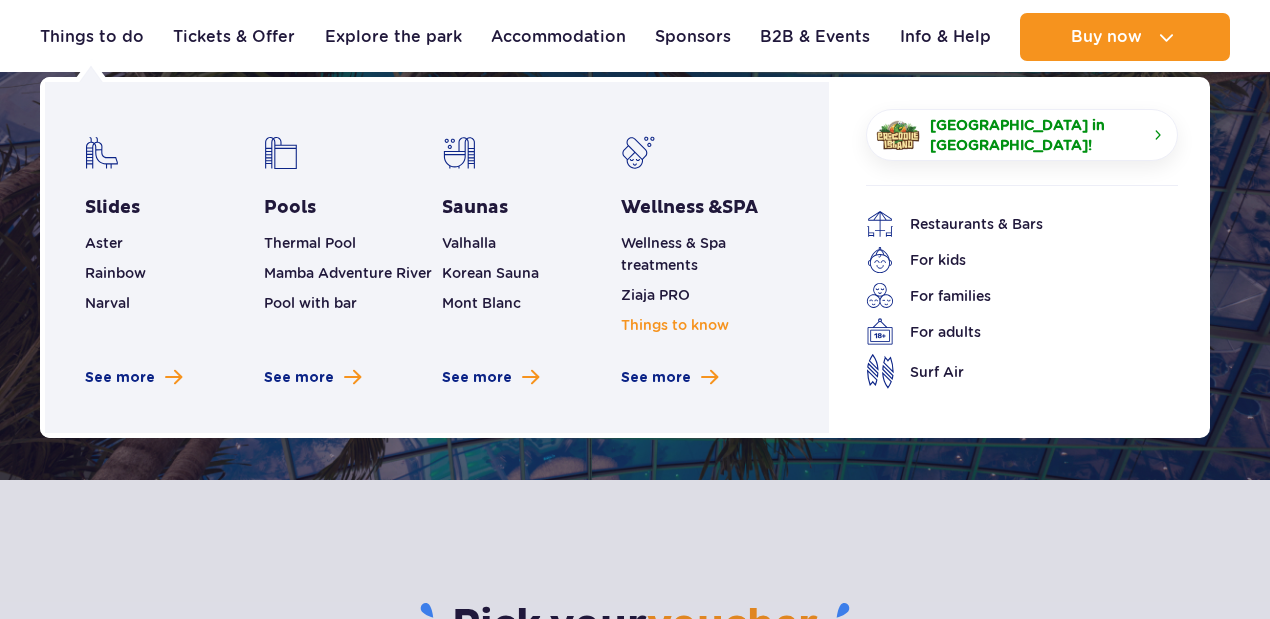 scroll, scrollTop: 200, scrollLeft: 0, axis: vertical 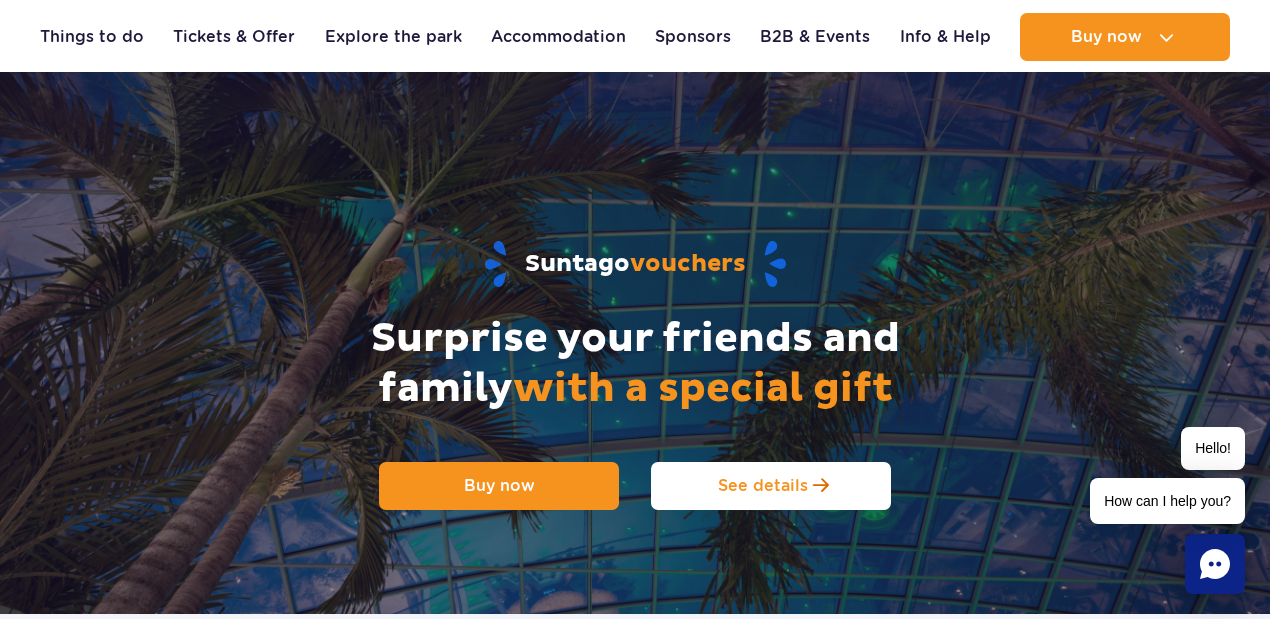 click on "See details" at bounding box center (763, 485) 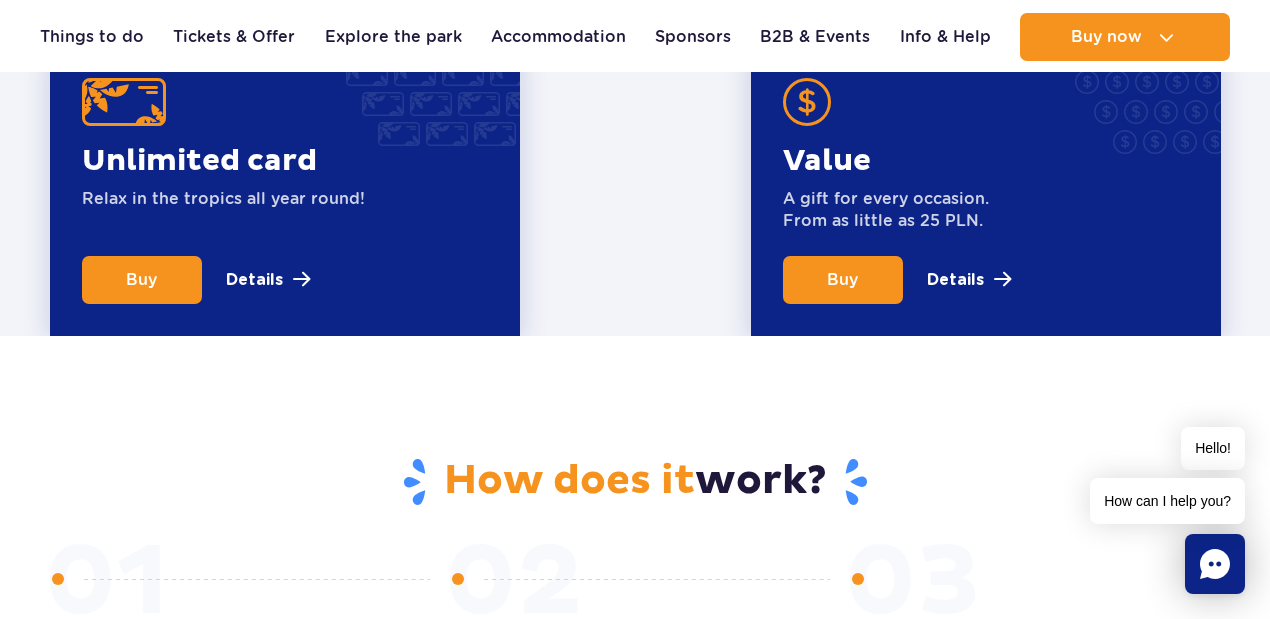 scroll, scrollTop: 813, scrollLeft: 0, axis: vertical 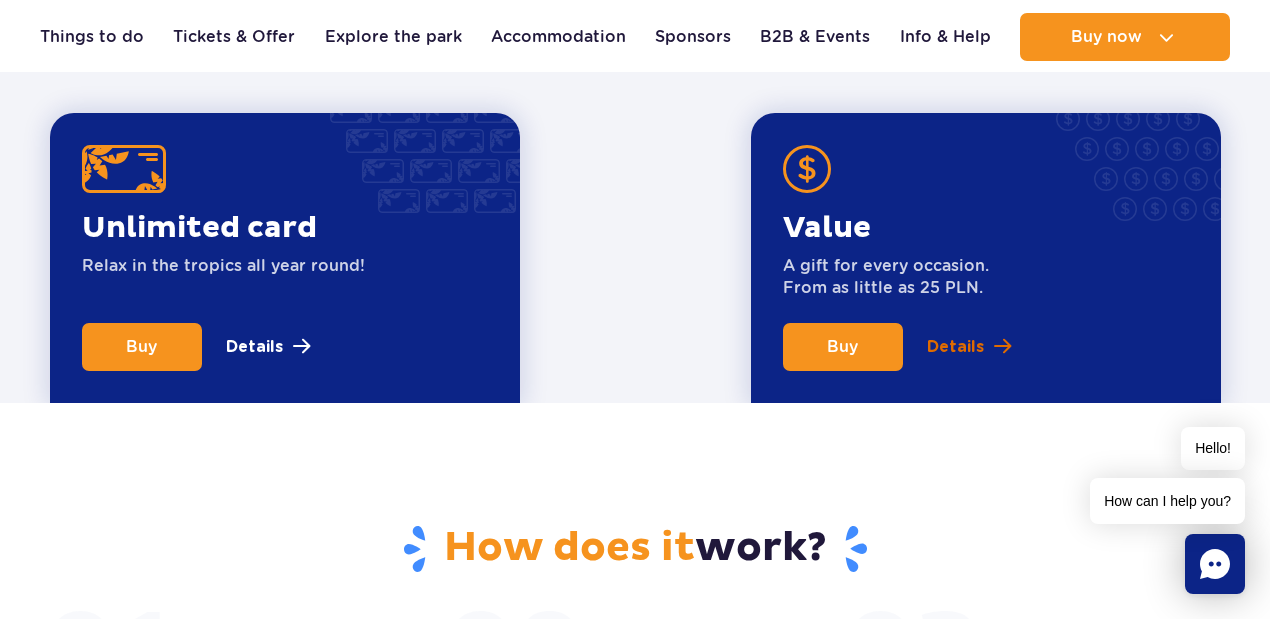 click on "Details" at bounding box center (955, 347) 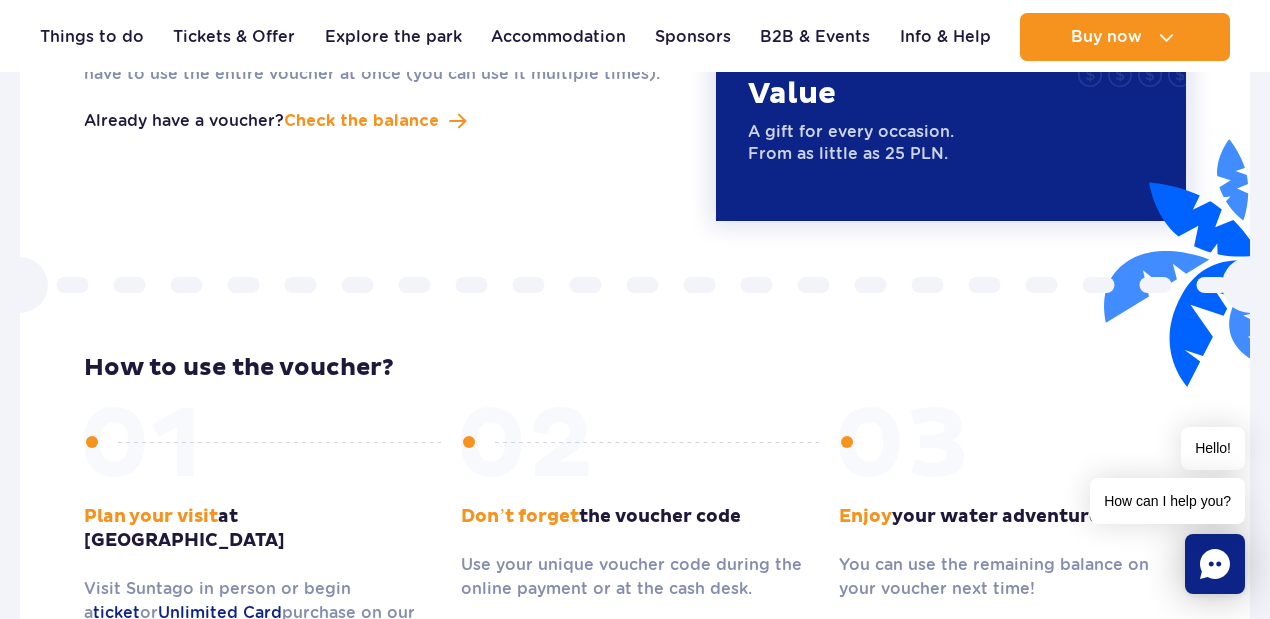 scroll, scrollTop: 2424, scrollLeft: 0, axis: vertical 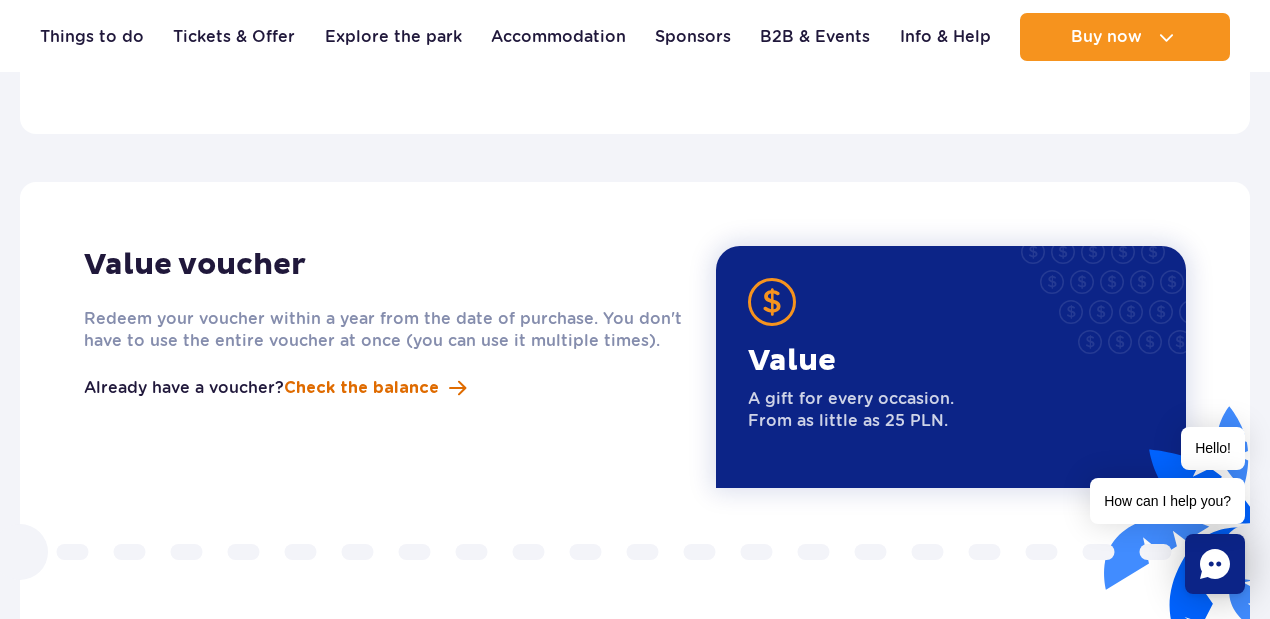 click on "Check the balance" at bounding box center [361, 388] 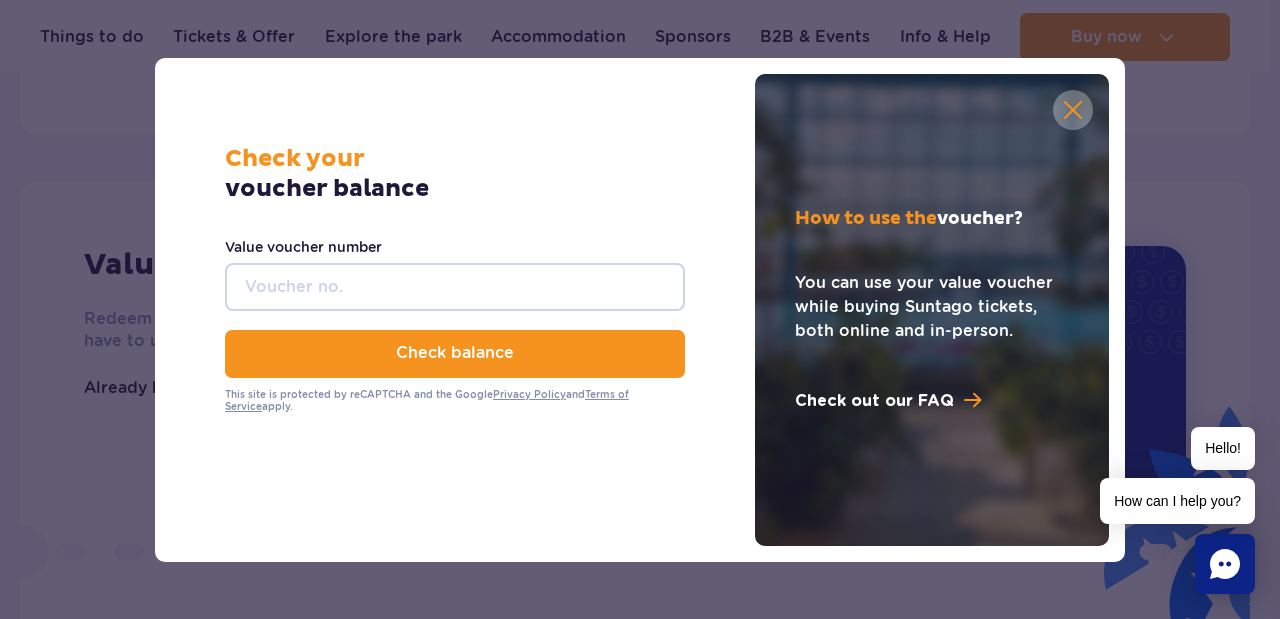 click at bounding box center (1073, 110) 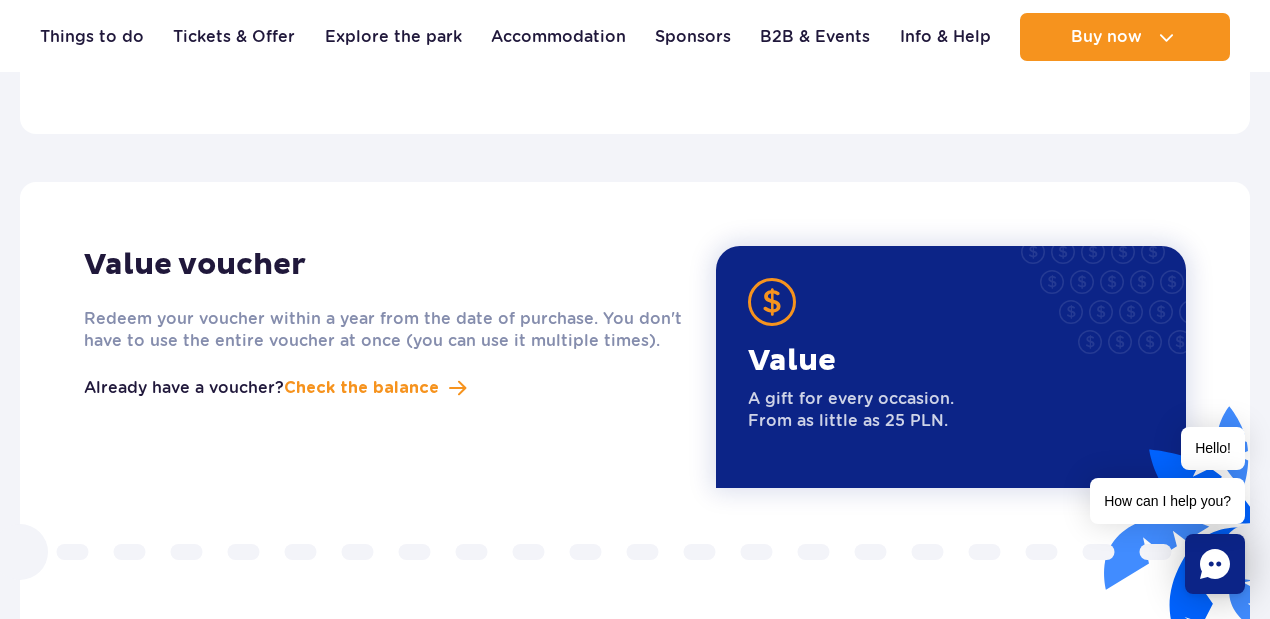 scroll, scrollTop: 2224, scrollLeft: 0, axis: vertical 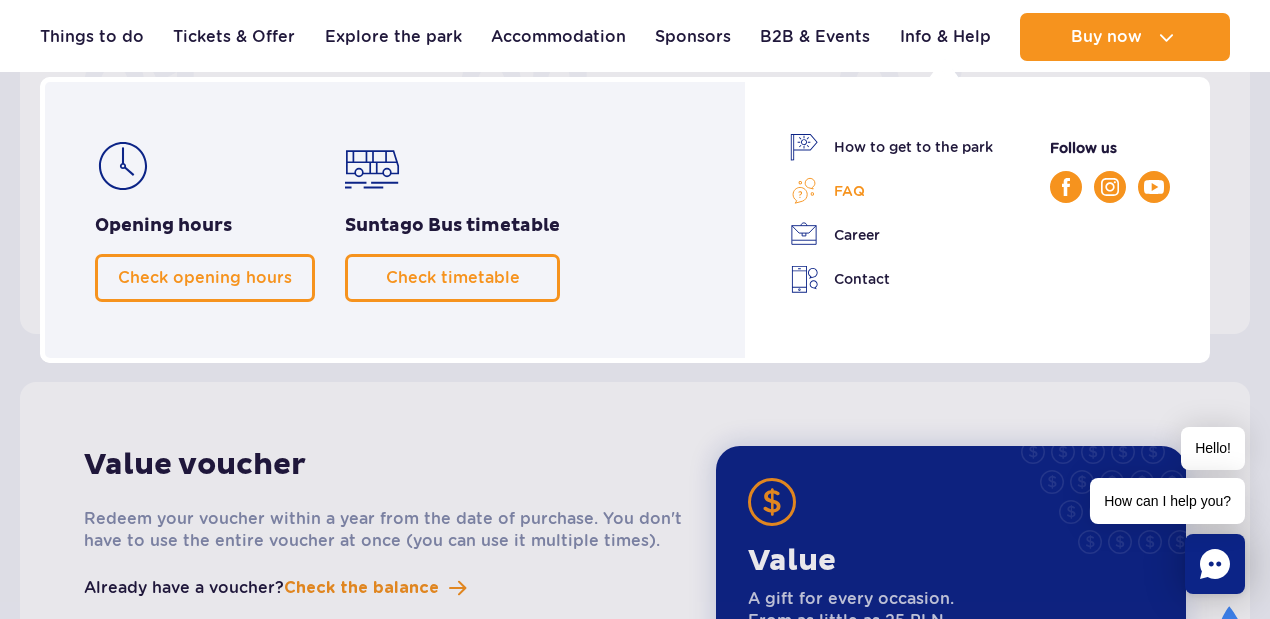 click on "FAQ" at bounding box center (891, 191) 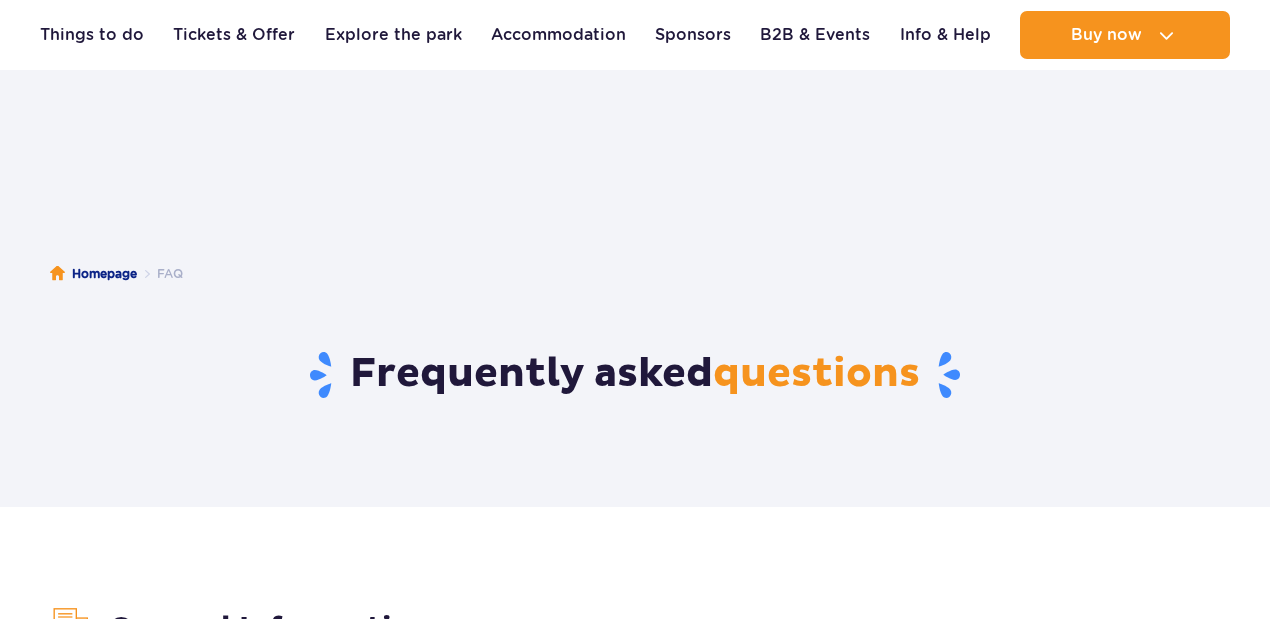 scroll, scrollTop: 533, scrollLeft: 0, axis: vertical 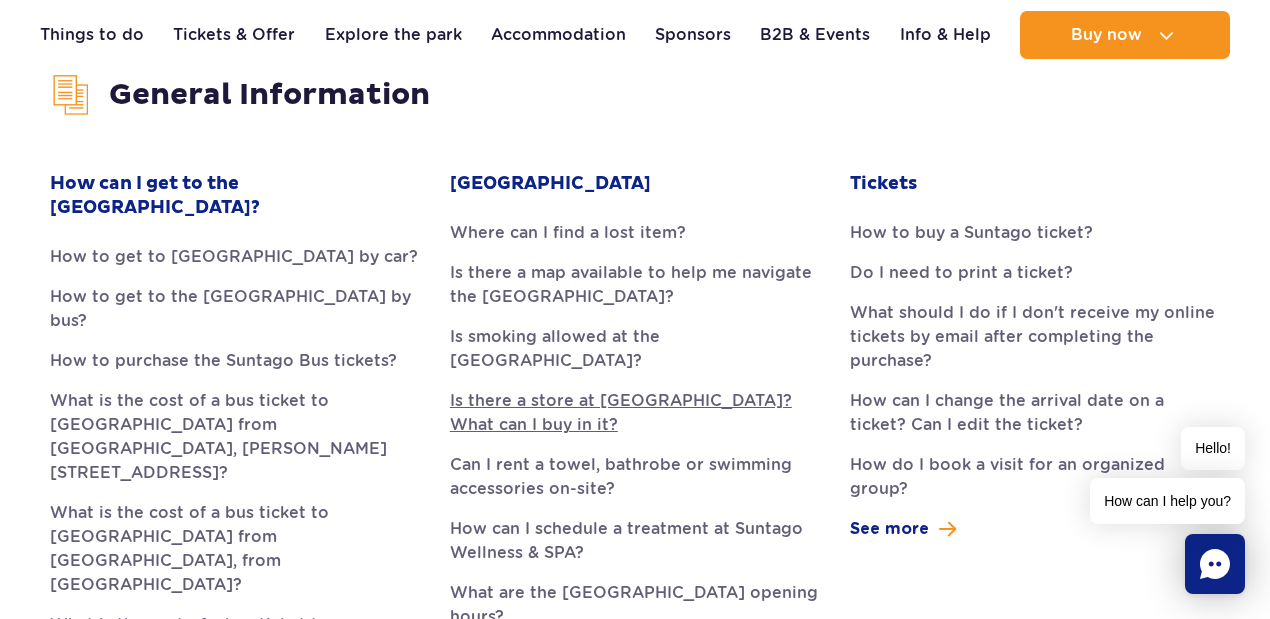 click on "Is there a store at [GEOGRAPHIC_DATA]? What can I buy in it?" at bounding box center (635, 413) 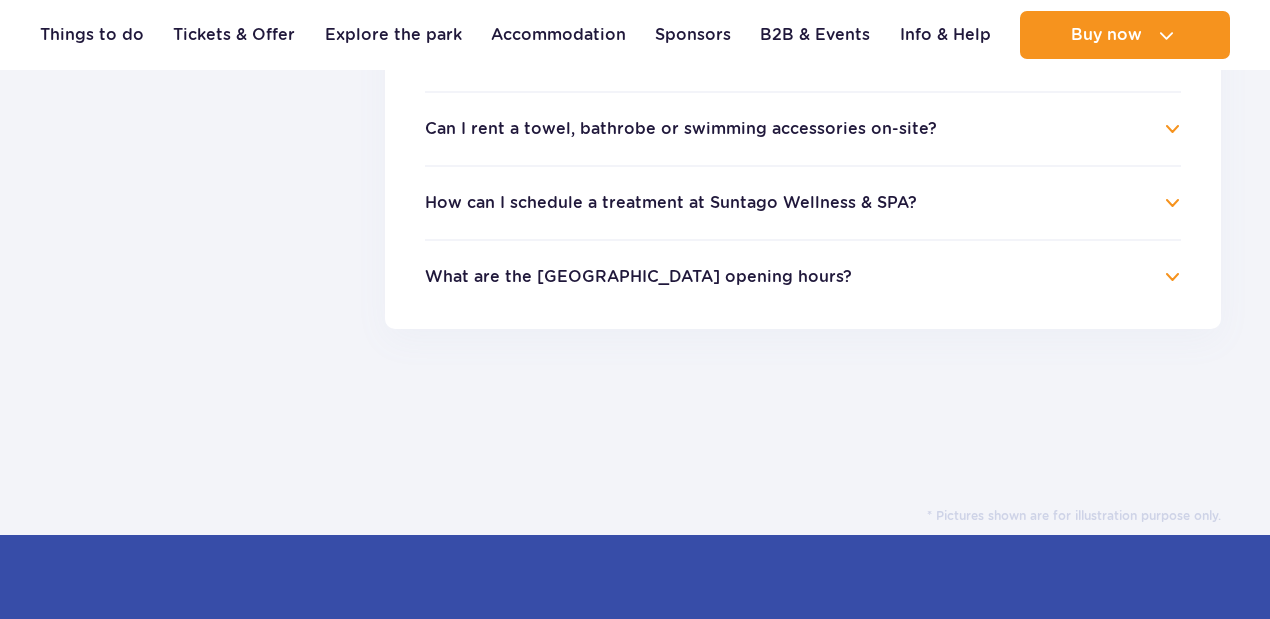 scroll, scrollTop: 670, scrollLeft: 0, axis: vertical 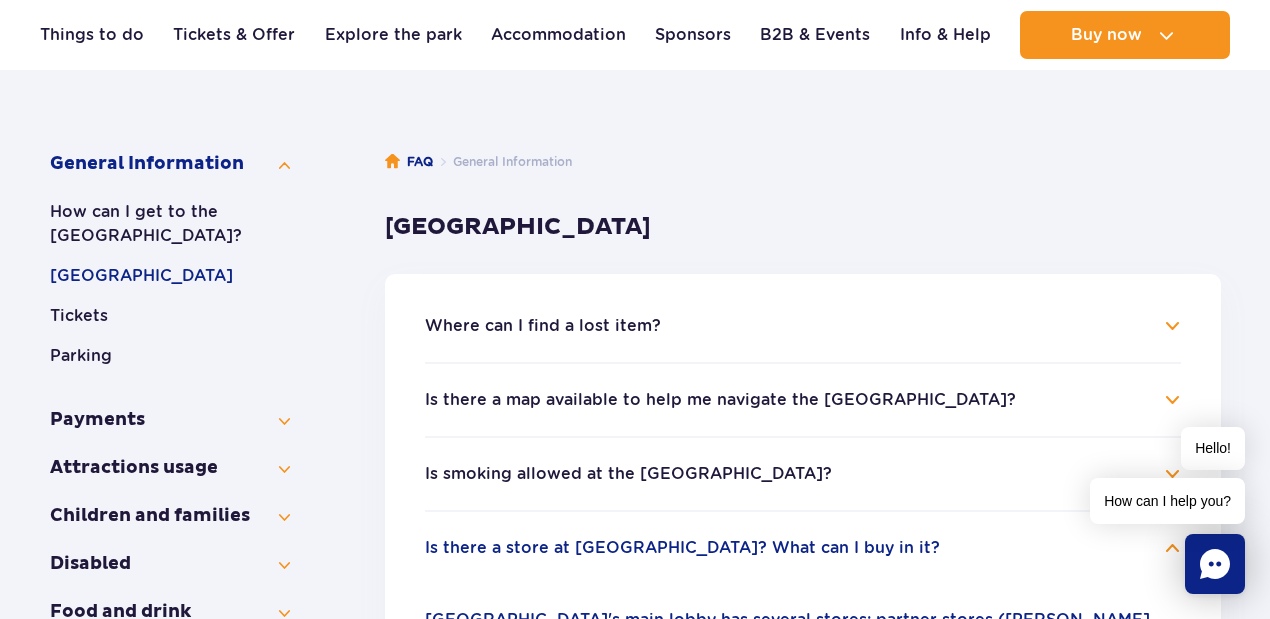 click on "Is there a map available to help me navigate the Water Park?" at bounding box center (720, 400) 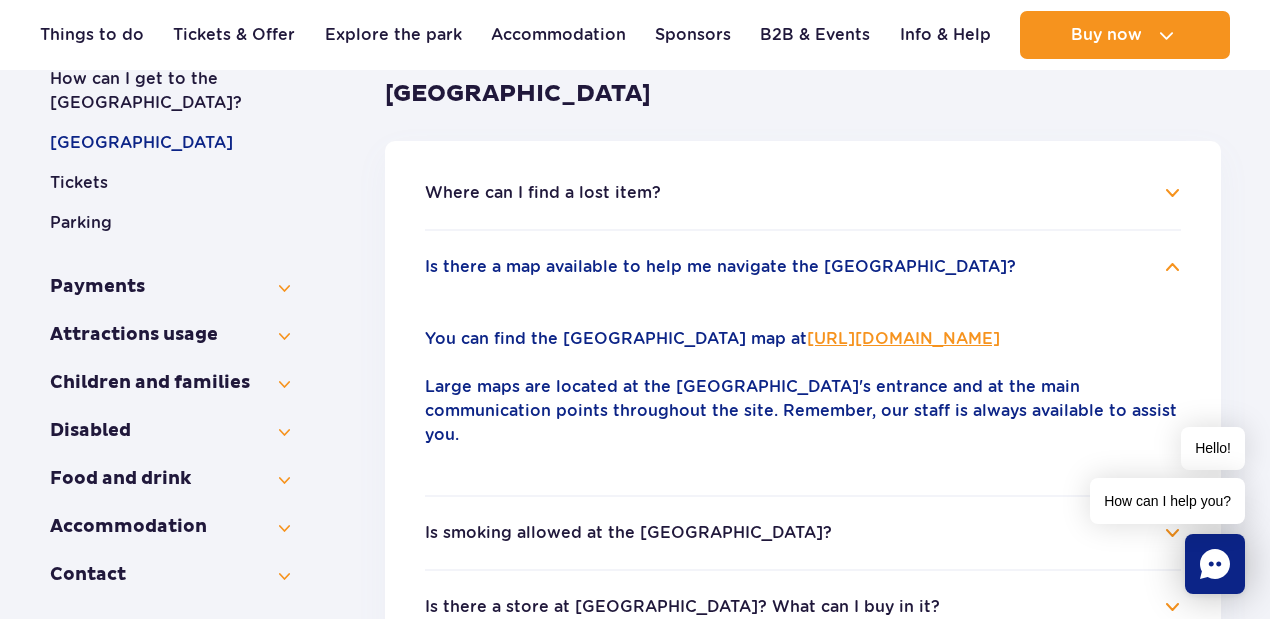 scroll, scrollTop: 470, scrollLeft: 0, axis: vertical 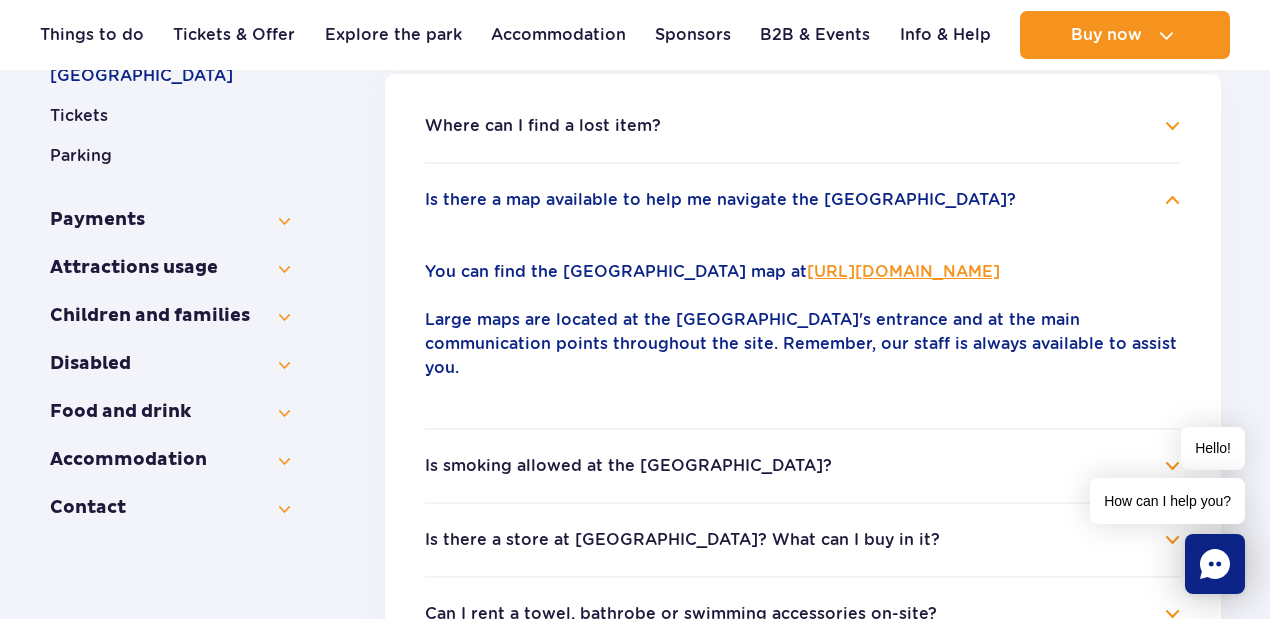 click on "Is smoking allowed at the Suntago Water Park?" at bounding box center (628, 466) 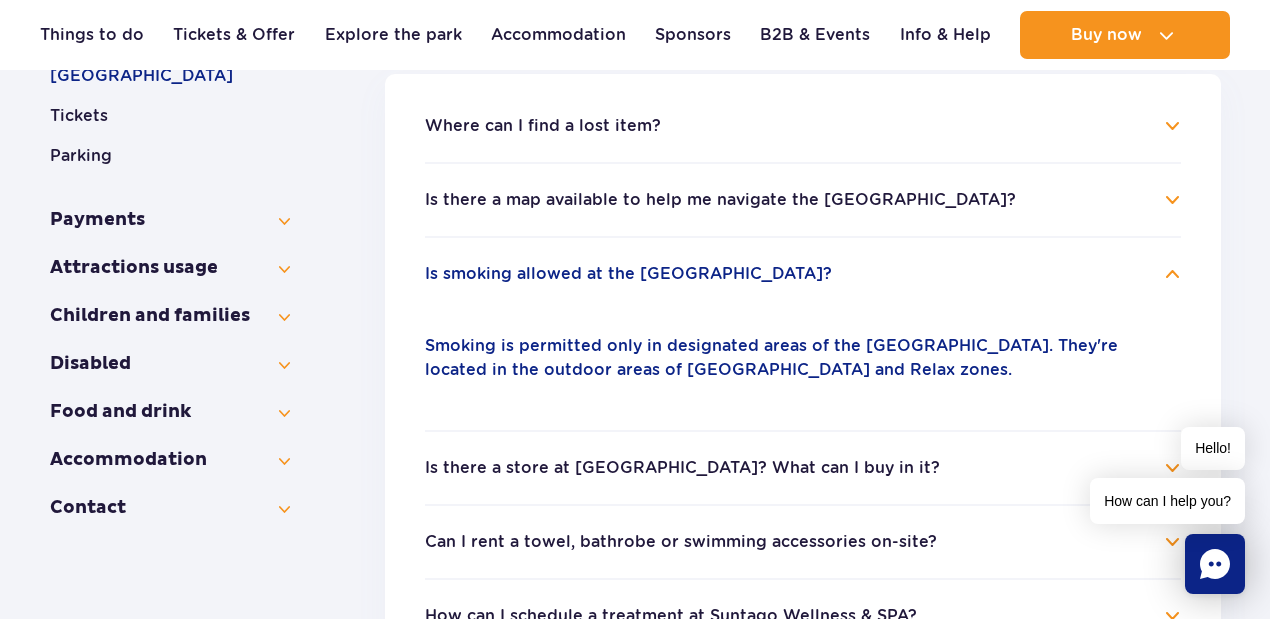 click on "Is smoking allowed at the Suntago Water Park?" at bounding box center [628, 274] 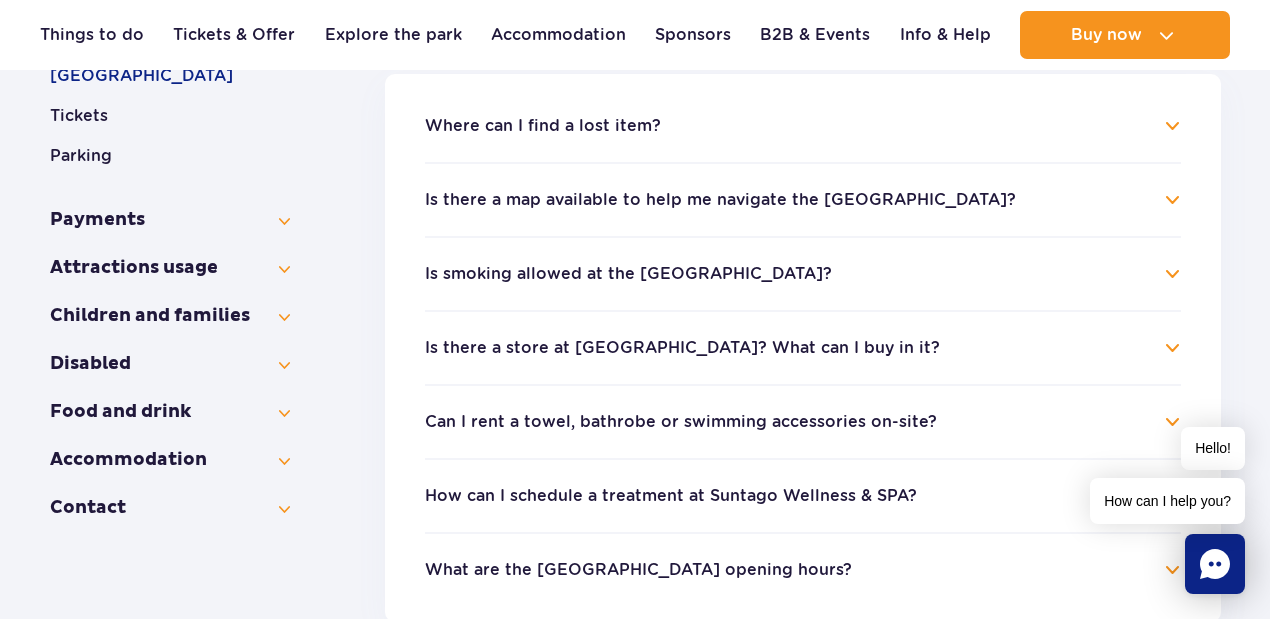 click on "Is smoking allowed at the Suntago Water Park?" at bounding box center (628, 274) 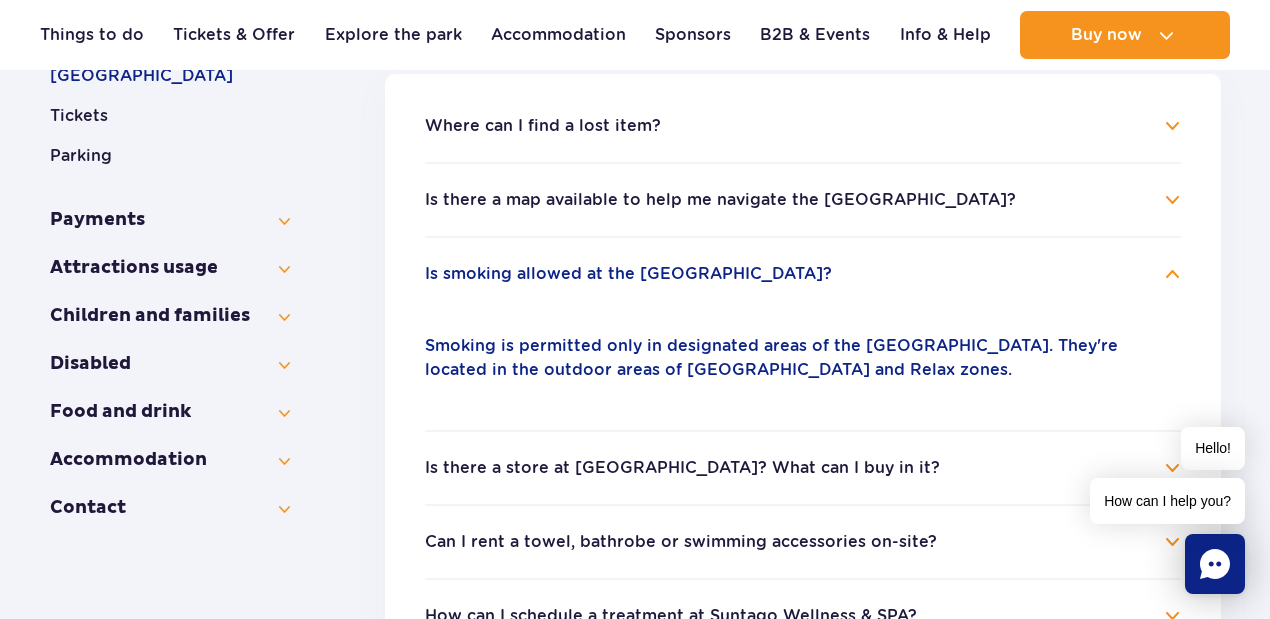 scroll, scrollTop: 536, scrollLeft: 0, axis: vertical 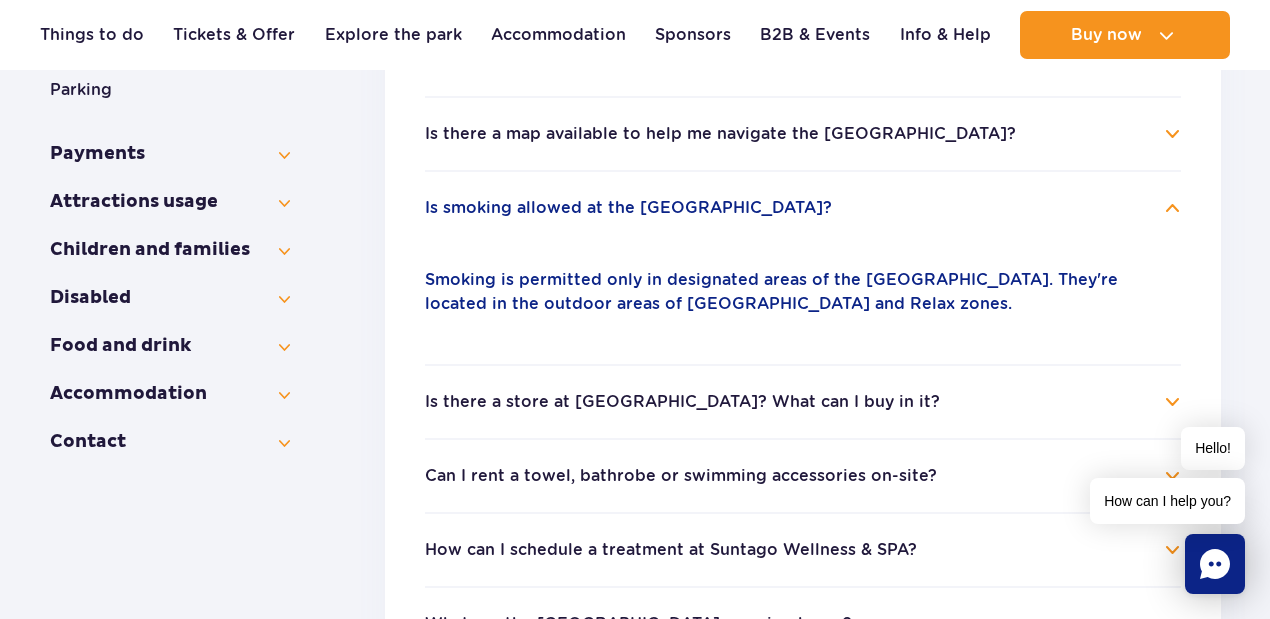 click on "Is there a store at Suntago Water Park? What can I buy in it?" at bounding box center (682, 402) 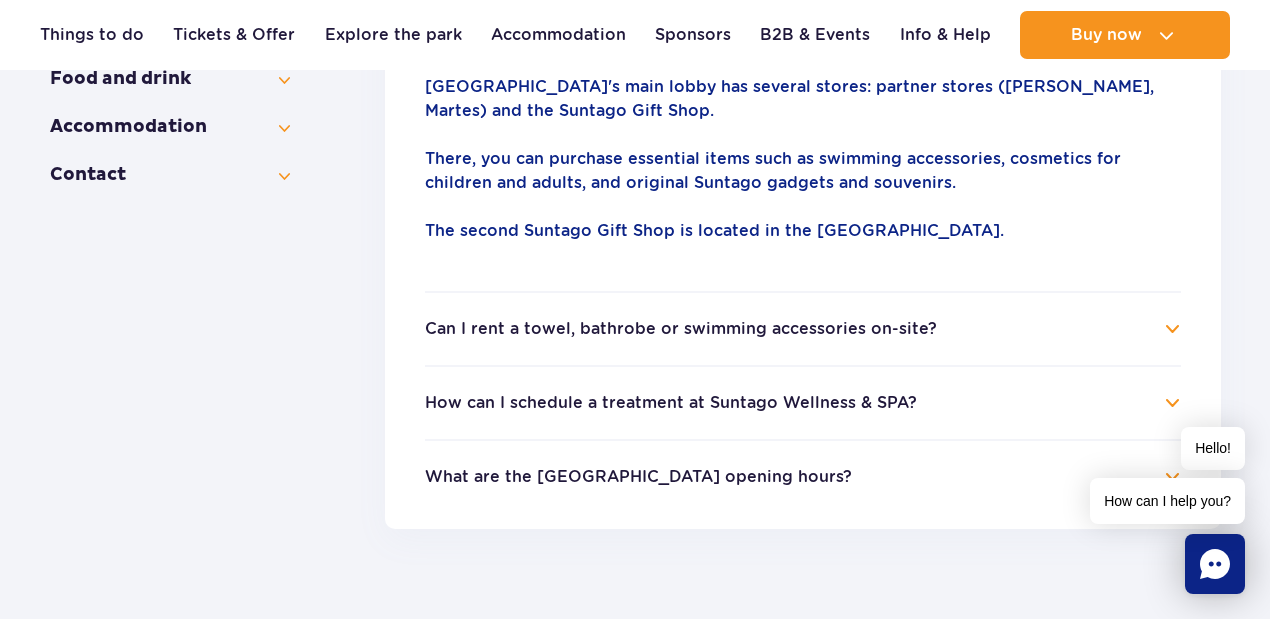 scroll, scrollTop: 870, scrollLeft: 0, axis: vertical 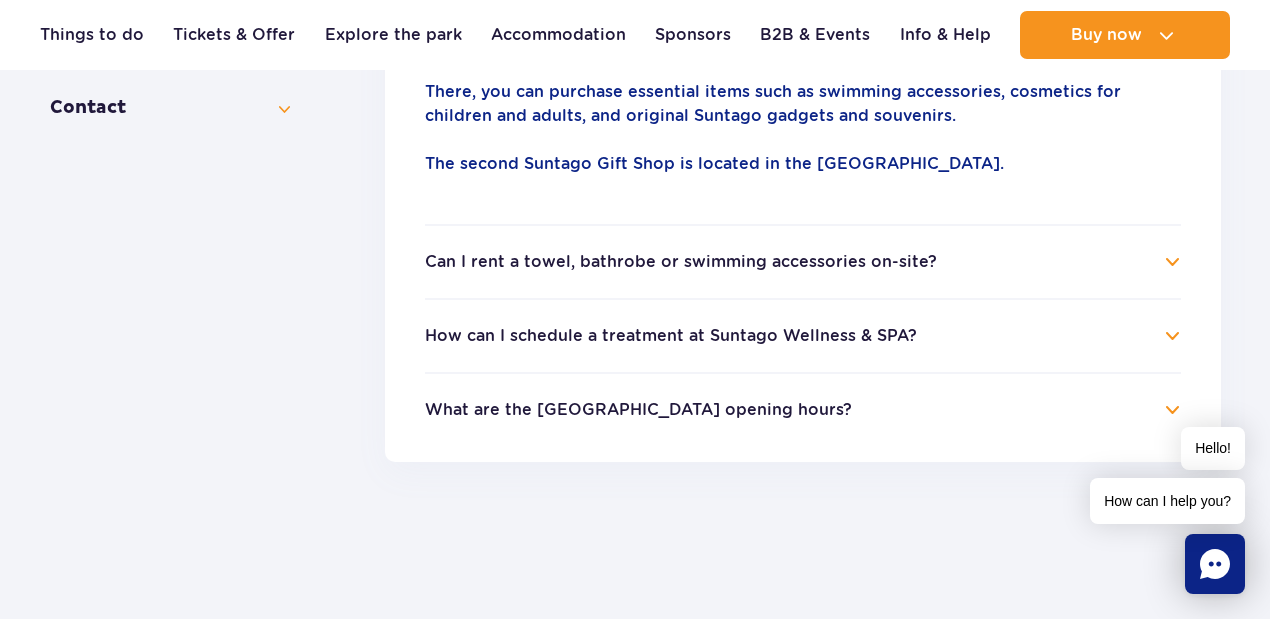 click on "Can I rent a towel, bathrobe or swimming accessories on-site?" at bounding box center (681, 262) 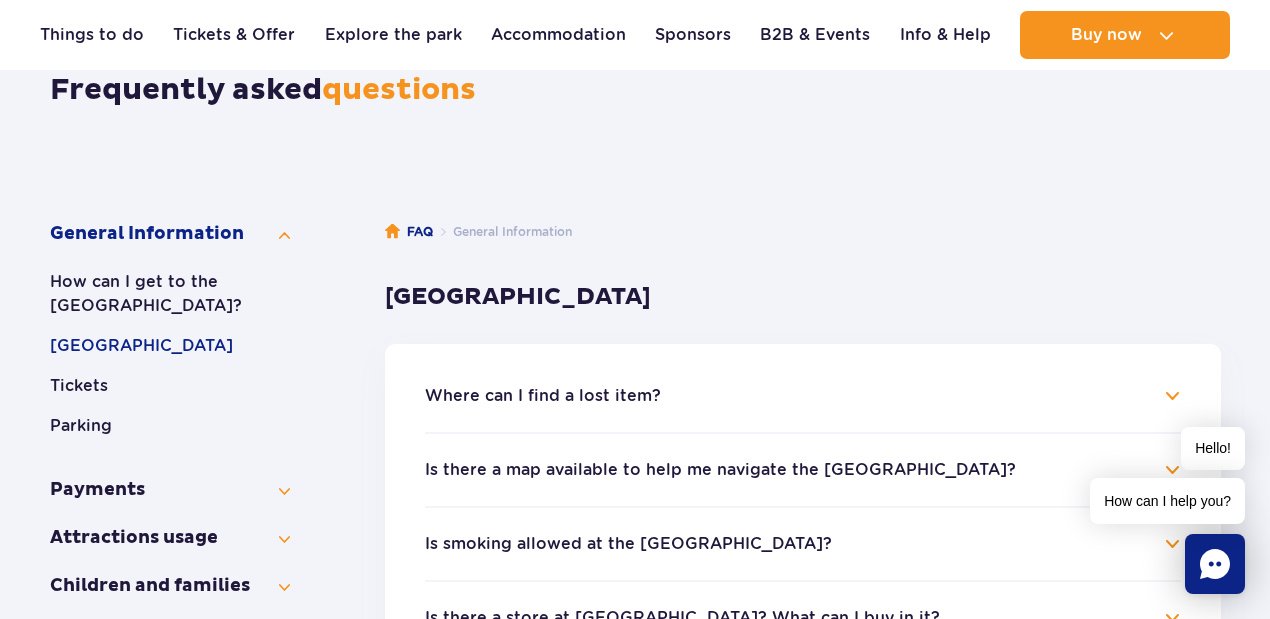 scroll, scrollTop: 333, scrollLeft: 0, axis: vertical 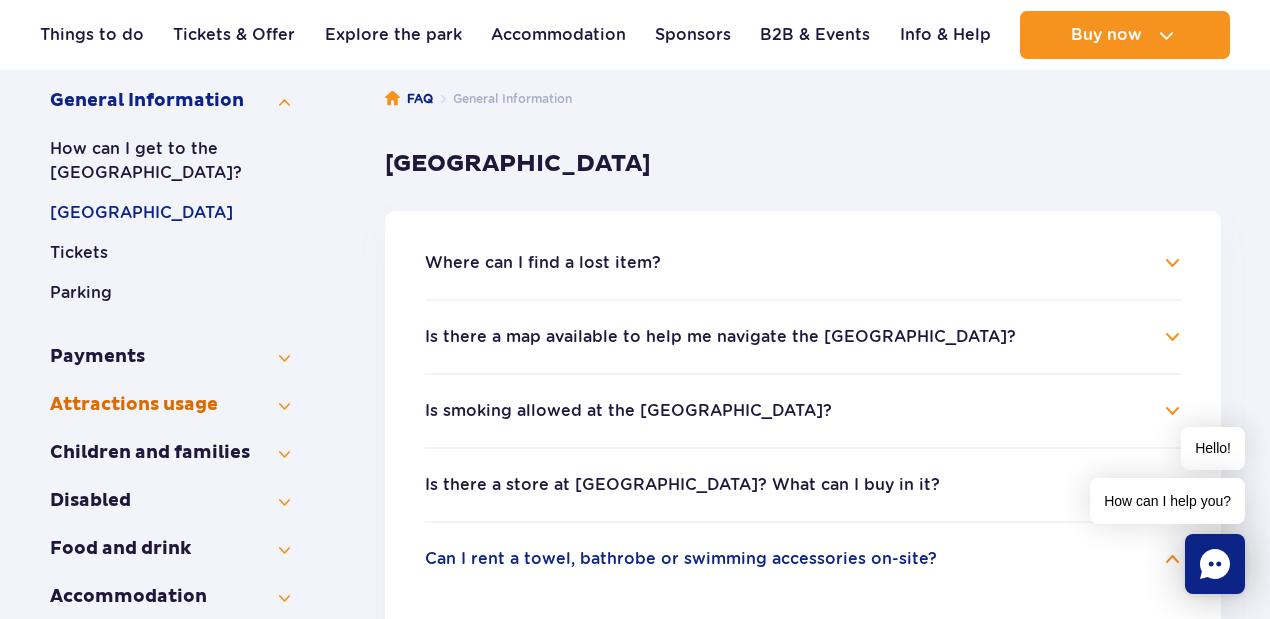click on "Attractions usage" at bounding box center [170, 405] 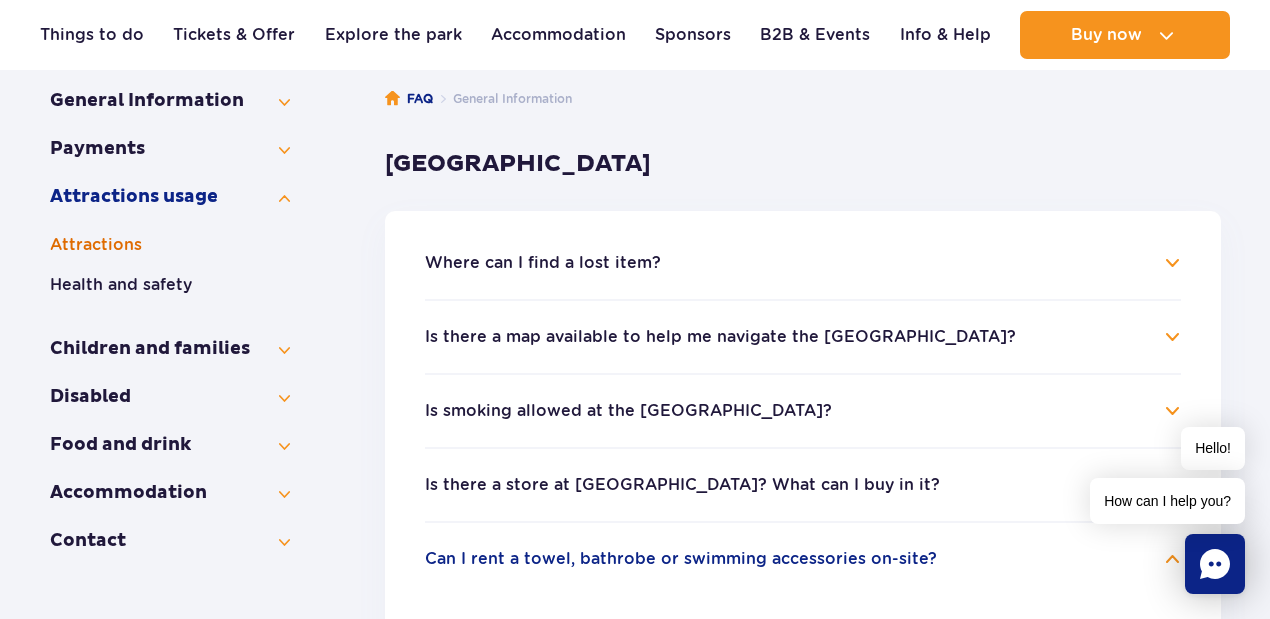 click on "Attractions" at bounding box center (170, 245) 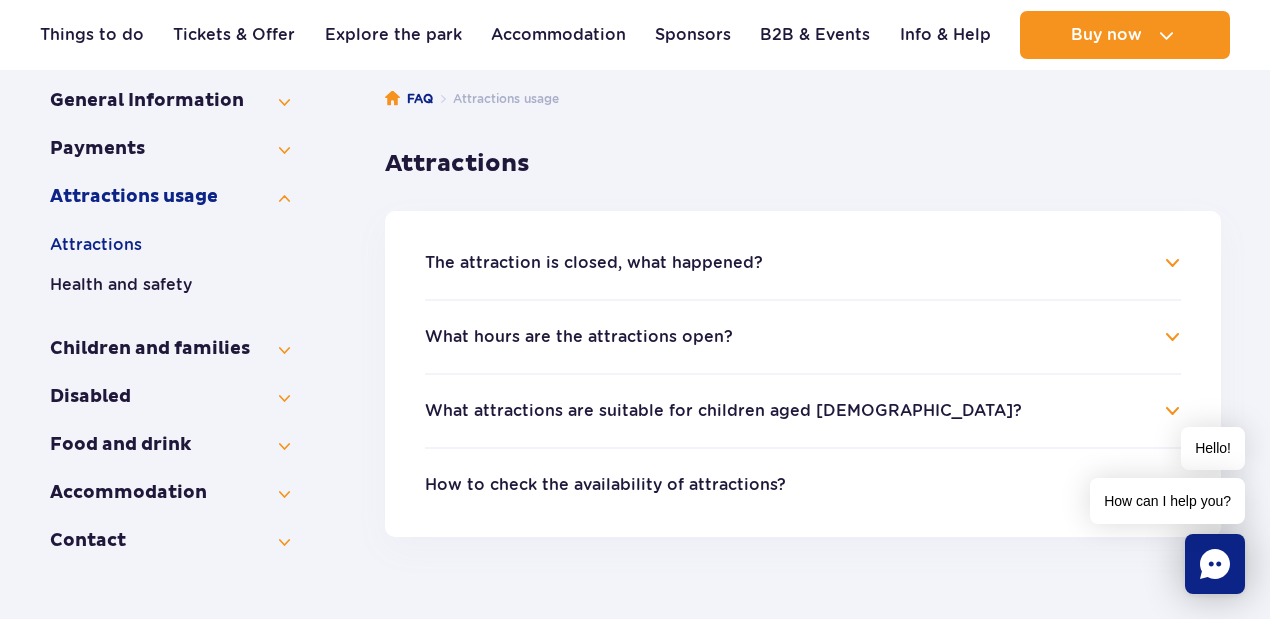 click on "The attraction is closed, what happened?" at bounding box center (594, 263) 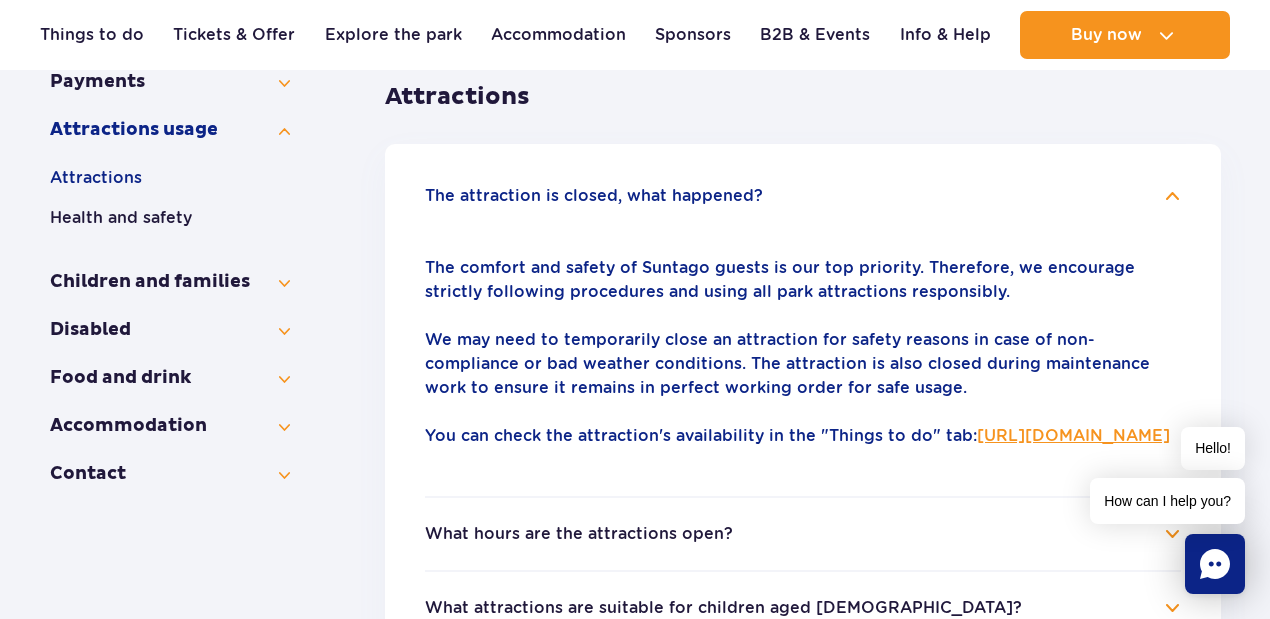 scroll, scrollTop: 466, scrollLeft: 0, axis: vertical 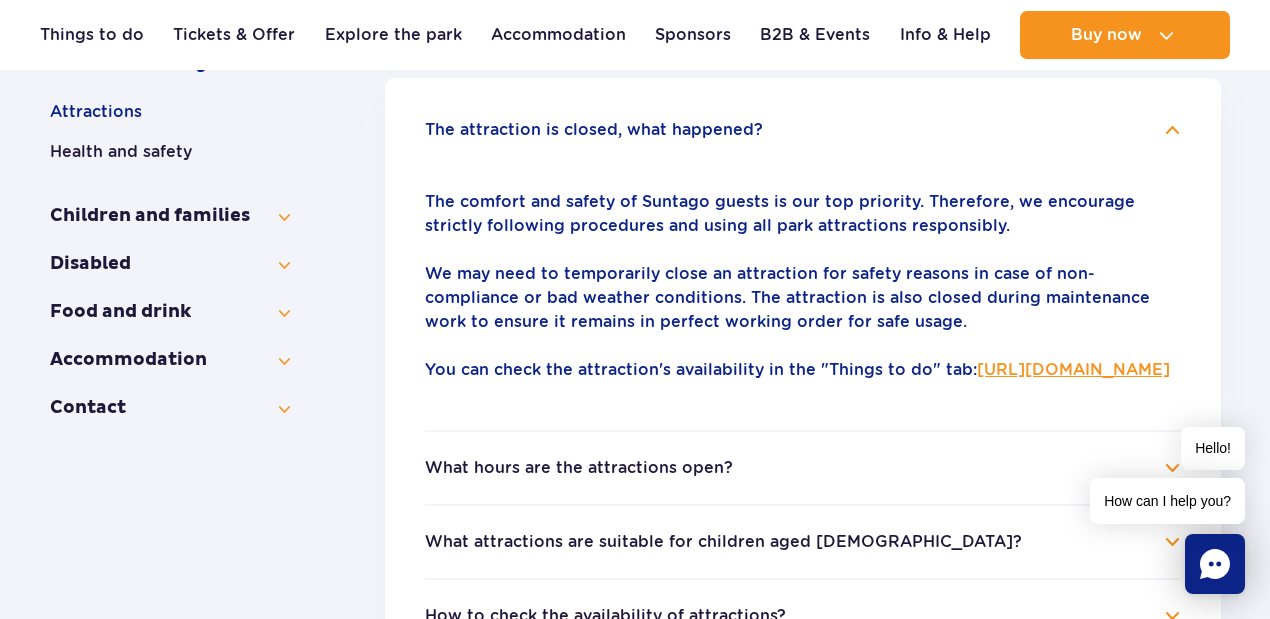 click on "https://parkofpoland.com/en/attractions/" at bounding box center (1073, 369) 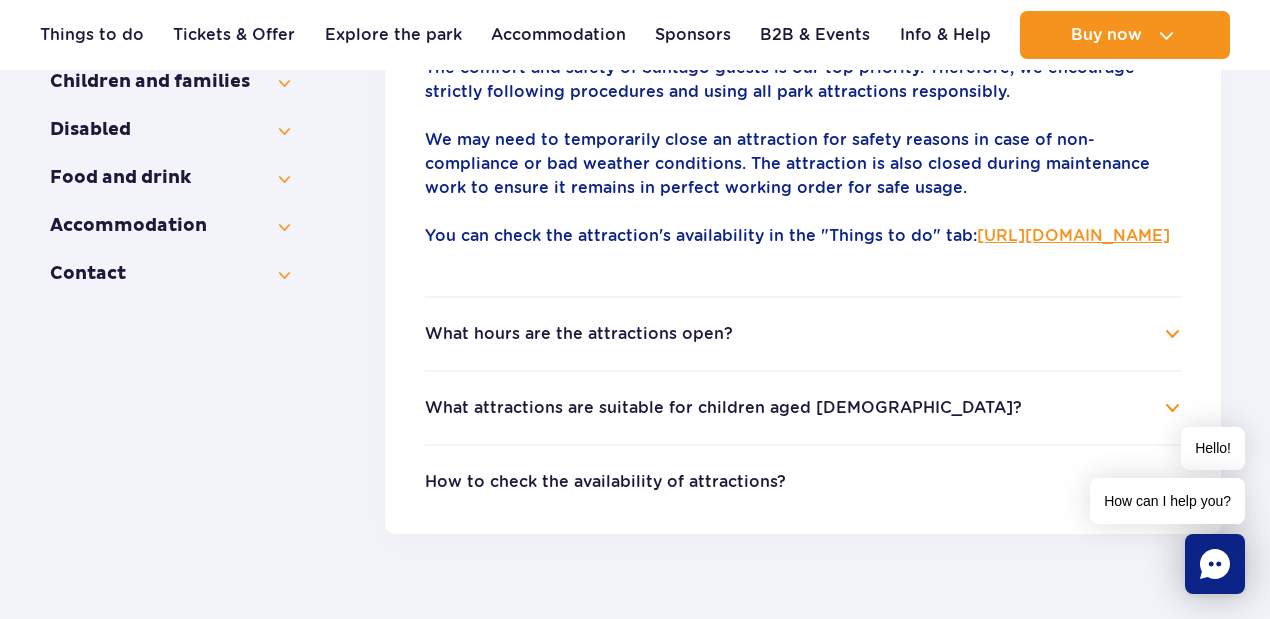 scroll, scrollTop: 666, scrollLeft: 0, axis: vertical 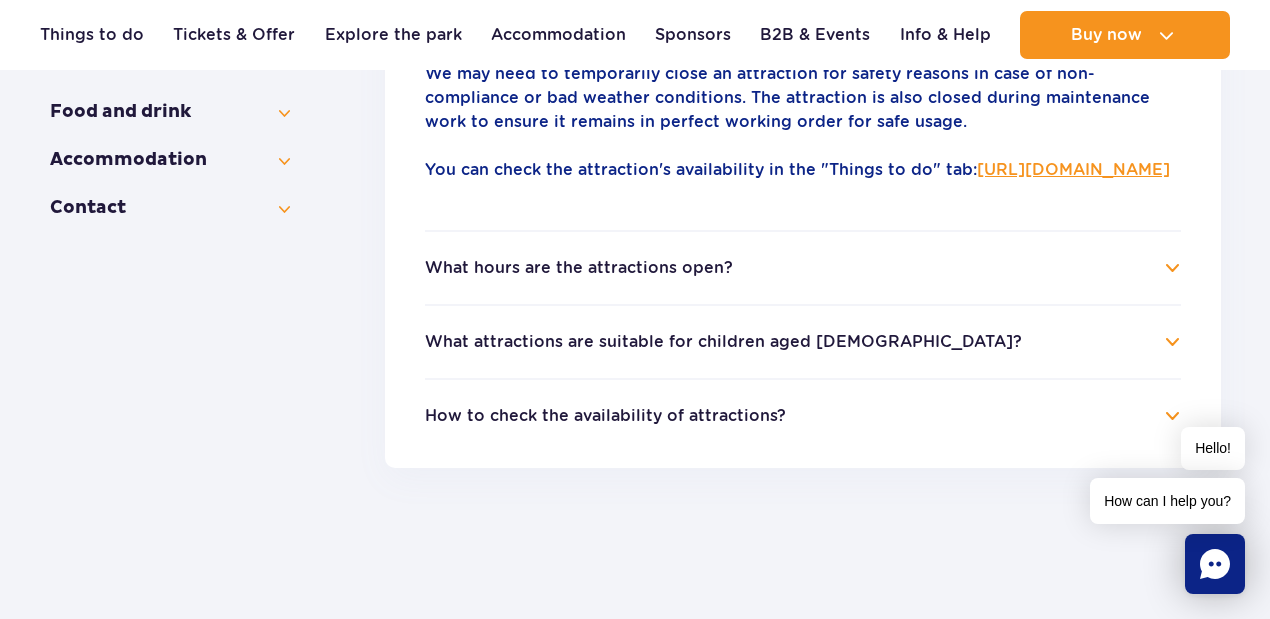 click on "How to check the availability of attractions?" at bounding box center [605, 416] 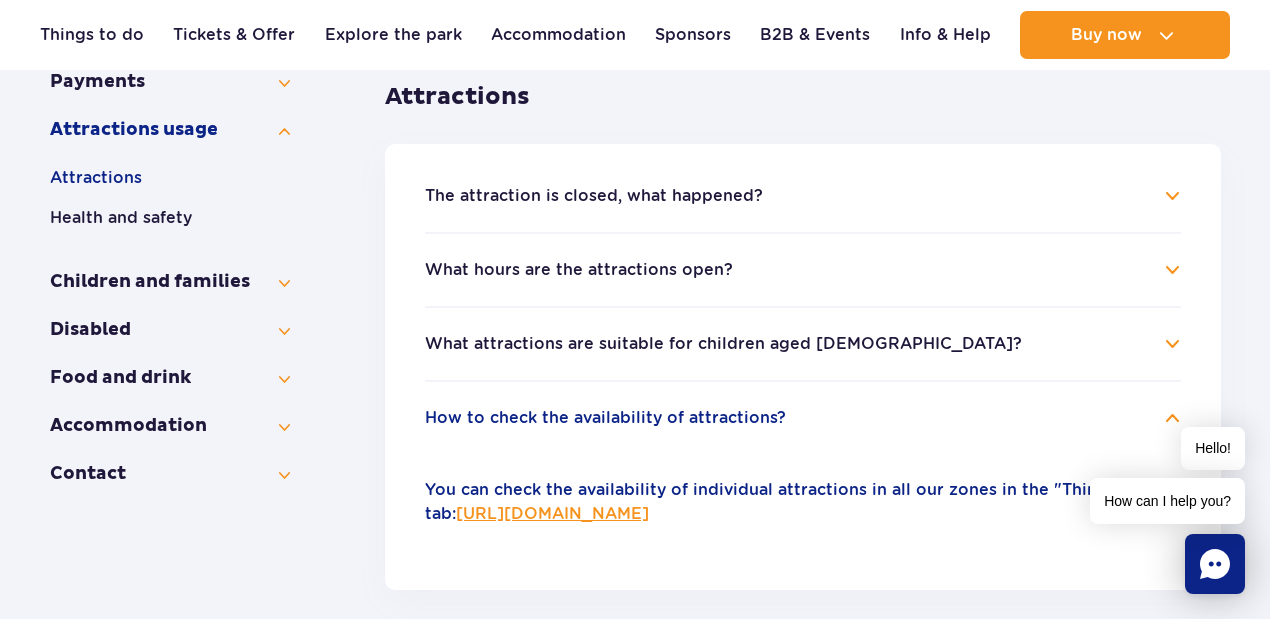 scroll, scrollTop: 466, scrollLeft: 0, axis: vertical 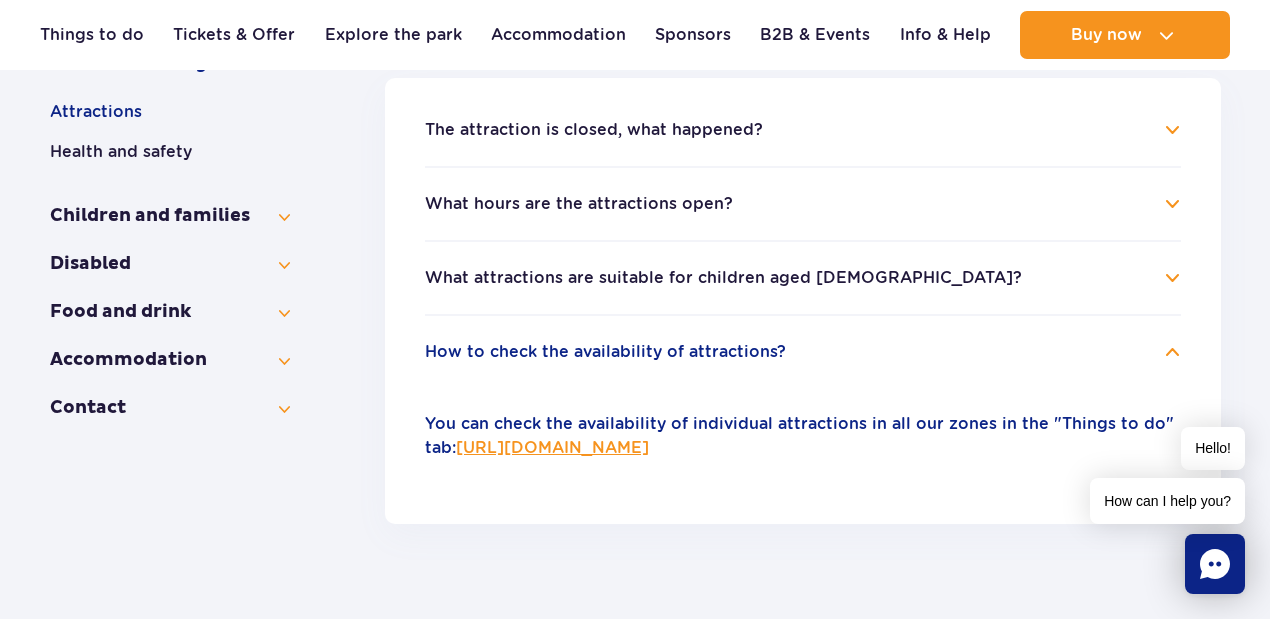 click on "General information" at bounding box center (170, 336) 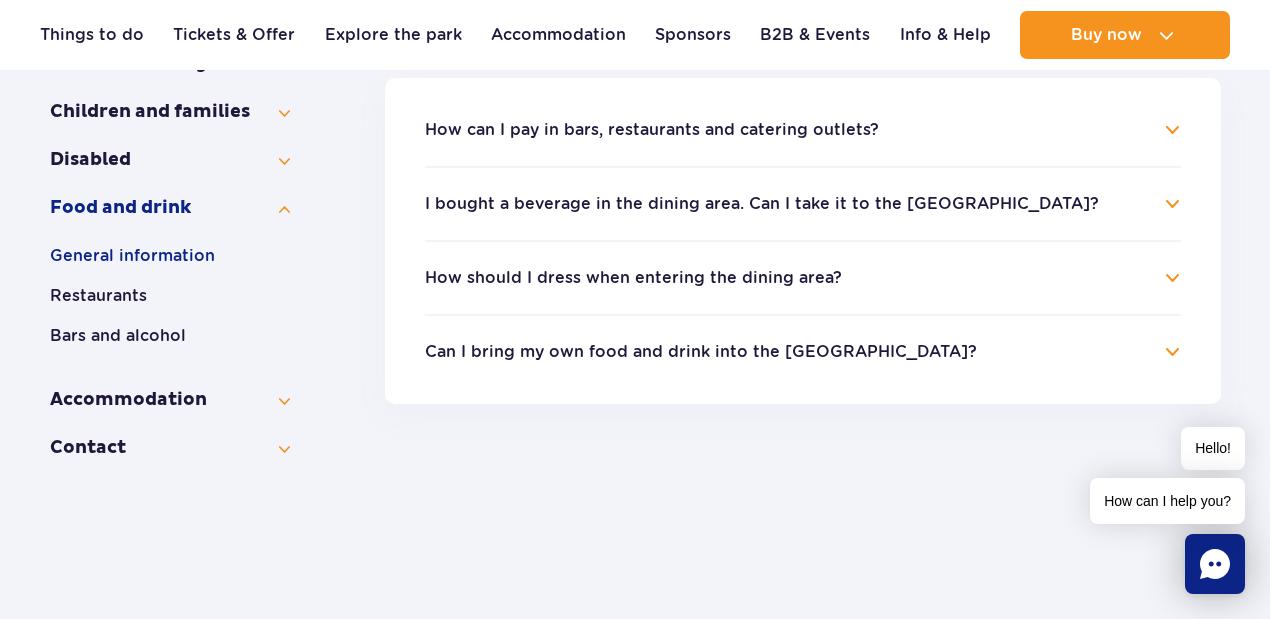 click on "I bought a beverage in the dining area. Can I take it to the Water Park?" at bounding box center (762, 204) 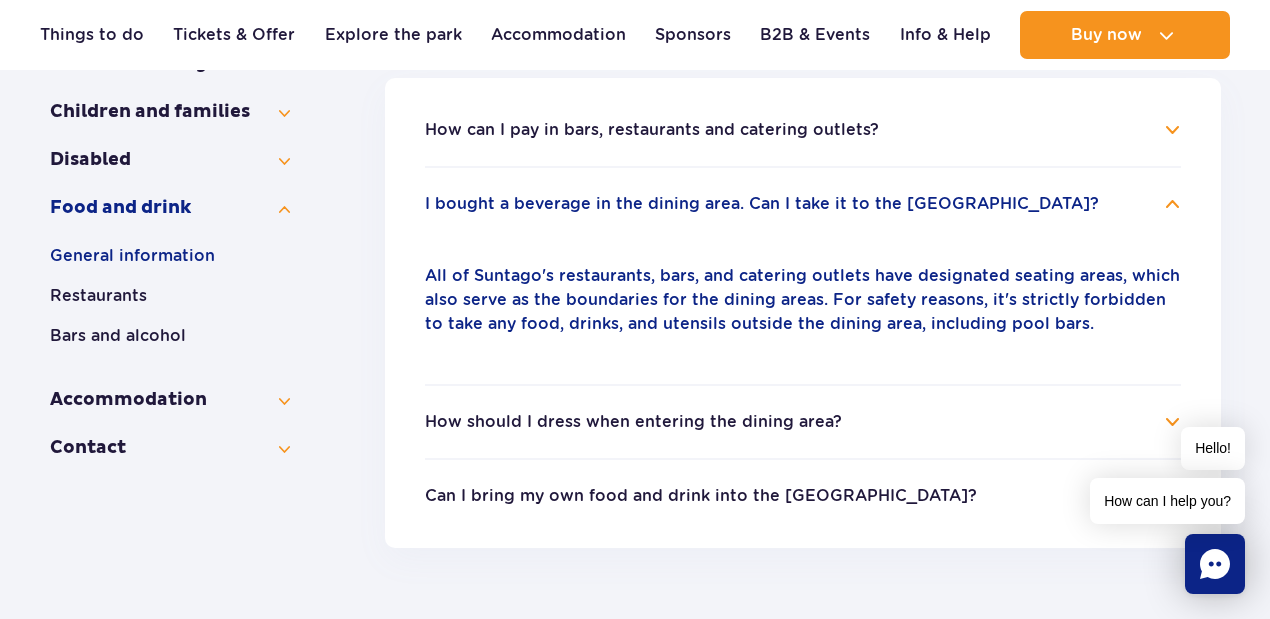click on "How should I dress when entering the dining area?" at bounding box center (803, 422) 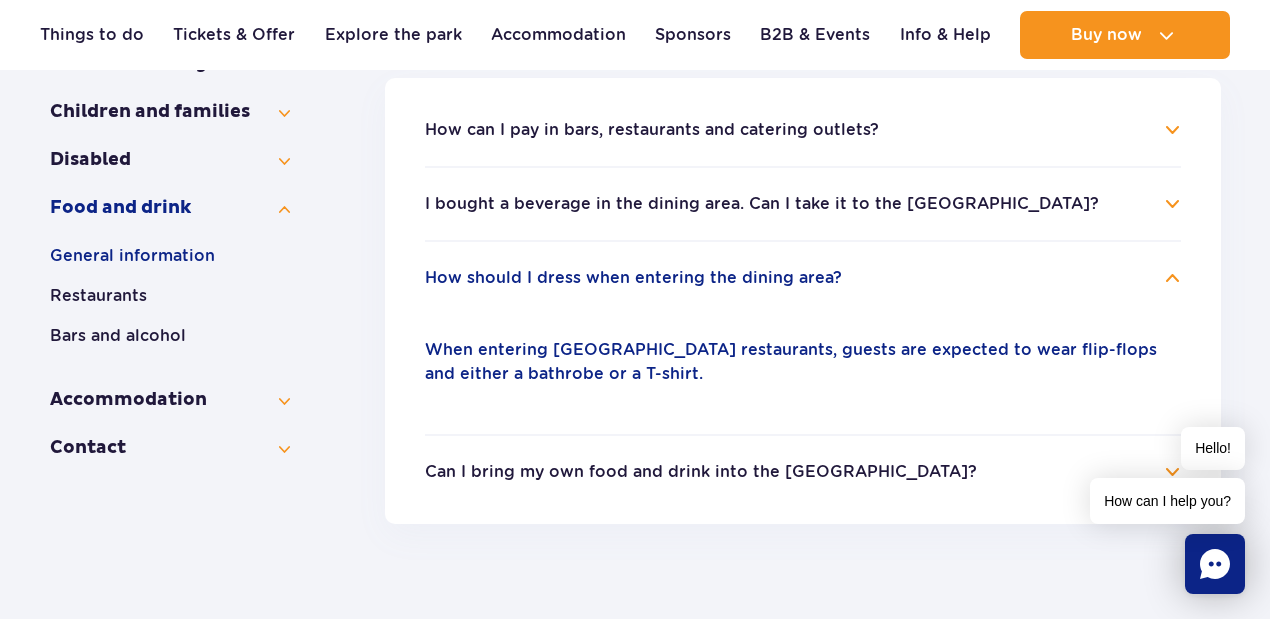 click on "Can I bring my own food and drink into the Water Park?" at bounding box center (701, 472) 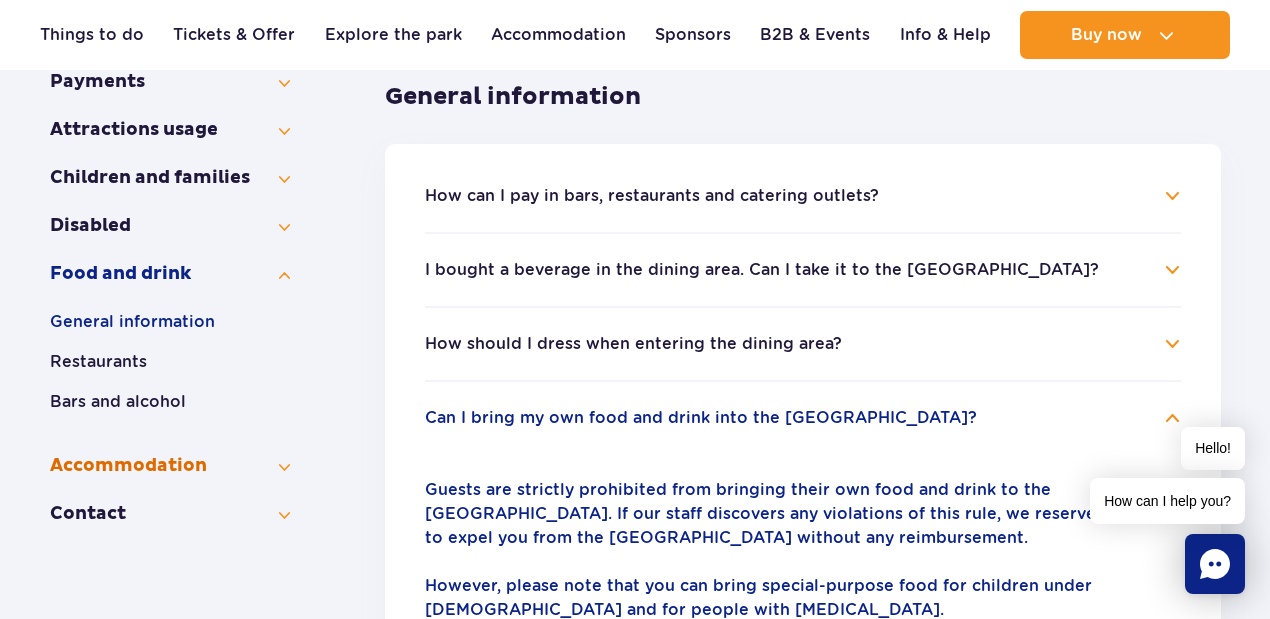 scroll, scrollTop: 266, scrollLeft: 0, axis: vertical 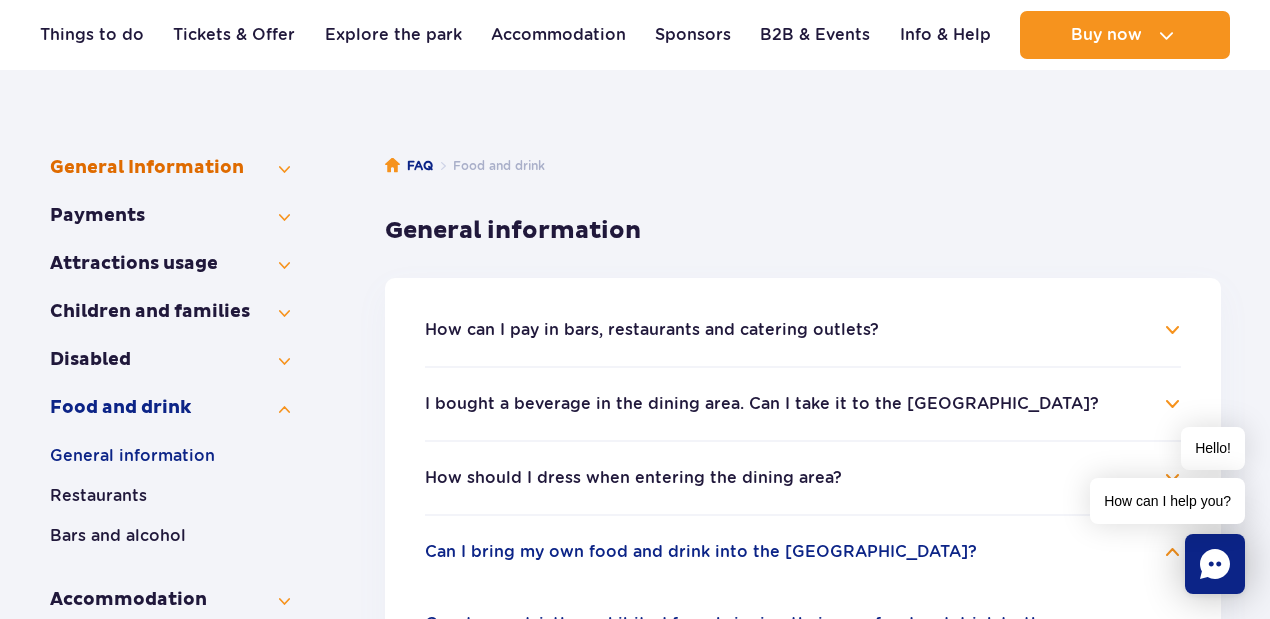click on "General Information" at bounding box center (170, 168) 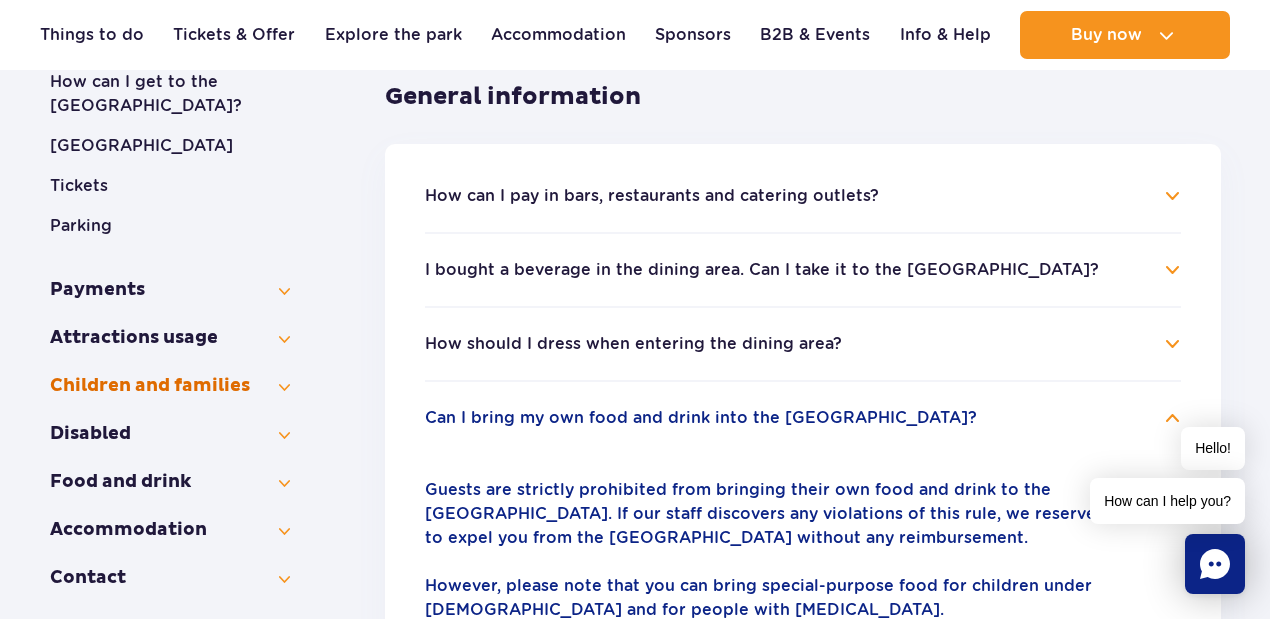 scroll, scrollTop: 466, scrollLeft: 0, axis: vertical 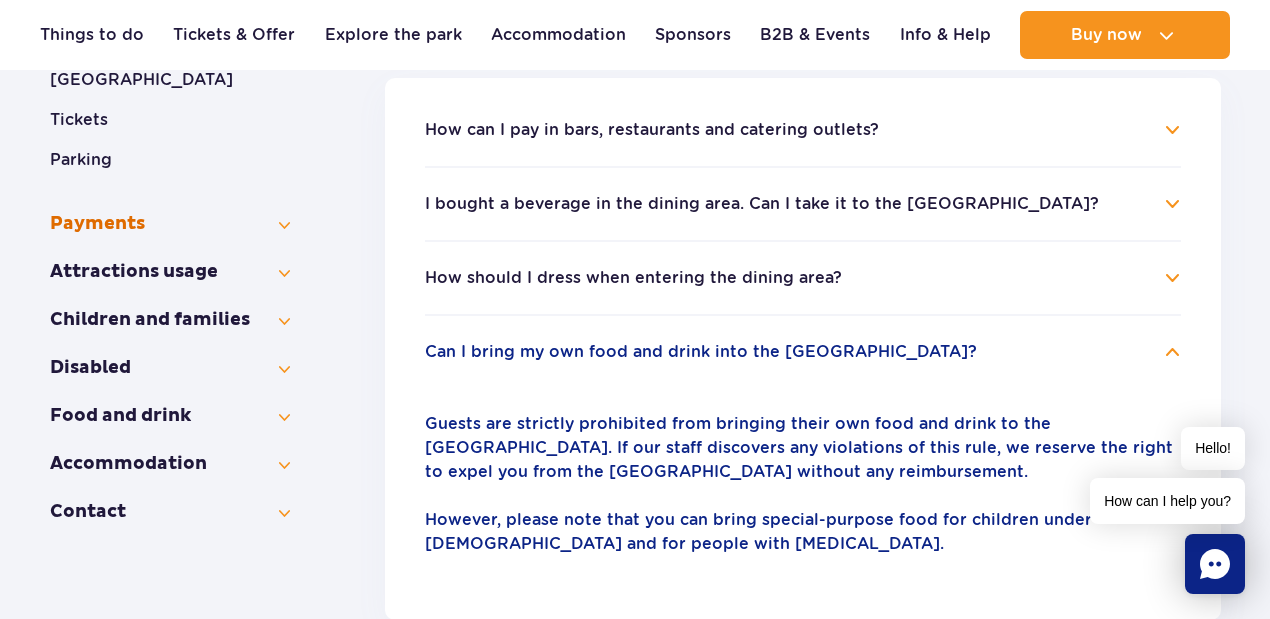 click on "Payments" at bounding box center [170, 224] 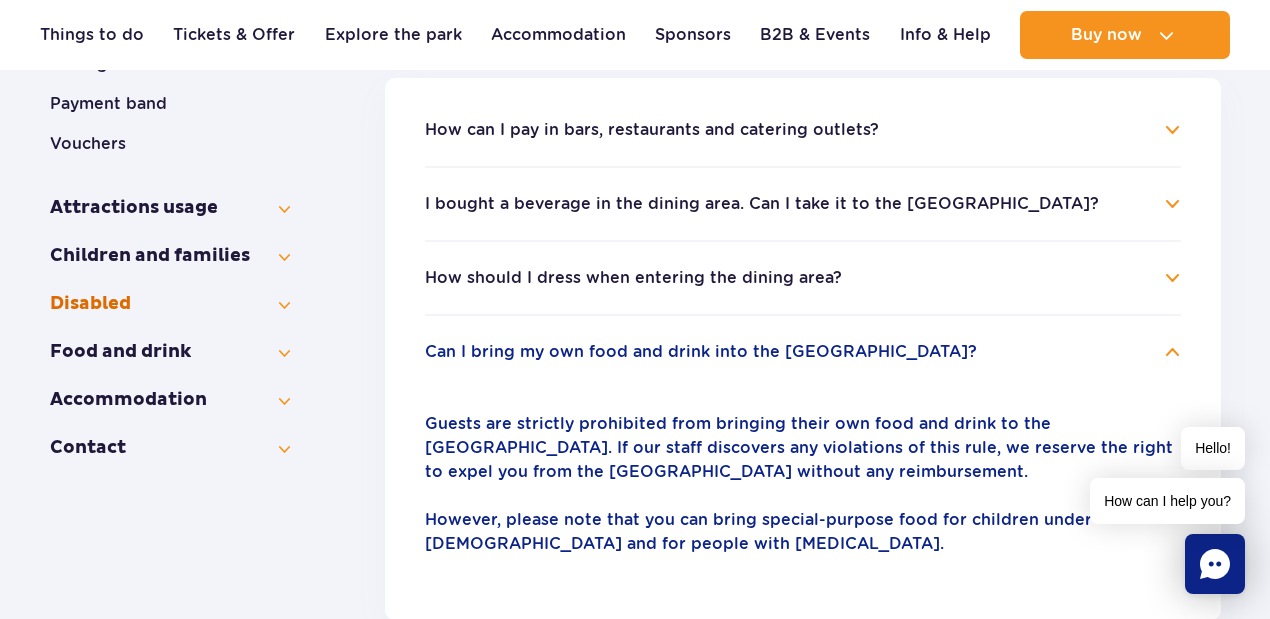 scroll, scrollTop: 533, scrollLeft: 0, axis: vertical 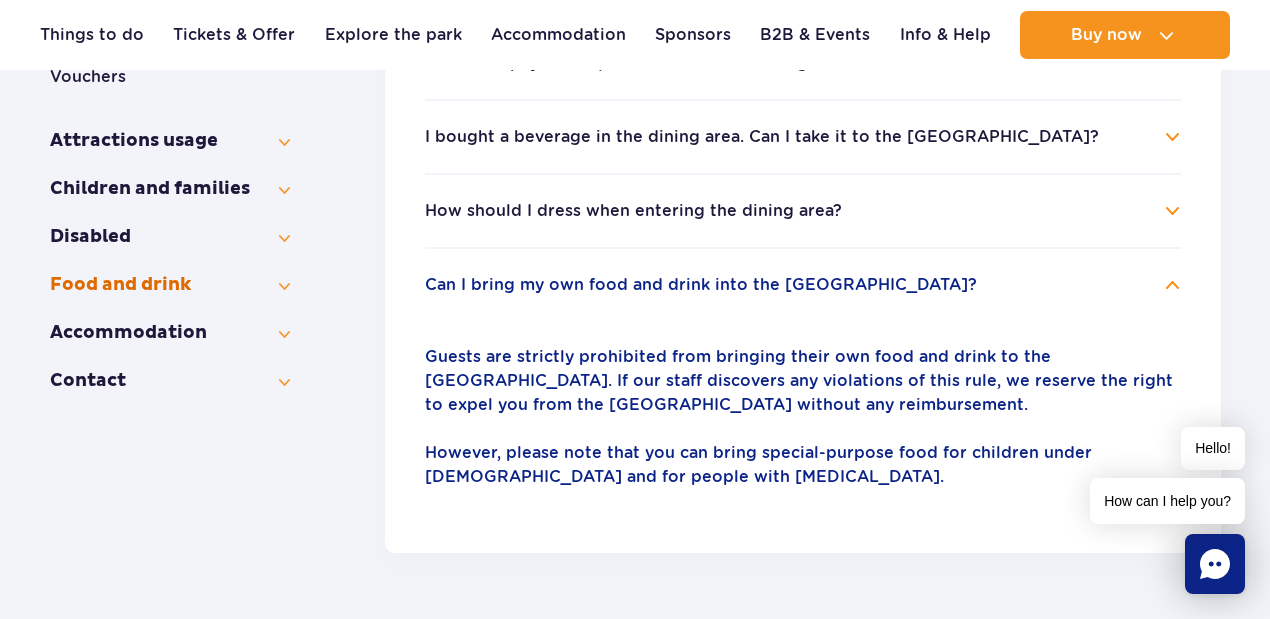 click on "Food and drink" at bounding box center [170, 285] 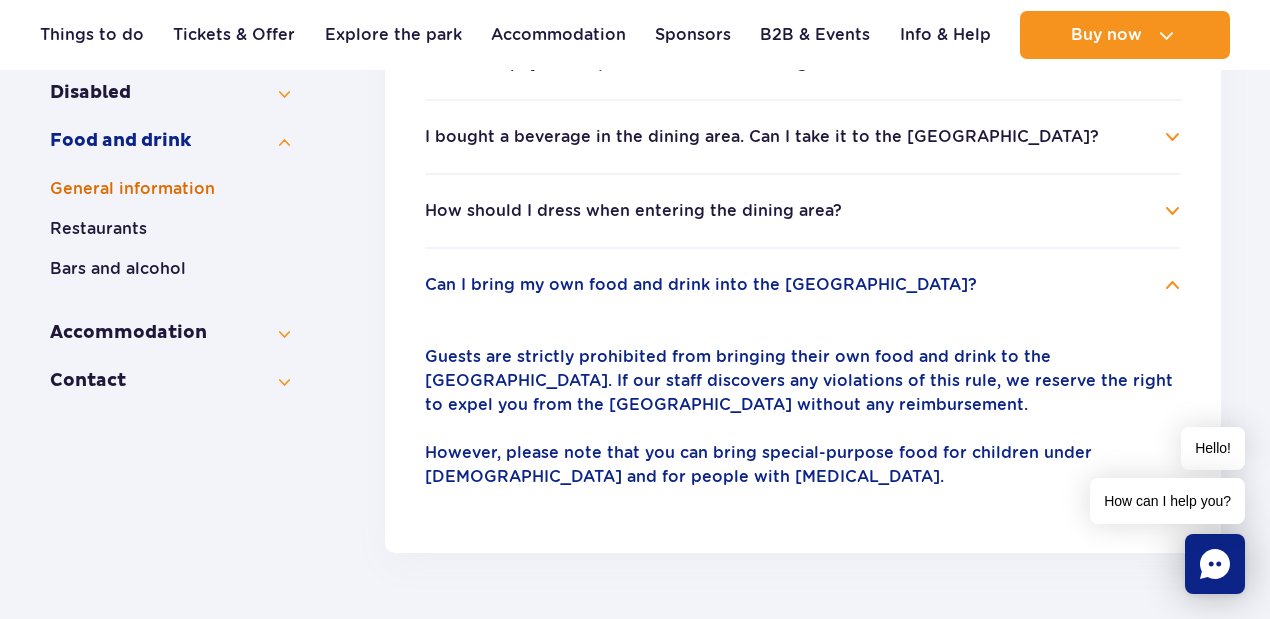 click on "General information" at bounding box center (170, 189) 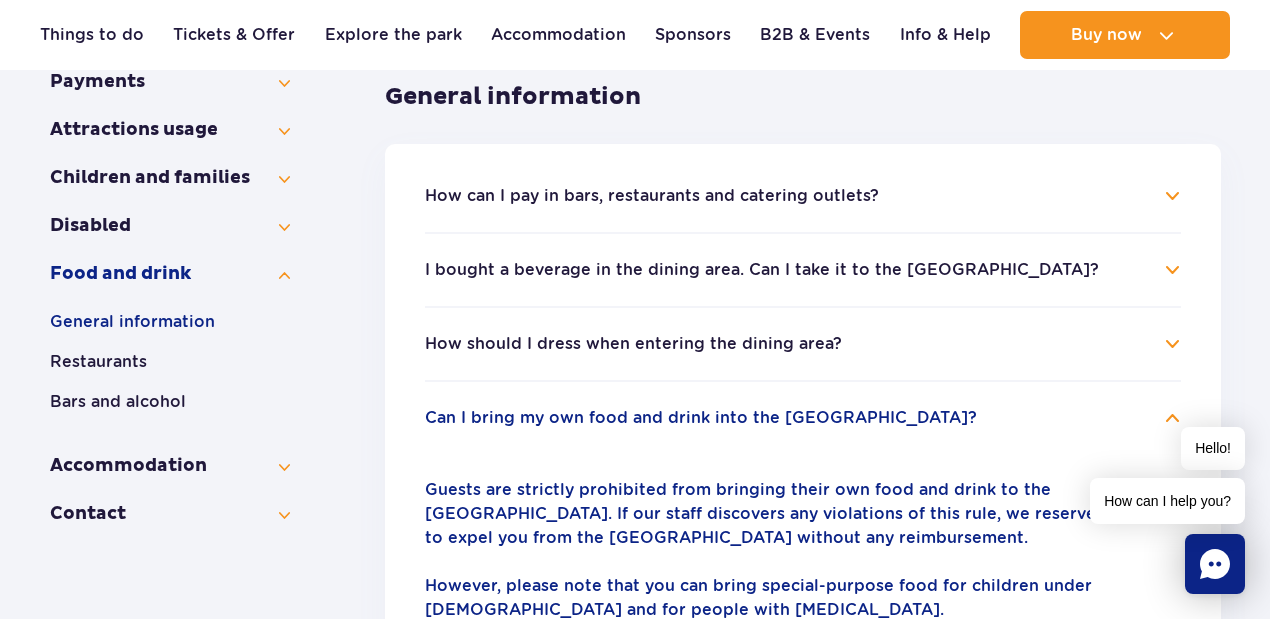 scroll, scrollTop: 333, scrollLeft: 0, axis: vertical 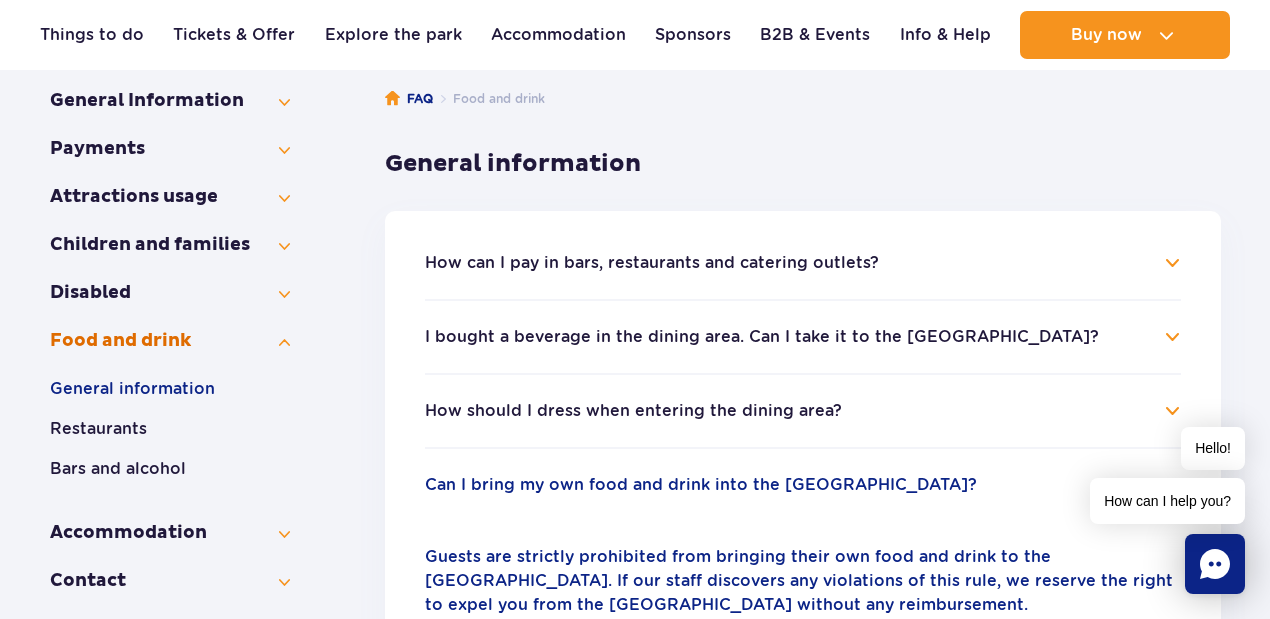 click on "Food and drink" at bounding box center (170, 341) 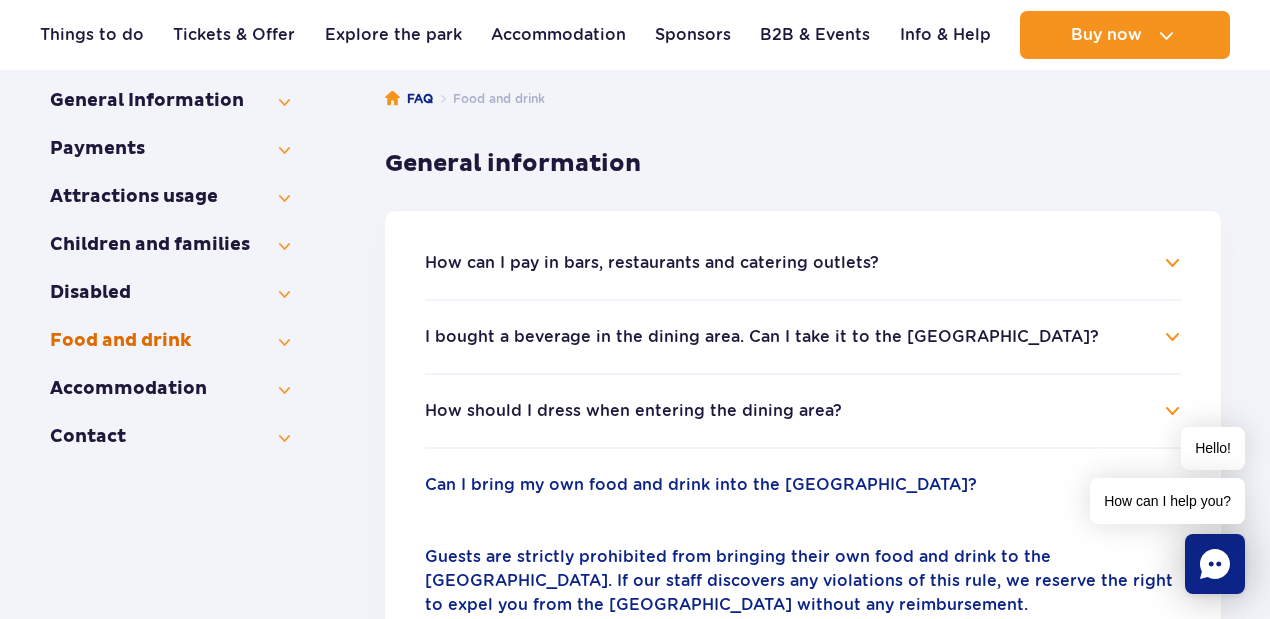click on "Food and drink" at bounding box center (170, 341) 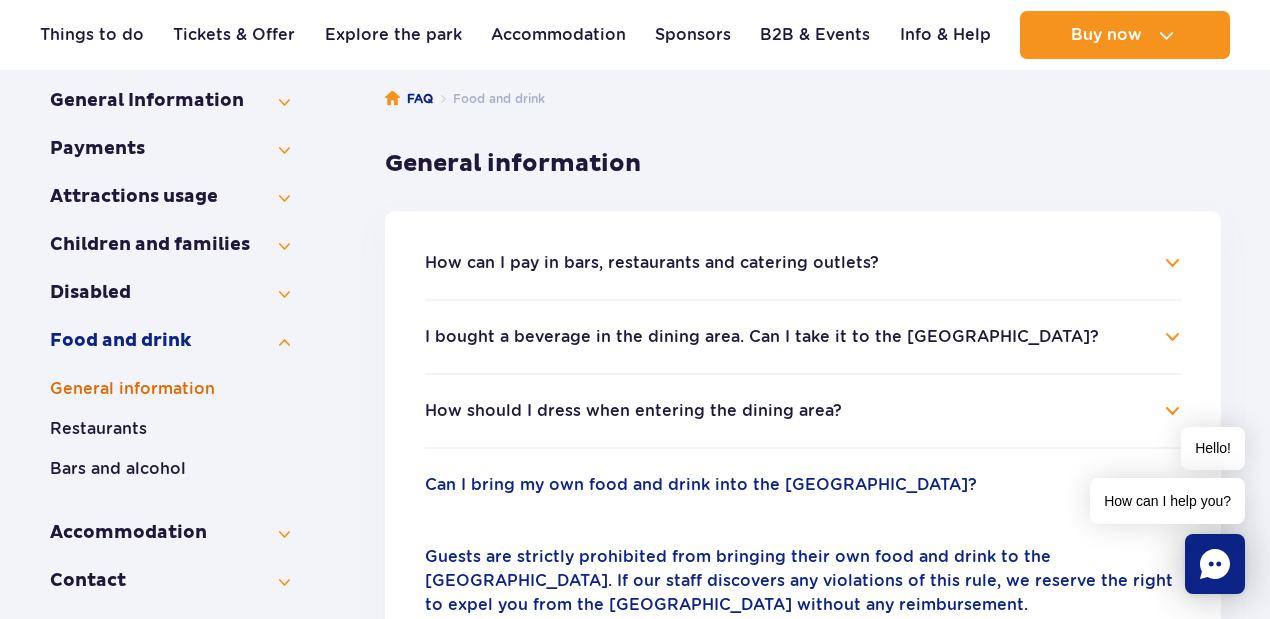 click on "General information" at bounding box center (170, 389) 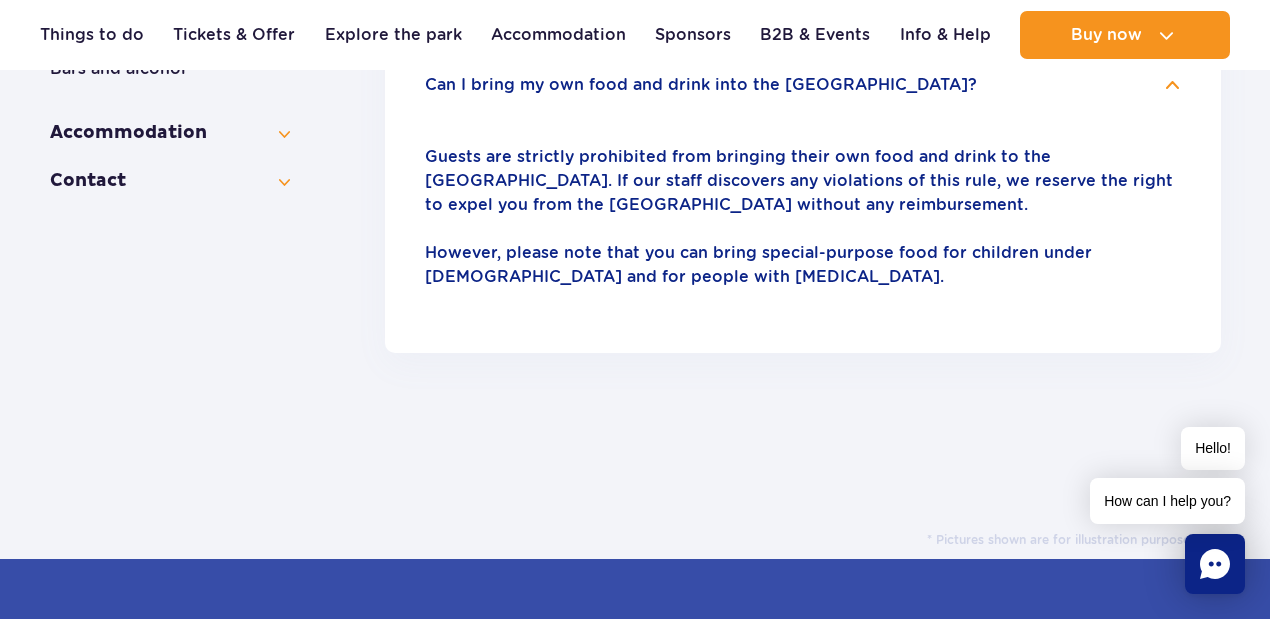 scroll, scrollTop: 666, scrollLeft: 0, axis: vertical 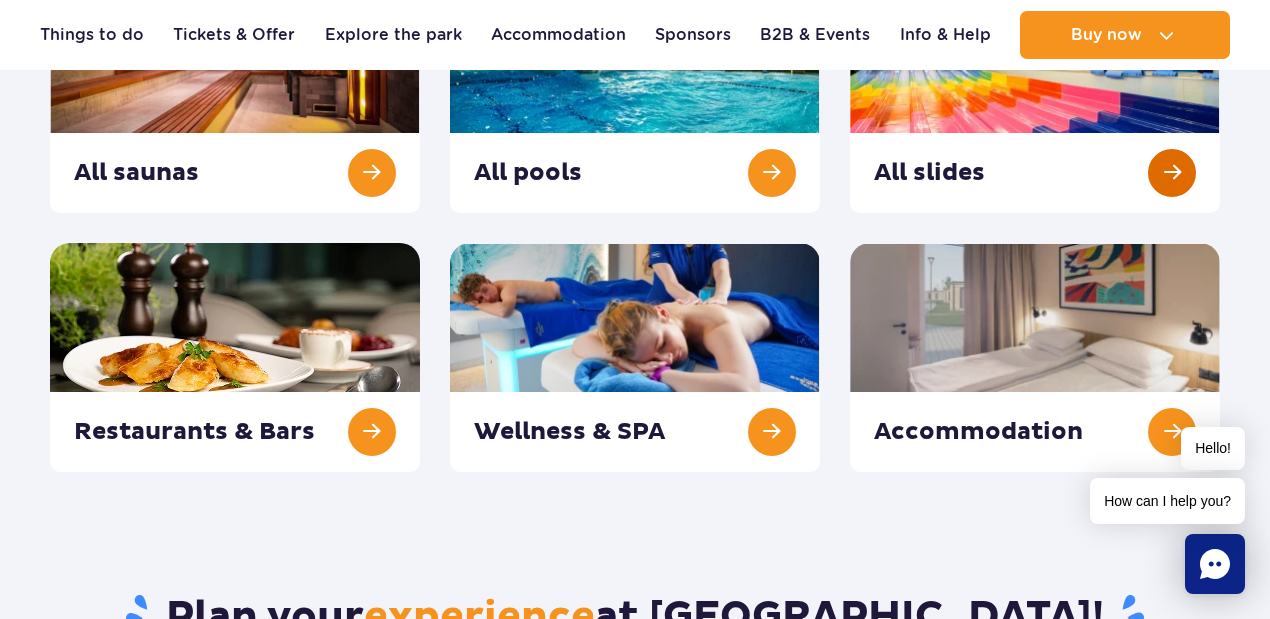 click at bounding box center (1035, 98) 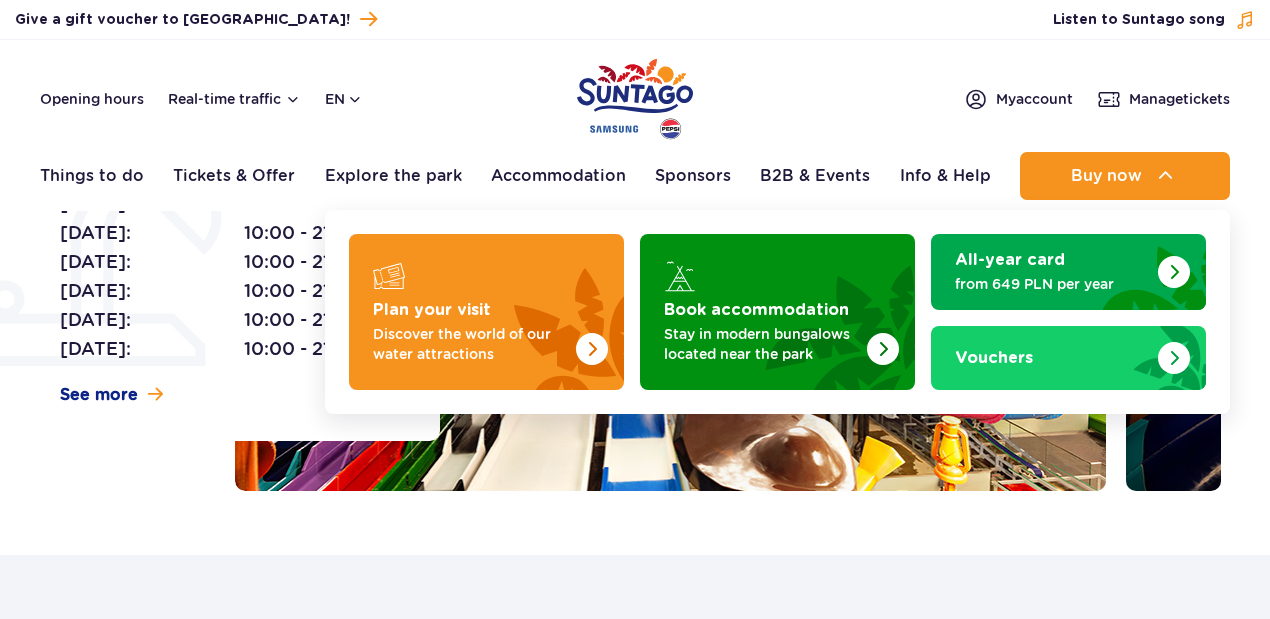 scroll, scrollTop: 0, scrollLeft: 0, axis: both 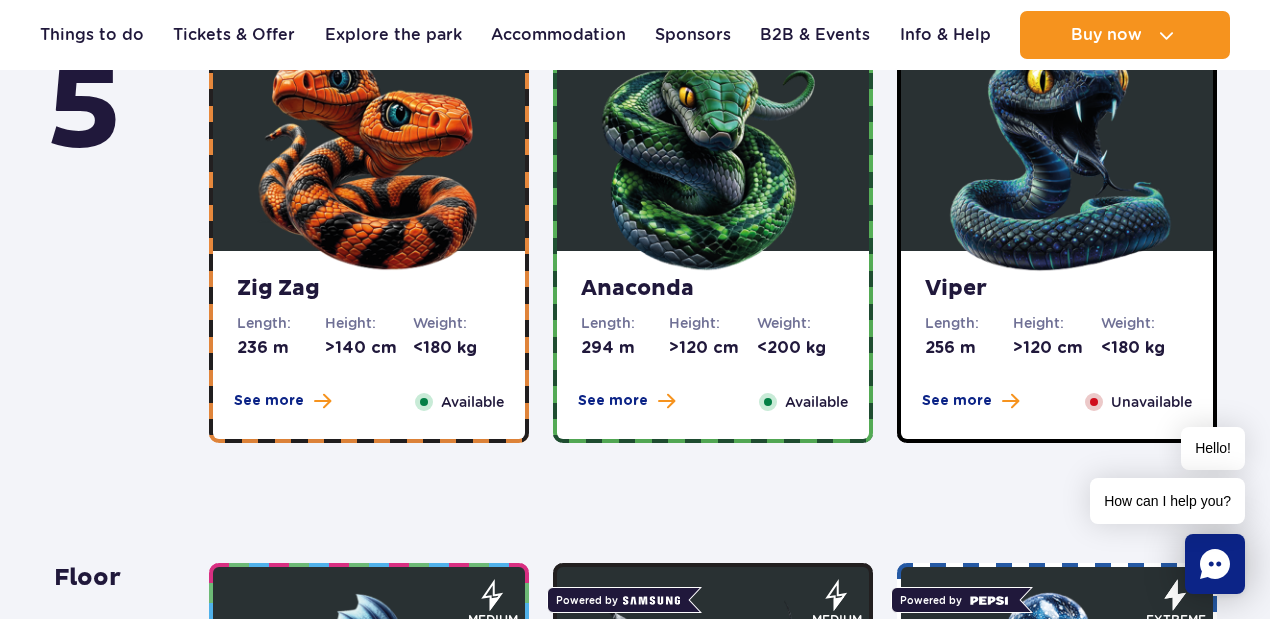 click on "Unavailable" at bounding box center (1151, 402) 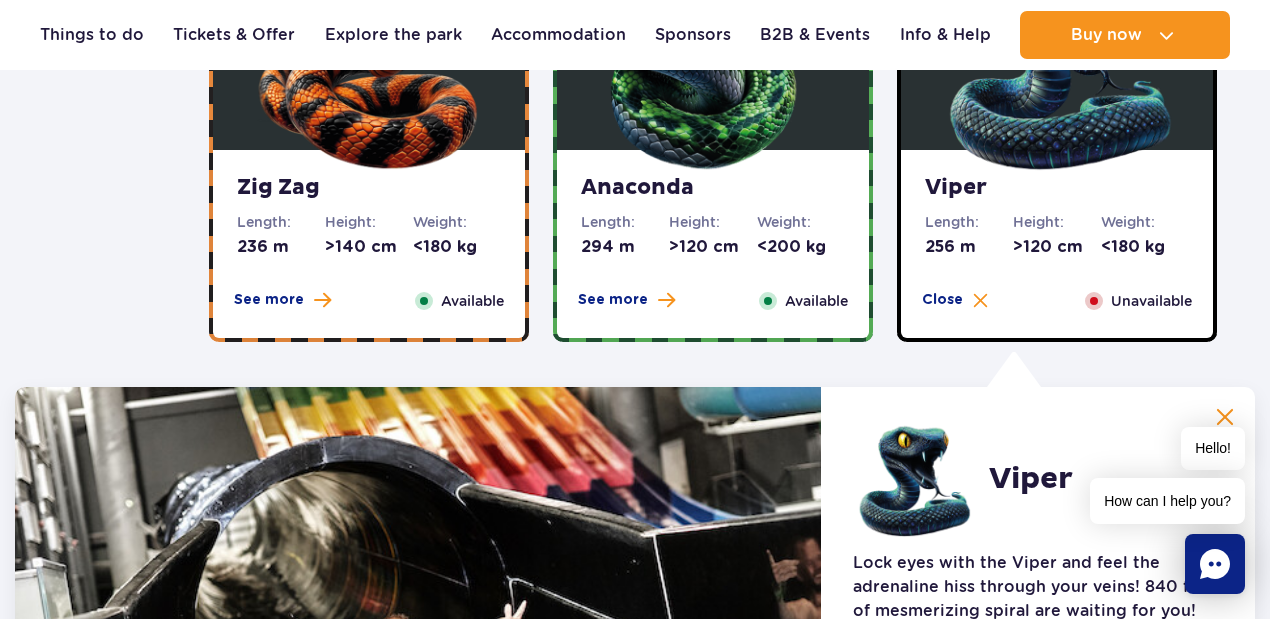 scroll, scrollTop: 1167, scrollLeft: 0, axis: vertical 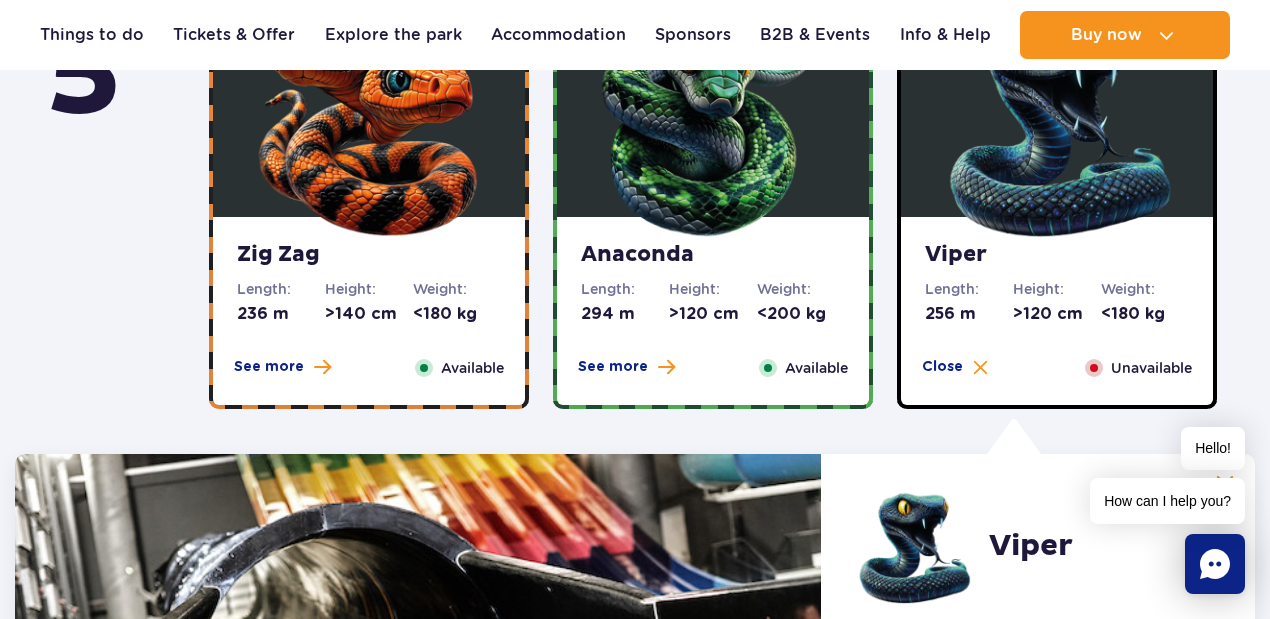 click on "Unavailable" at bounding box center (1151, 368) 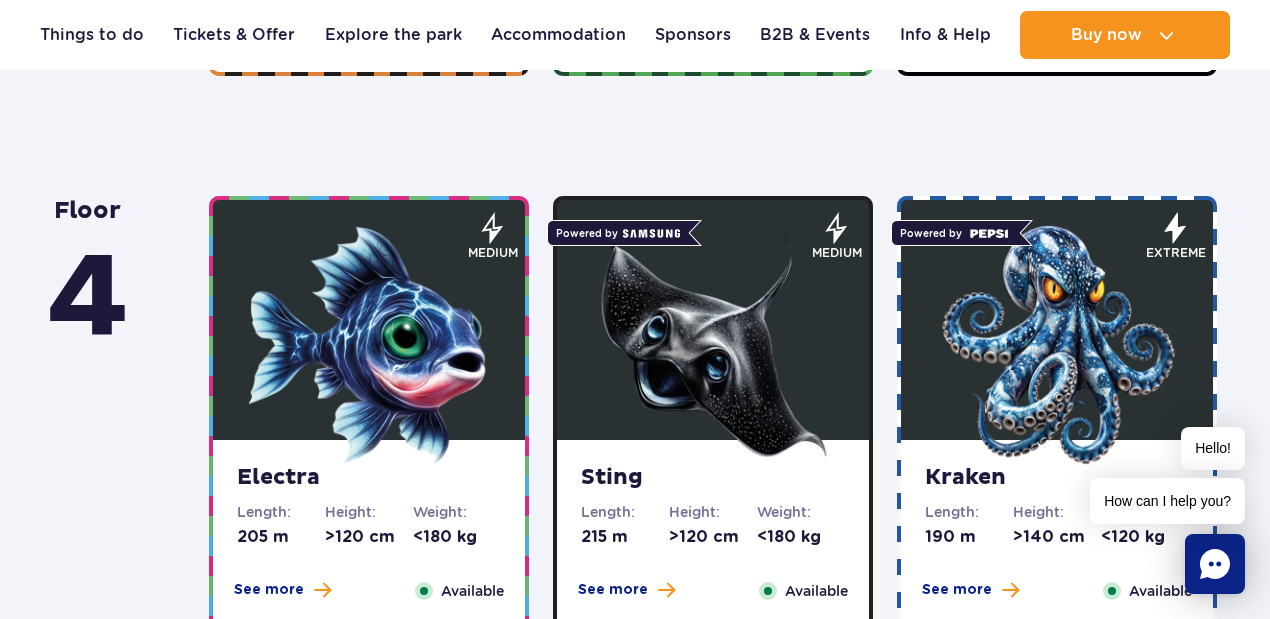 scroll, scrollTop: 1434, scrollLeft: 0, axis: vertical 